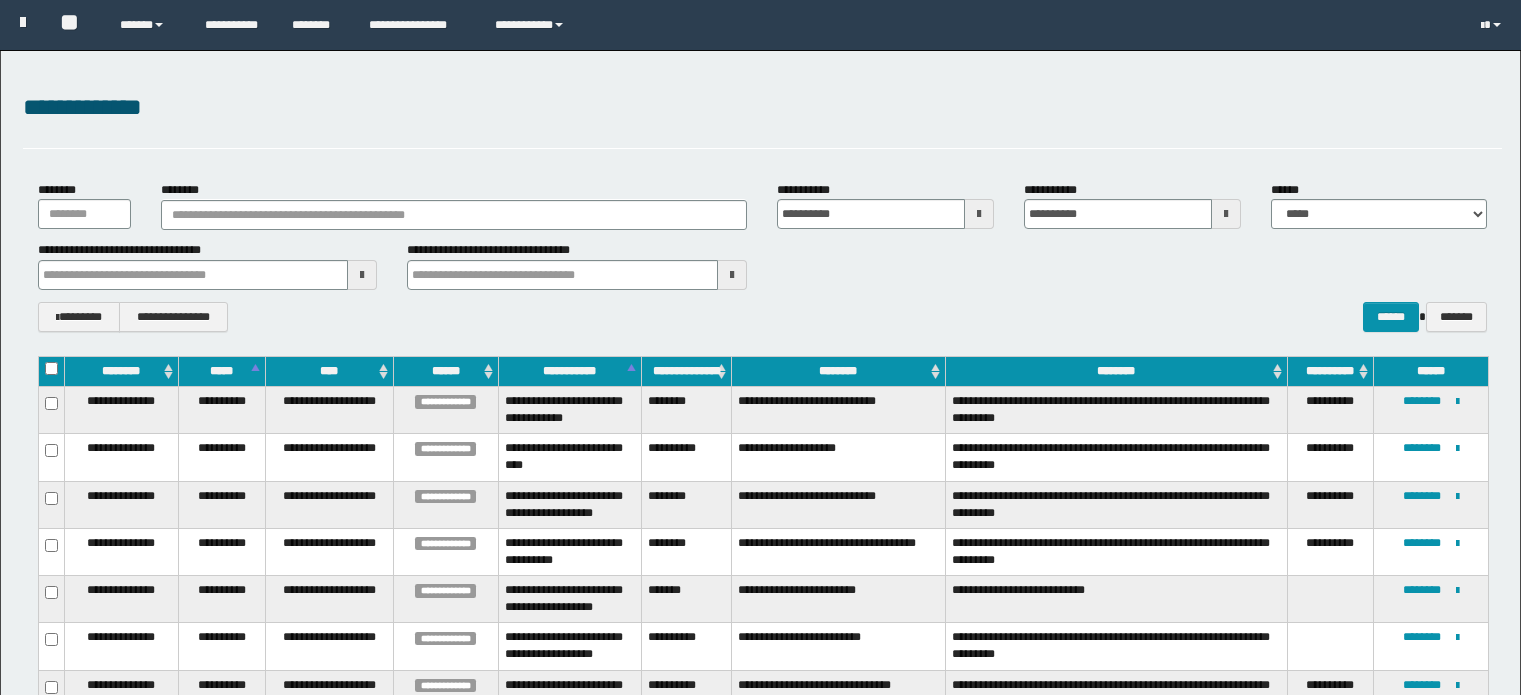 scroll, scrollTop: 0, scrollLeft: 0, axis: both 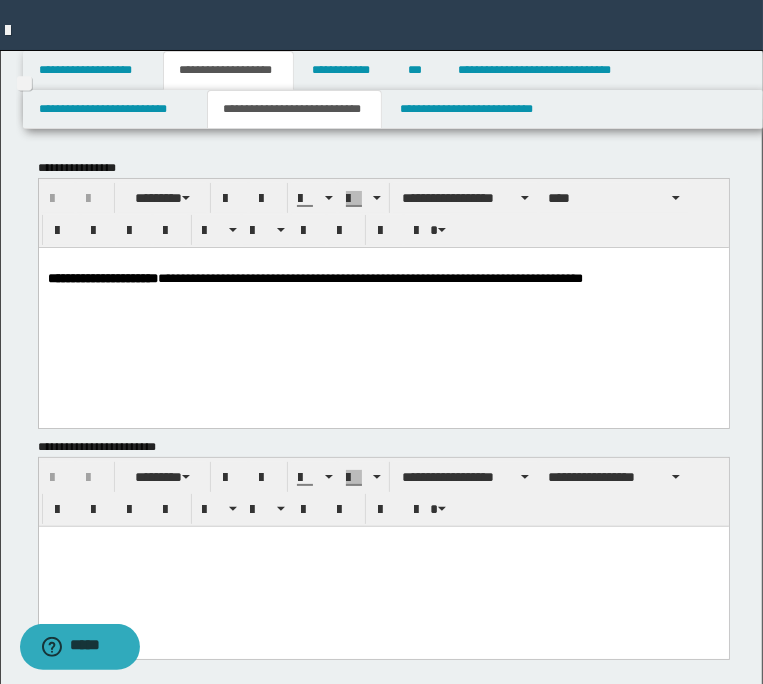 click on "**********" at bounding box center (383, 278) 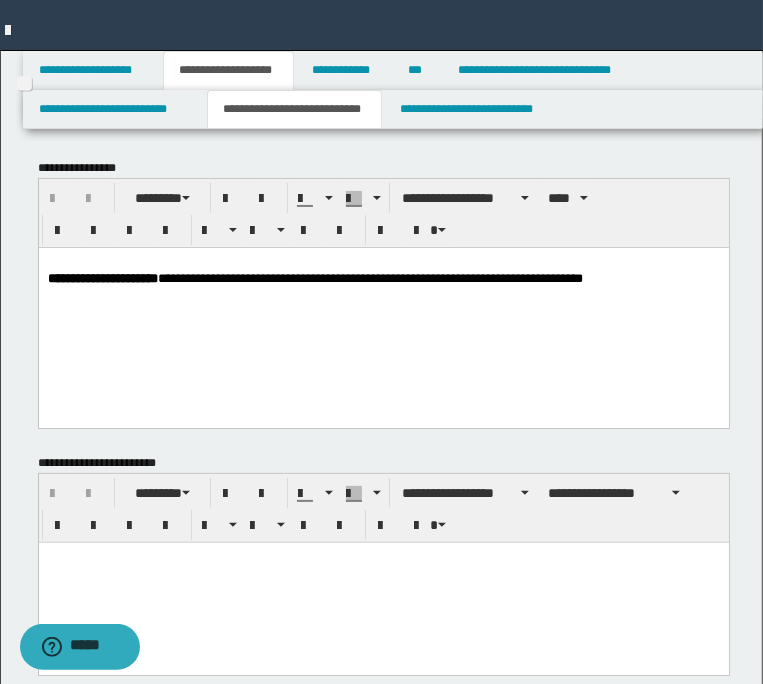 type 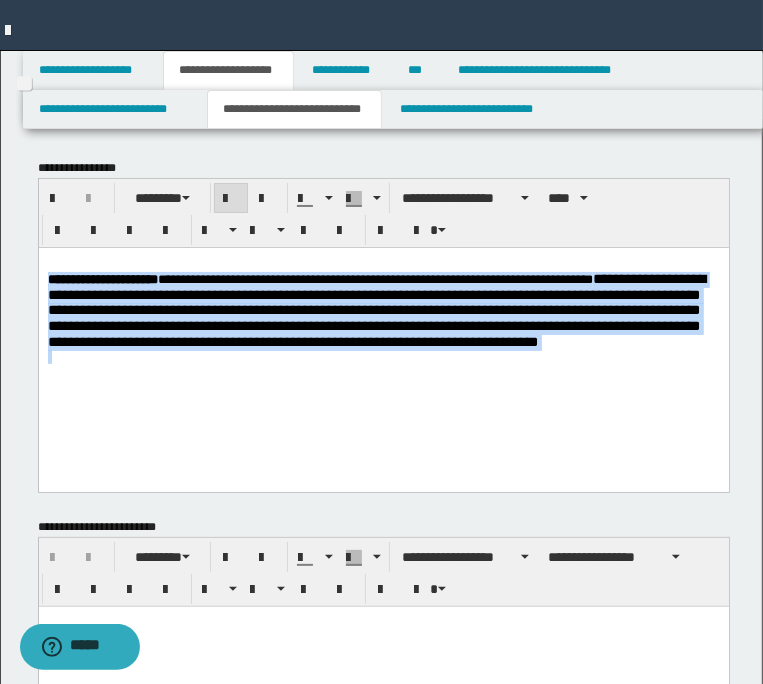 drag, startPoint x: 48, startPoint y: 281, endPoint x: 165, endPoint y: 377, distance: 151.34398 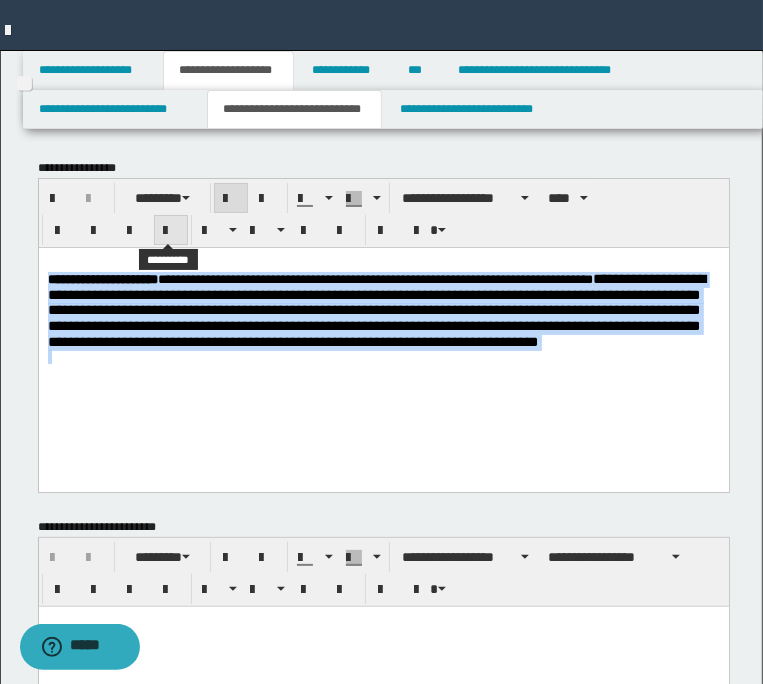 click at bounding box center [171, 231] 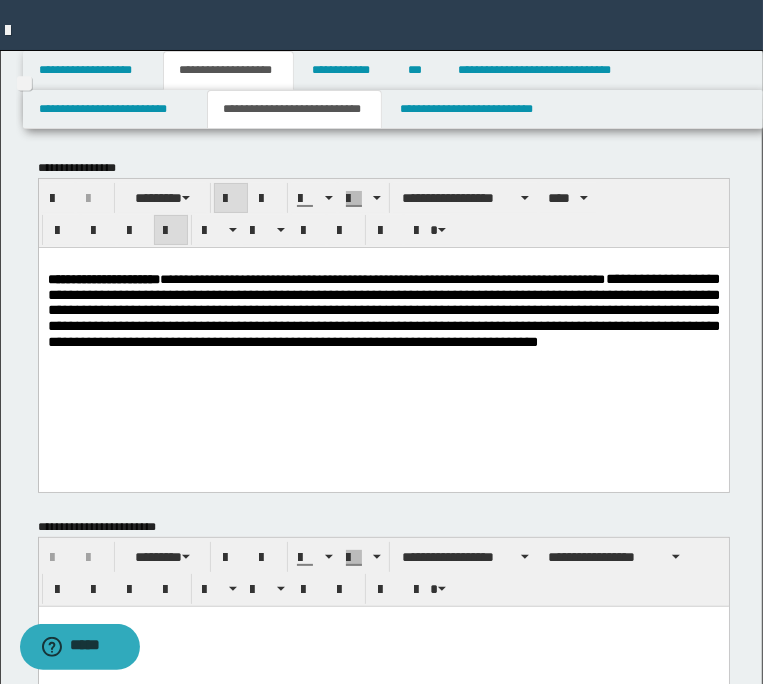 click on "**********" at bounding box center (383, 335) 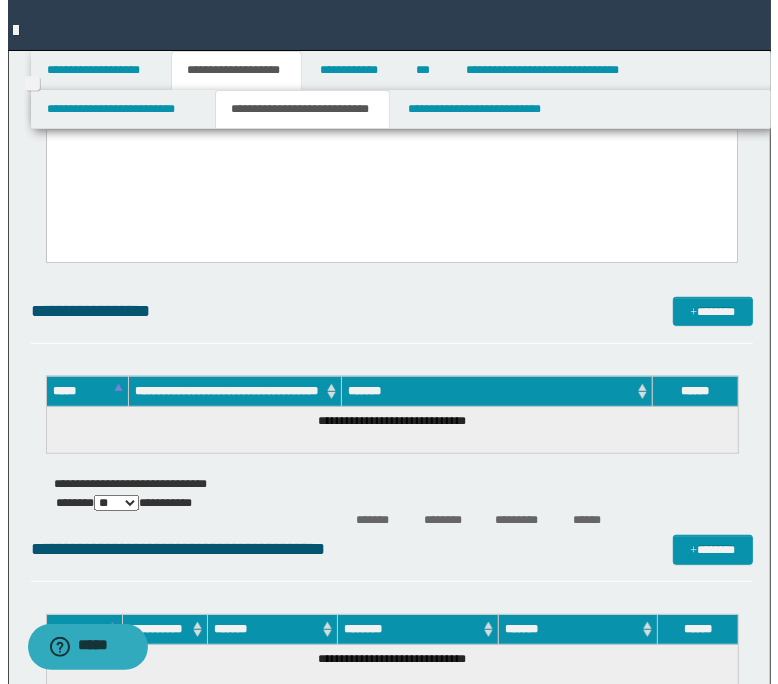 scroll, scrollTop: 600, scrollLeft: 0, axis: vertical 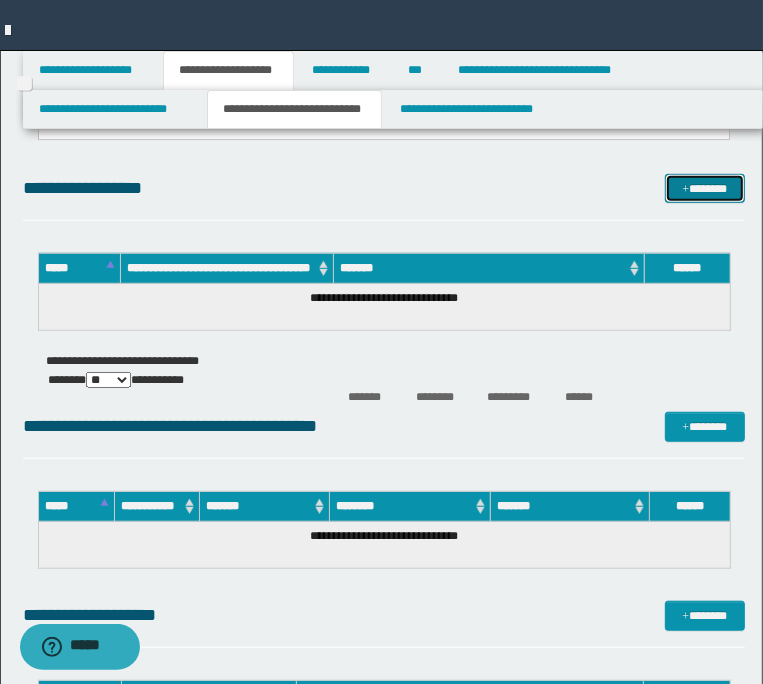 click on "*******" at bounding box center [704, 189] 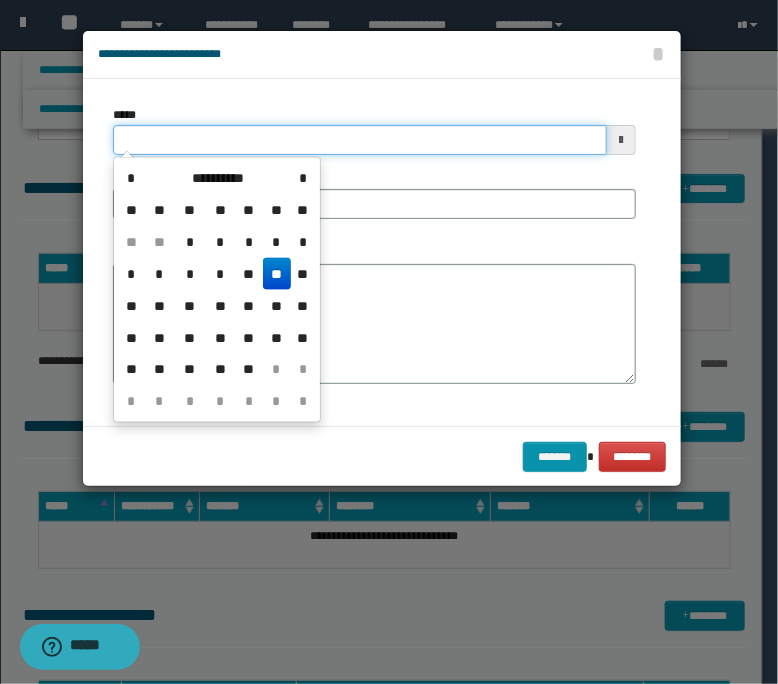 click on "*****" at bounding box center [360, 140] 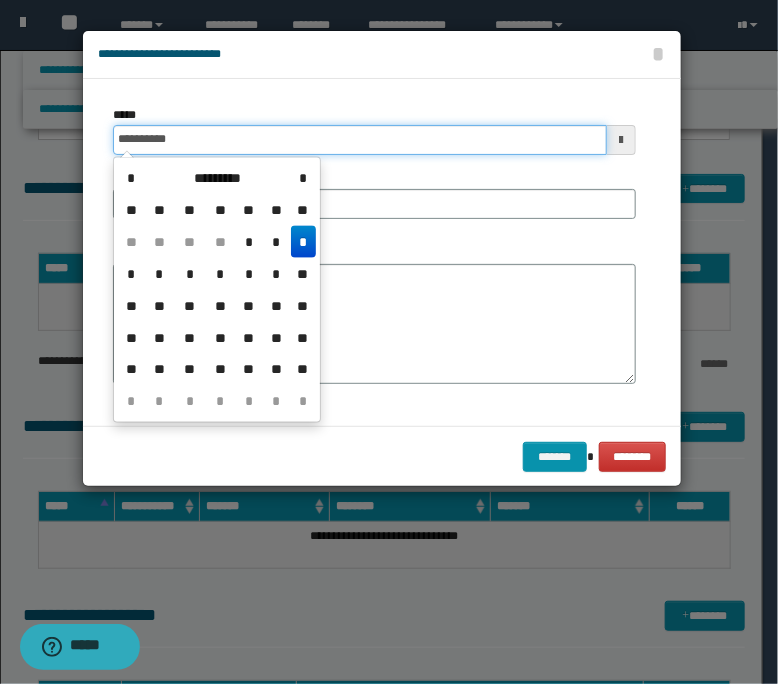 type on "**********" 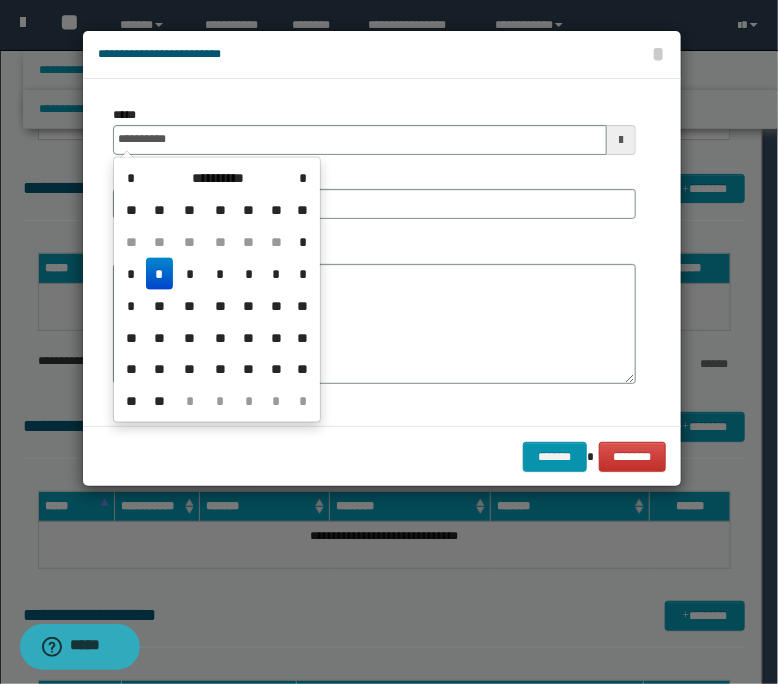 click on "*" at bounding box center [160, 274] 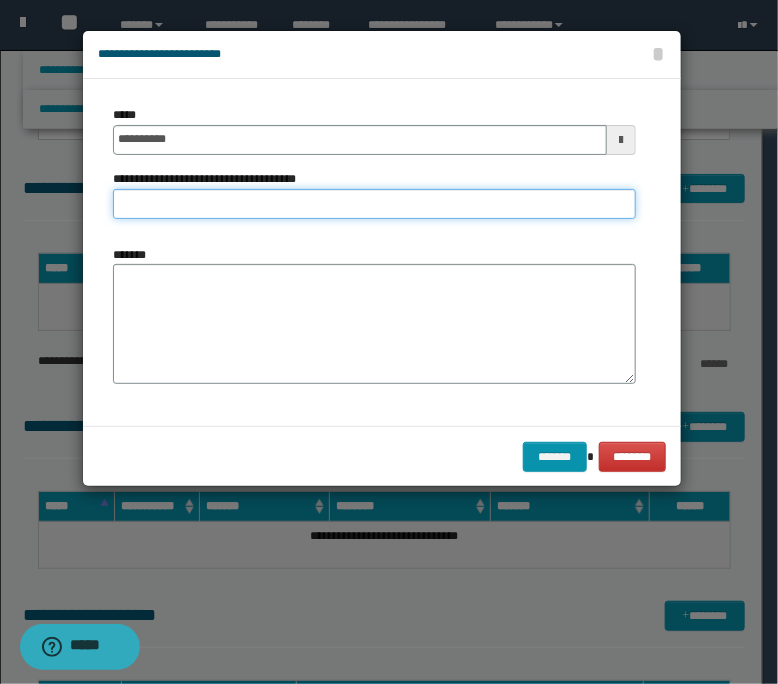 click on "**********" at bounding box center (374, 204) 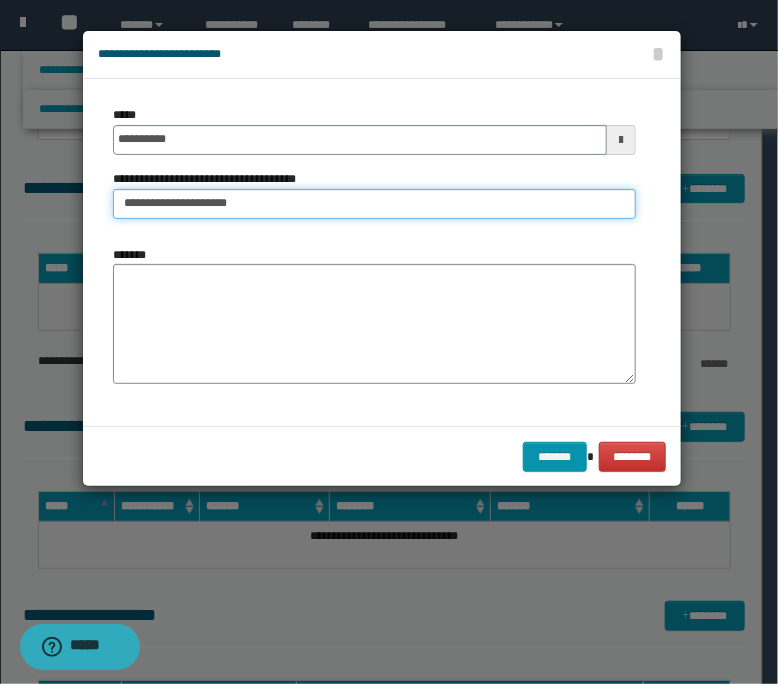 type on "**********" 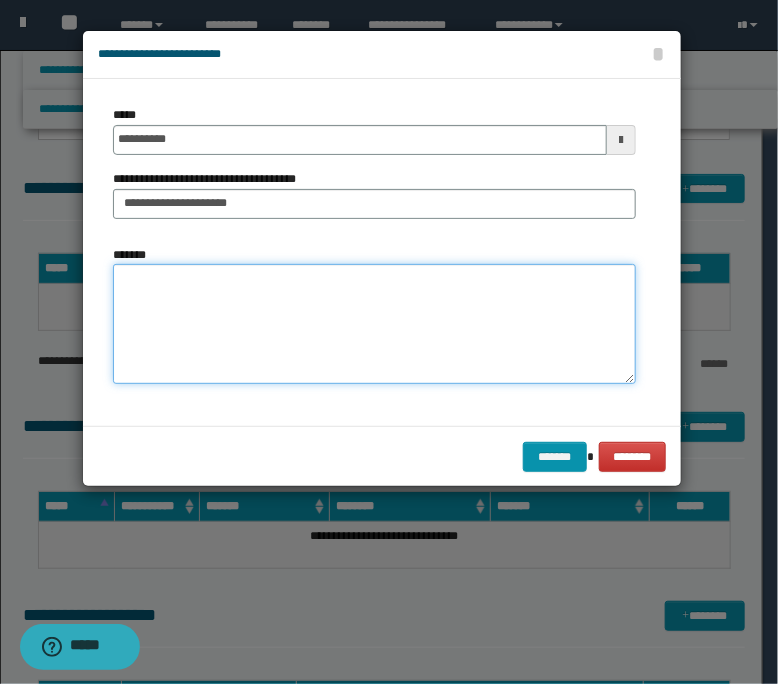 click on "*******" at bounding box center [374, 324] 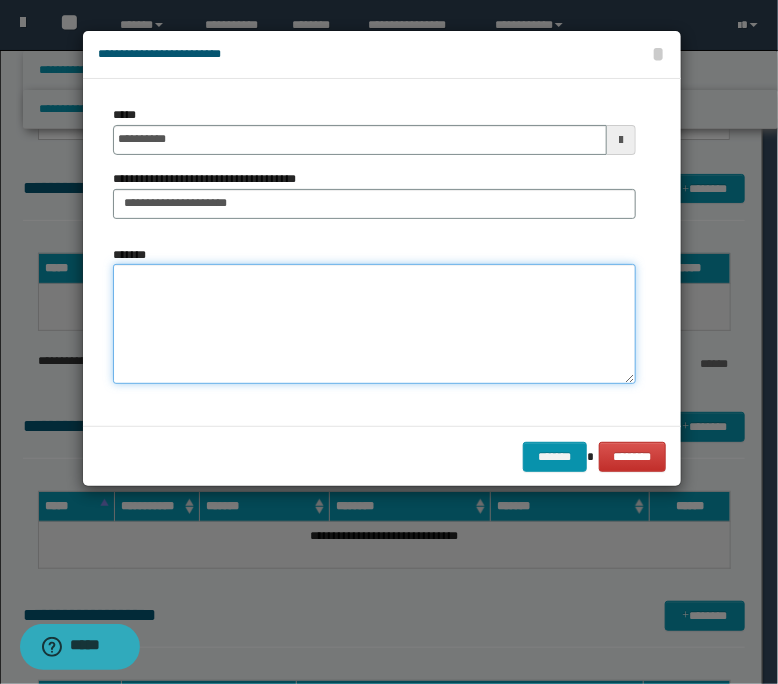 paste on "**********" 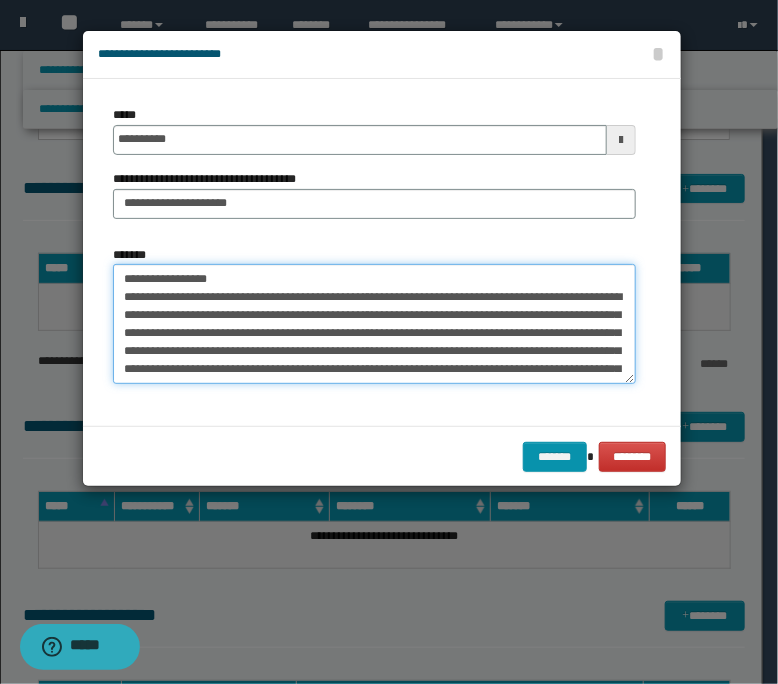scroll, scrollTop: 48, scrollLeft: 0, axis: vertical 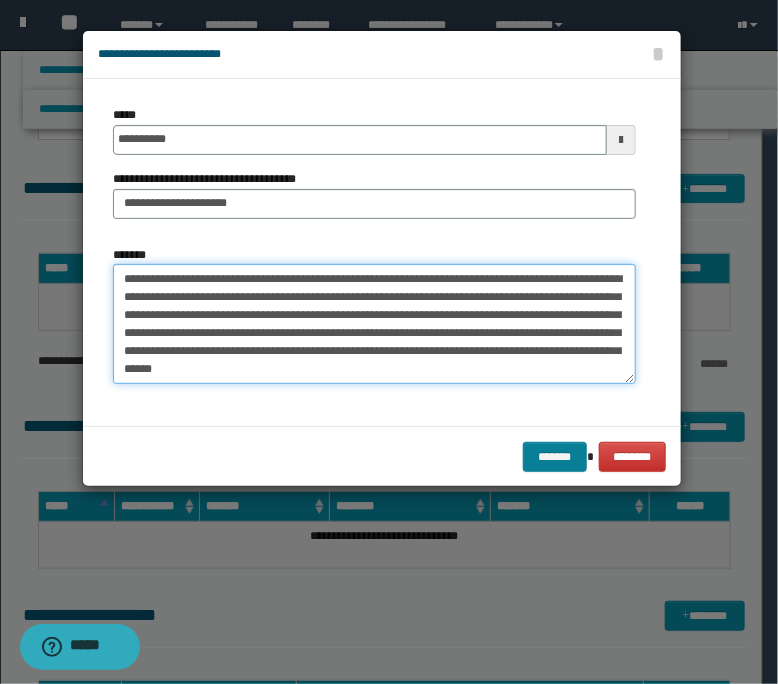 type on "**********" 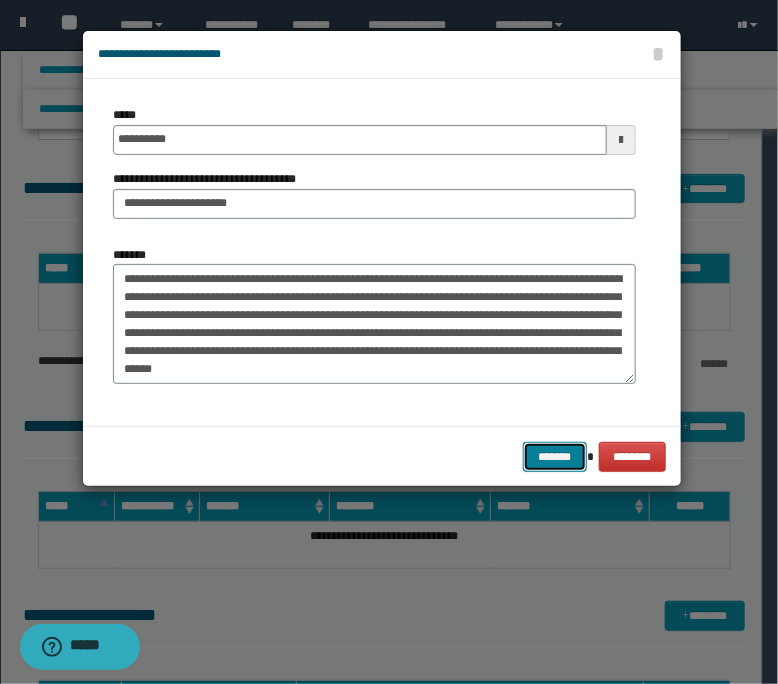 click on "*******" at bounding box center [555, 457] 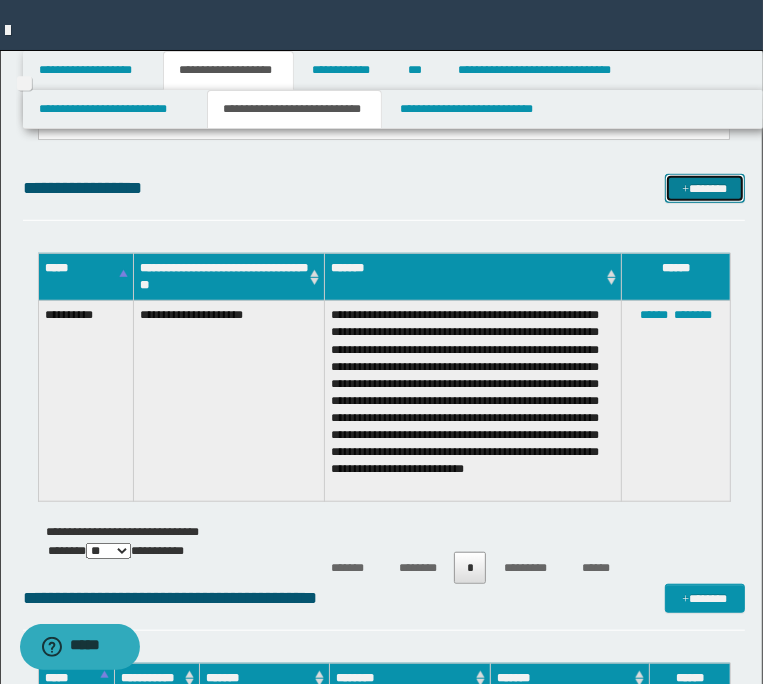 click at bounding box center [685, 190] 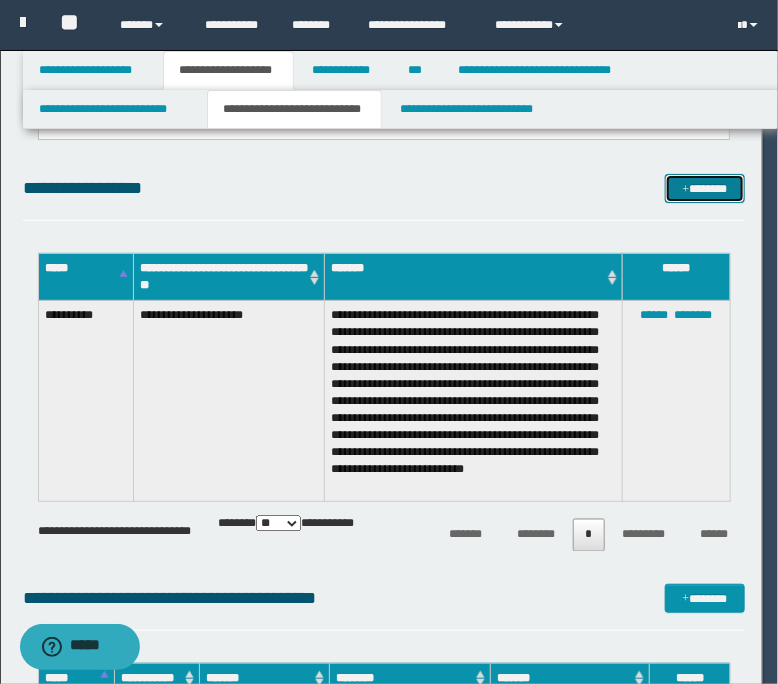 scroll, scrollTop: 0, scrollLeft: 0, axis: both 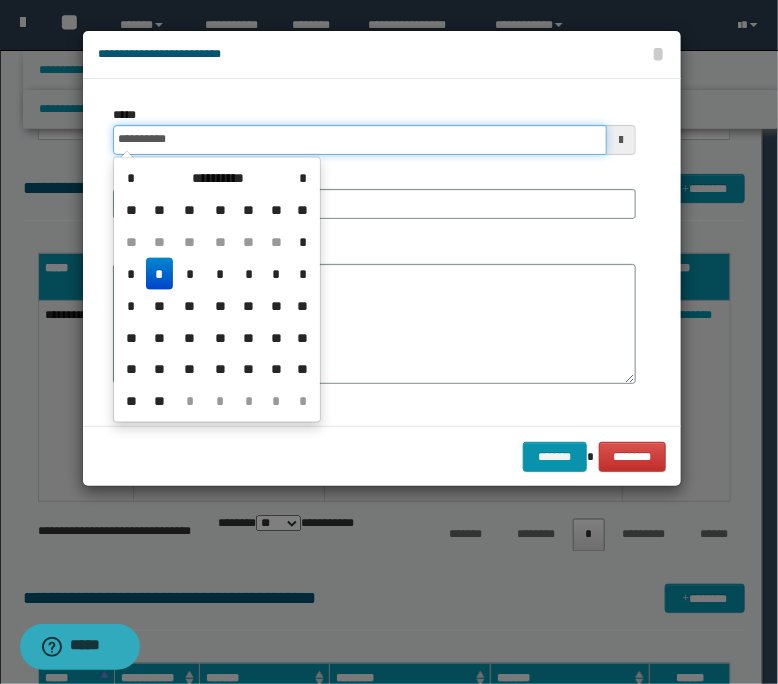 click on "**********" at bounding box center (360, 140) 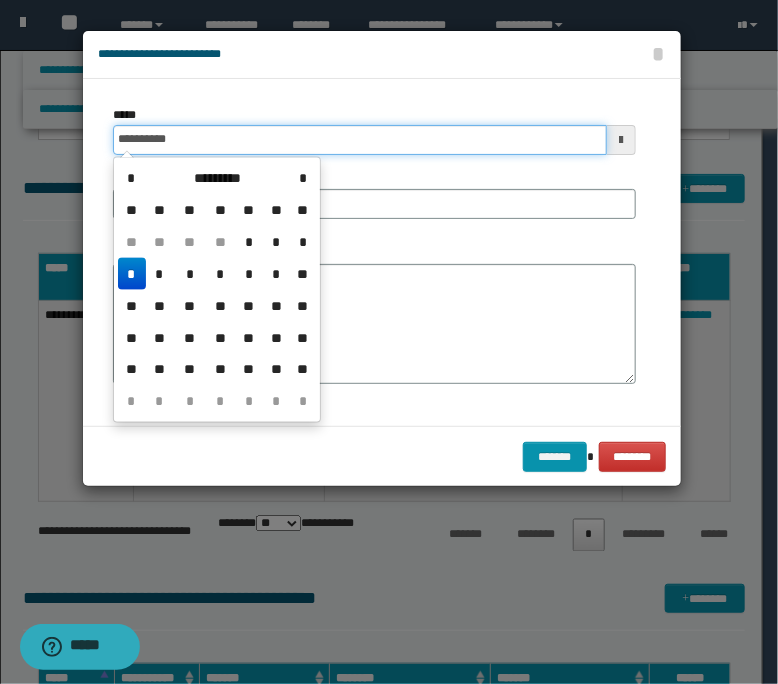 type on "**********" 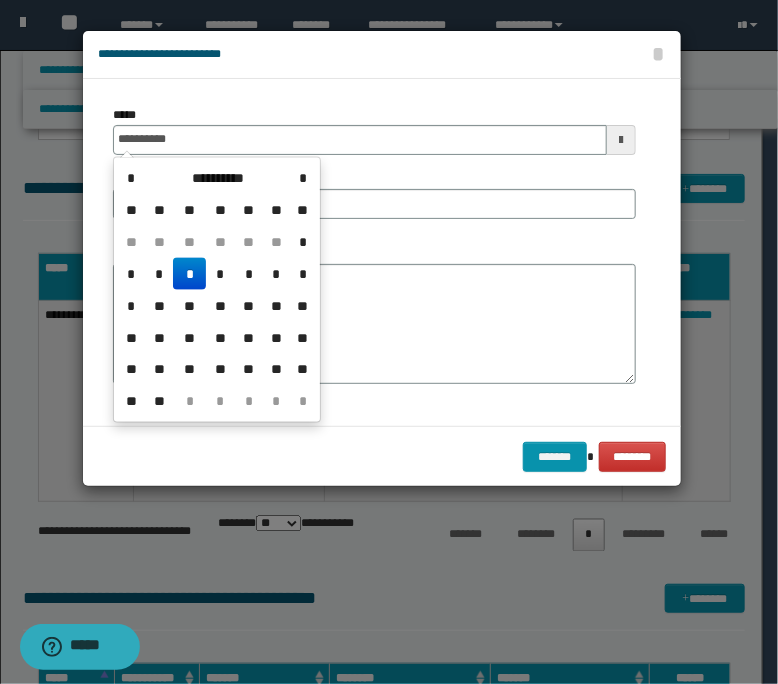 click on "*" at bounding box center [189, 274] 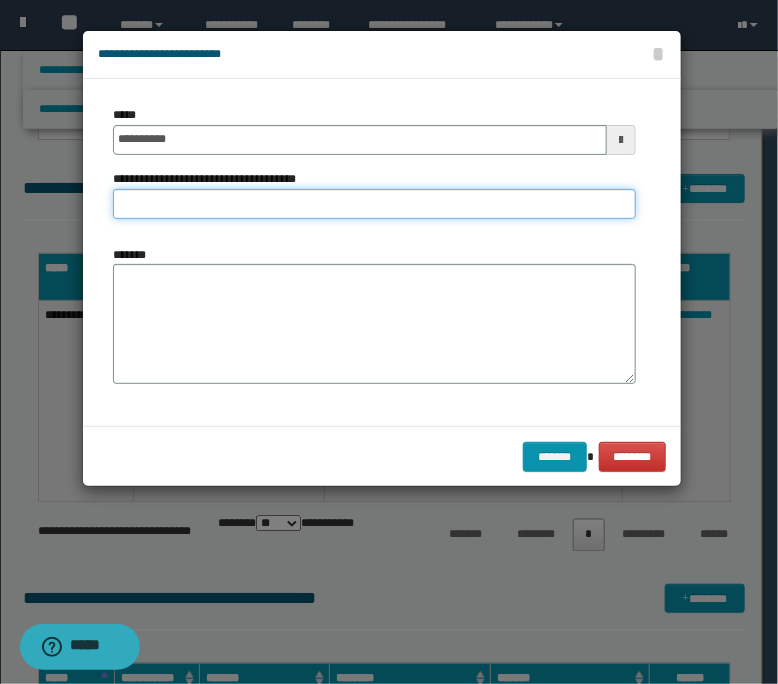 click on "**********" at bounding box center (374, 204) 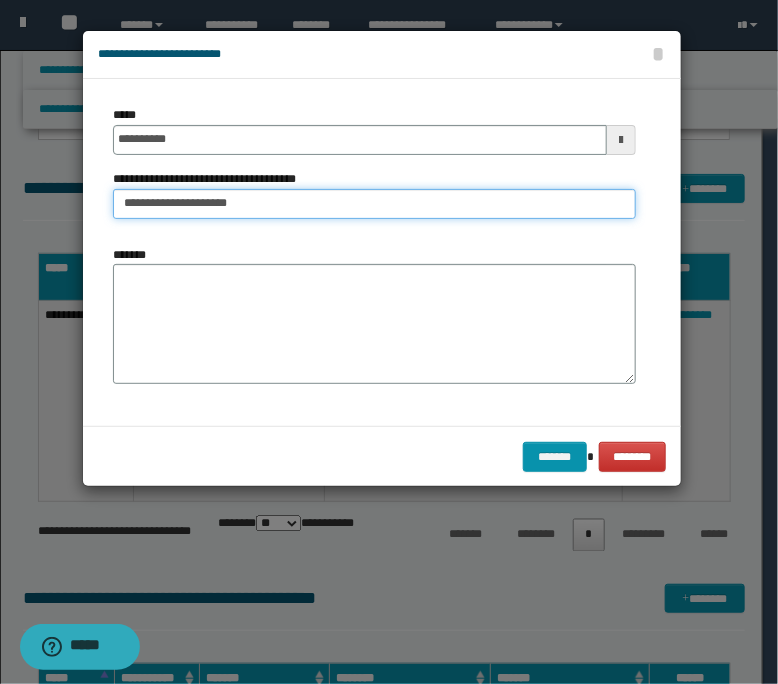 type on "**********" 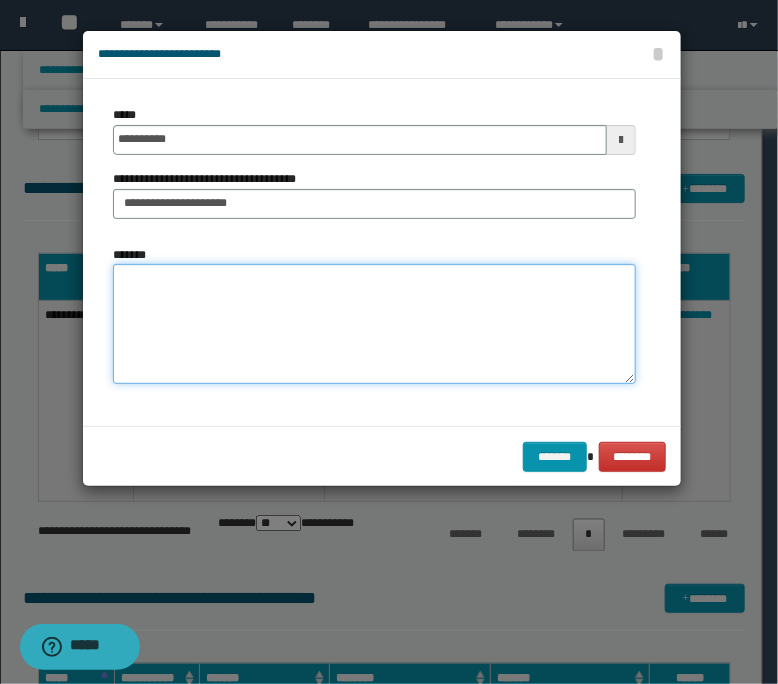 click on "*******" at bounding box center [374, 324] 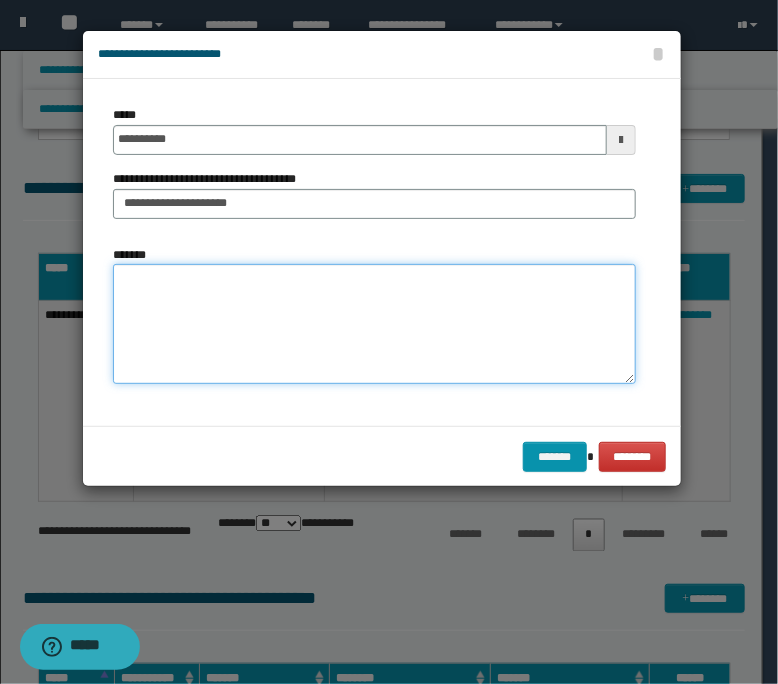 paste on "**********" 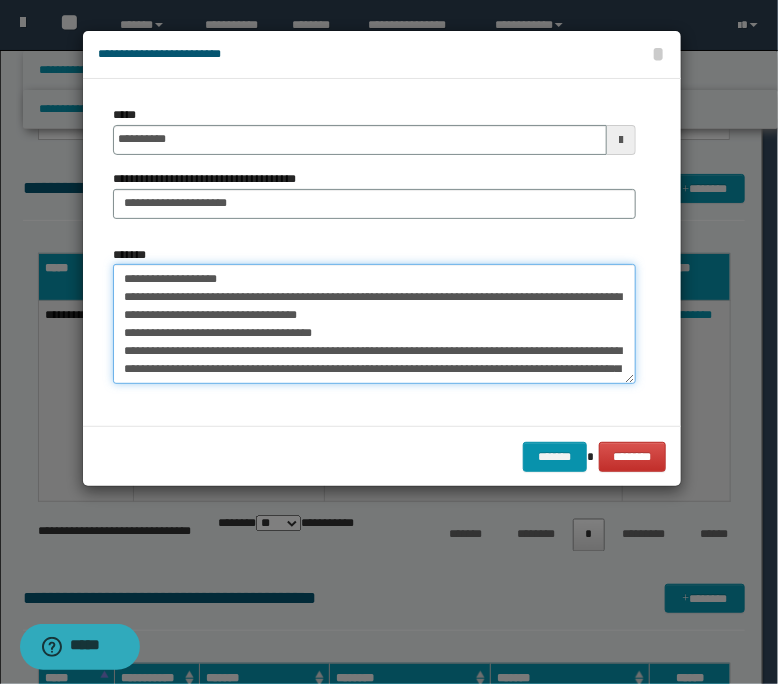 scroll, scrollTop: 426, scrollLeft: 0, axis: vertical 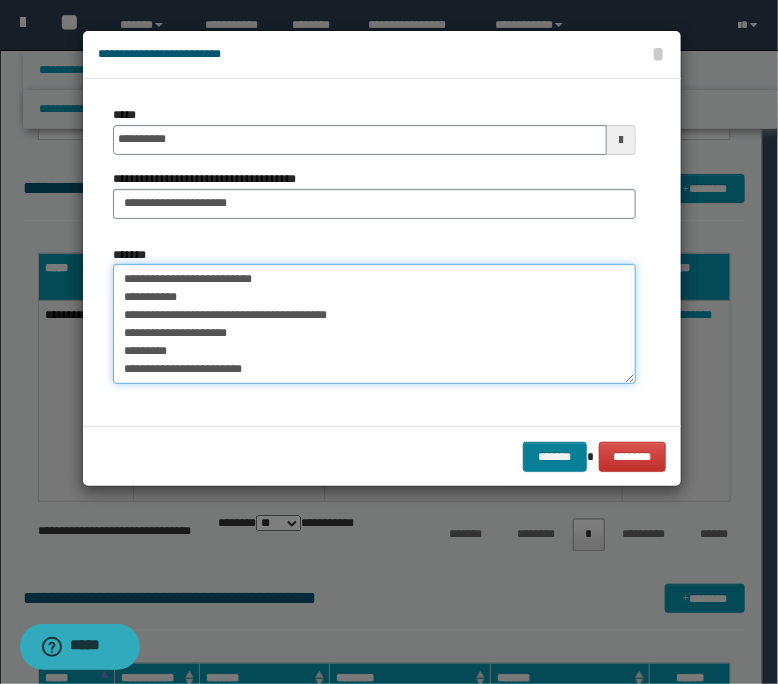 type on "**********" 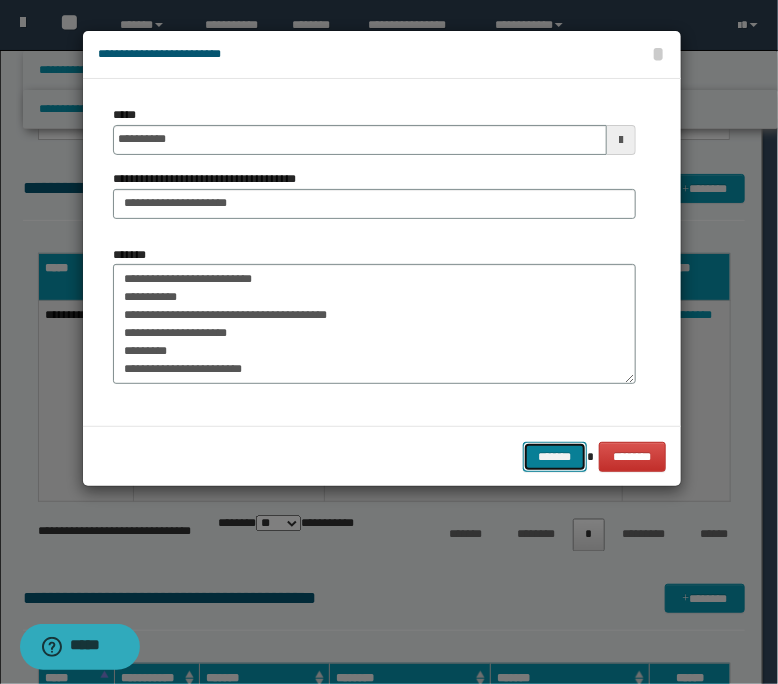 click on "*******" at bounding box center (555, 457) 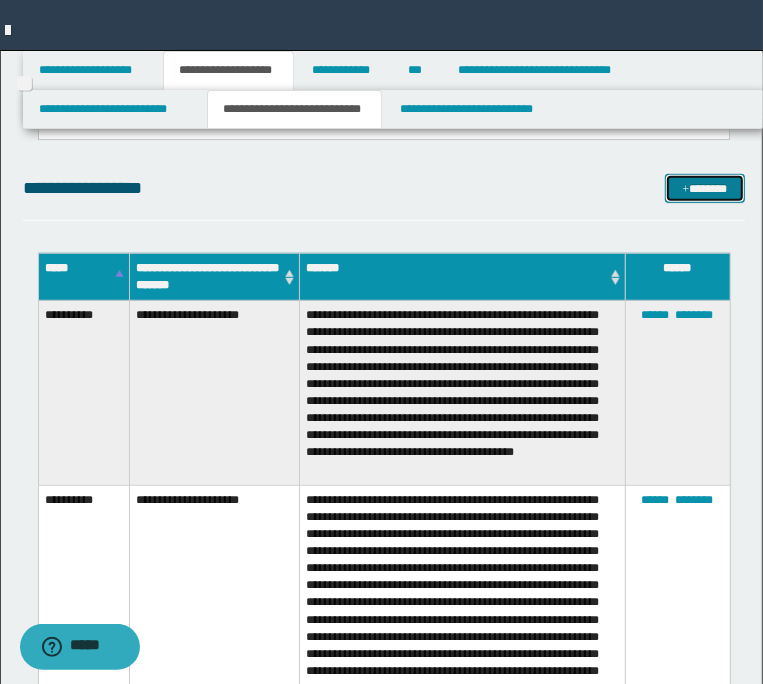 click on "*******" at bounding box center [704, 189] 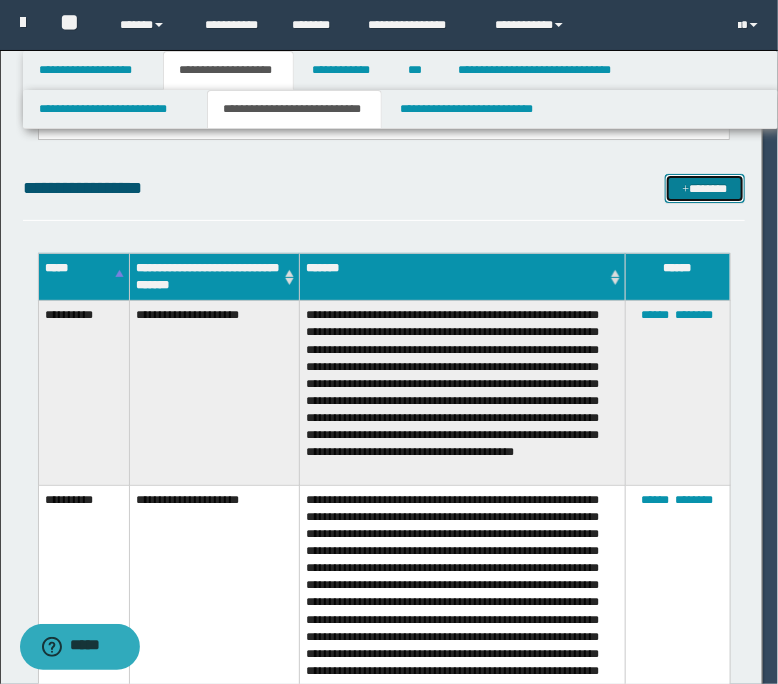 scroll, scrollTop: 0, scrollLeft: 0, axis: both 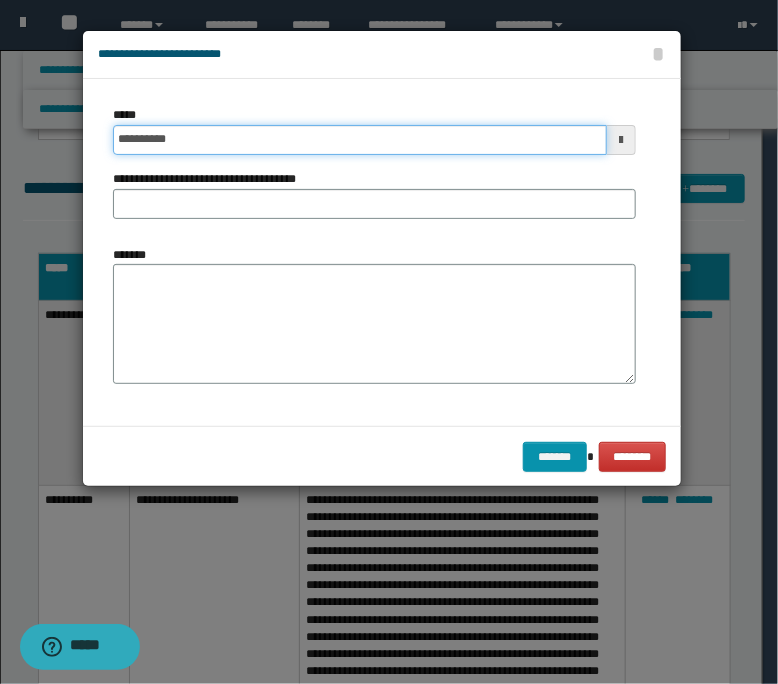 click on "**********" at bounding box center [360, 140] 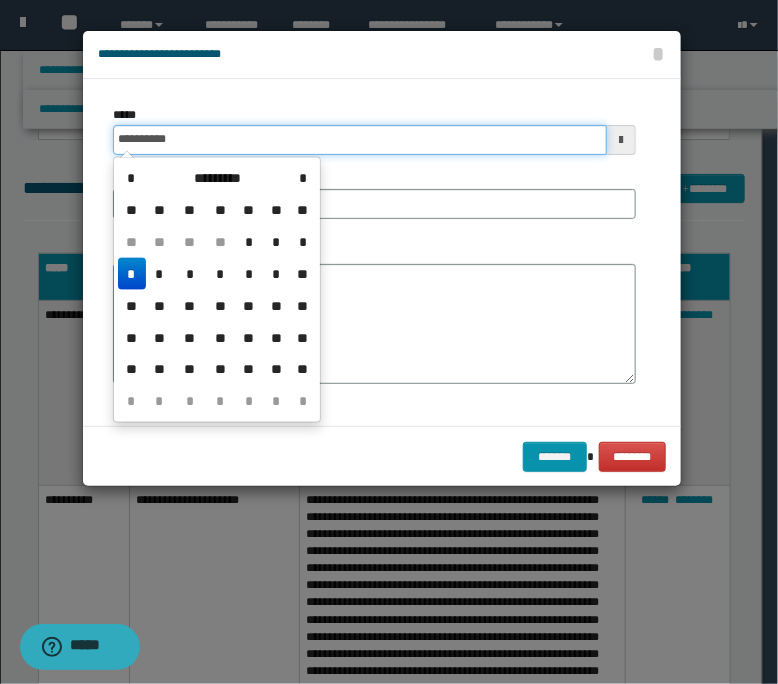 type on "**********" 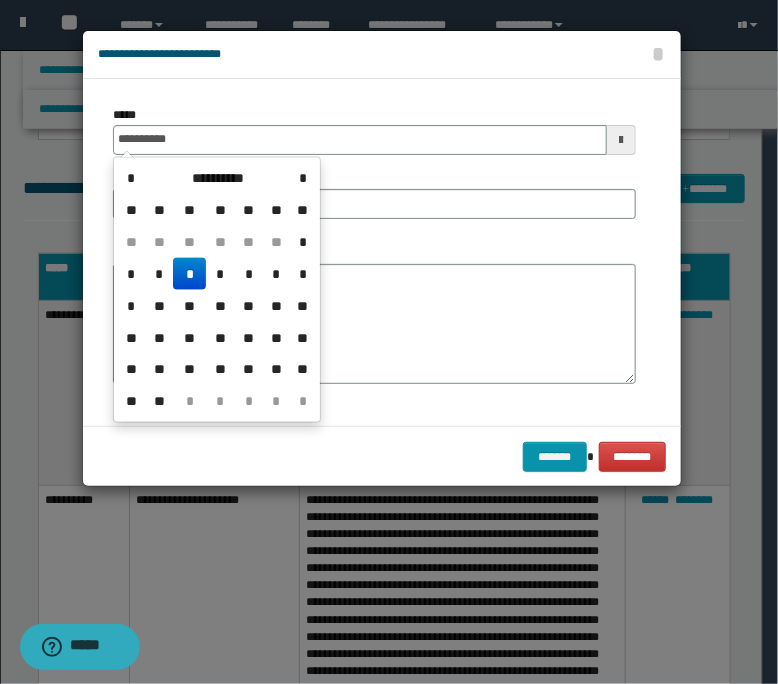 click on "*" at bounding box center (189, 274) 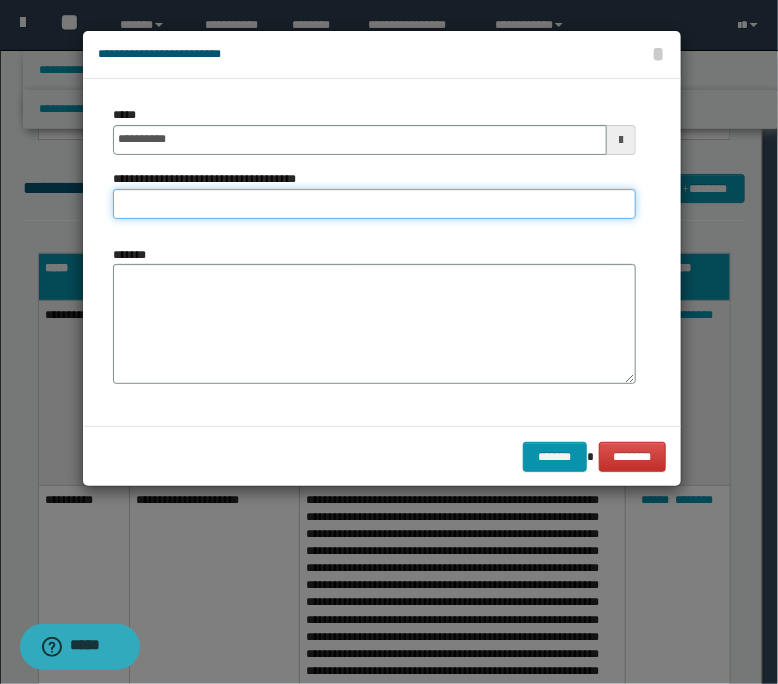 click on "**********" at bounding box center [374, 204] 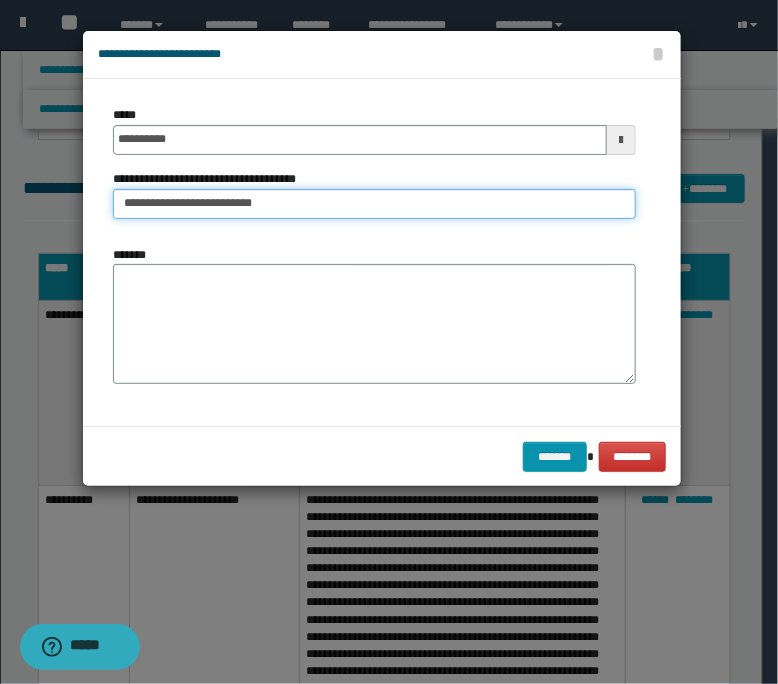 type on "**********" 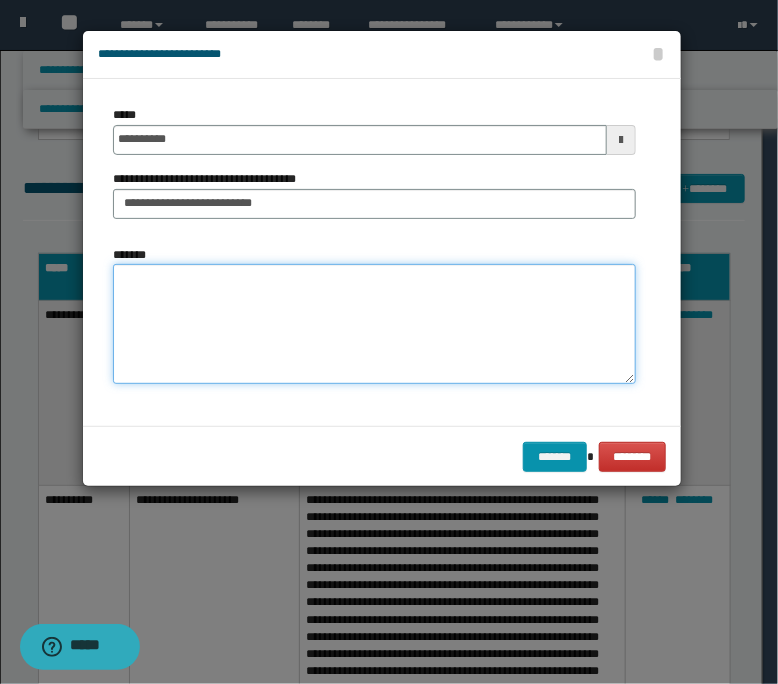 click on "*******" at bounding box center [374, 324] 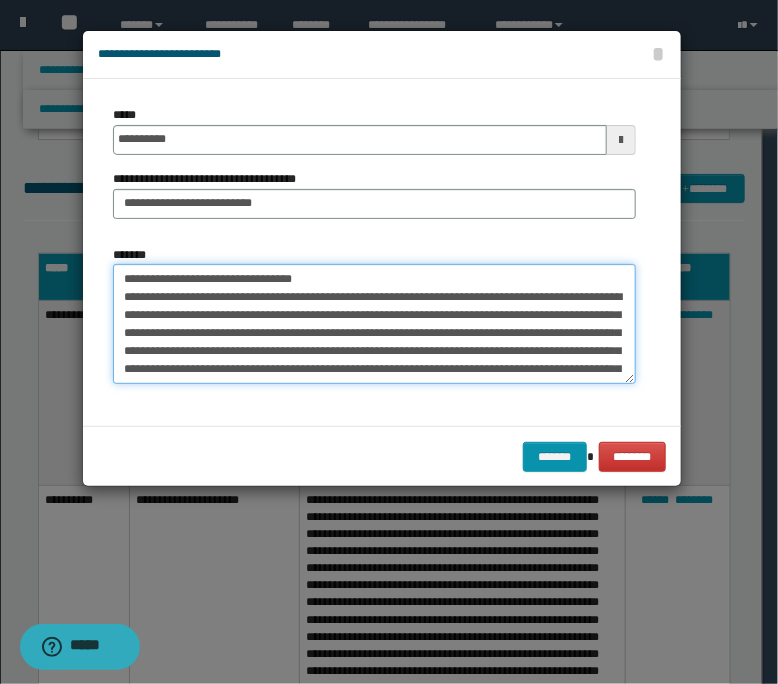 scroll, scrollTop: 336, scrollLeft: 0, axis: vertical 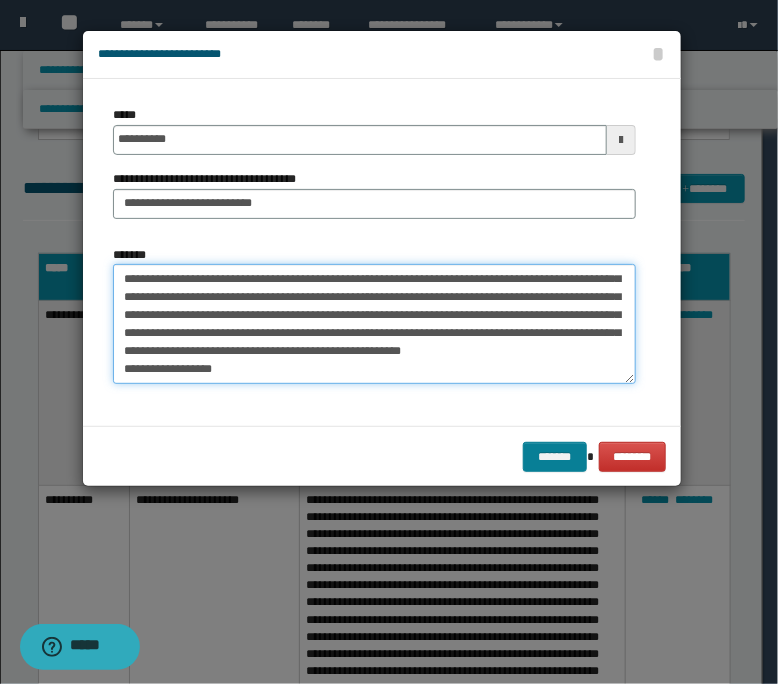 type on "**********" 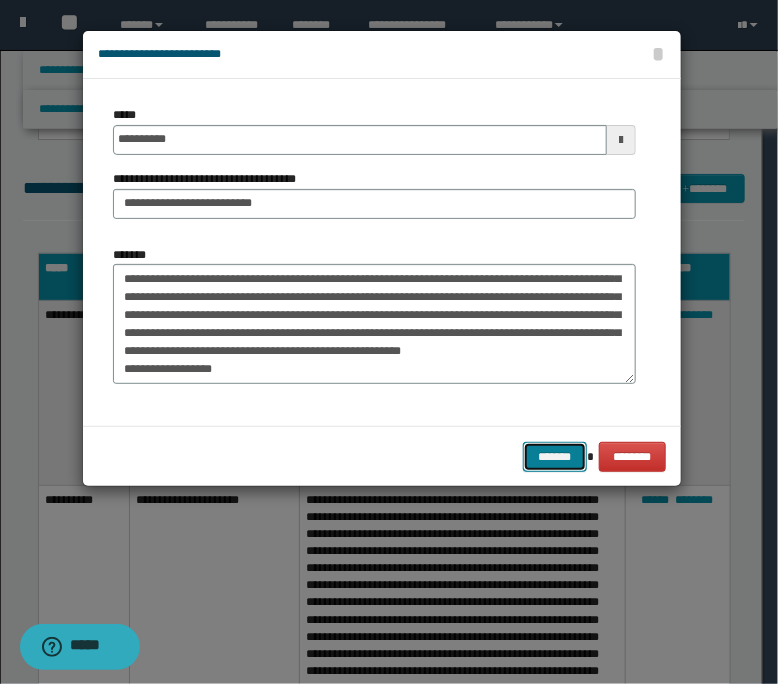 click on "*******" at bounding box center [555, 457] 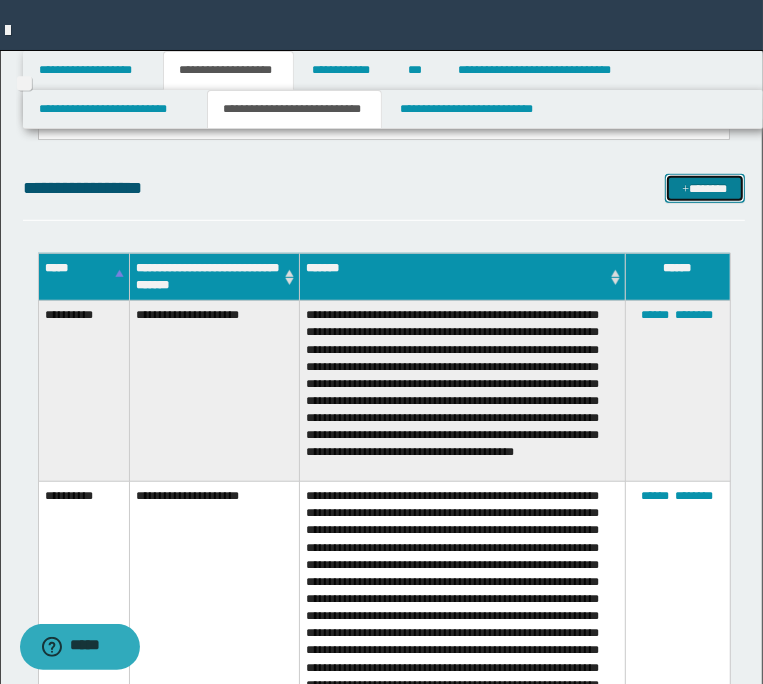 click on "*******" at bounding box center (704, 189) 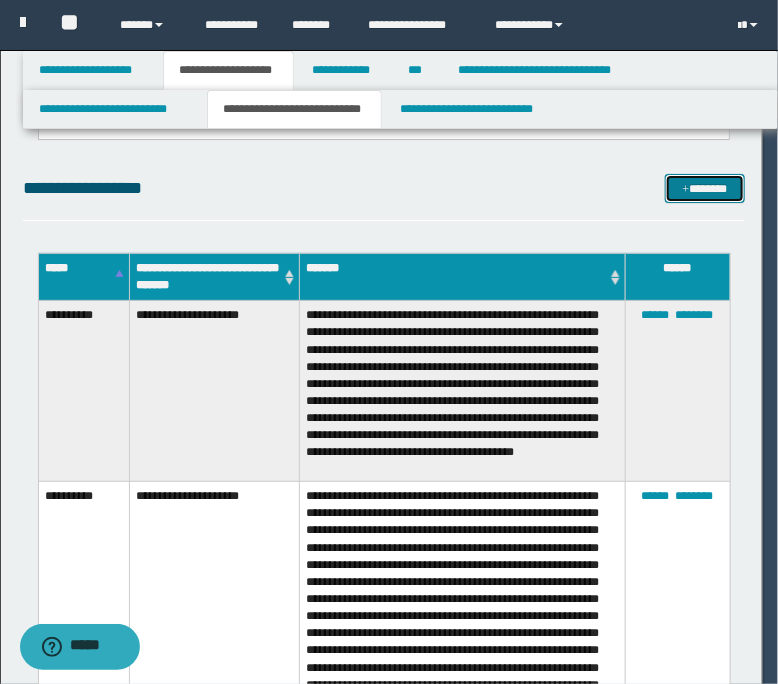 scroll, scrollTop: 0, scrollLeft: 0, axis: both 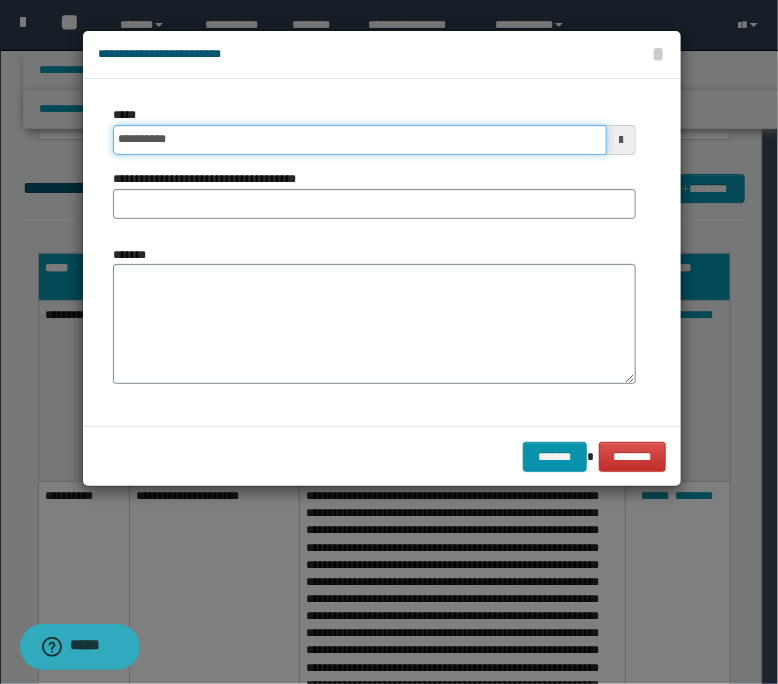 click on "**********" at bounding box center [360, 140] 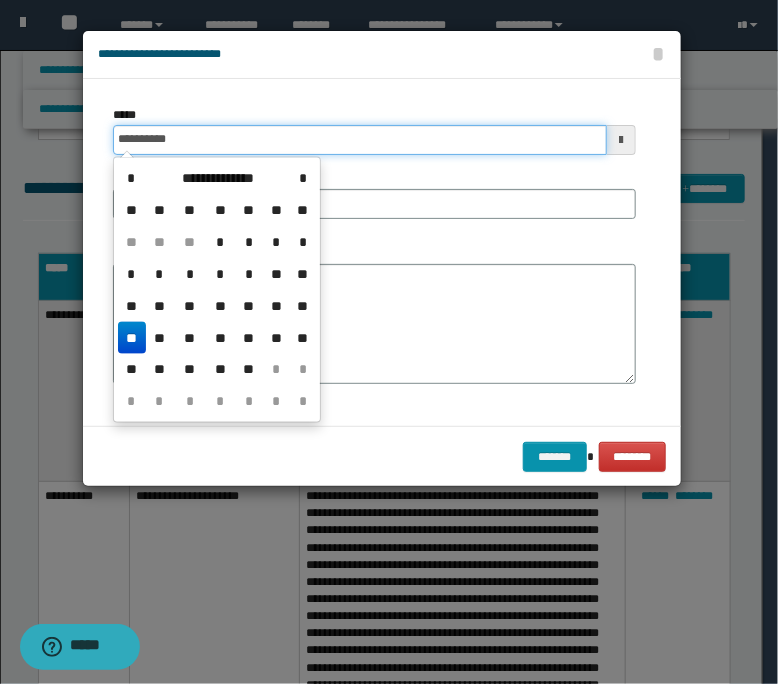 type on "**********" 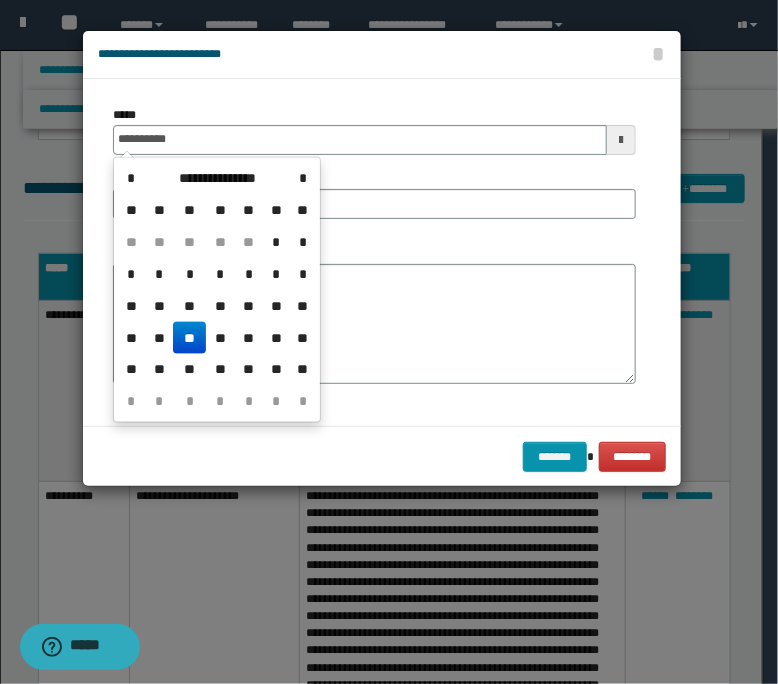 click on "**" at bounding box center [189, 338] 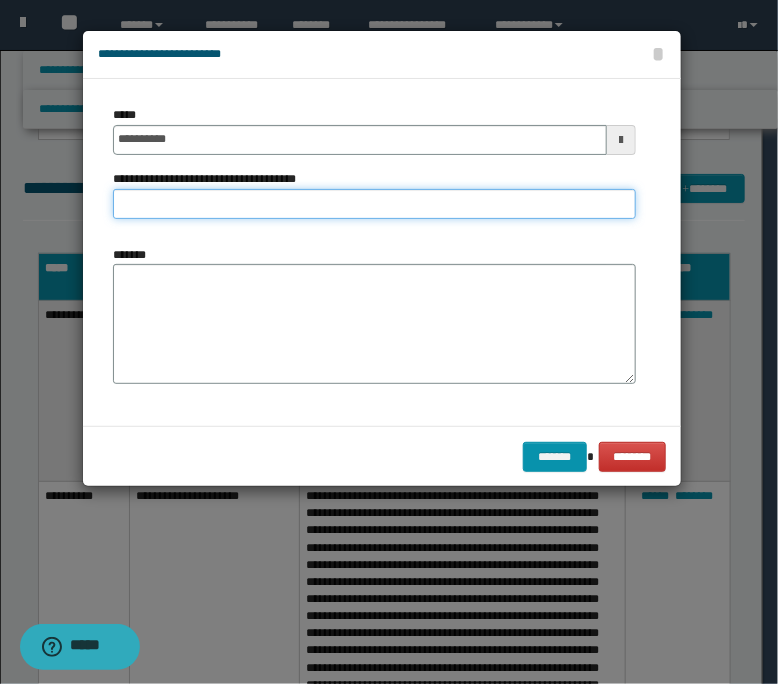 click on "**********" at bounding box center [374, 204] 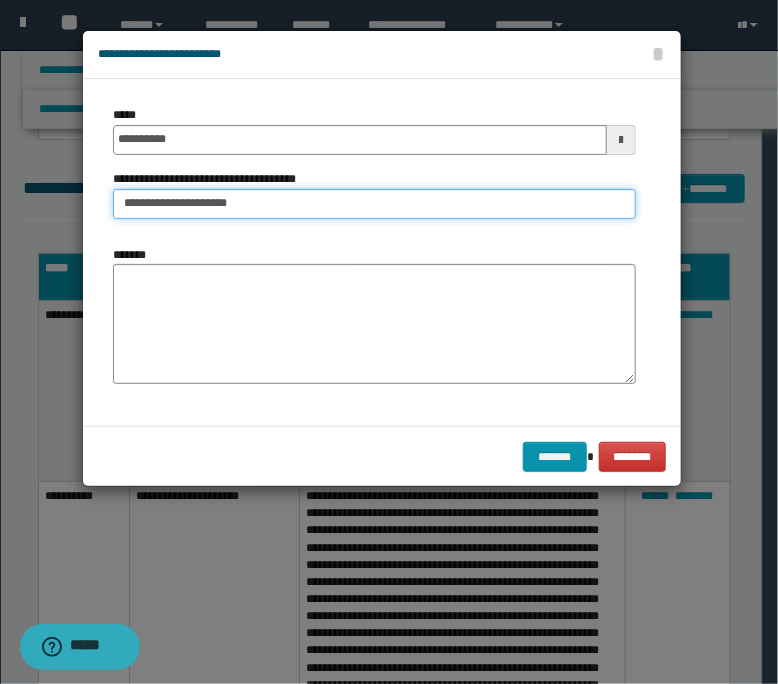 type on "**********" 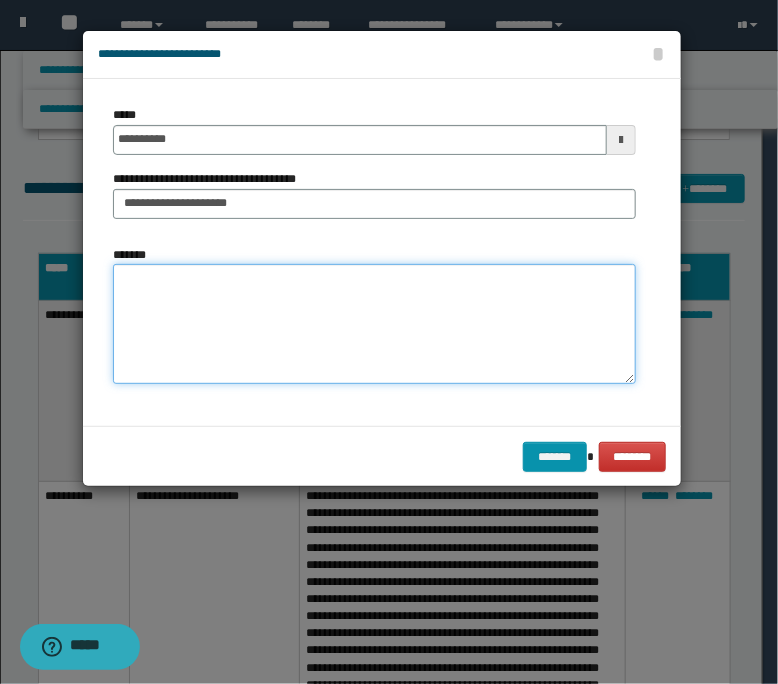 click on "*******" at bounding box center (374, 324) 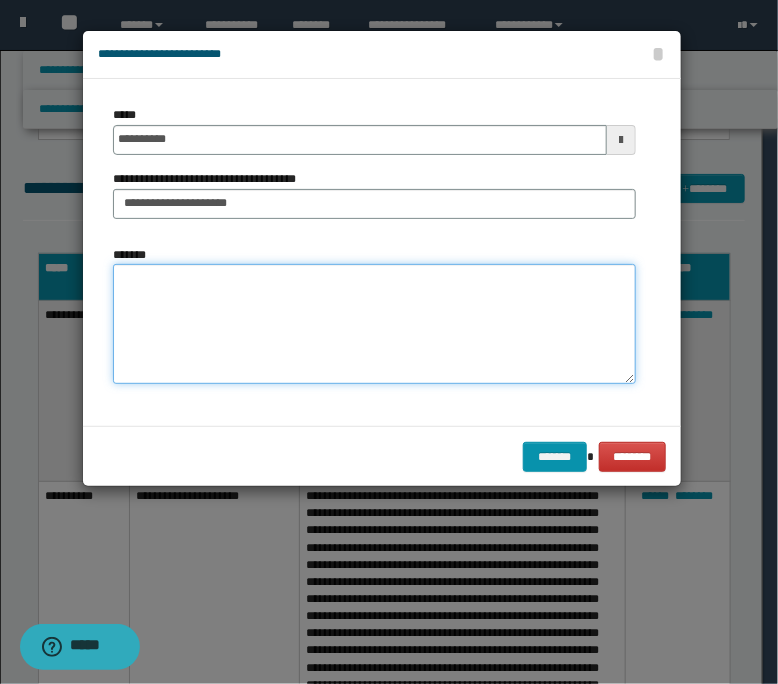 paste on "**********" 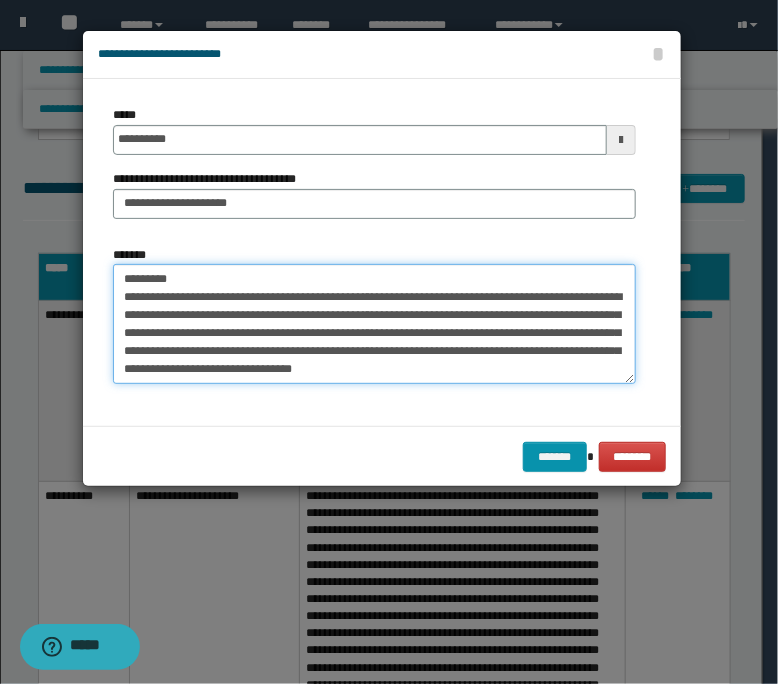 scroll, scrollTop: 12, scrollLeft: 0, axis: vertical 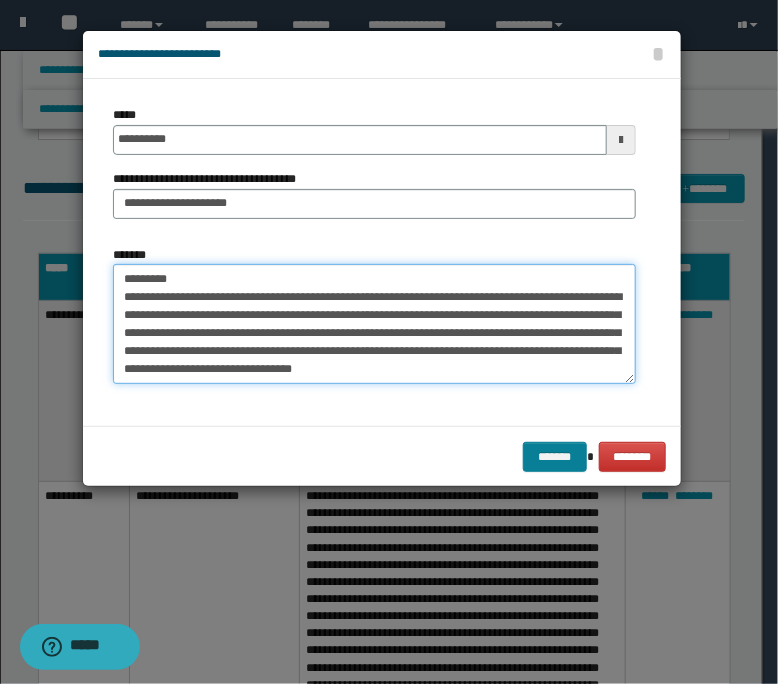 type on "**********" 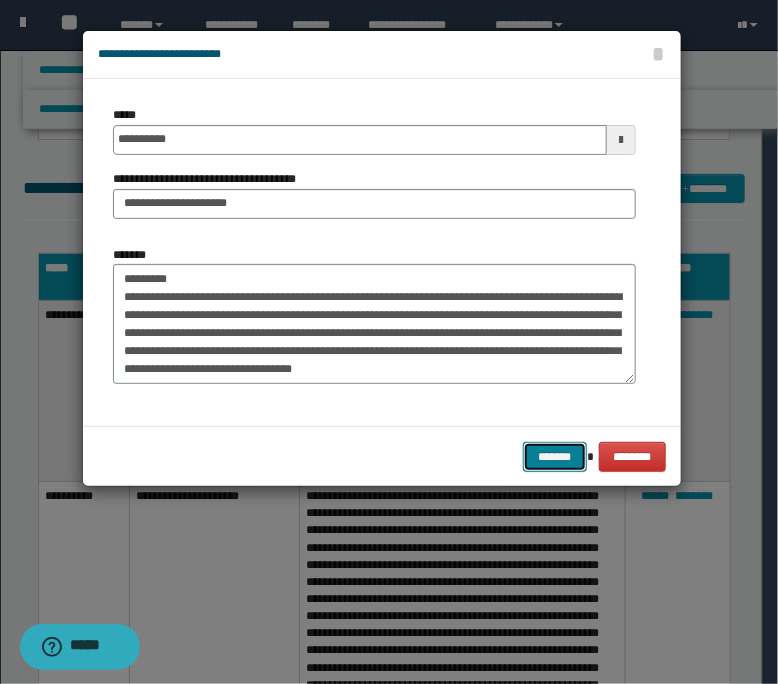 click on "*******" at bounding box center (555, 457) 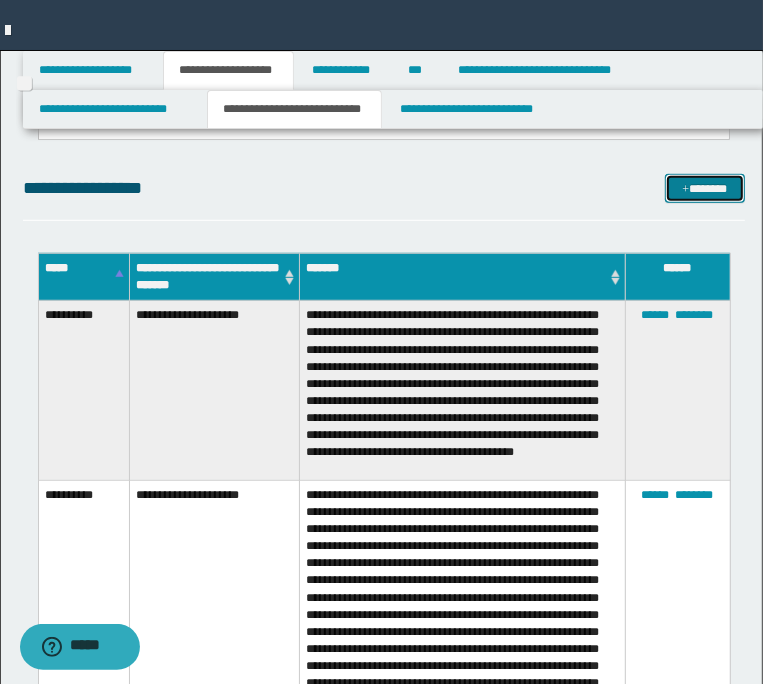 click on "*******" at bounding box center [704, 189] 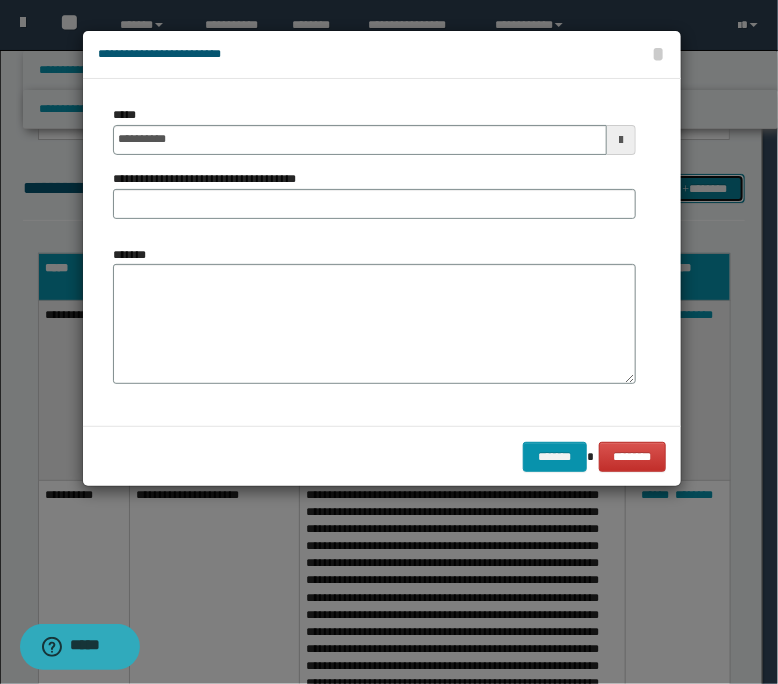 scroll, scrollTop: 0, scrollLeft: 0, axis: both 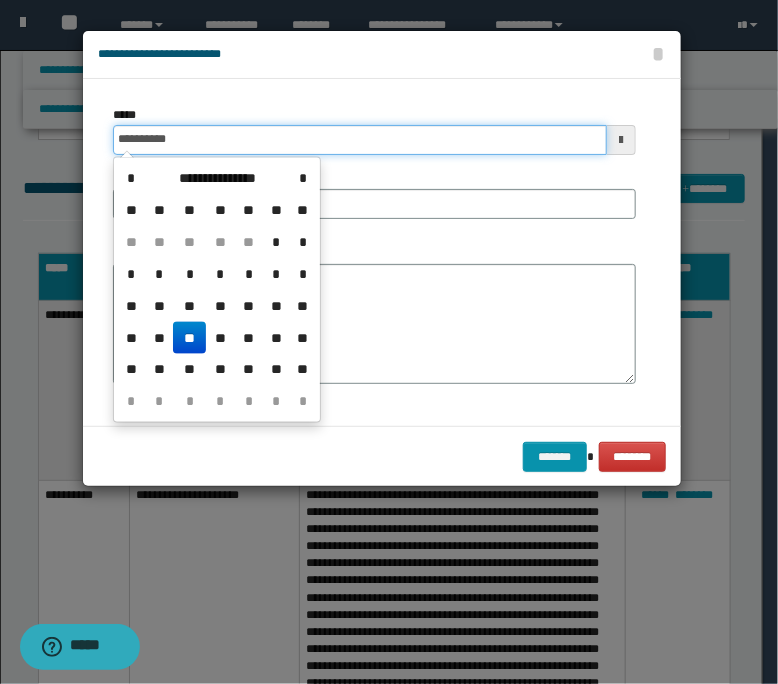 click on "**********" at bounding box center [360, 140] 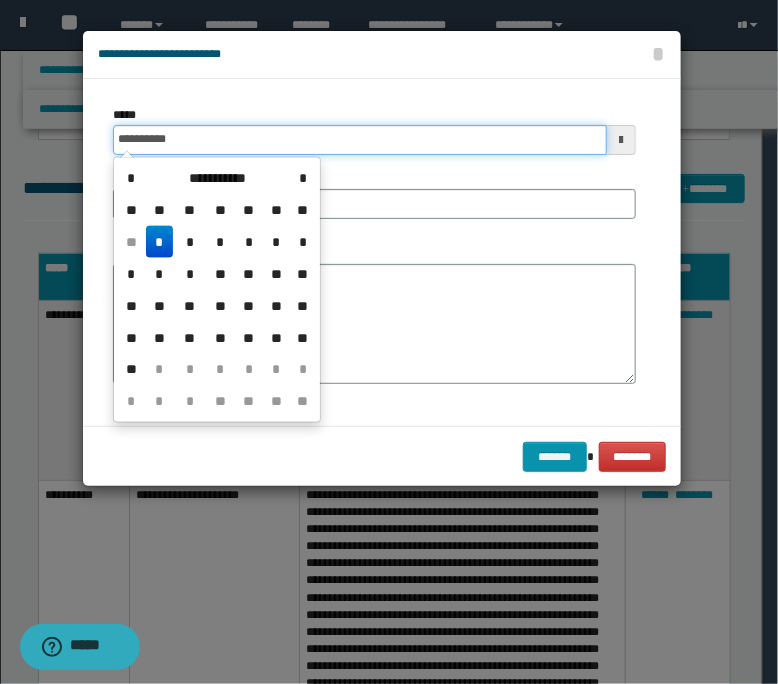 type on "**********" 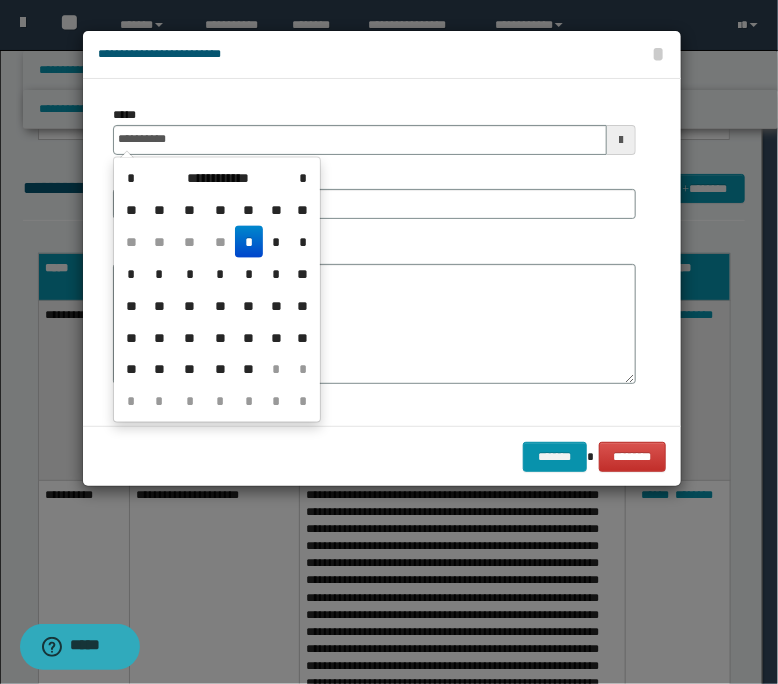 click on "*" at bounding box center [249, 242] 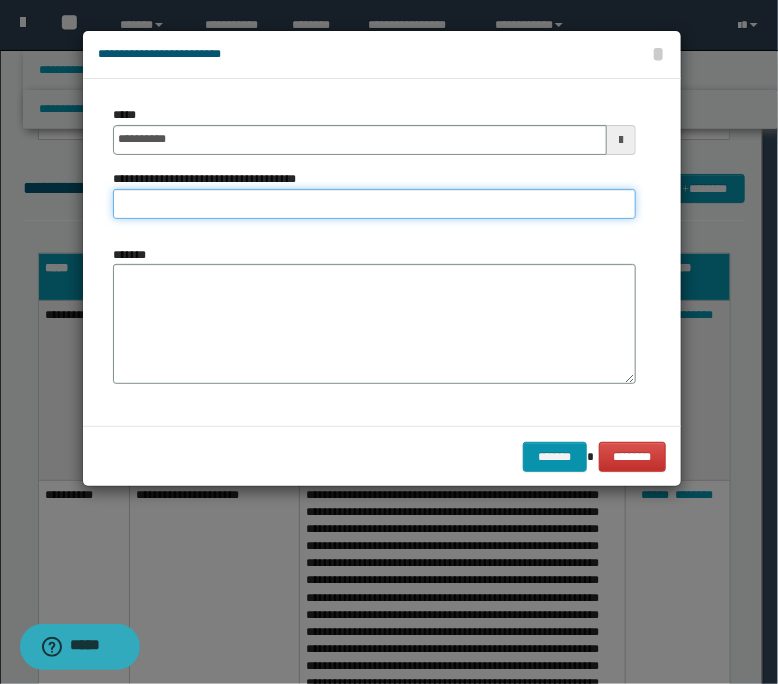 click on "**********" at bounding box center (374, 204) 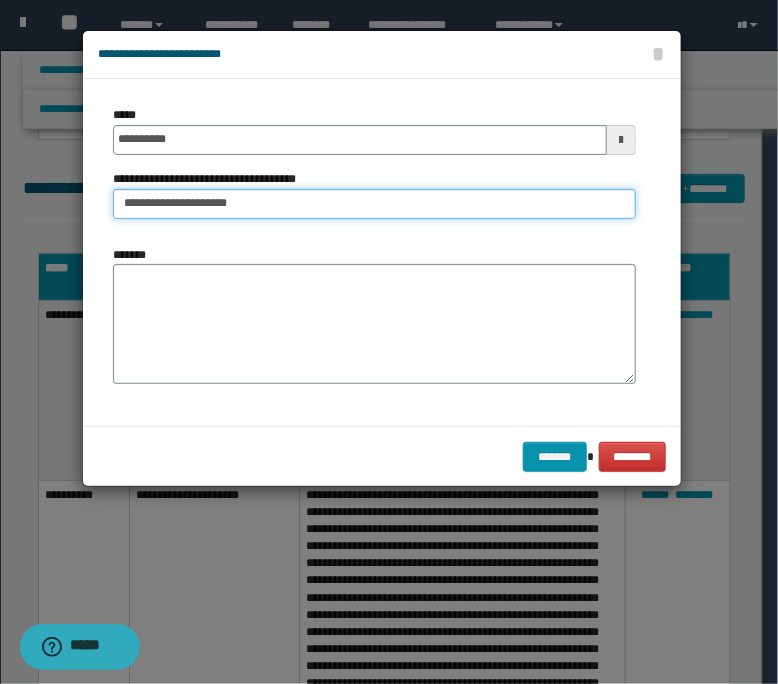 type on "**********" 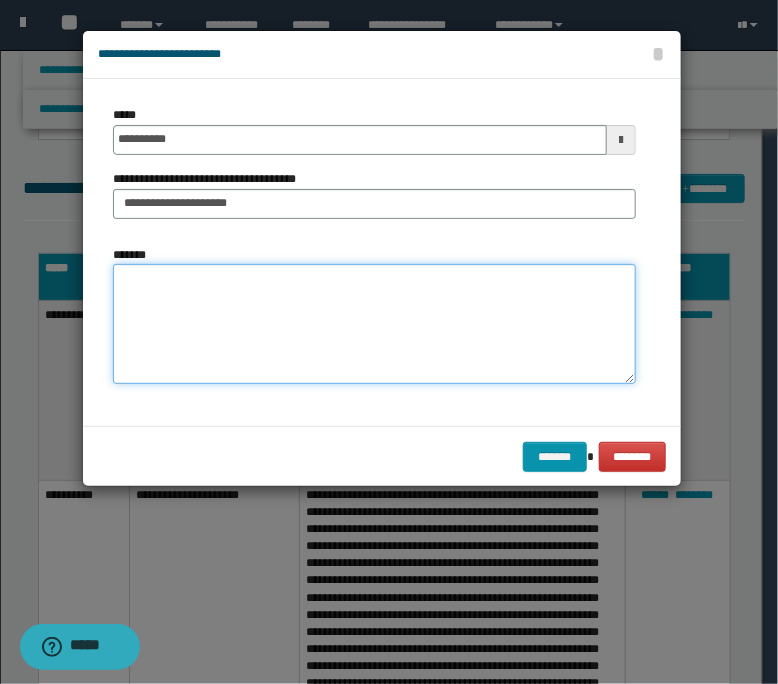 click on "*******" at bounding box center [374, 324] 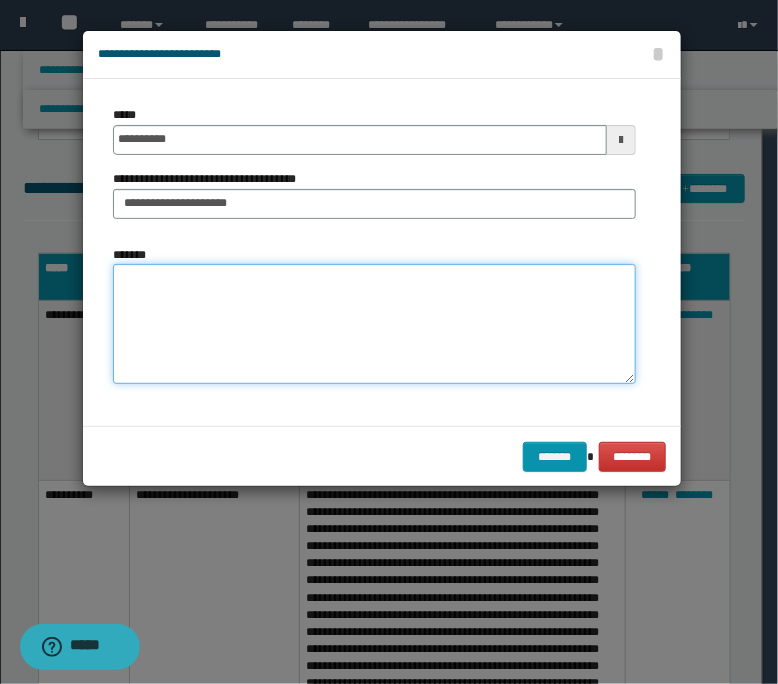 paste on "**********" 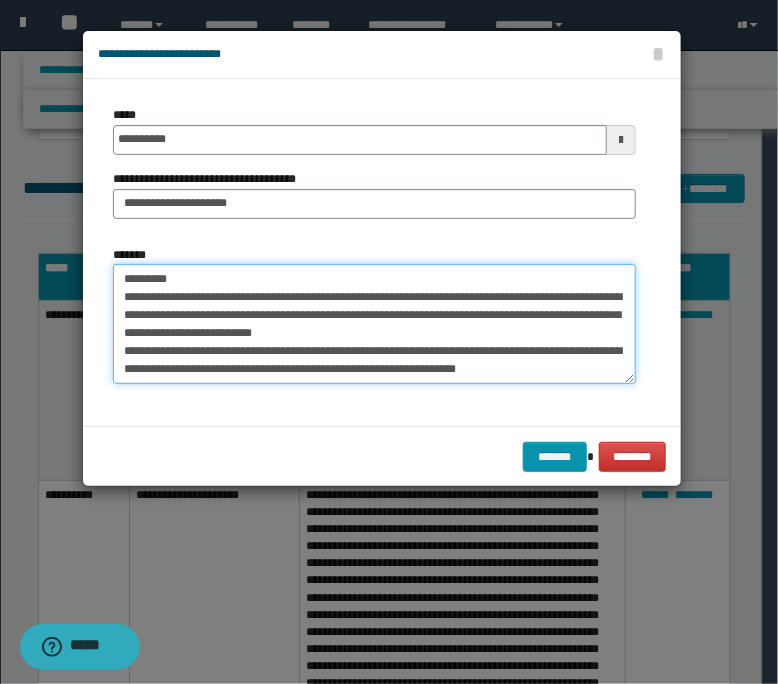 scroll, scrollTop: 120, scrollLeft: 0, axis: vertical 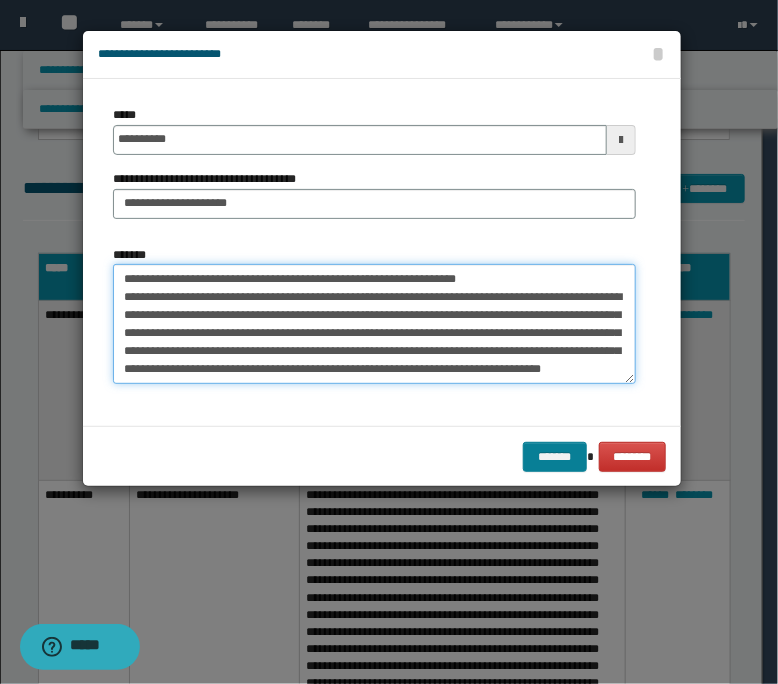 type on "**********" 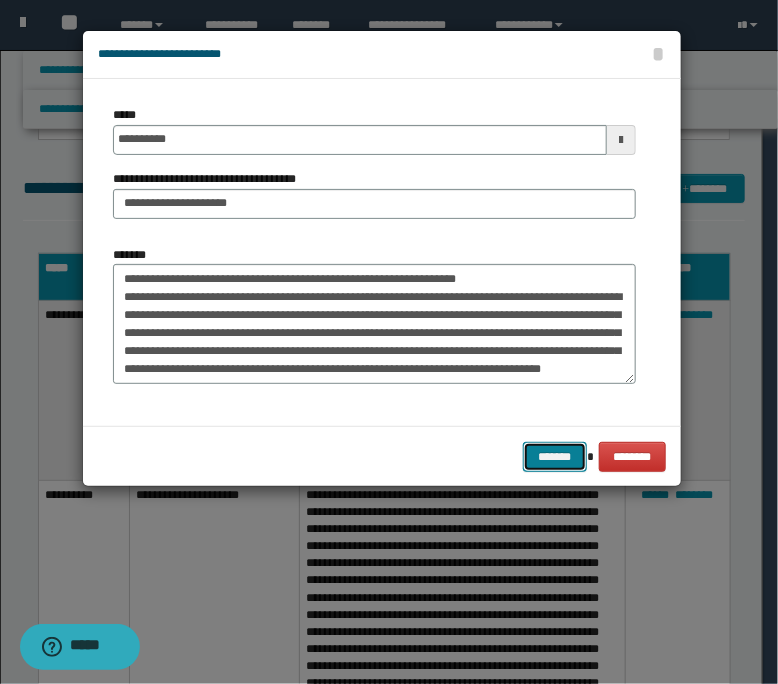 click on "*******" at bounding box center [555, 457] 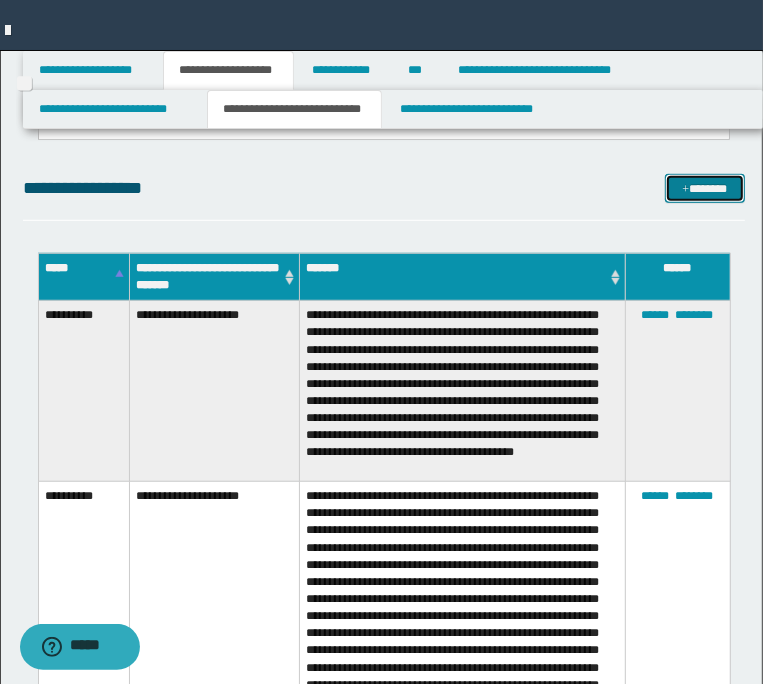 click on "*******" at bounding box center [704, 189] 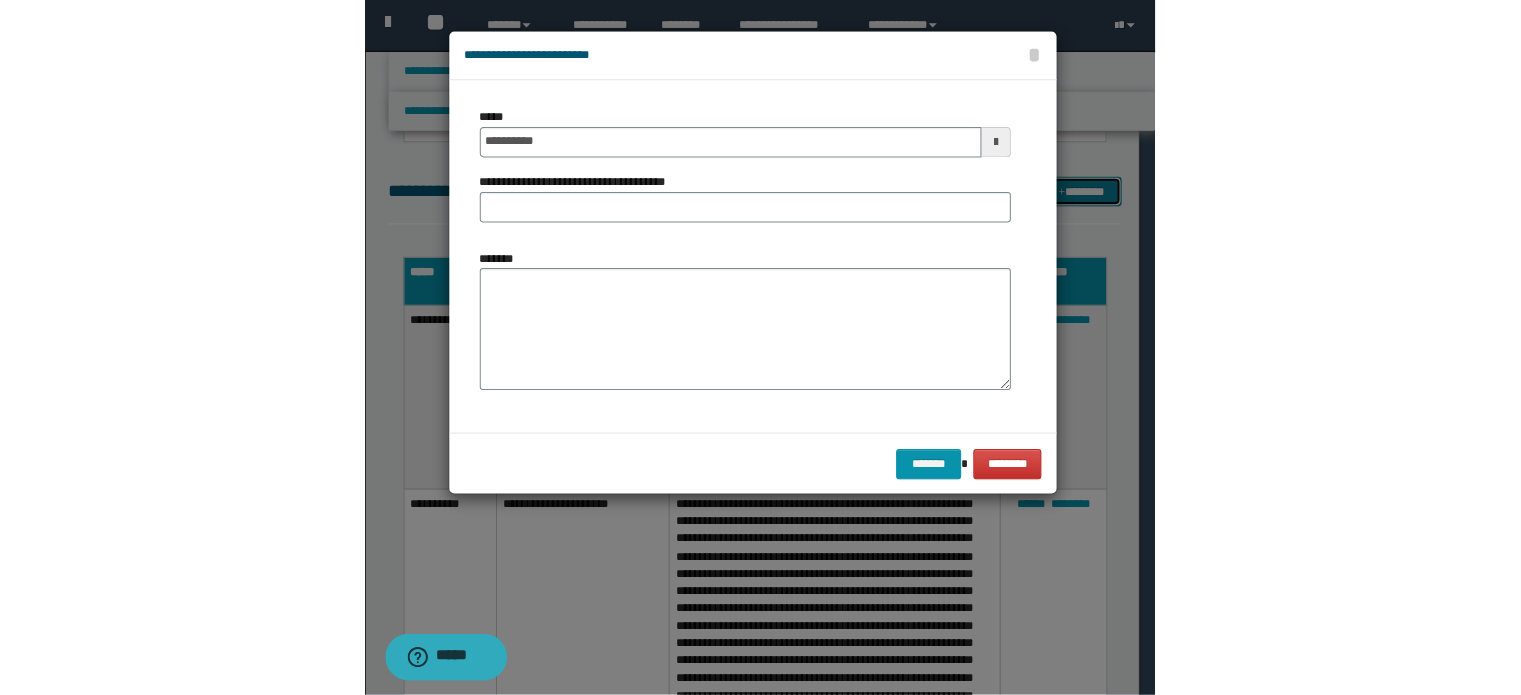scroll, scrollTop: 0, scrollLeft: 0, axis: both 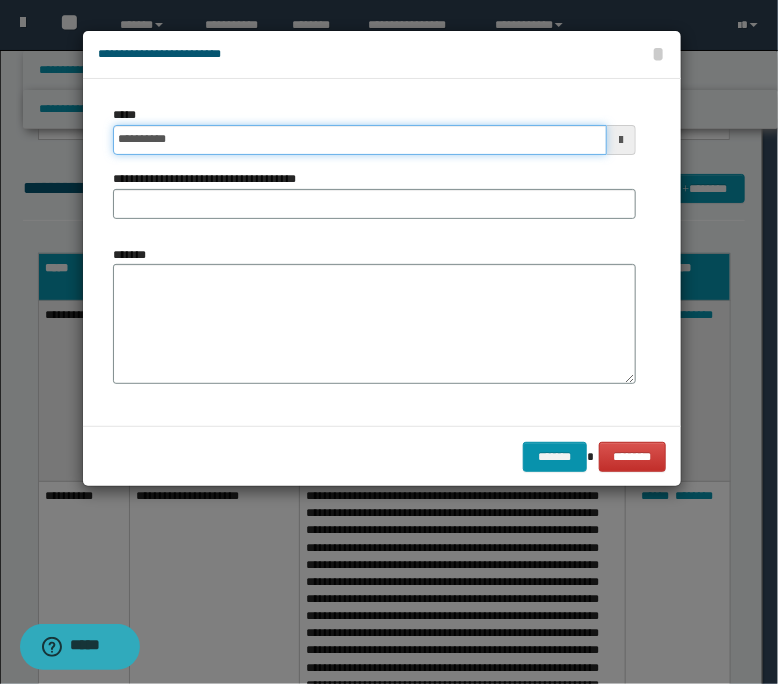 click on "**********" at bounding box center [360, 140] 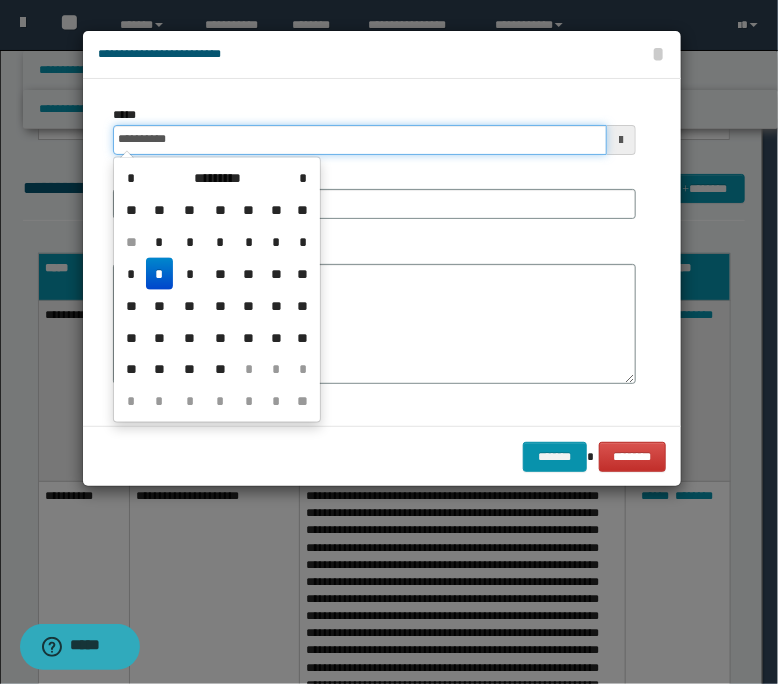 type on "**********" 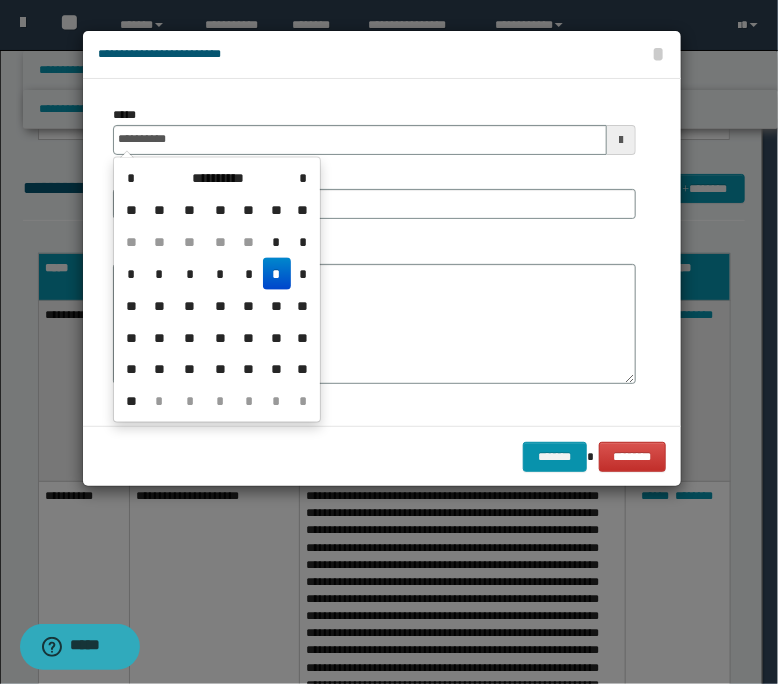 click on "*" at bounding box center (277, 274) 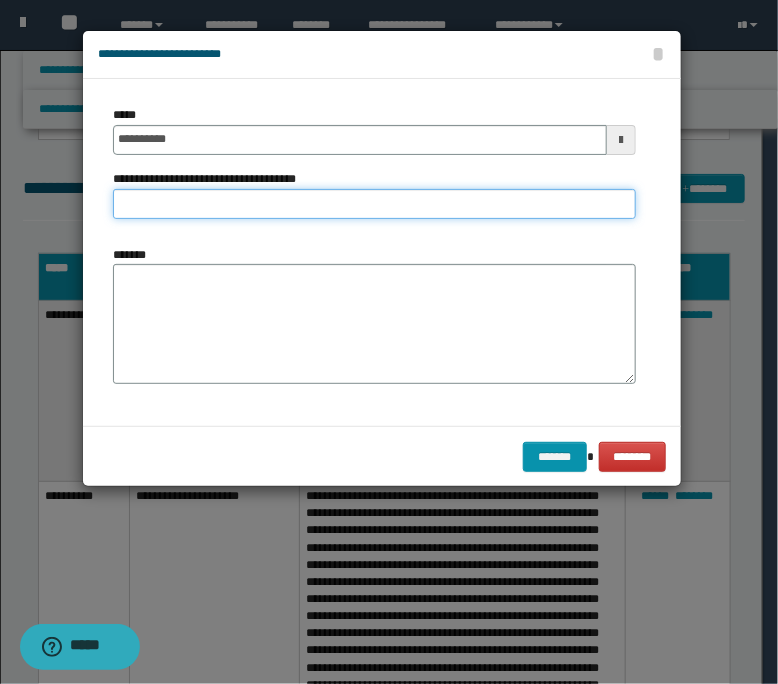 click on "**********" at bounding box center [374, 204] 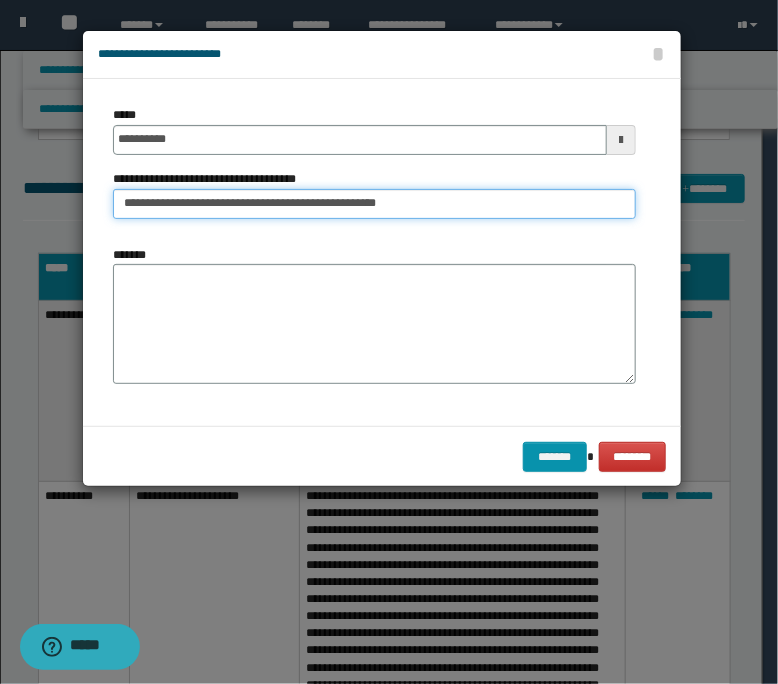 type on "**********" 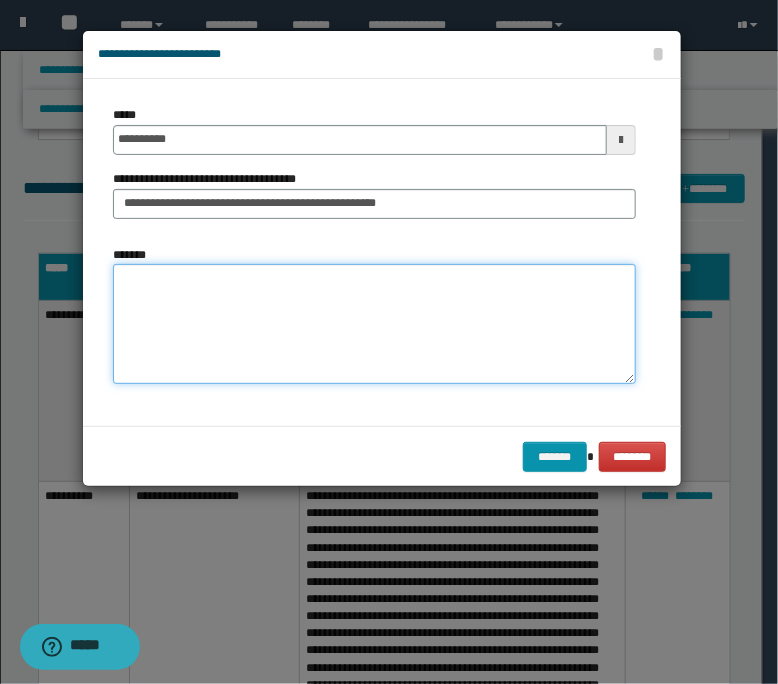 click on "*******" at bounding box center (374, 324) 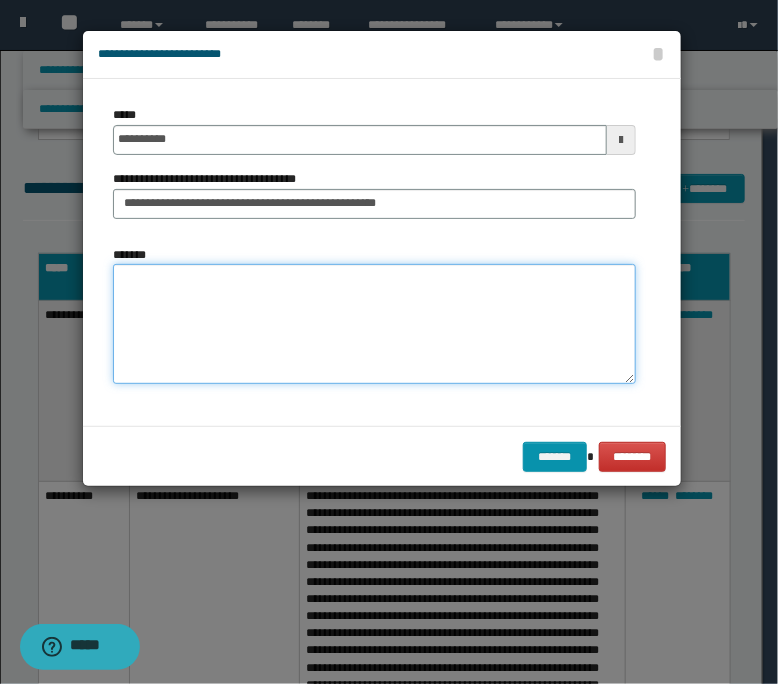 paste on "**********" 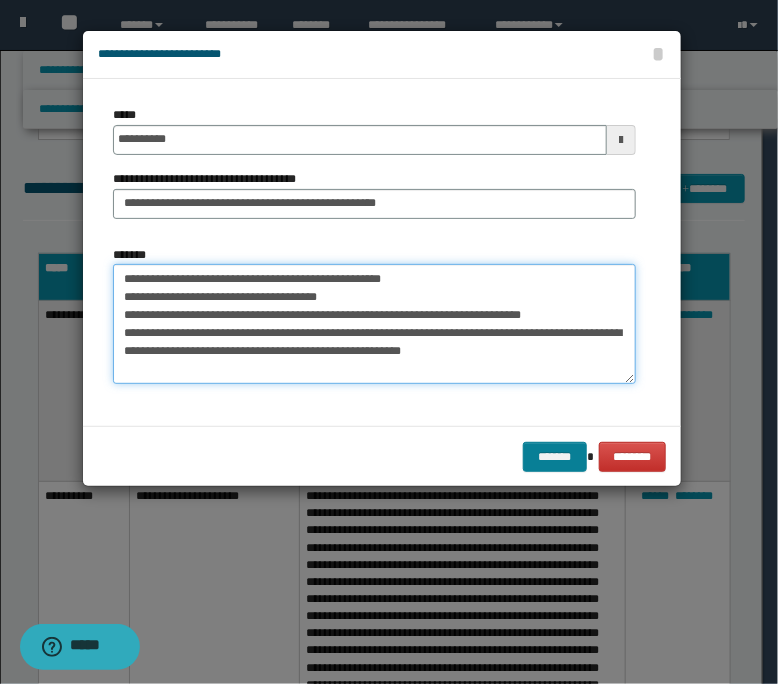 type on "**********" 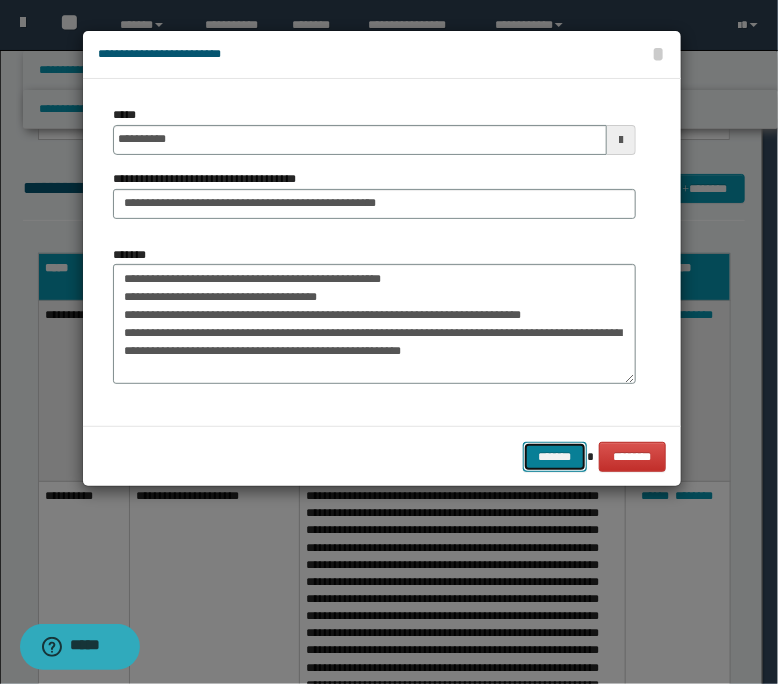 click on "*******" at bounding box center [555, 457] 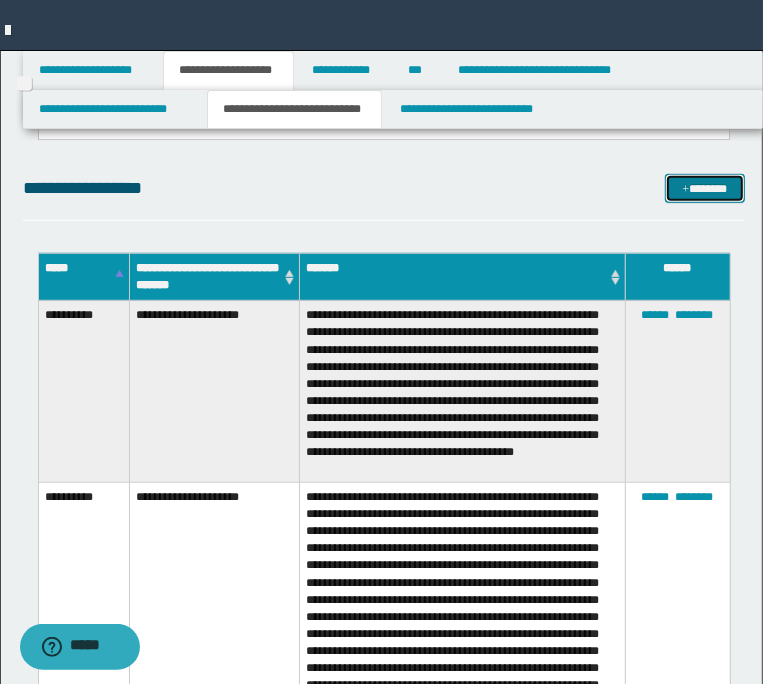 click on "*******" at bounding box center (704, 189) 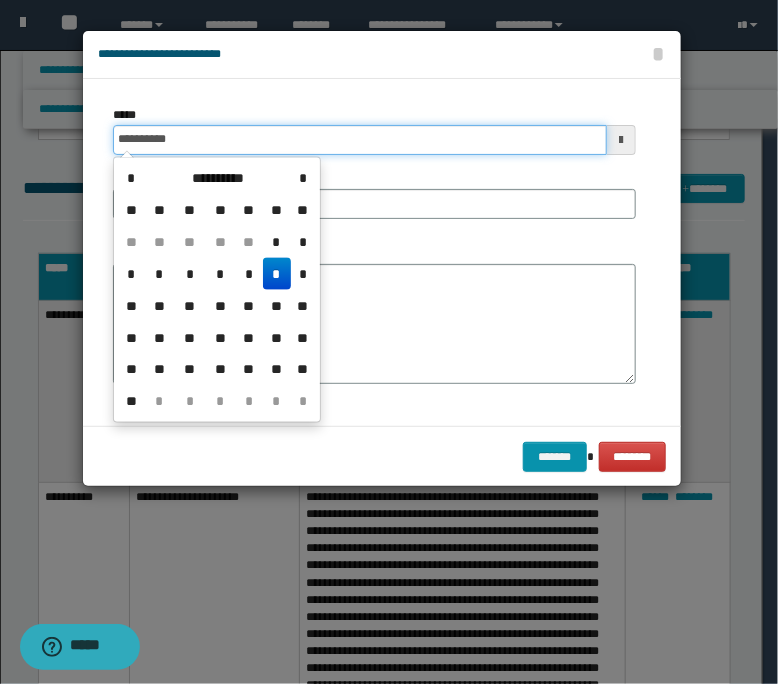 click on "**********" at bounding box center [360, 140] 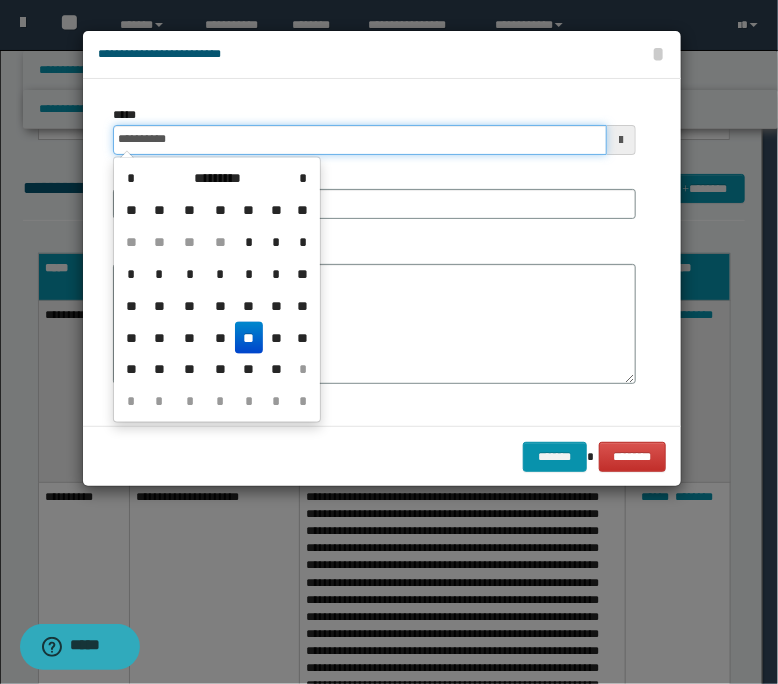 type on "**********" 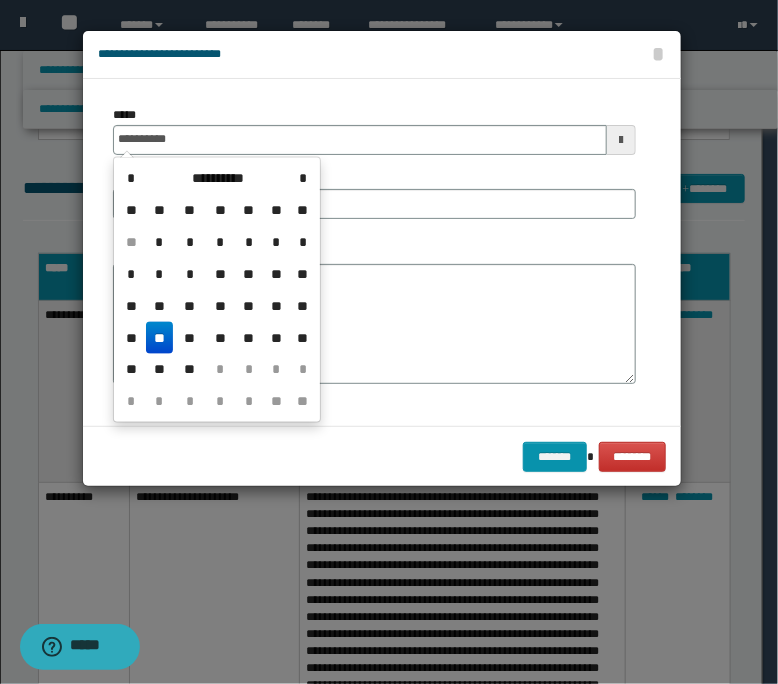 click on "**" at bounding box center [160, 338] 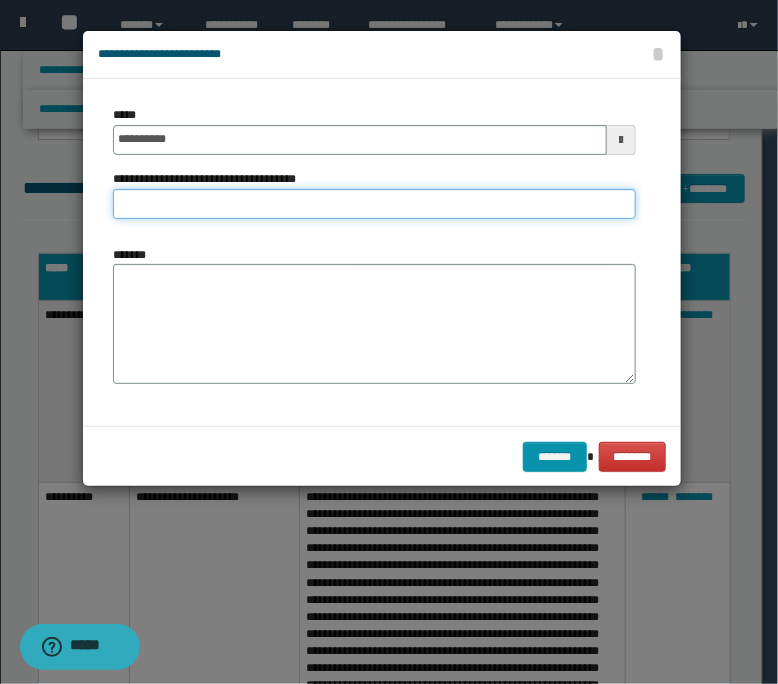 click on "**********" at bounding box center [374, 204] 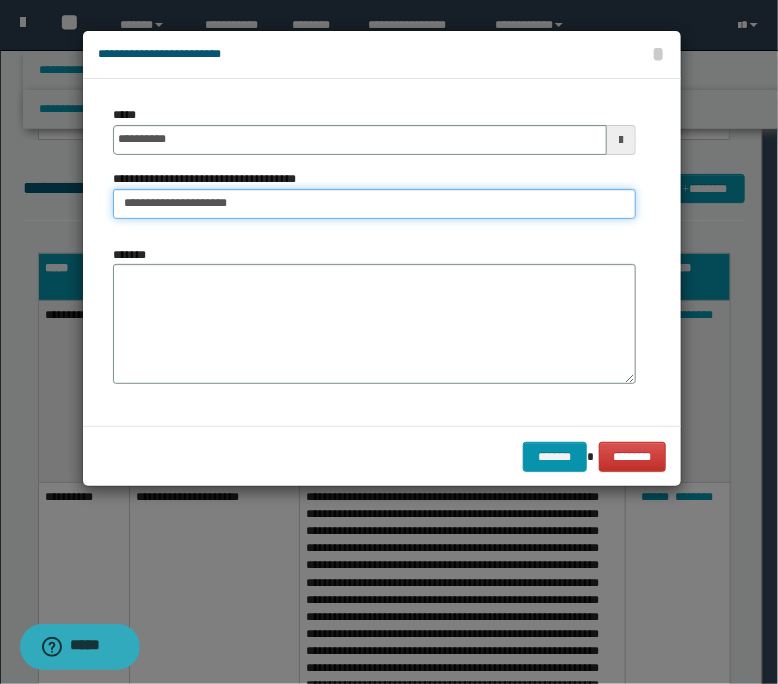 type on "**********" 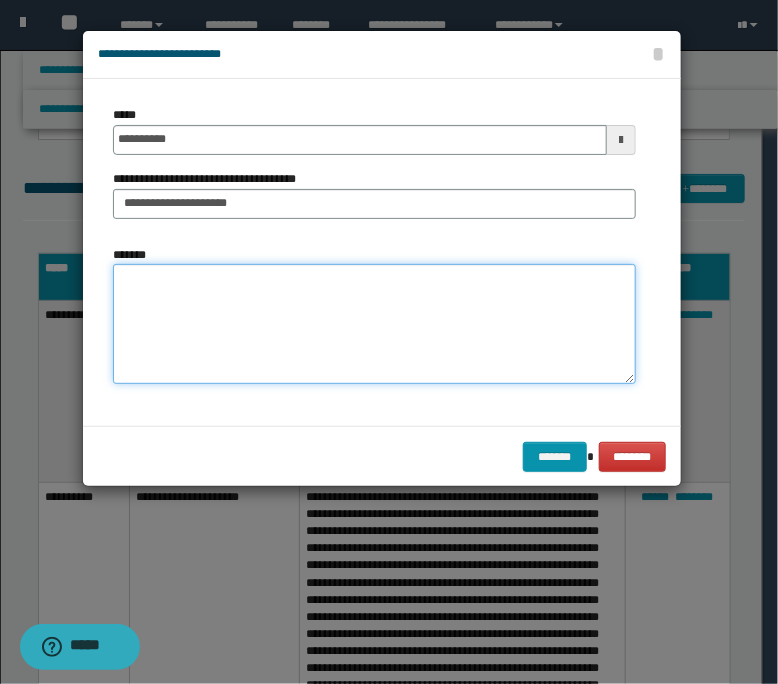 click on "*******" at bounding box center [374, 324] 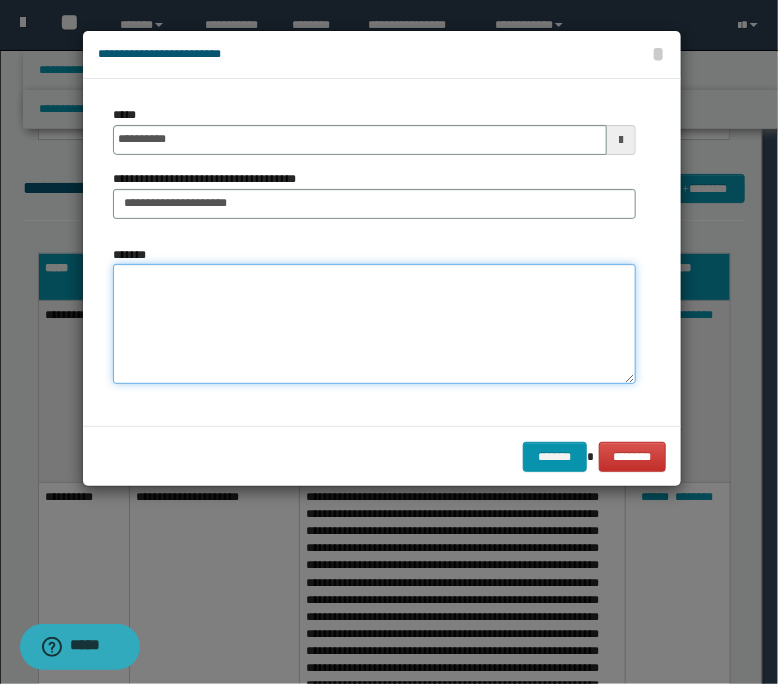 paste on "**********" 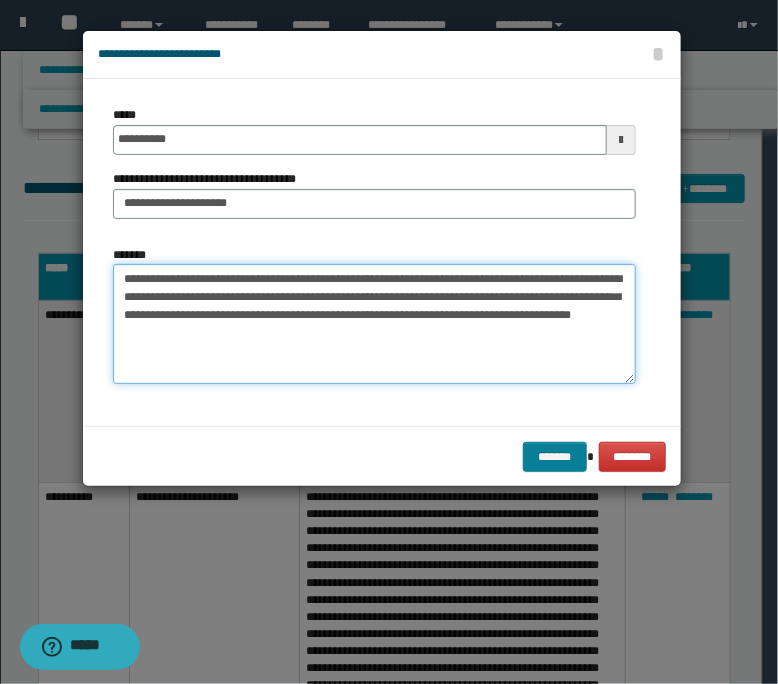 type on "**********" 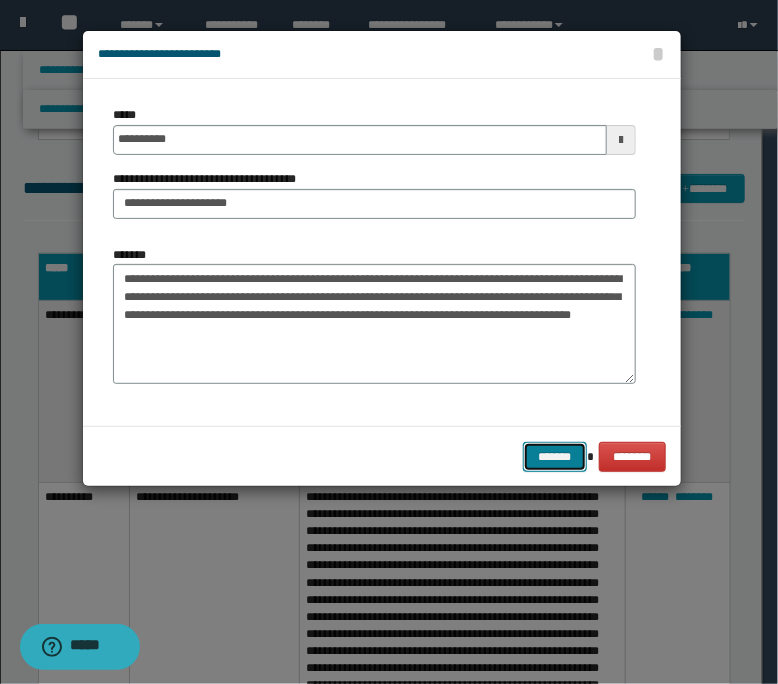 click on "*******" at bounding box center [555, 457] 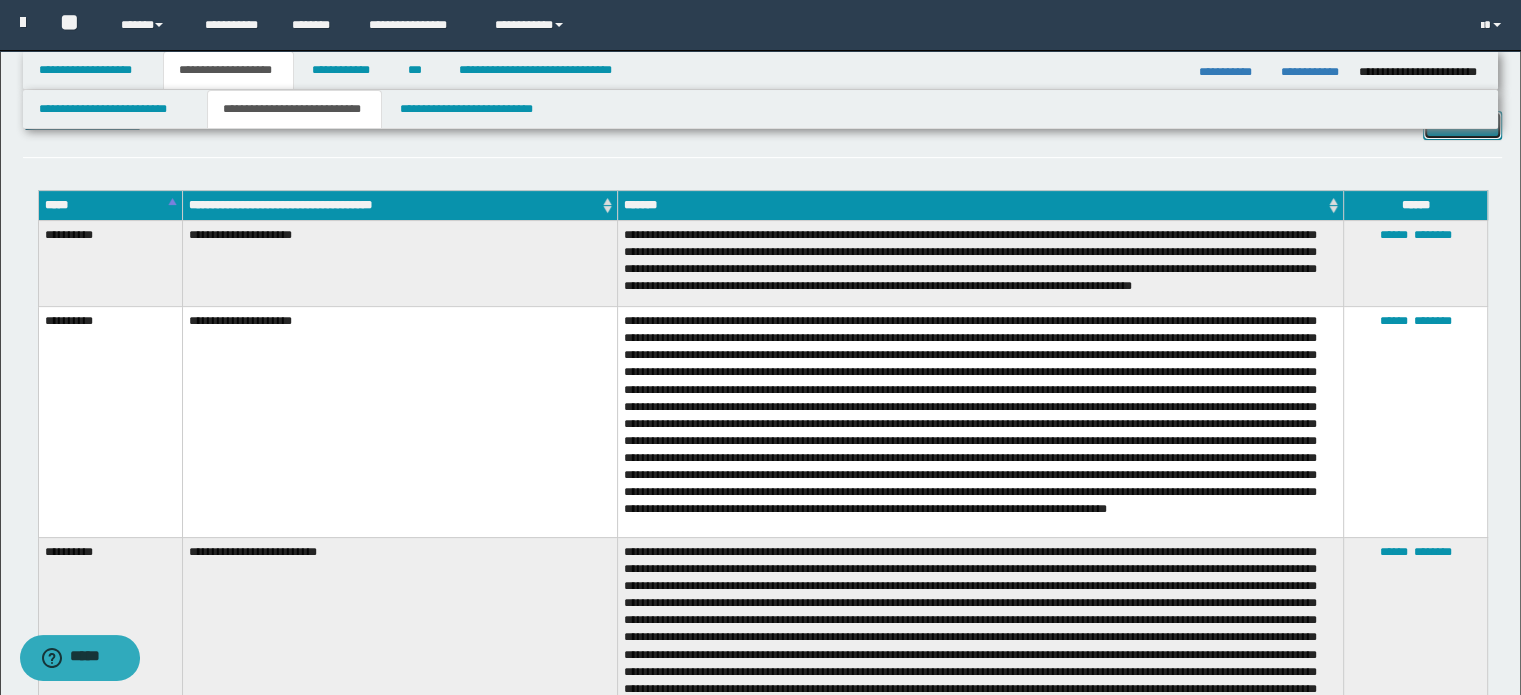 scroll, scrollTop: 400, scrollLeft: 0, axis: vertical 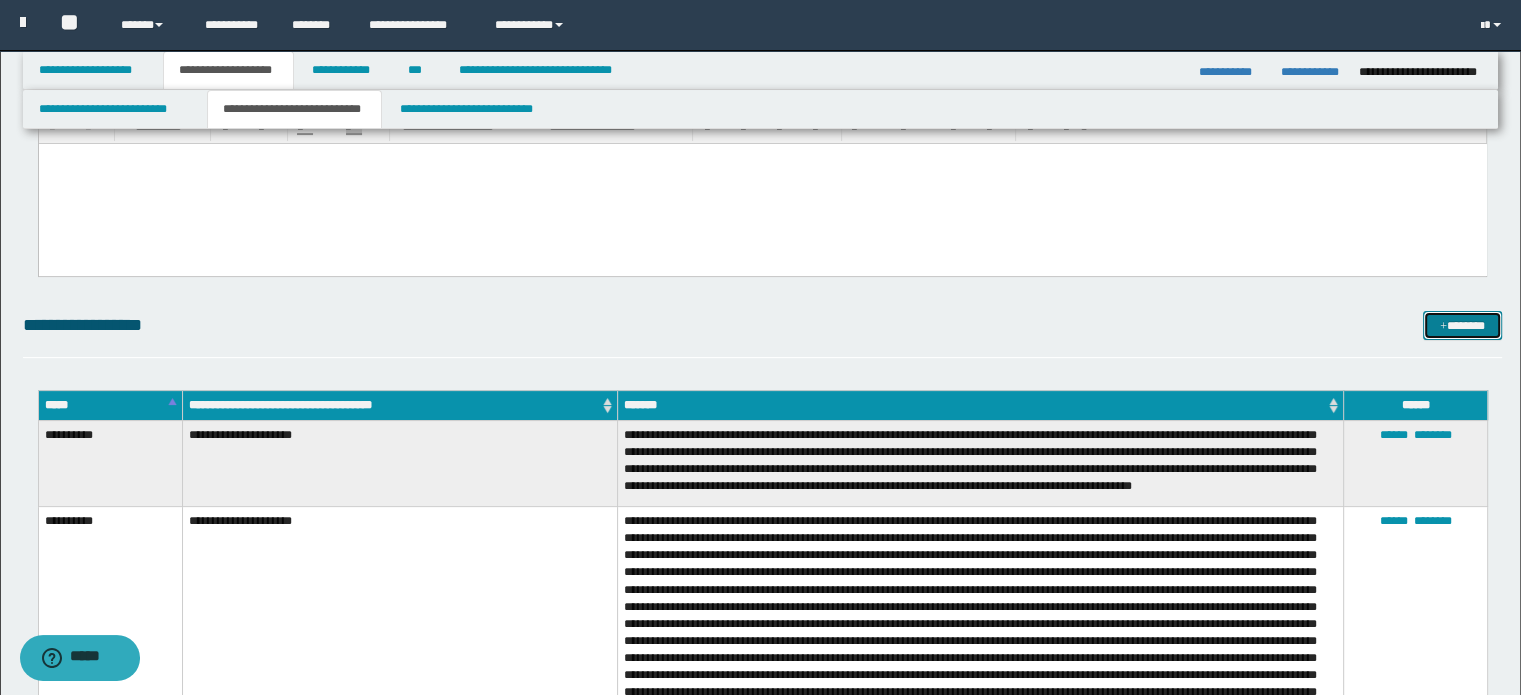 click on "*******" at bounding box center [1462, 326] 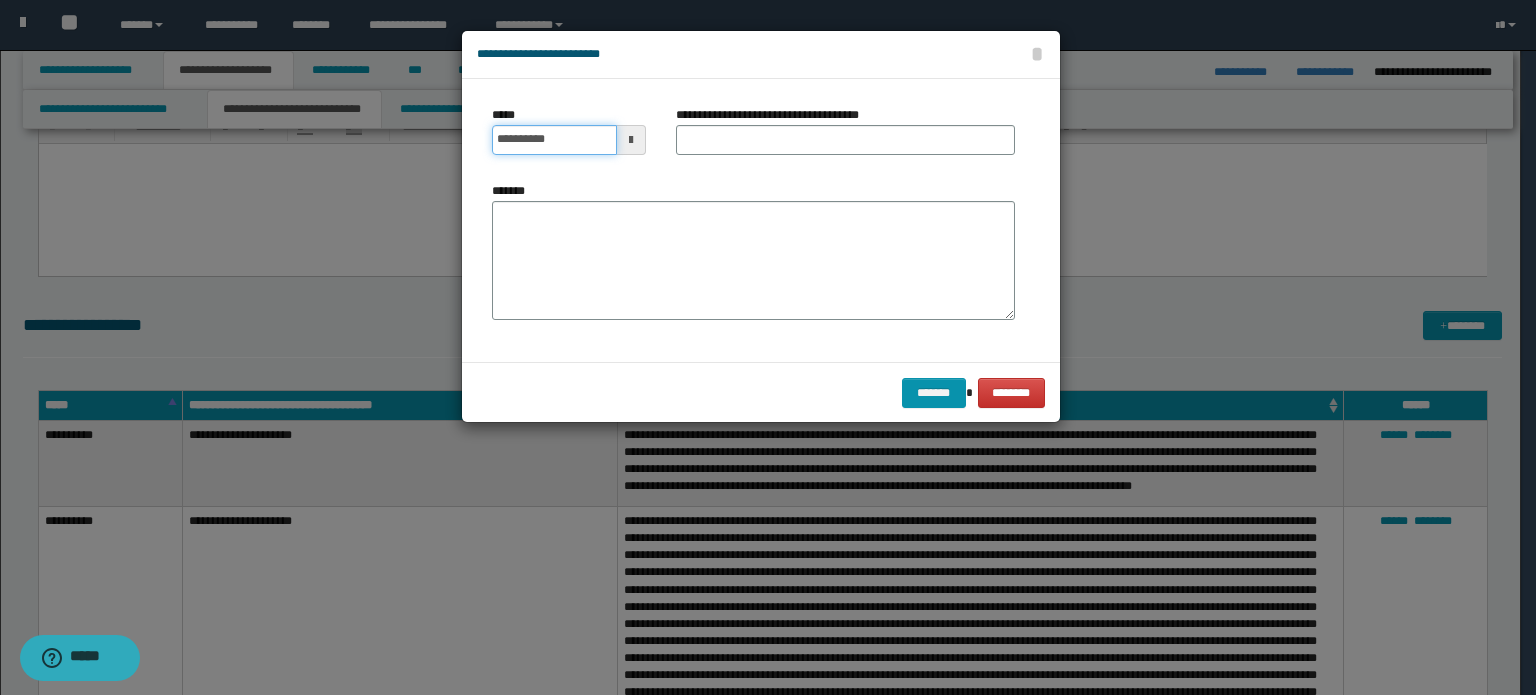 click on "**********" at bounding box center [554, 140] 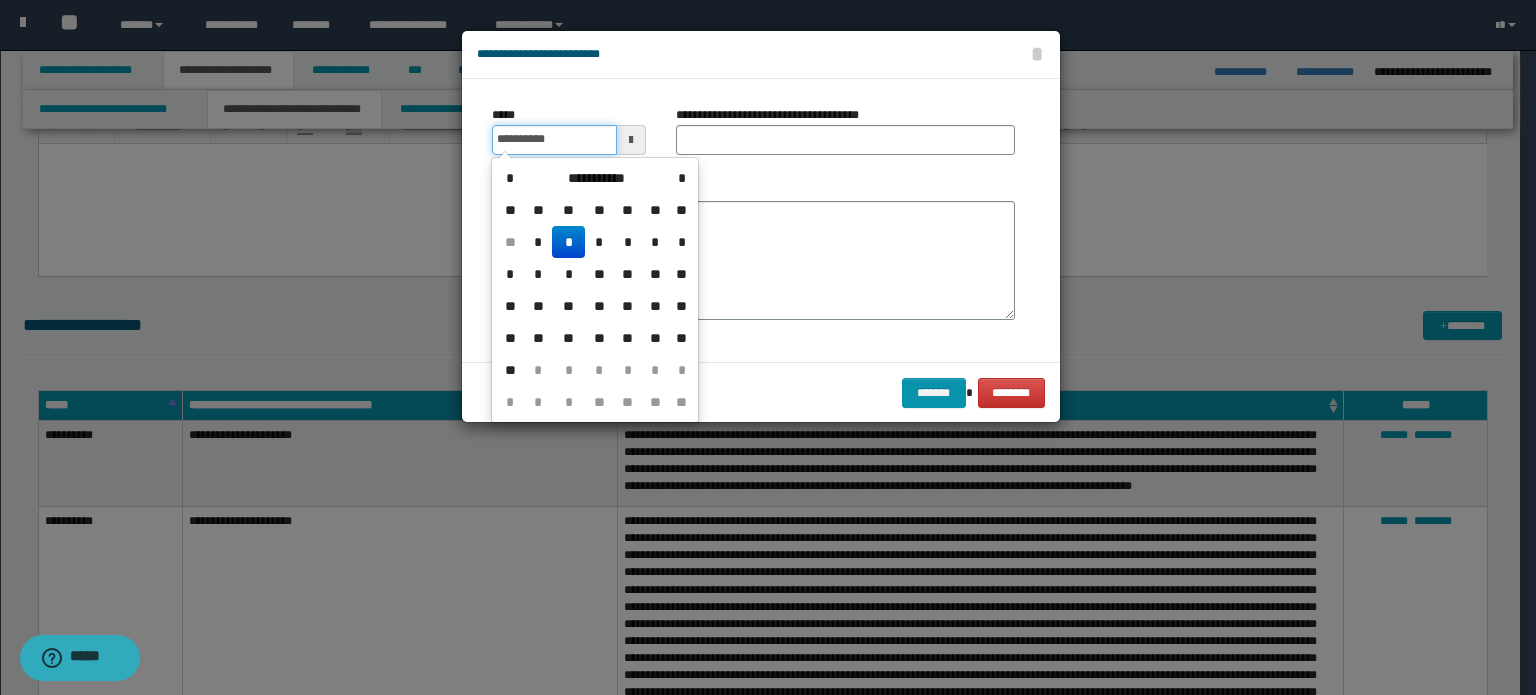 type on "**********" 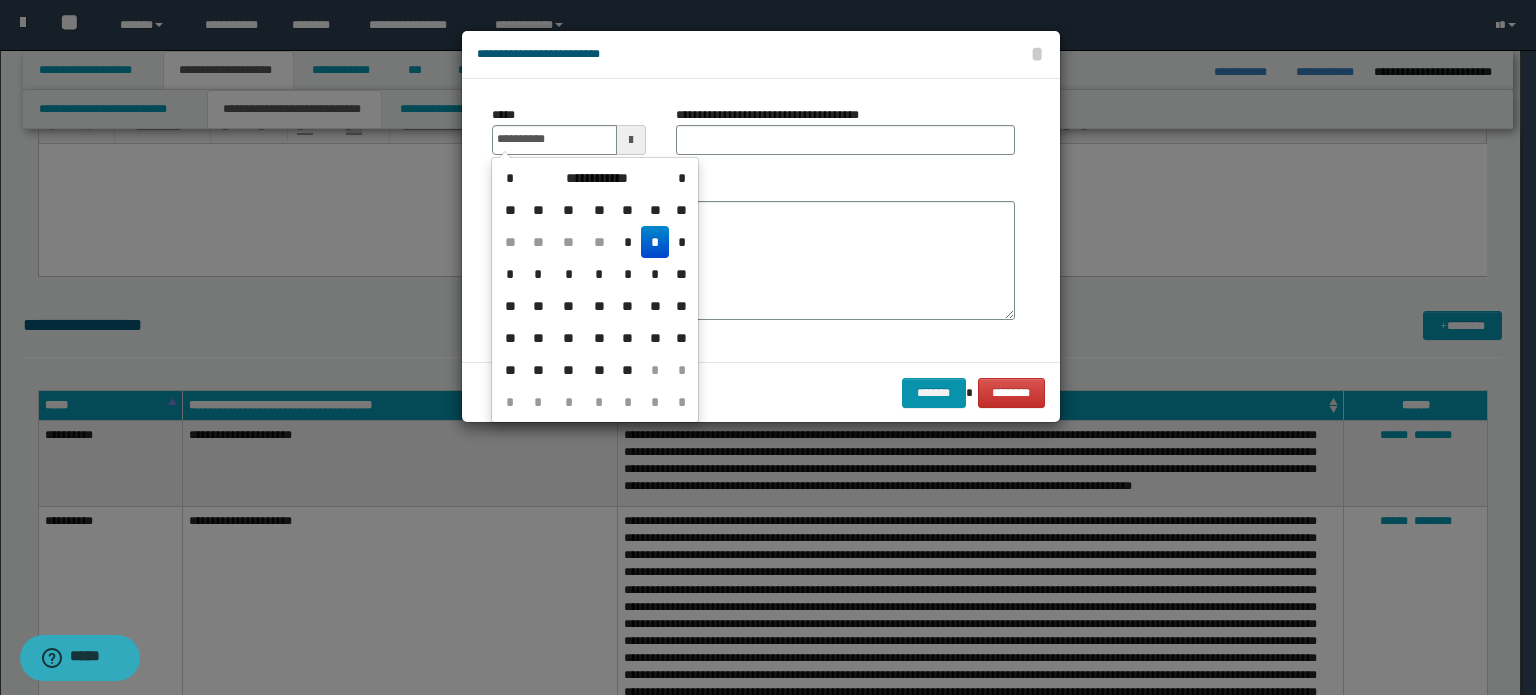 click on "*" at bounding box center [655, 242] 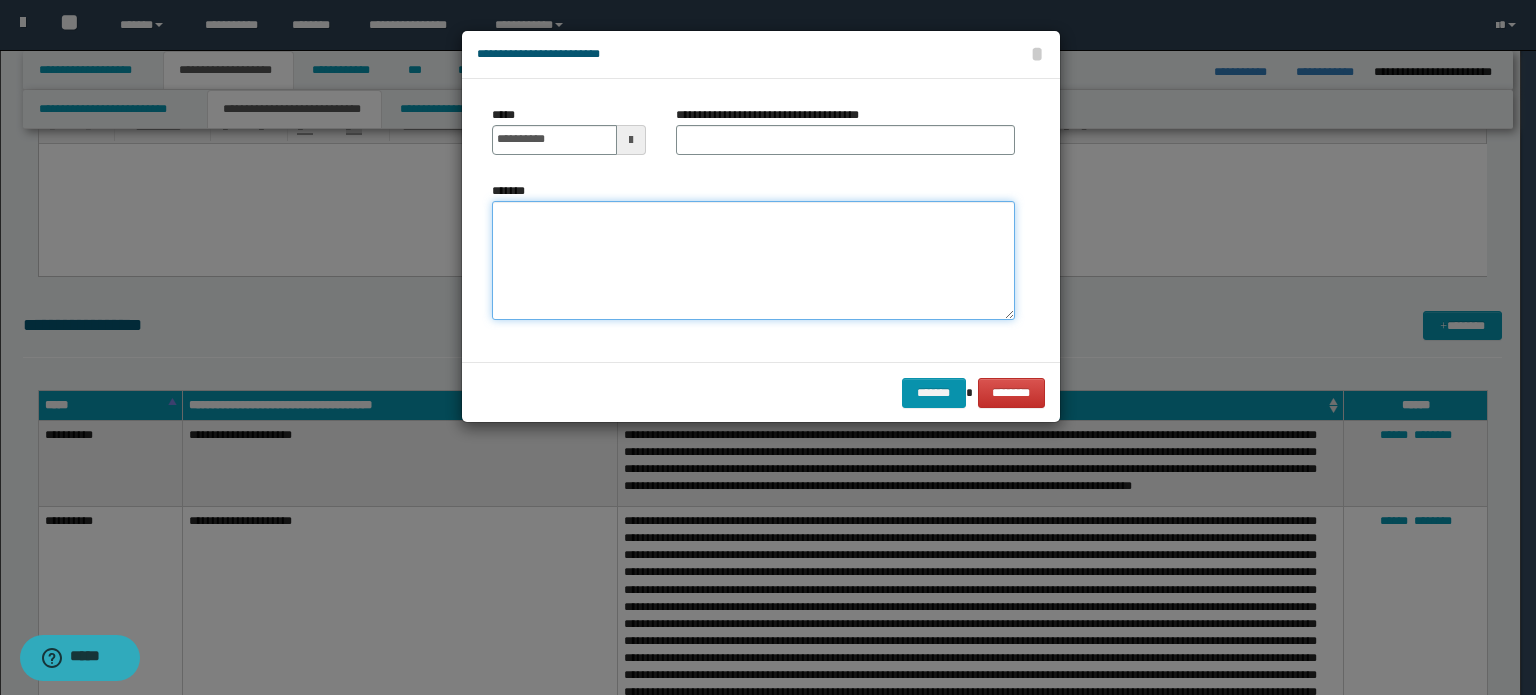 click on "*******" at bounding box center [753, 261] 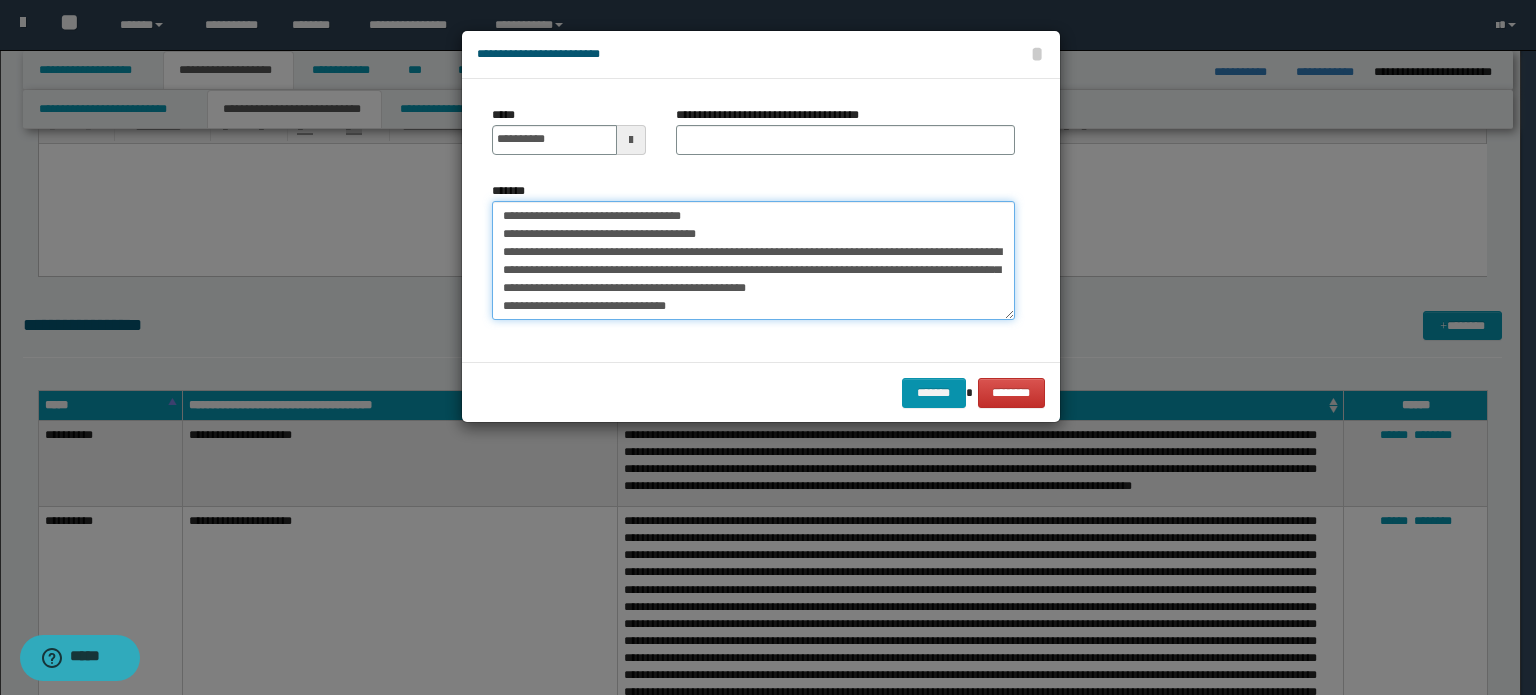 drag, startPoint x: 500, startPoint y: 218, endPoint x: 739, endPoint y: 223, distance: 239.05229 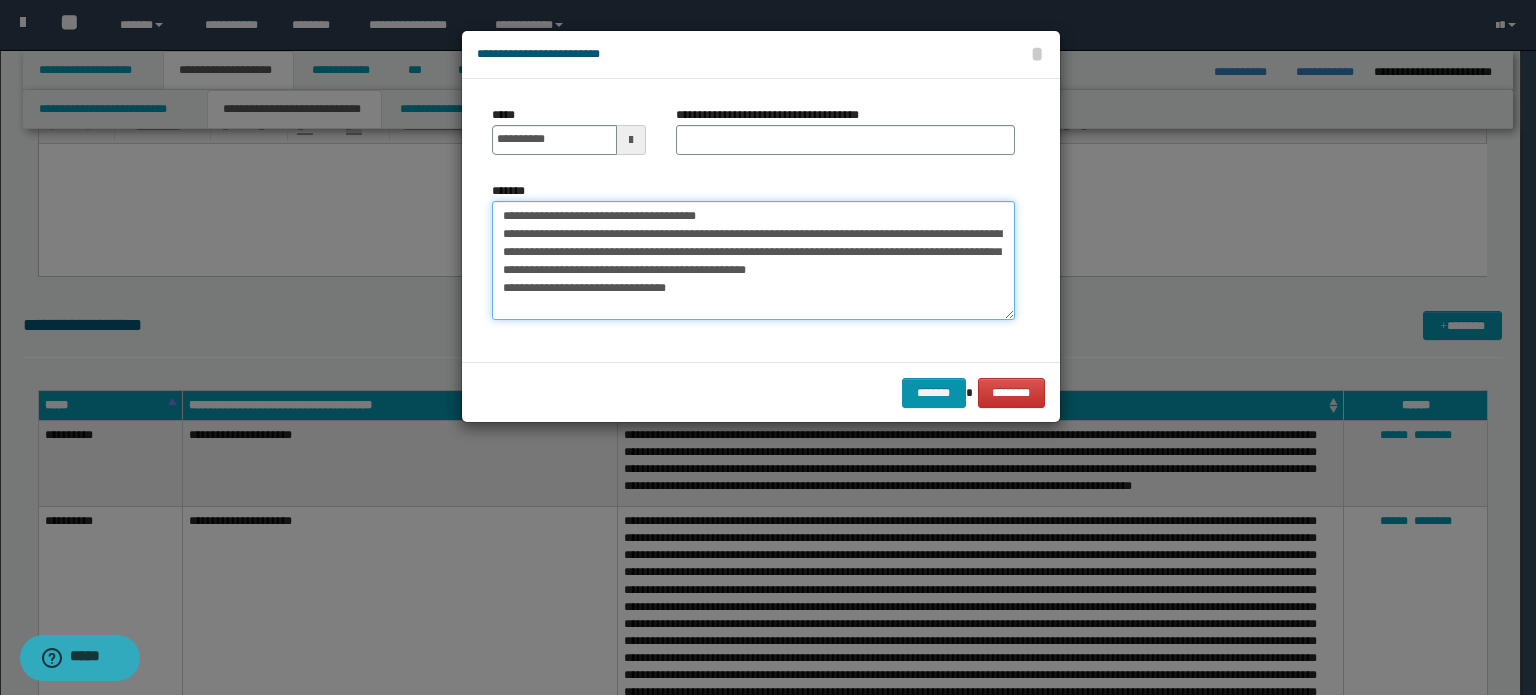type on "**********" 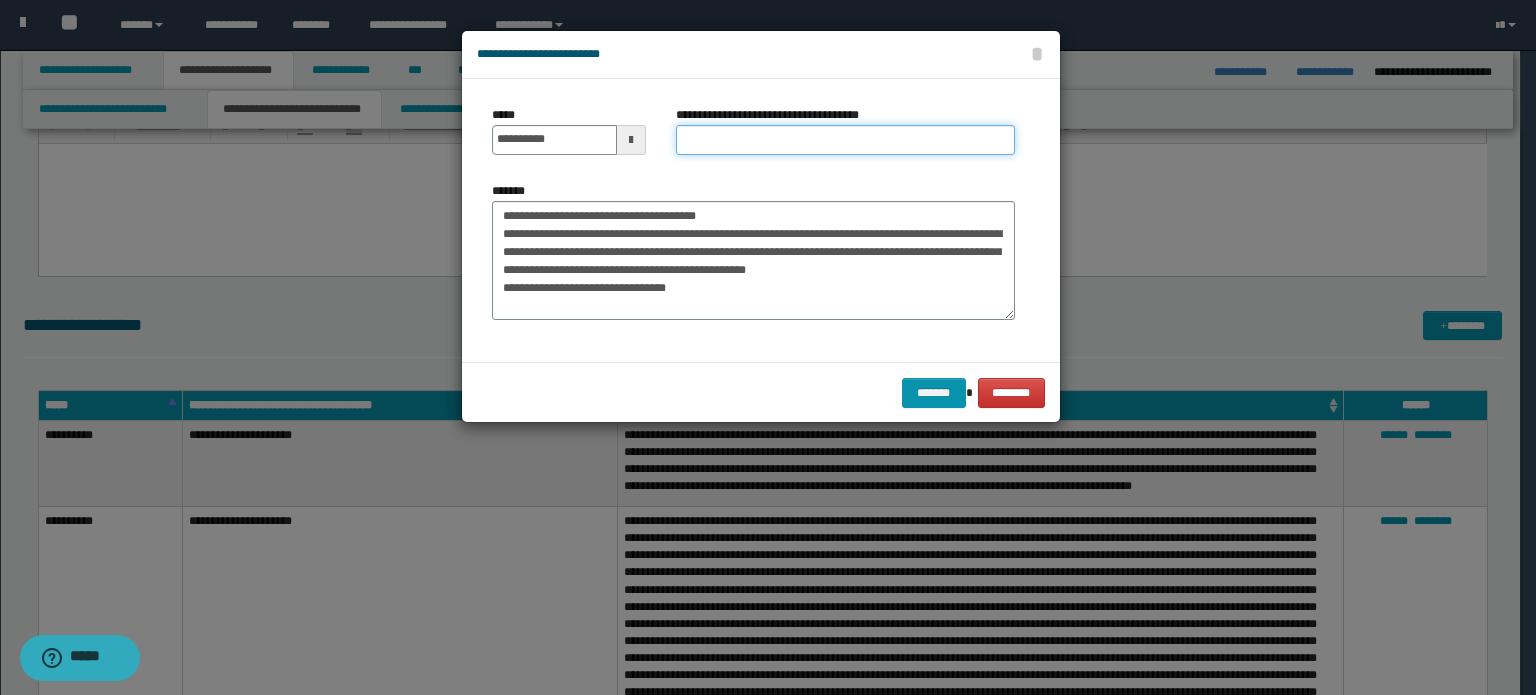 click on "**********" at bounding box center [845, 140] 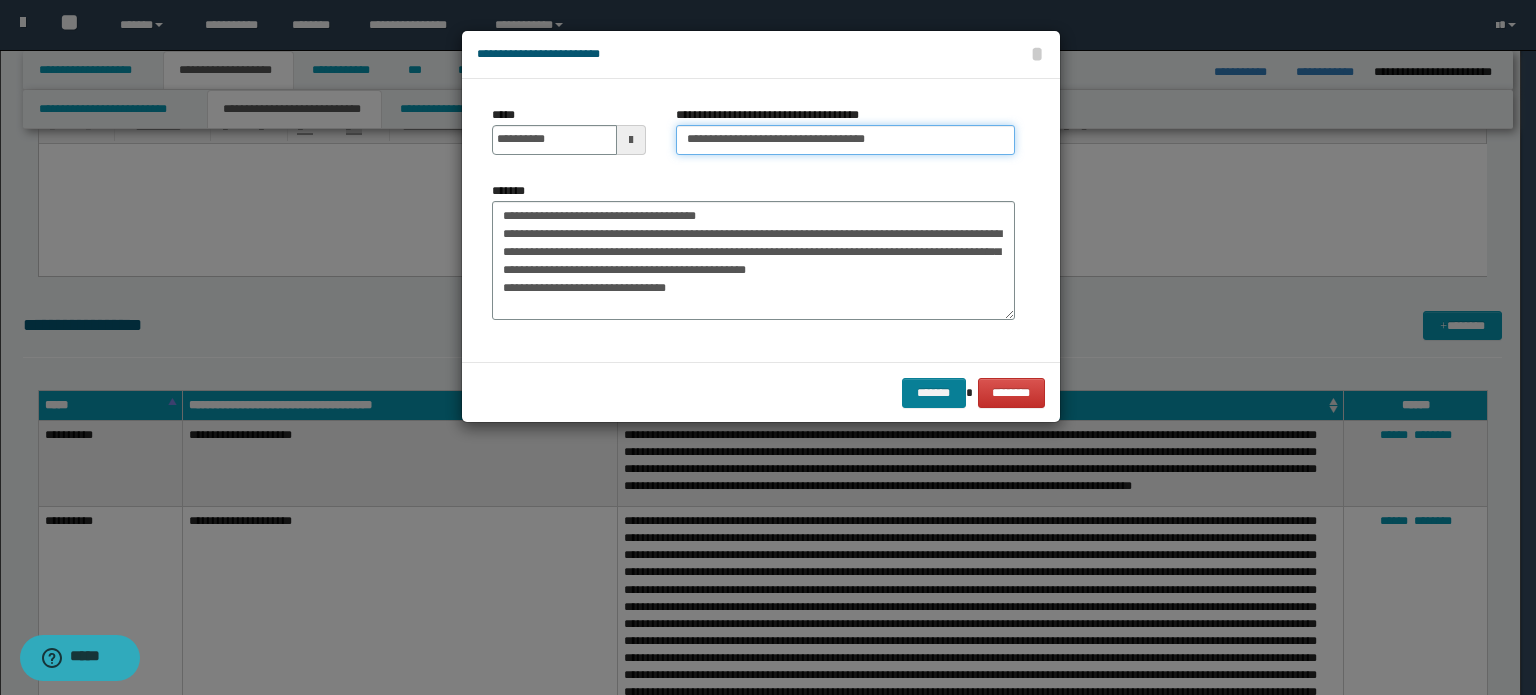 type on "**********" 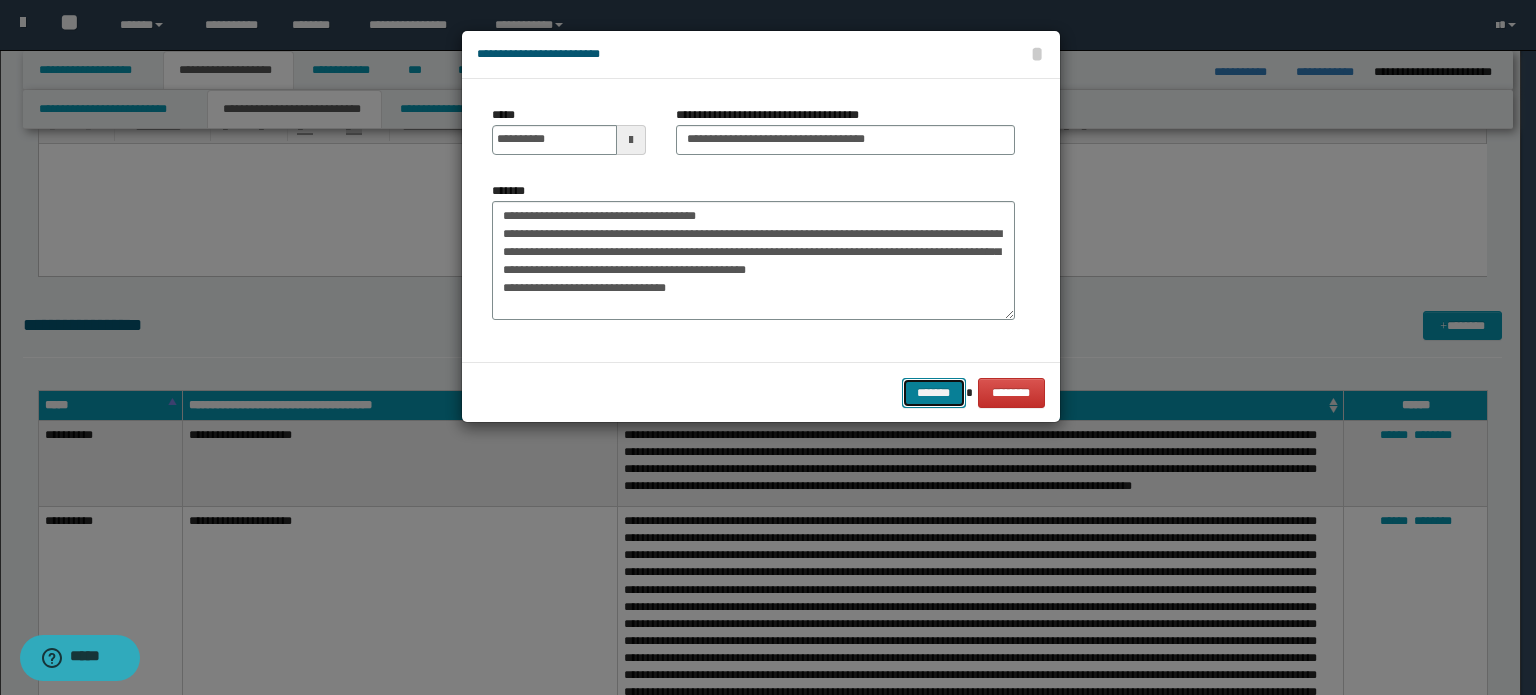 click on "*******" at bounding box center [934, 393] 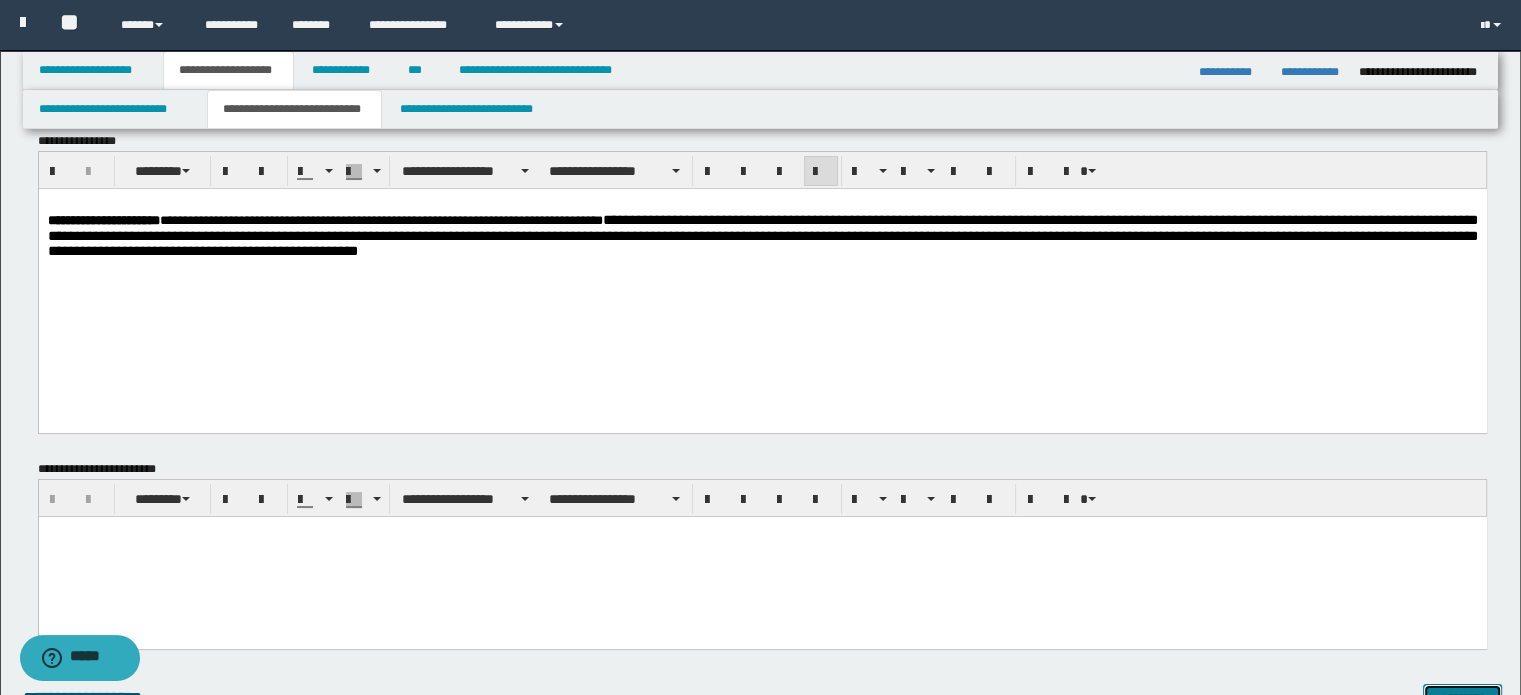 scroll, scrollTop: 0, scrollLeft: 0, axis: both 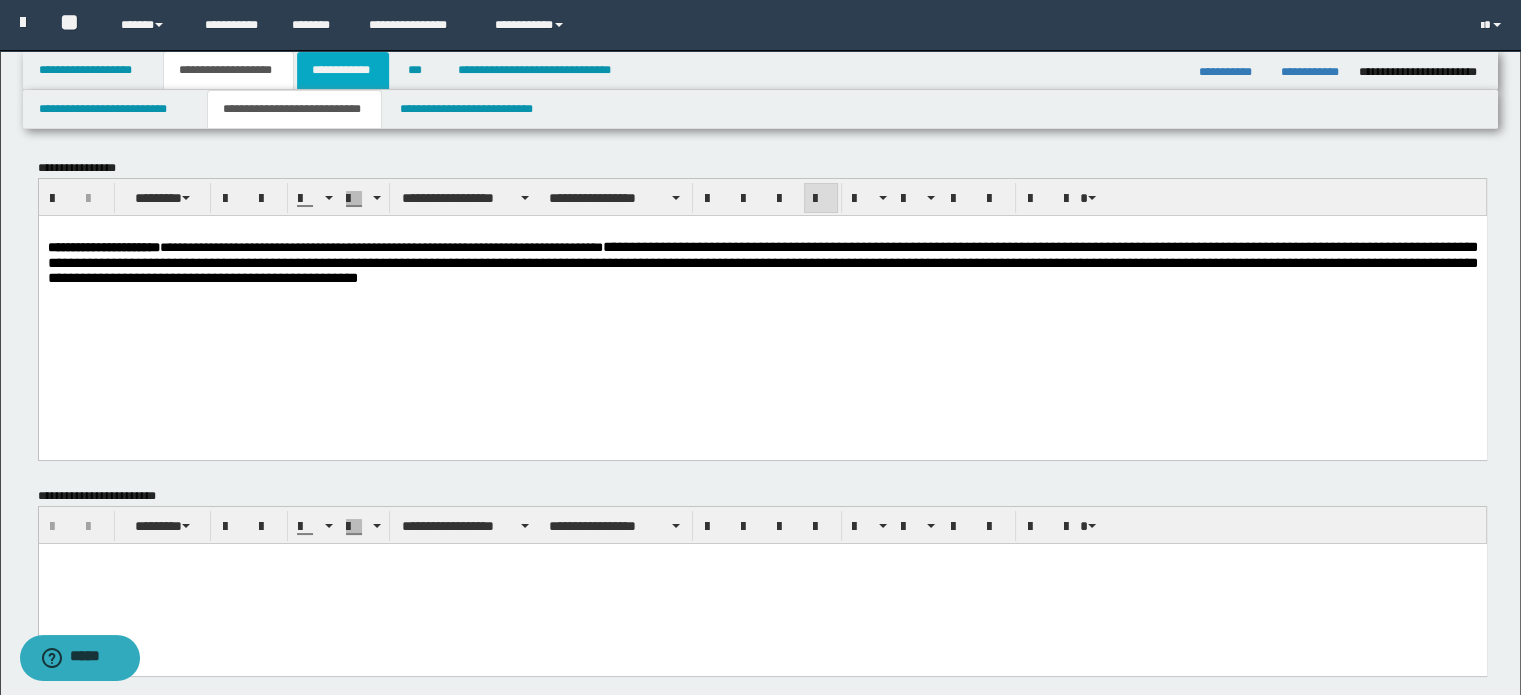 click on "**********" at bounding box center [343, 70] 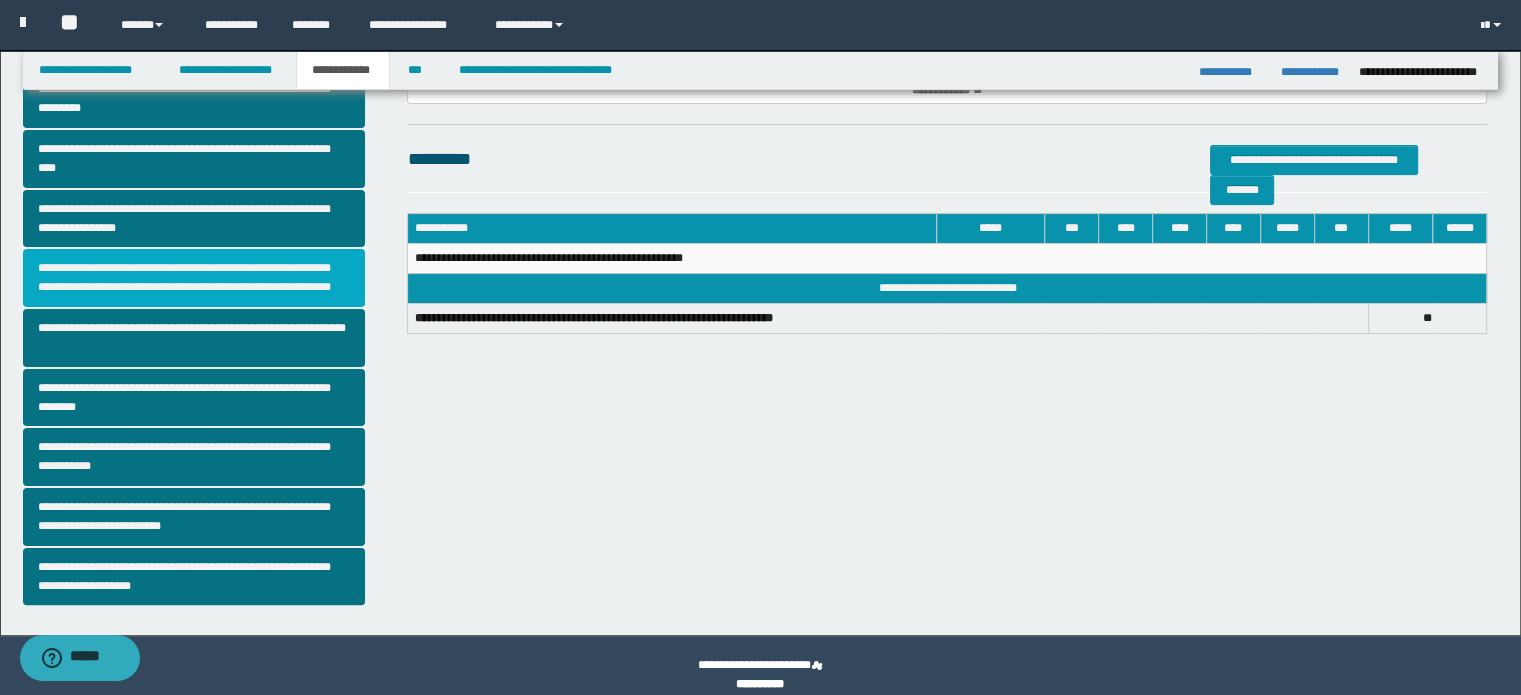 scroll, scrollTop: 416, scrollLeft: 0, axis: vertical 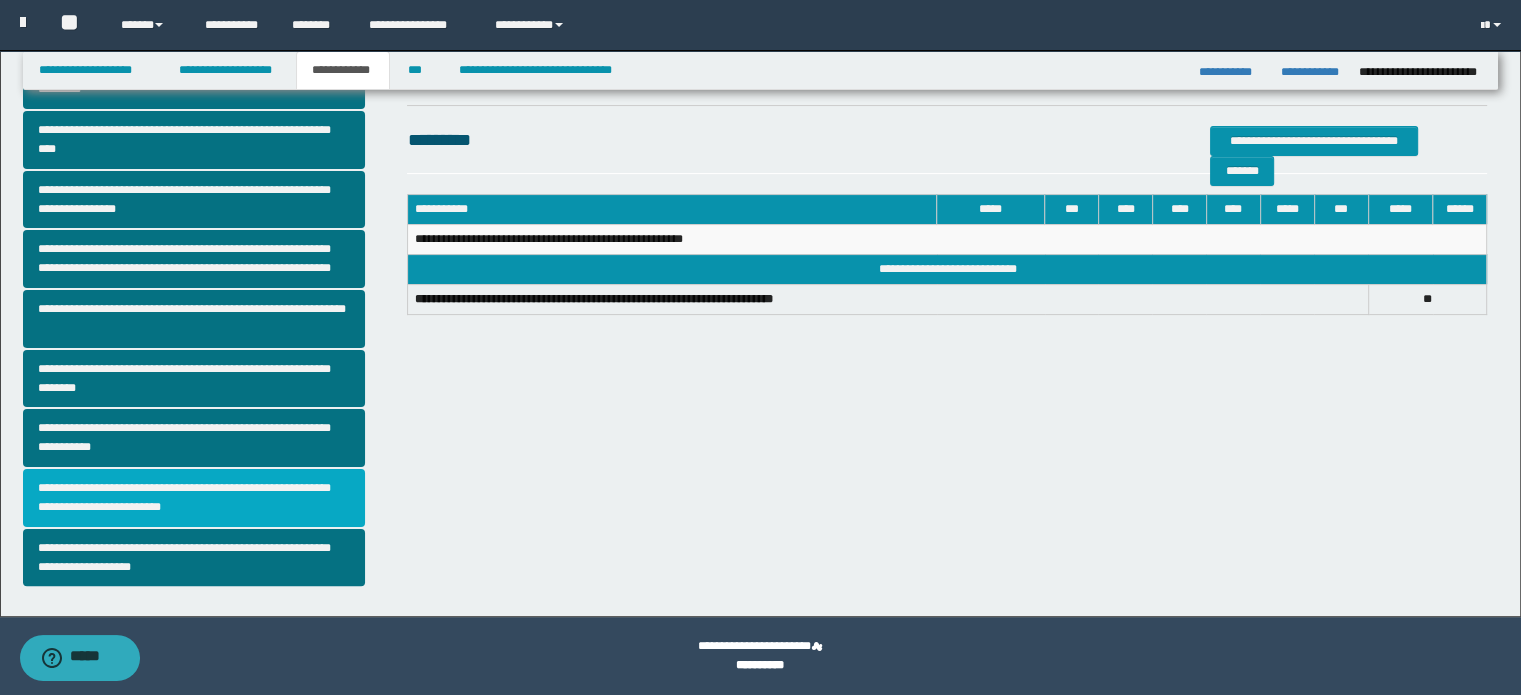 click on "**********" at bounding box center (194, 498) 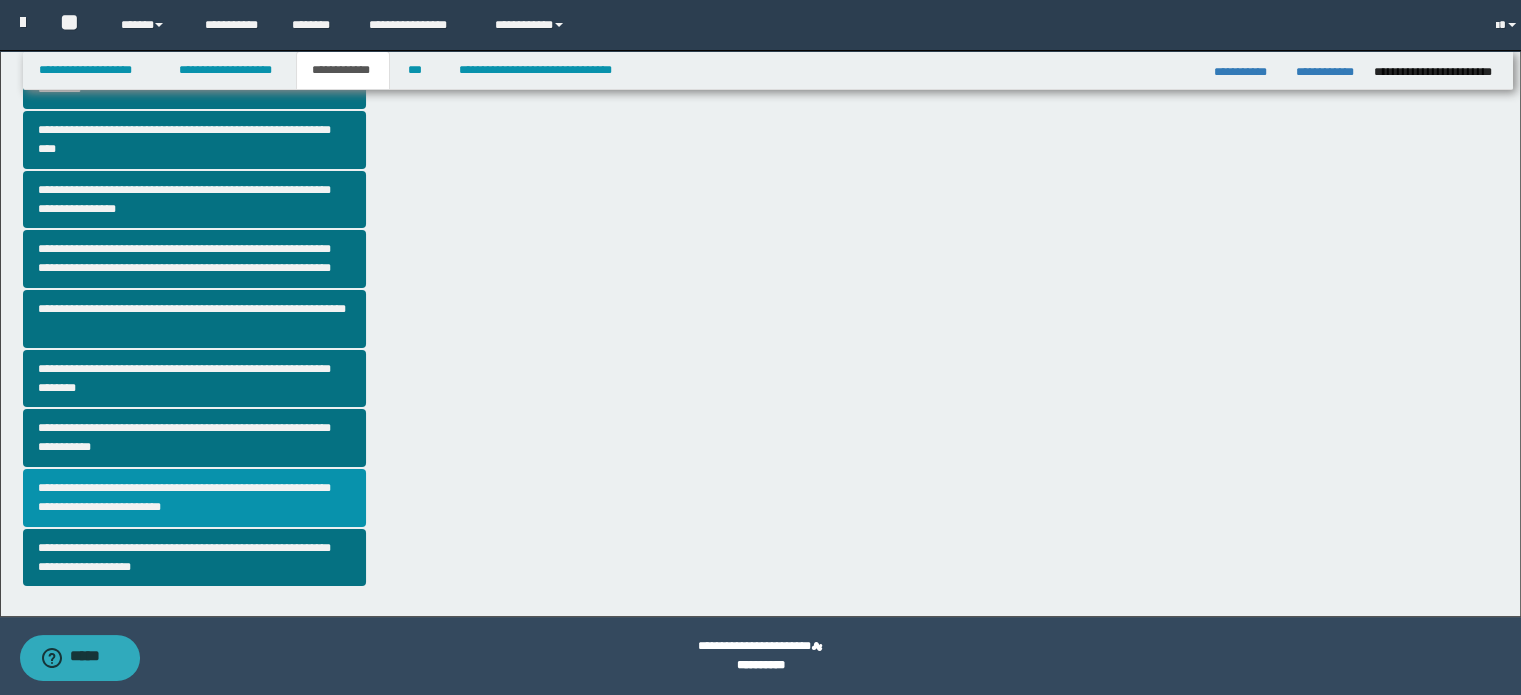 scroll, scrollTop: 0, scrollLeft: 0, axis: both 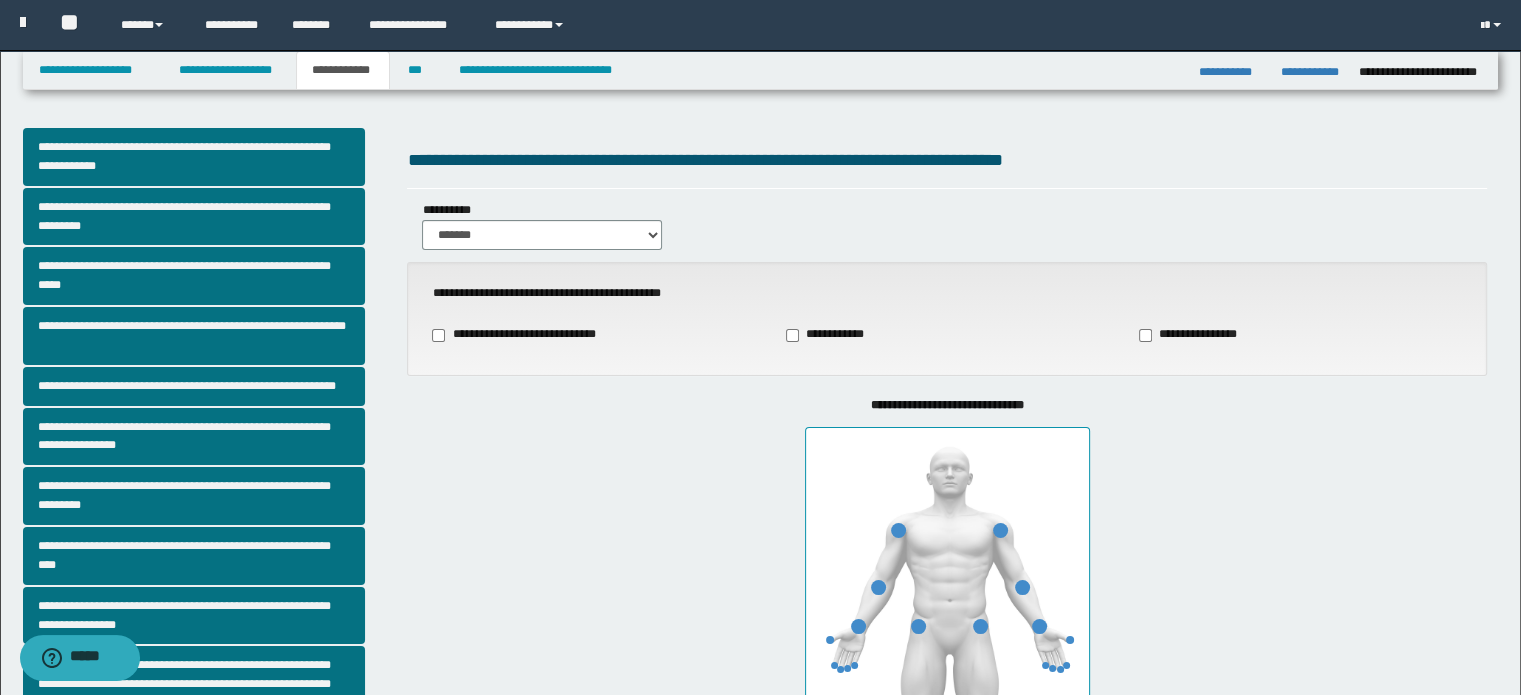 click on "**********" at bounding box center [947, 629] 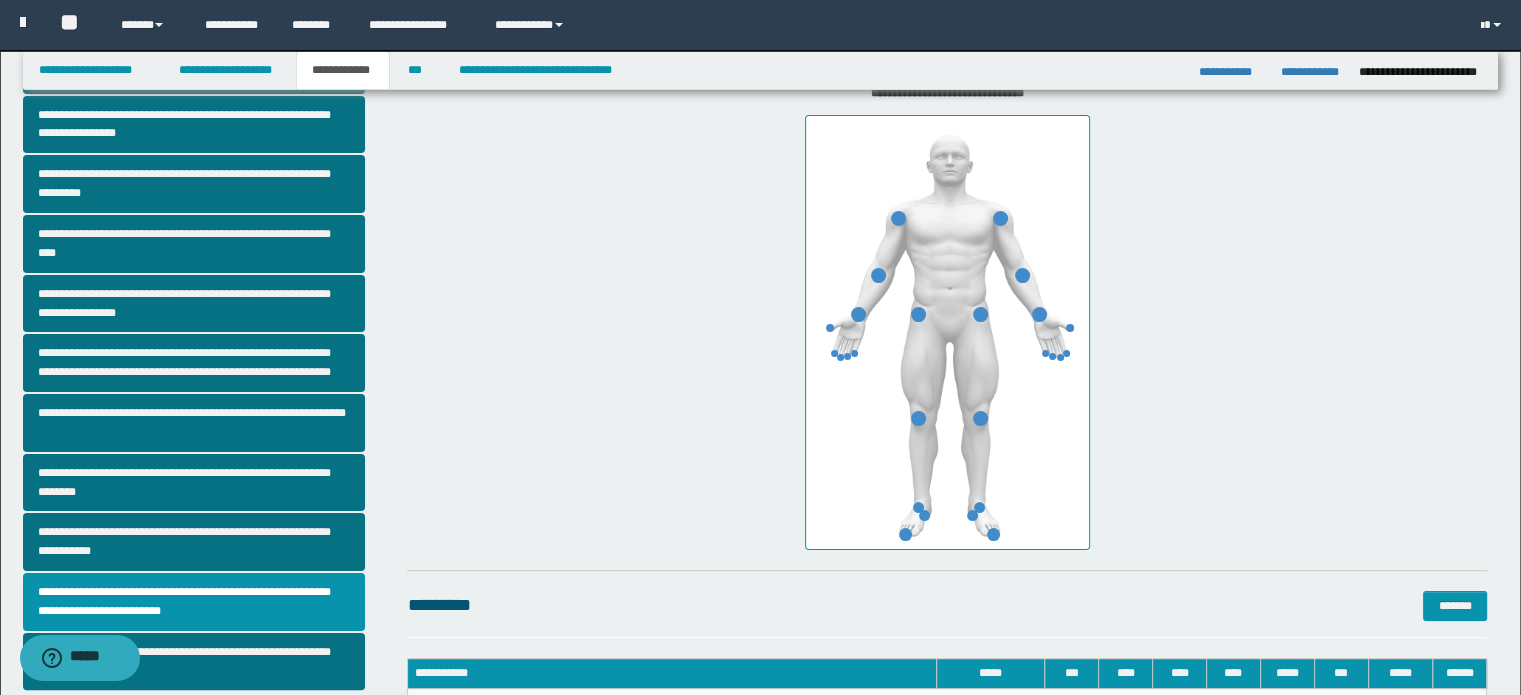 scroll, scrollTop: 300, scrollLeft: 0, axis: vertical 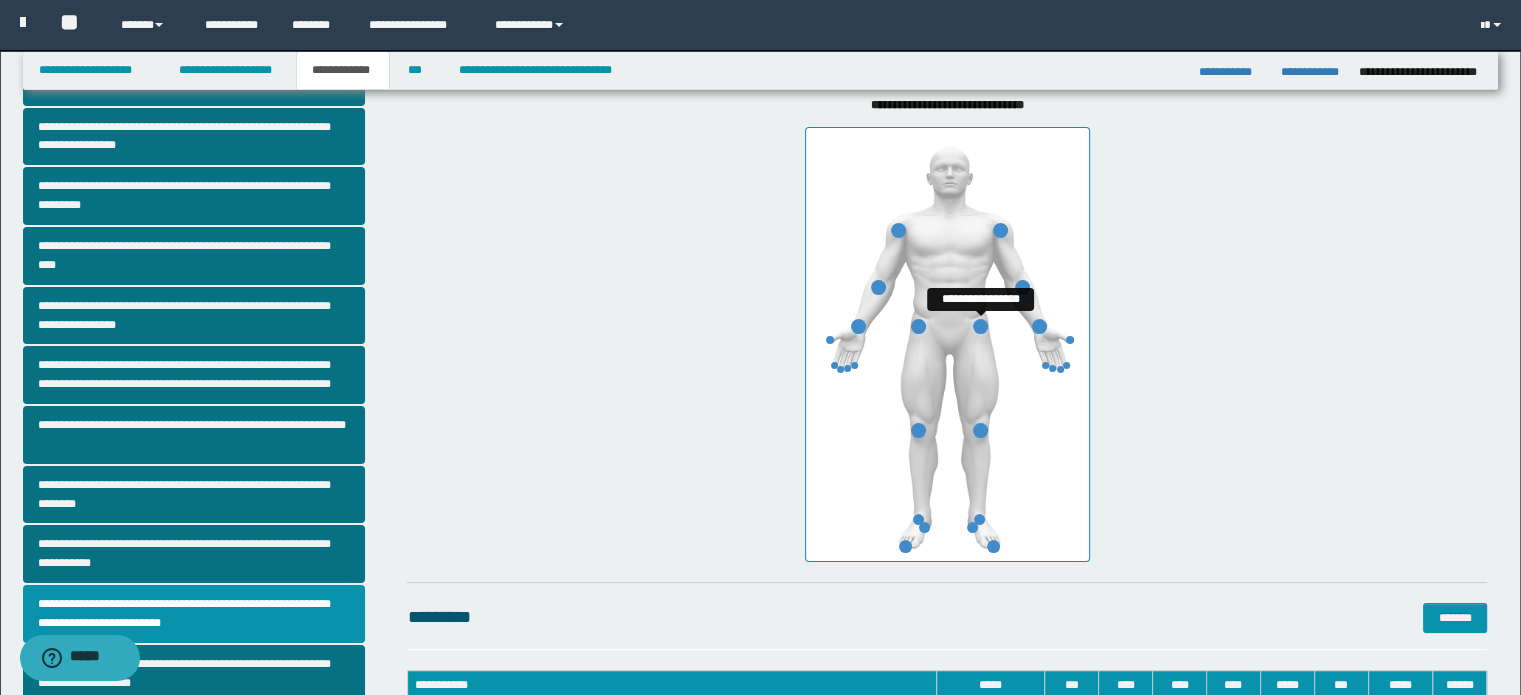 click at bounding box center [980, 326] 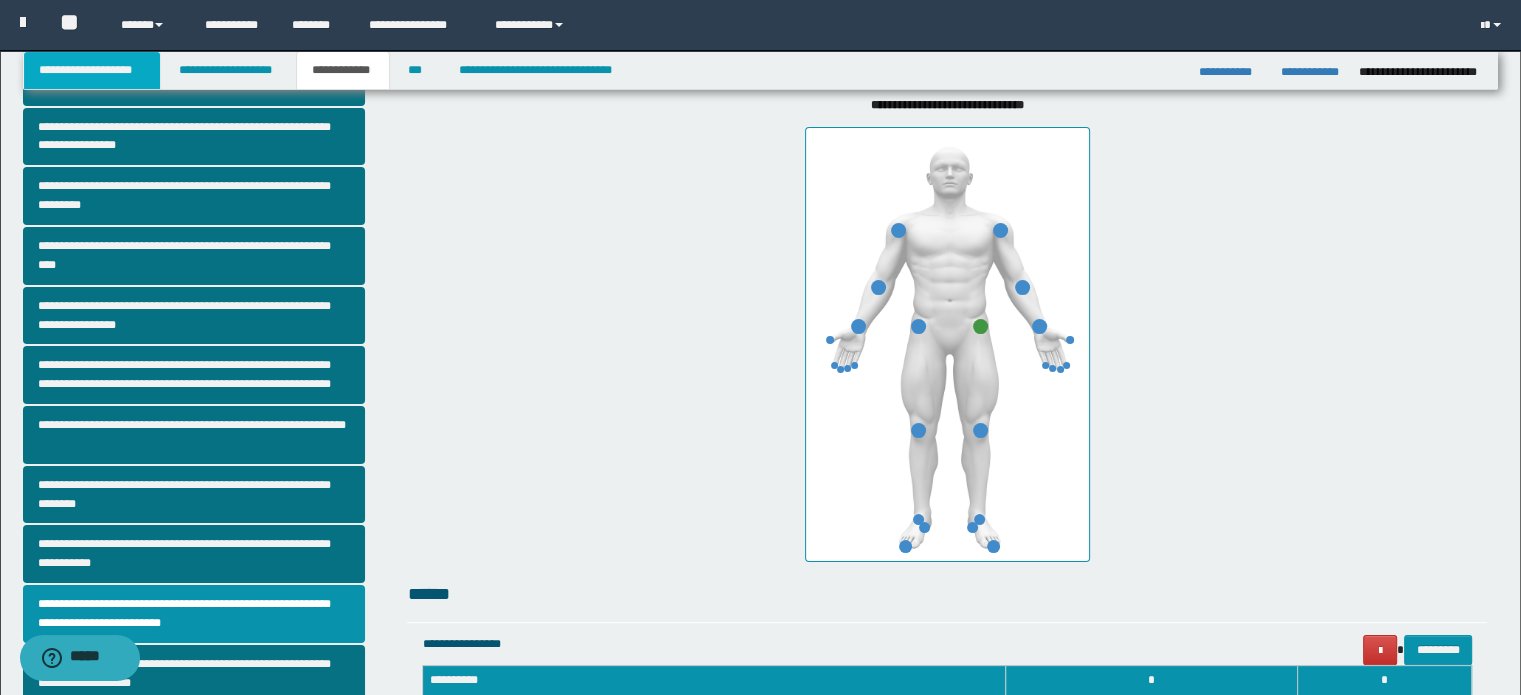 click on "**********" at bounding box center (92, 70) 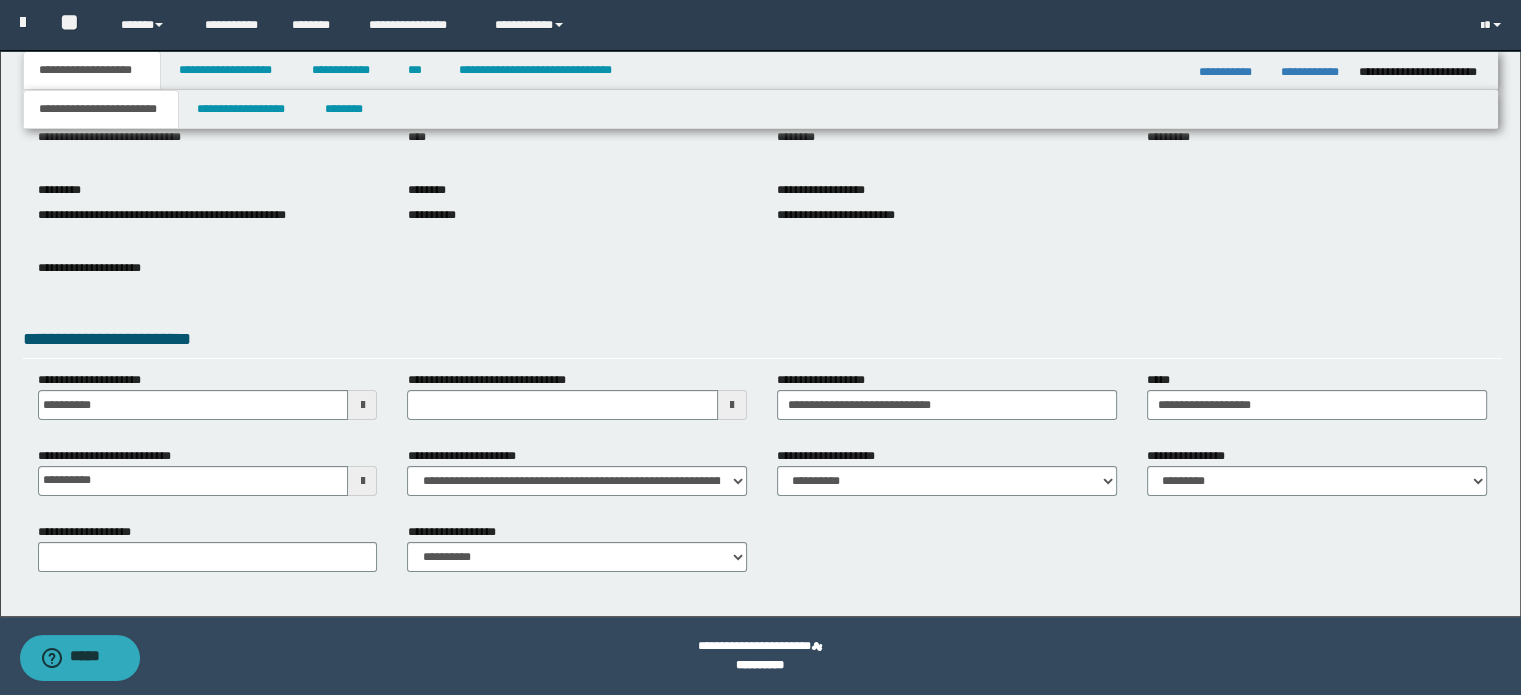 scroll, scrollTop: 0, scrollLeft: 0, axis: both 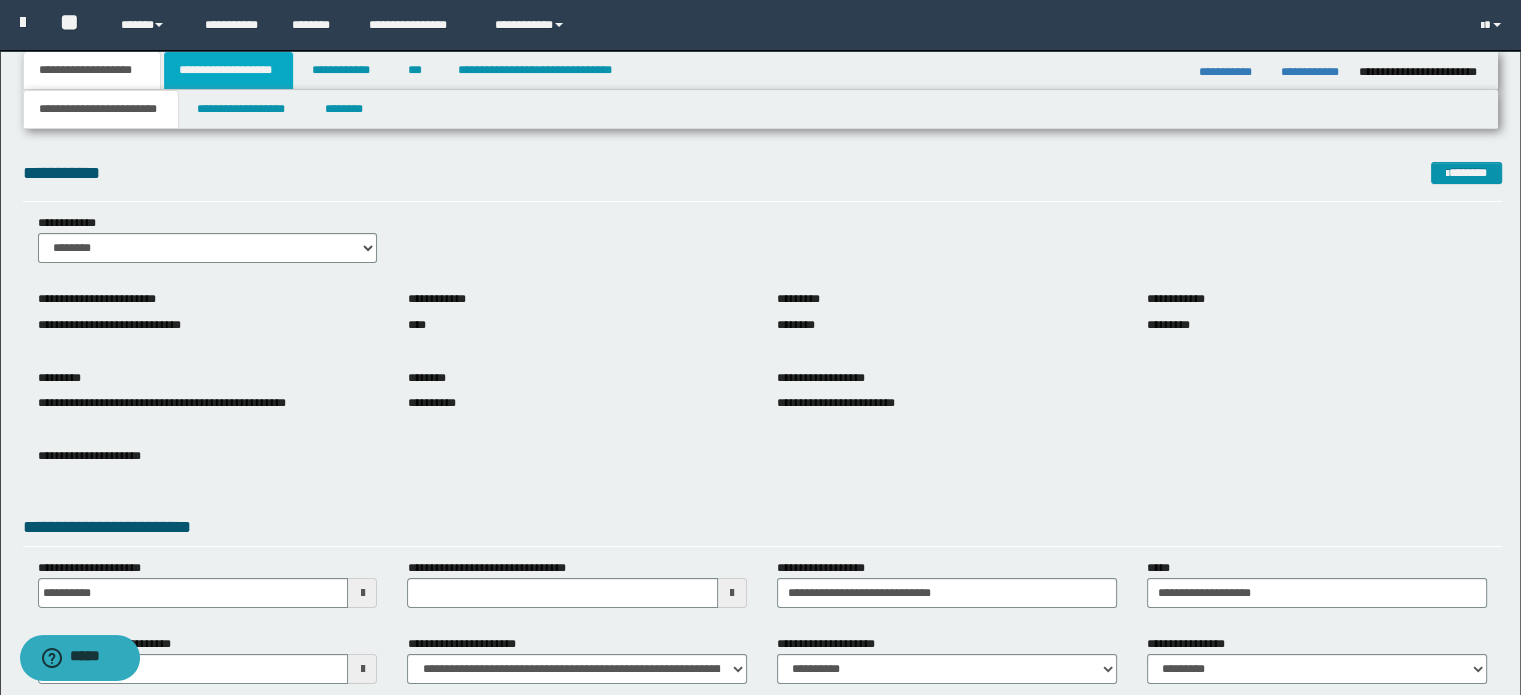 click on "**********" at bounding box center (228, 70) 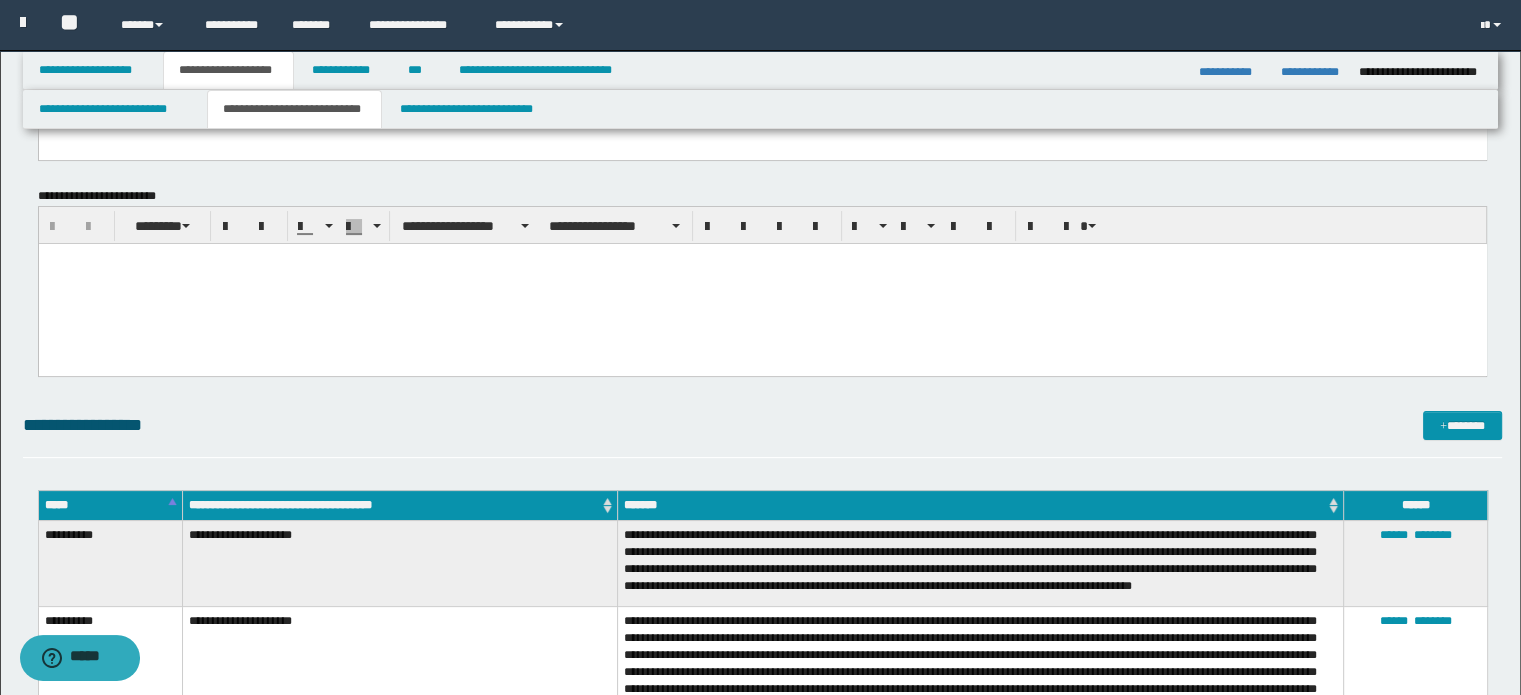 scroll, scrollTop: 0, scrollLeft: 0, axis: both 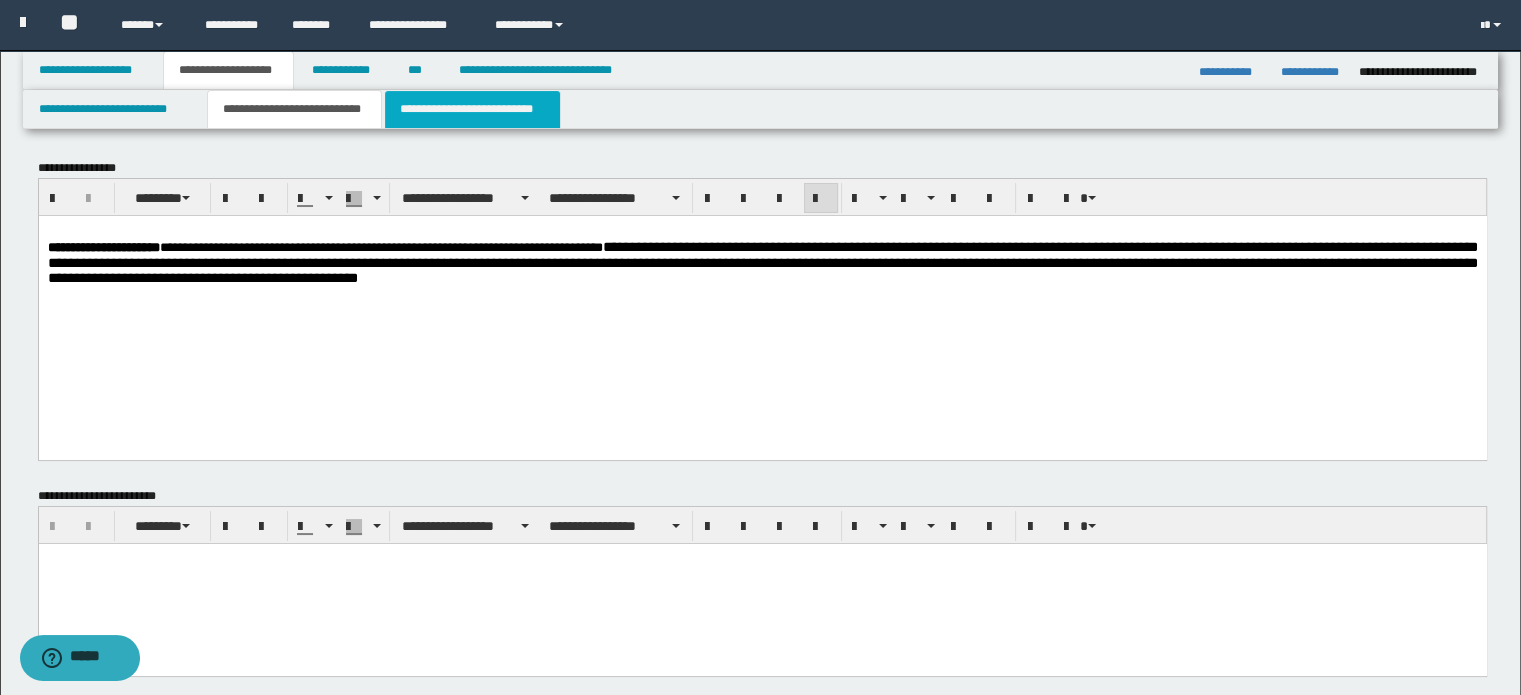 click on "**********" at bounding box center [472, 109] 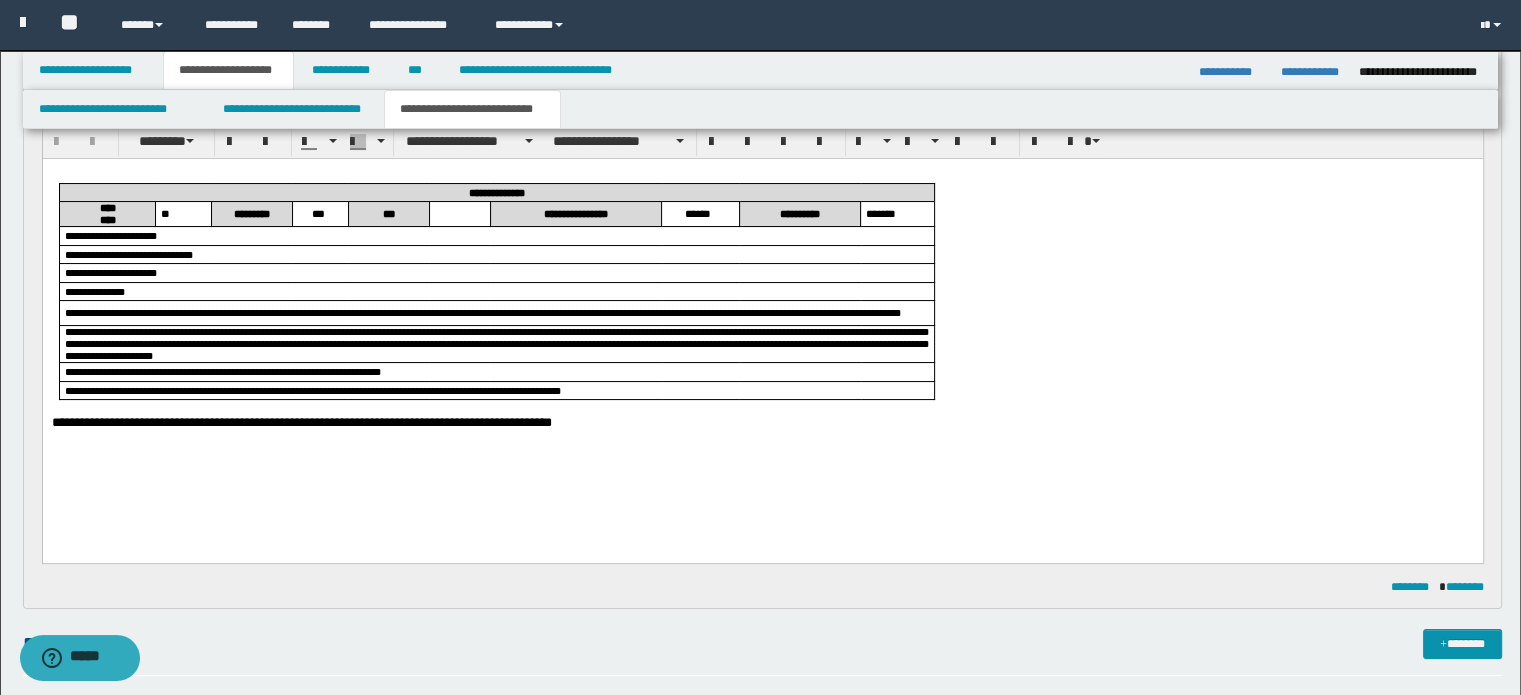 scroll, scrollTop: 200, scrollLeft: 0, axis: vertical 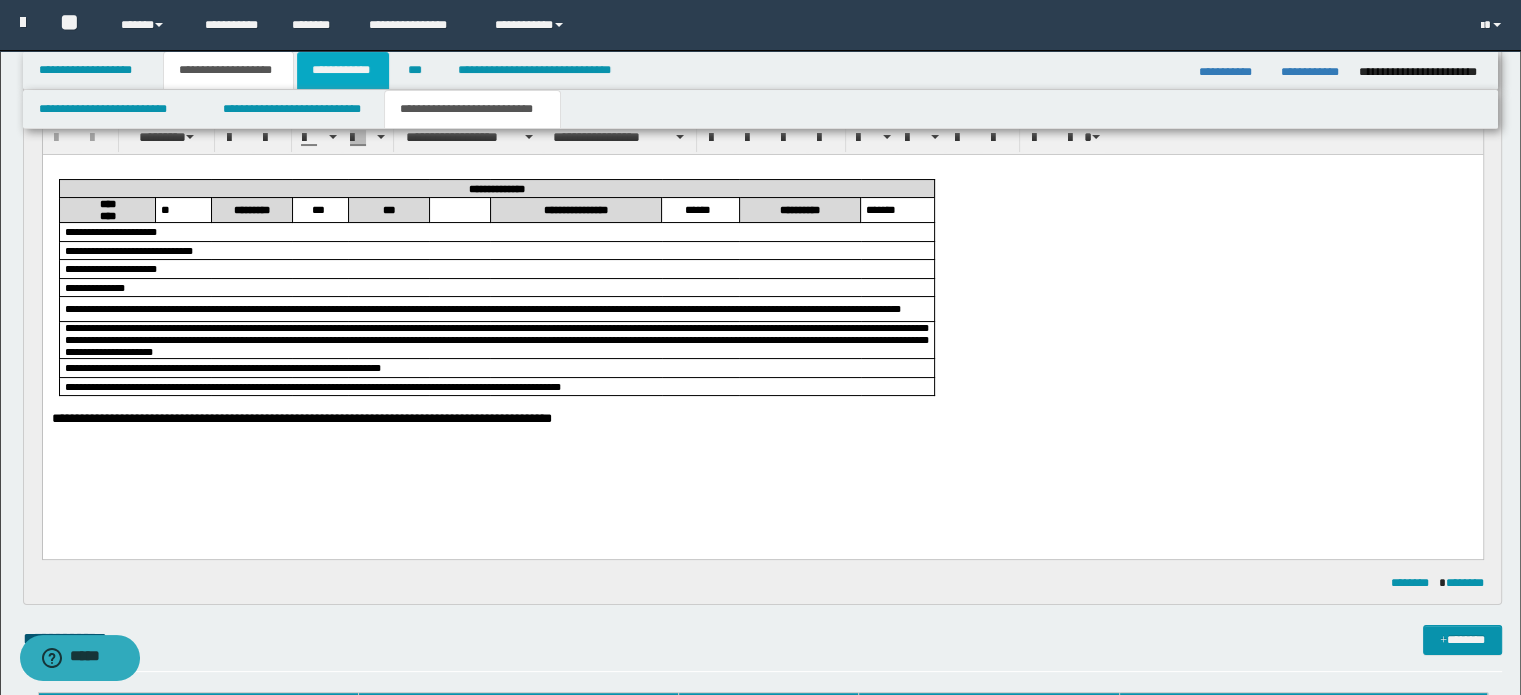 click on "**********" at bounding box center (343, 70) 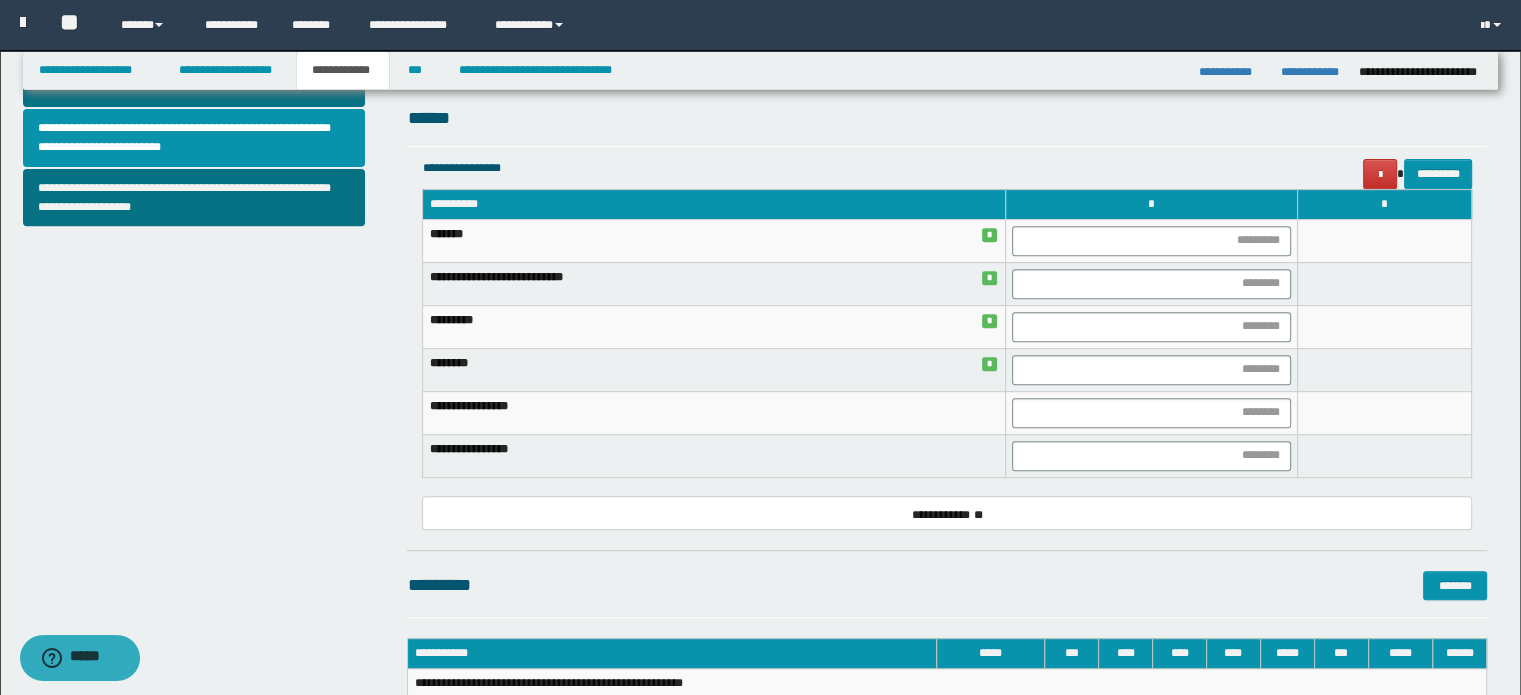scroll, scrollTop: 667, scrollLeft: 0, axis: vertical 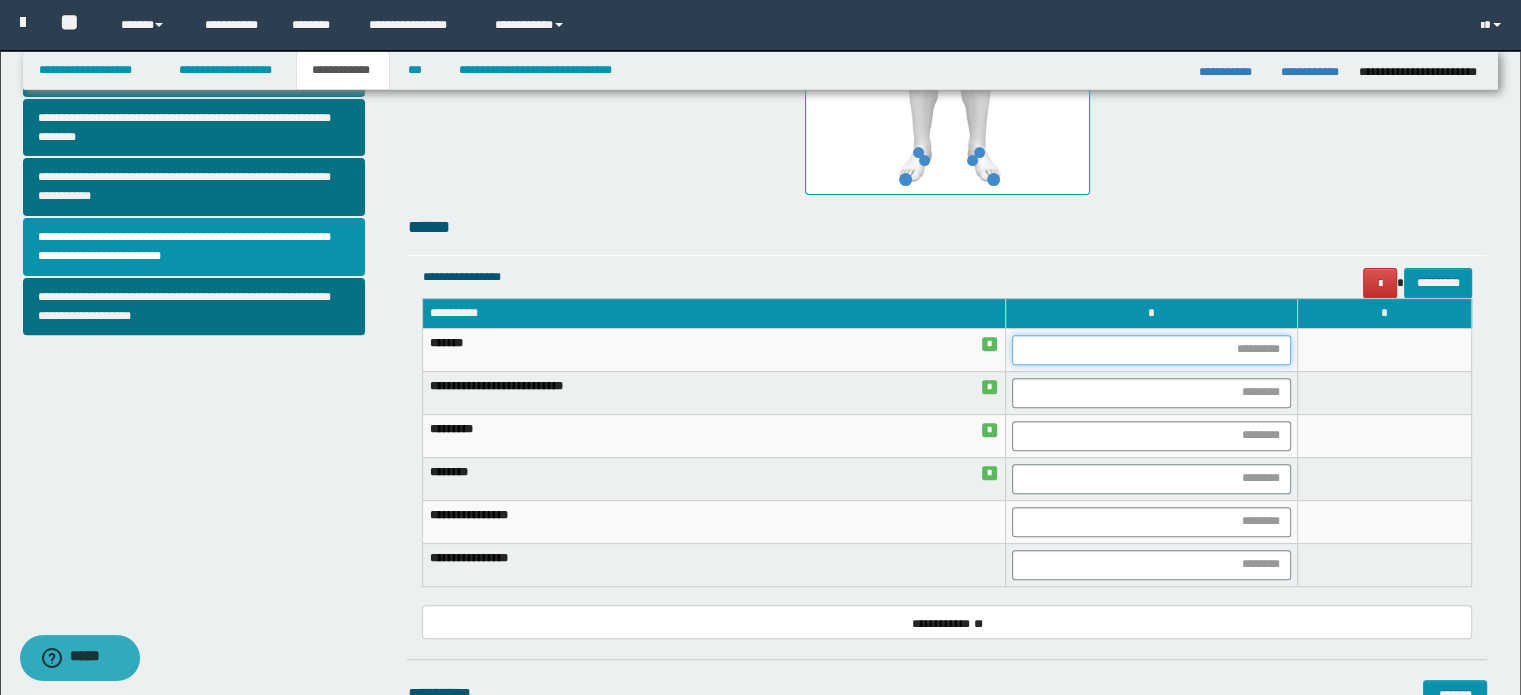 click at bounding box center (1151, 350) 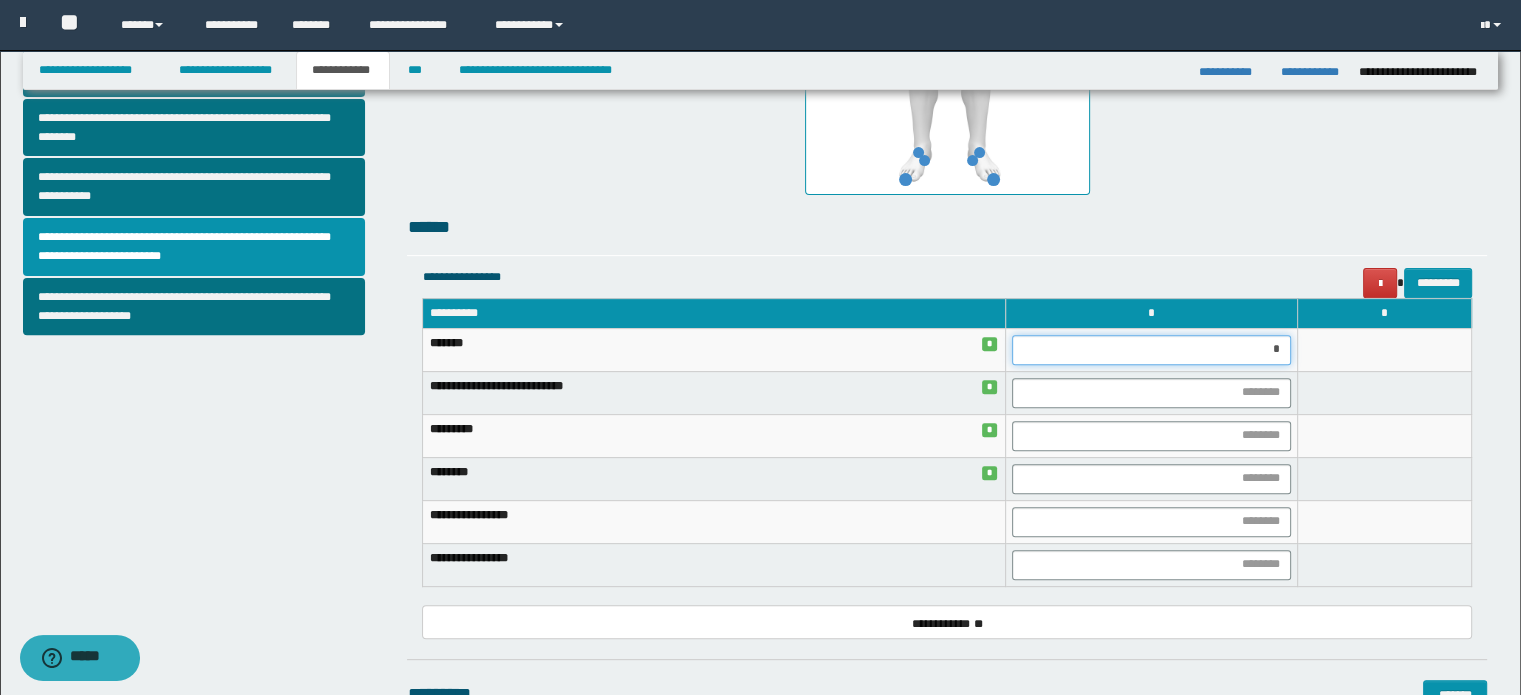 type on "**" 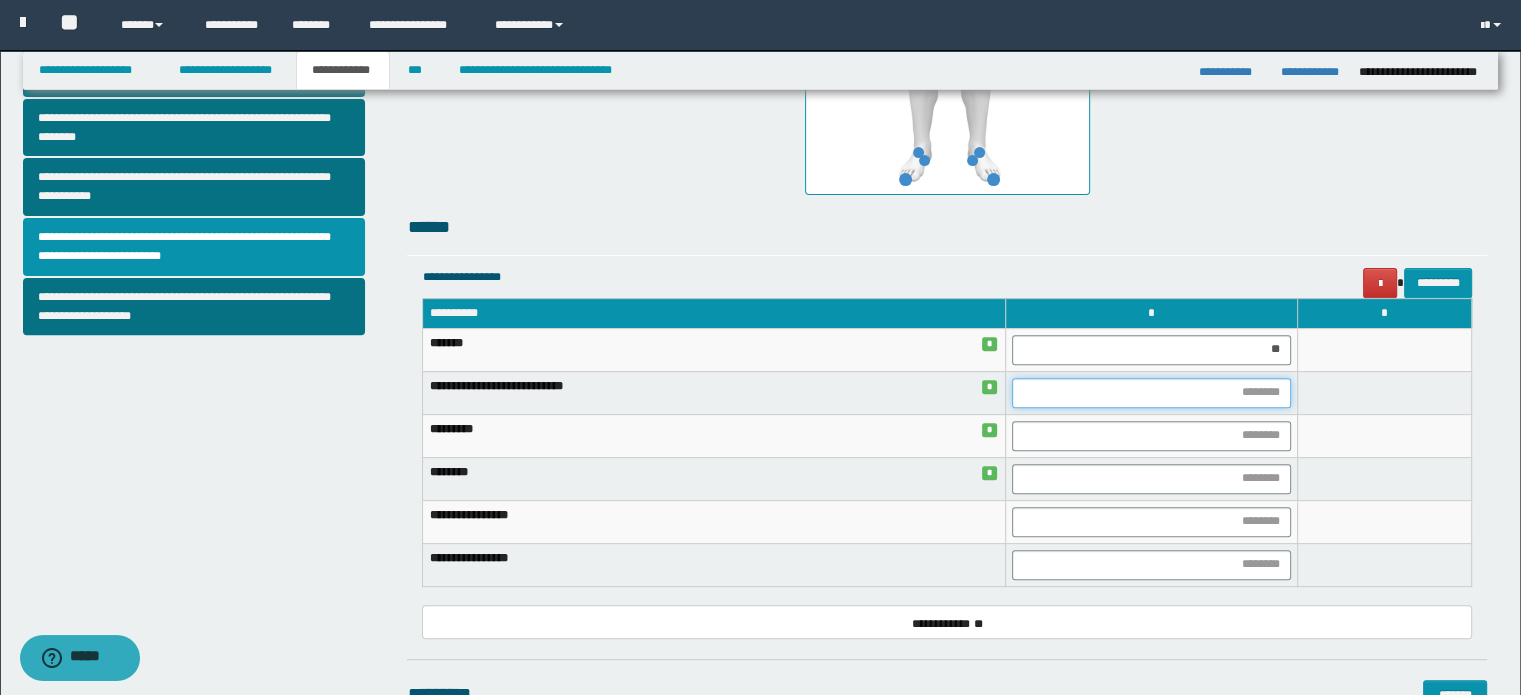 click at bounding box center [1151, 393] 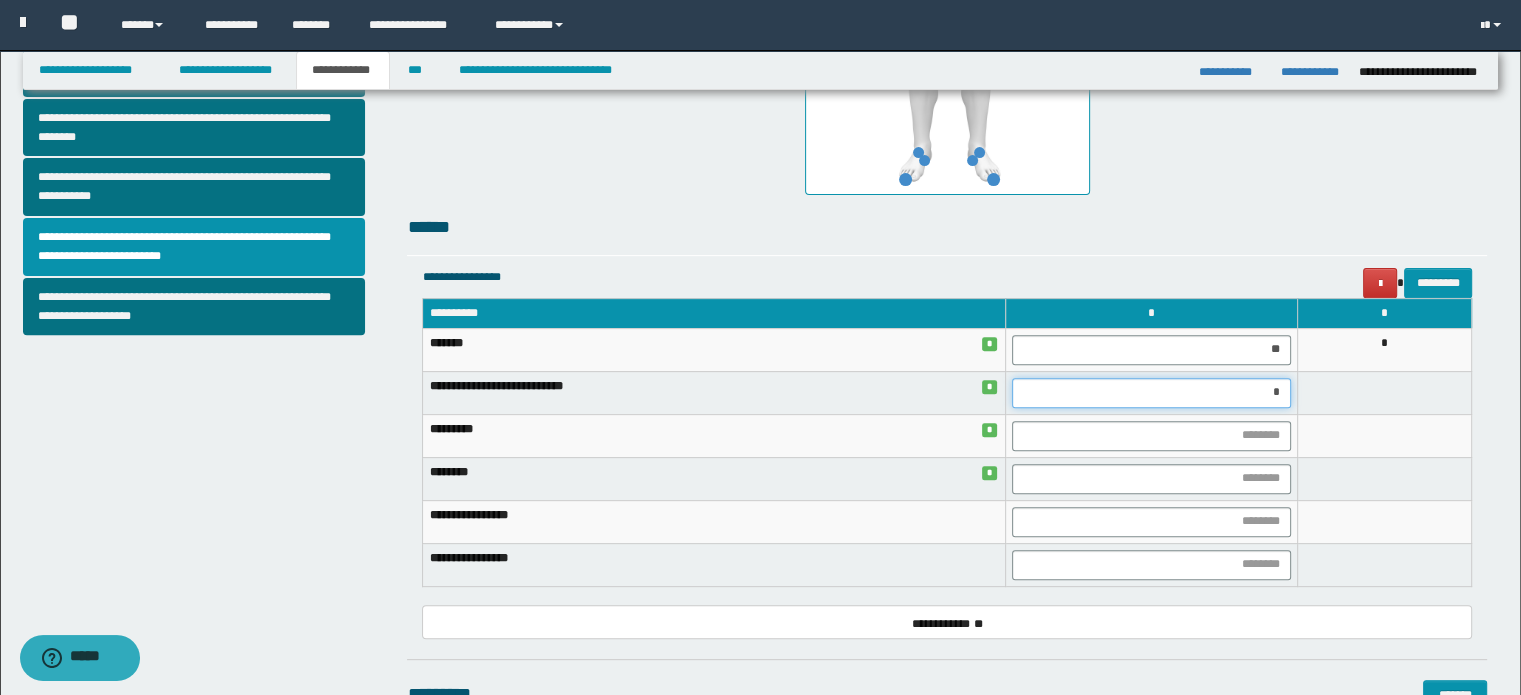 type on "**" 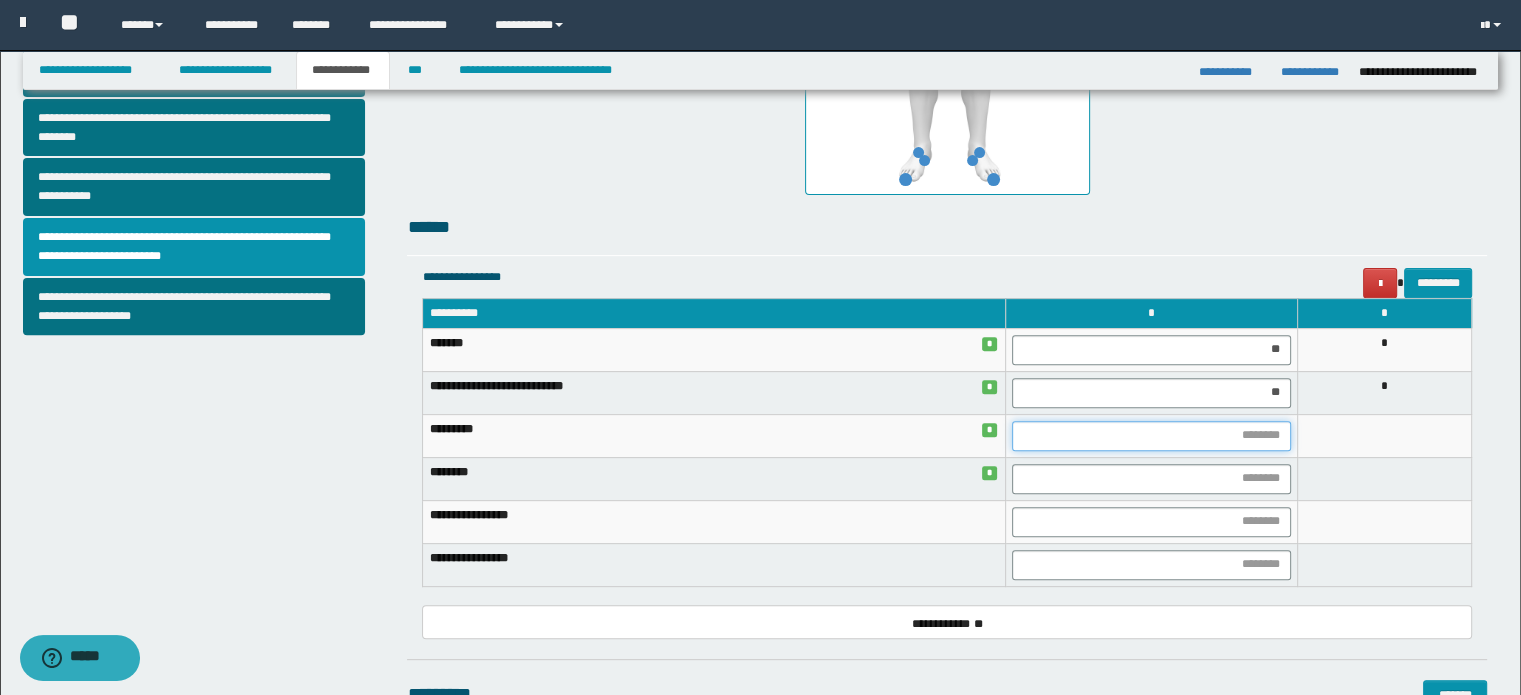 click at bounding box center [1151, 436] 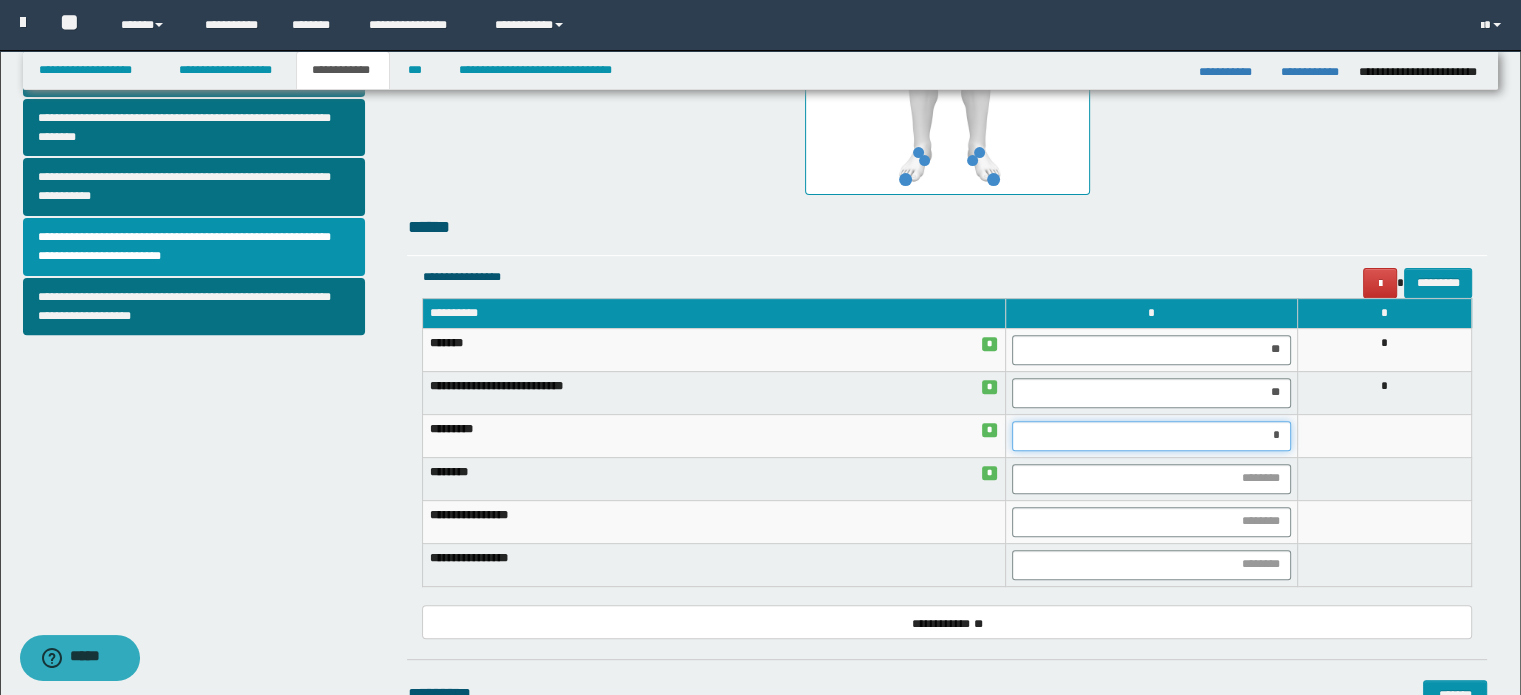 type on "**" 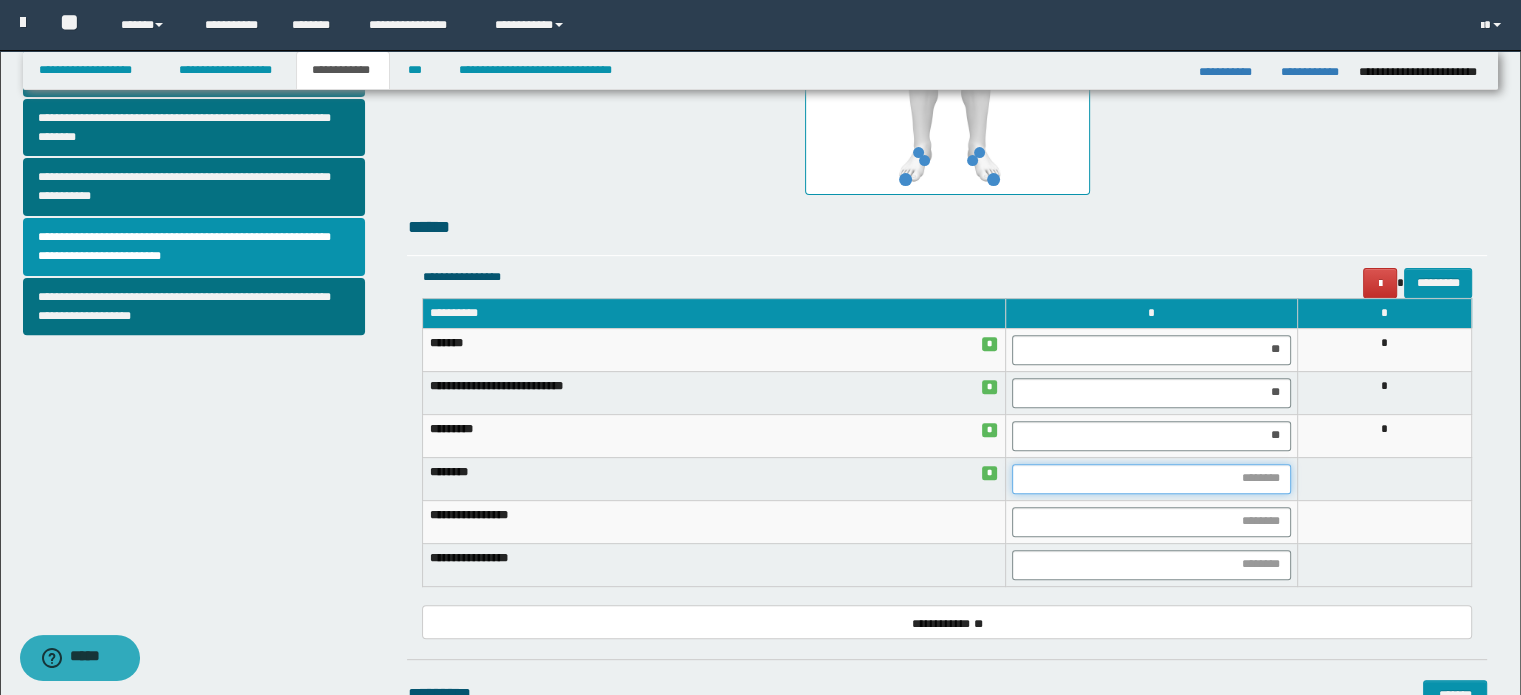 click at bounding box center [1151, 479] 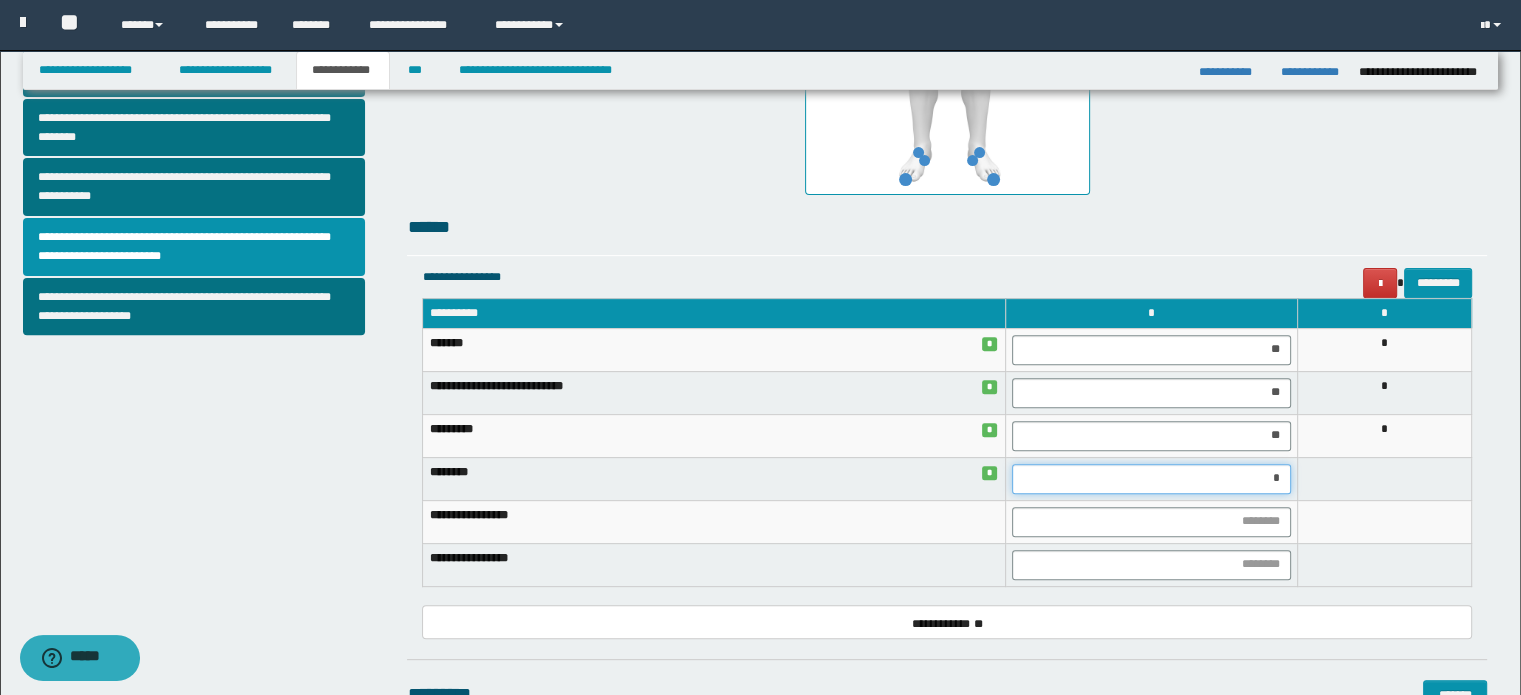 type on "**" 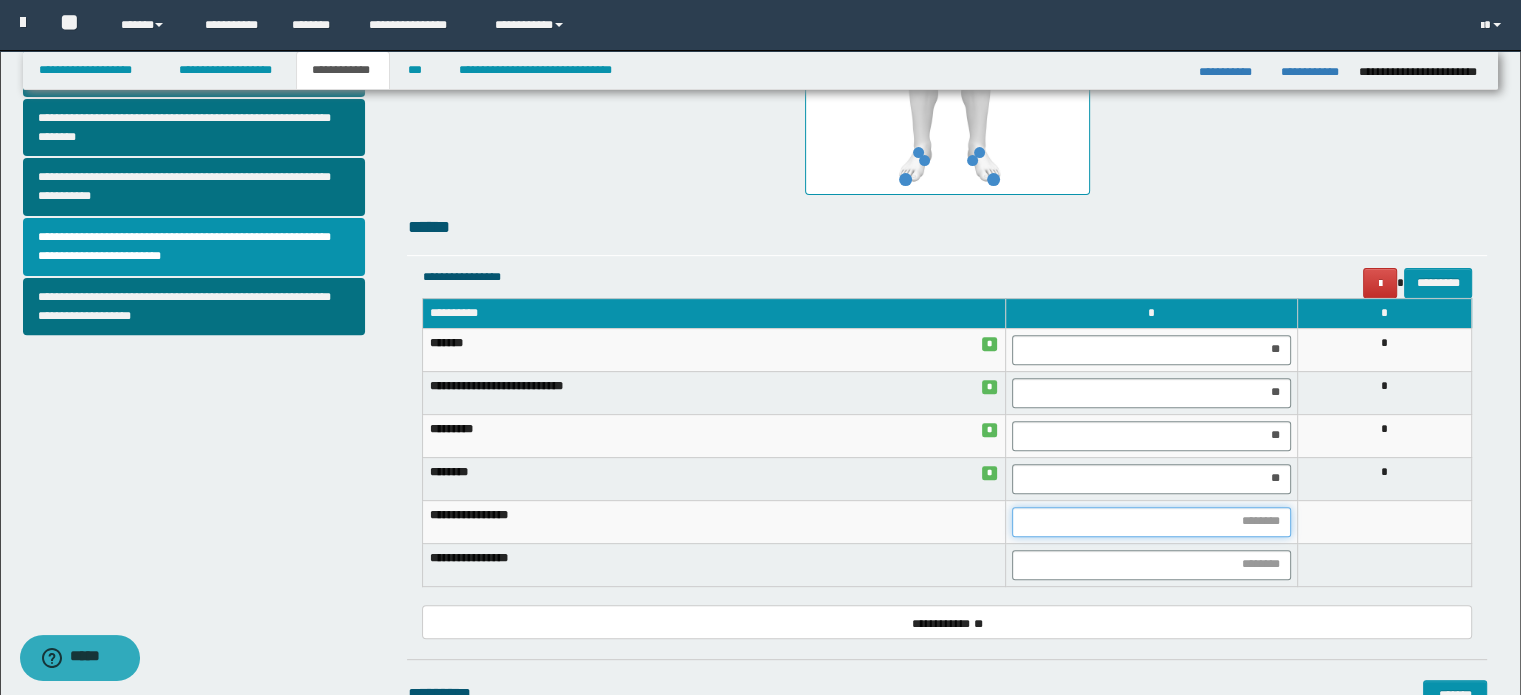 click at bounding box center (1151, 522) 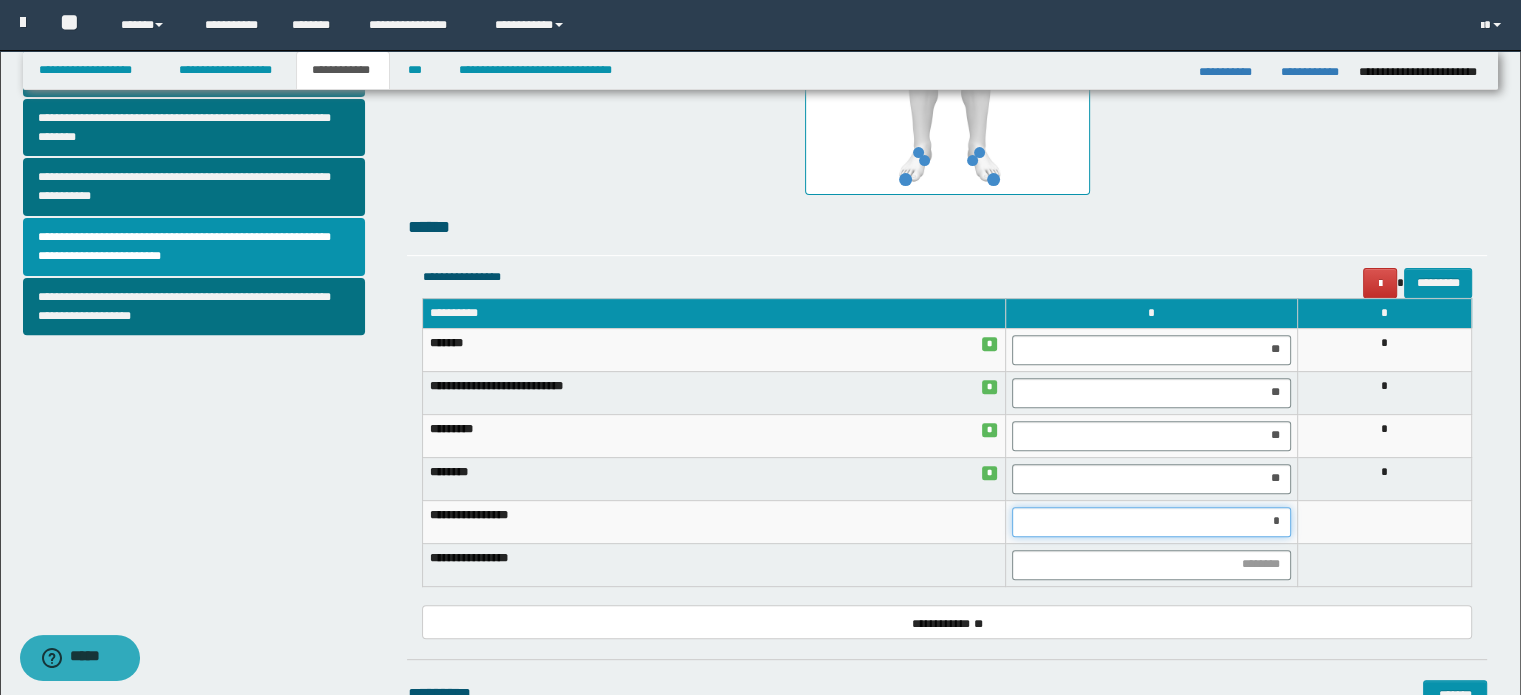 type on "**" 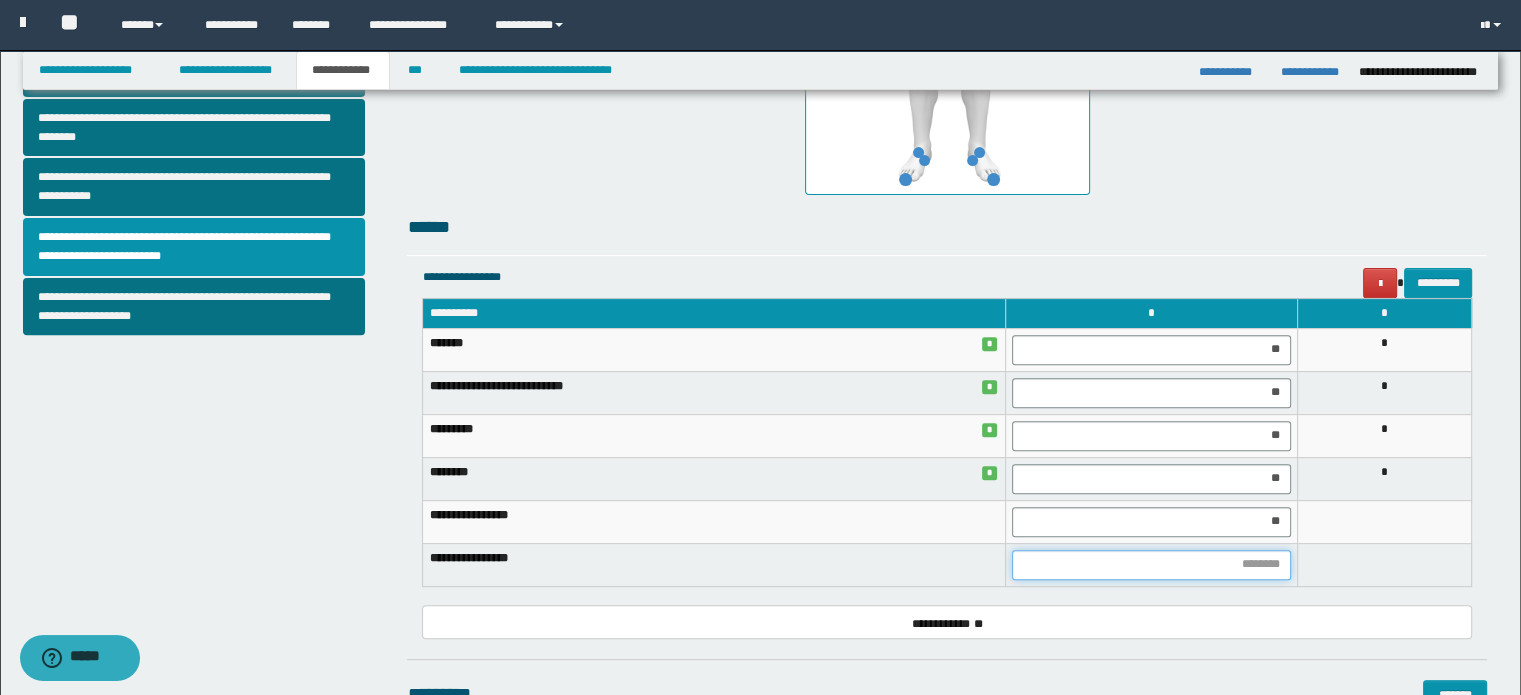 click at bounding box center [1151, 565] 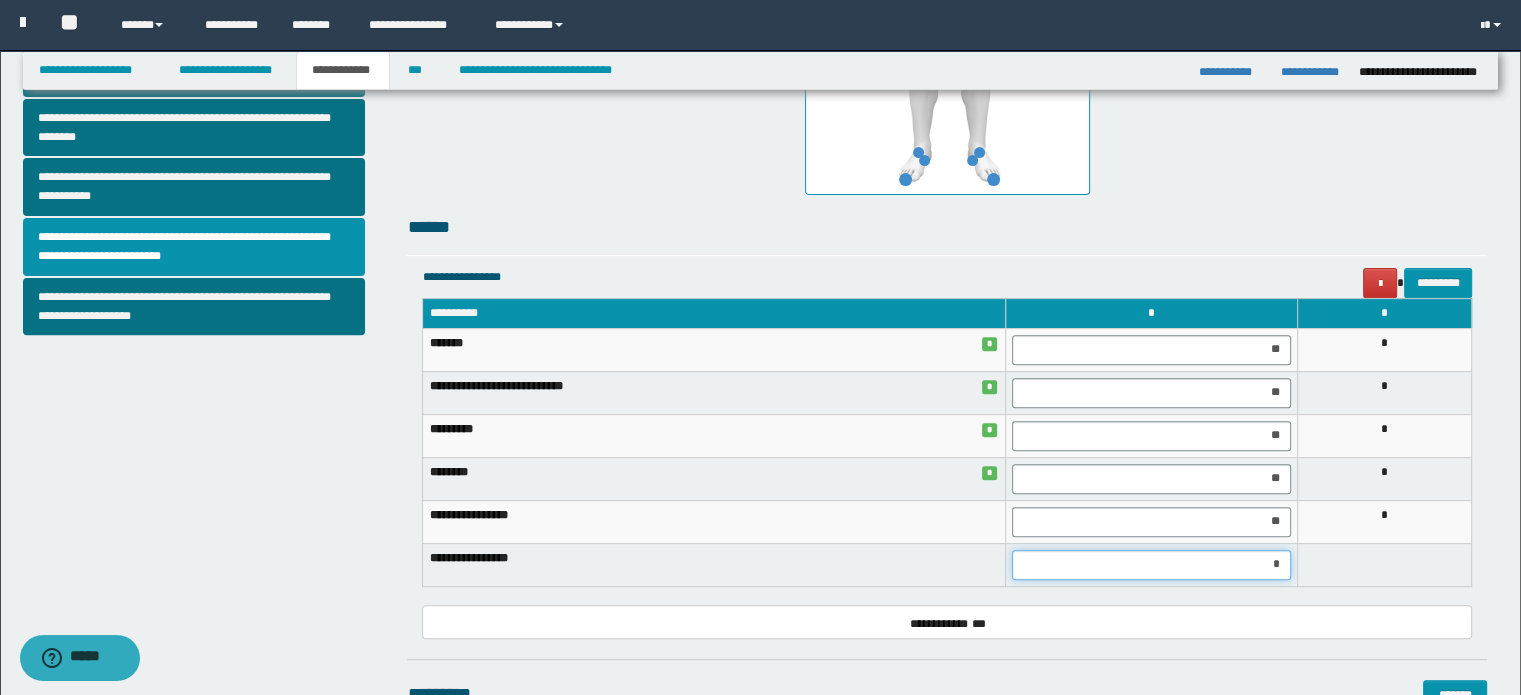 type on "**" 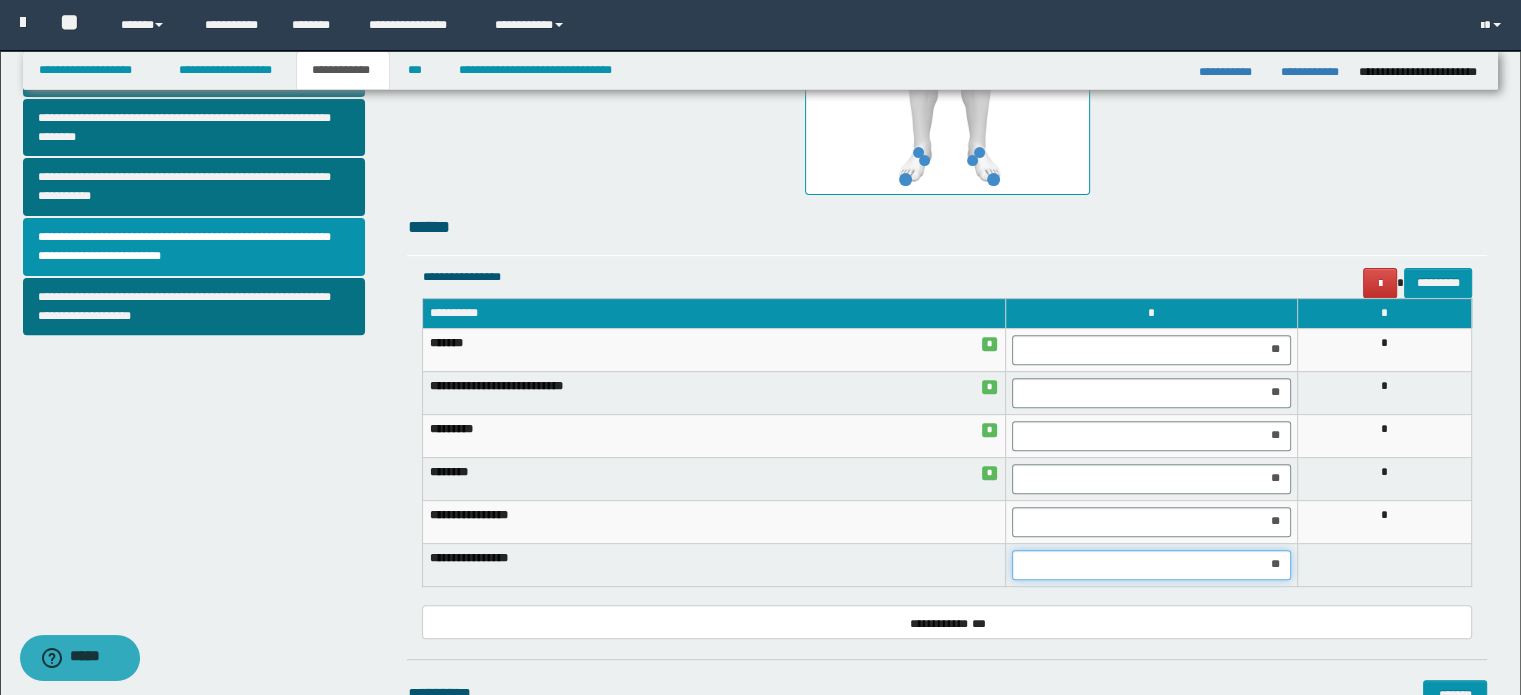 scroll, scrollTop: 867, scrollLeft: 0, axis: vertical 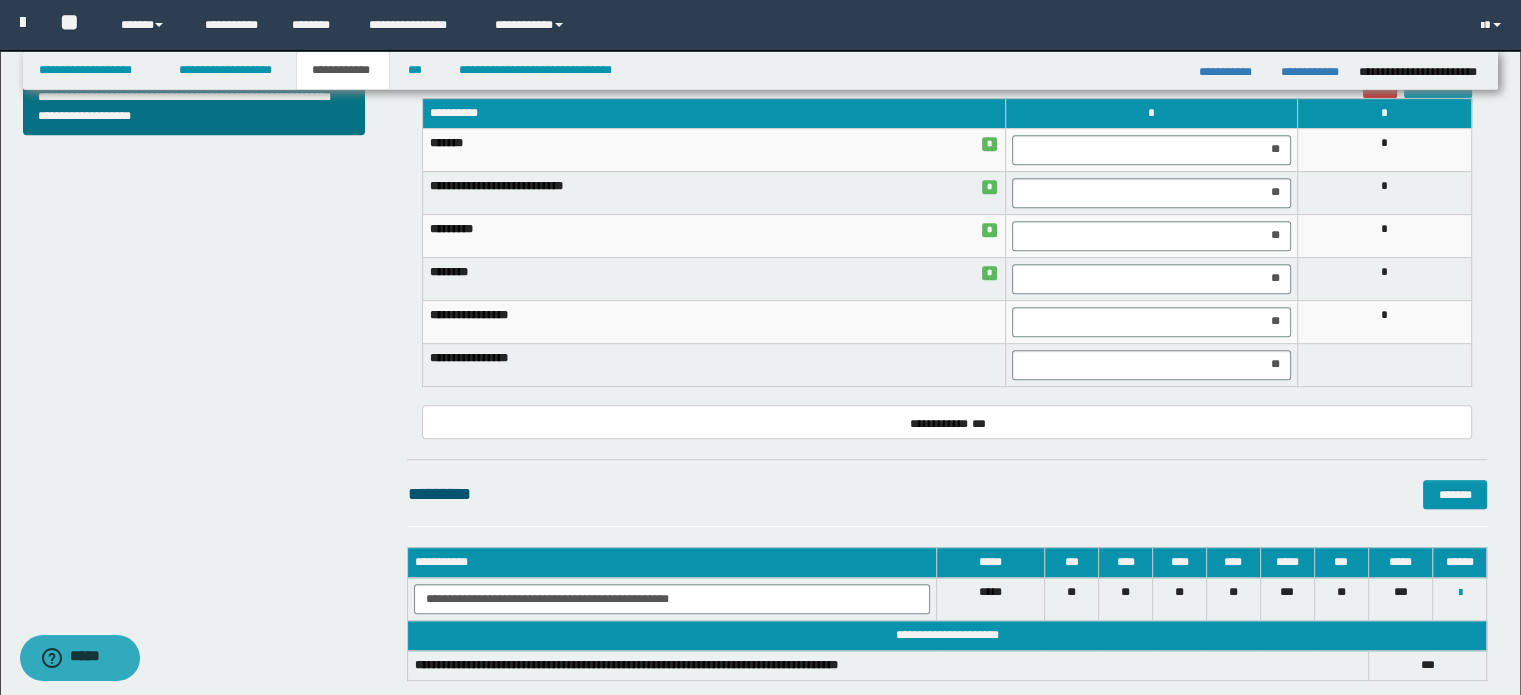 click on "*********
*******" at bounding box center (947, 494) 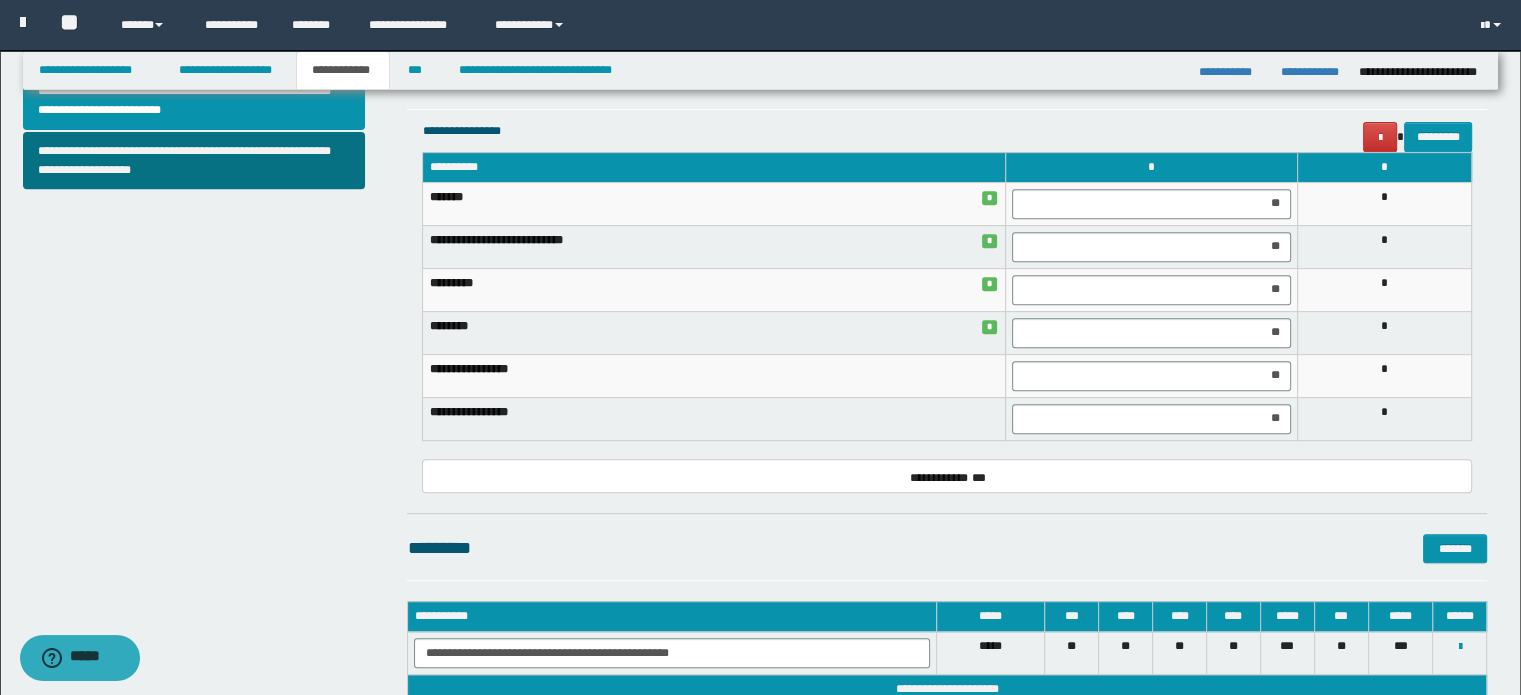 scroll, scrollTop: 767, scrollLeft: 0, axis: vertical 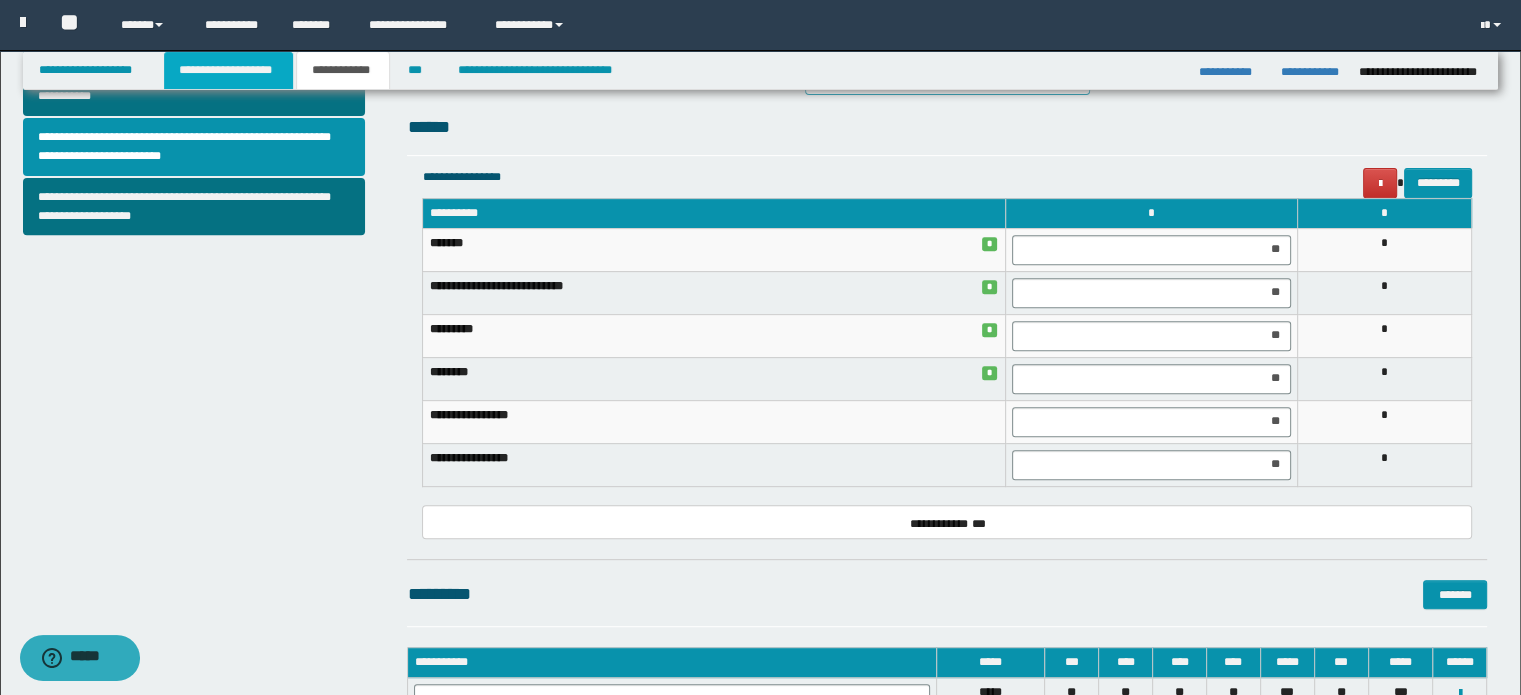 click on "**********" at bounding box center (228, 70) 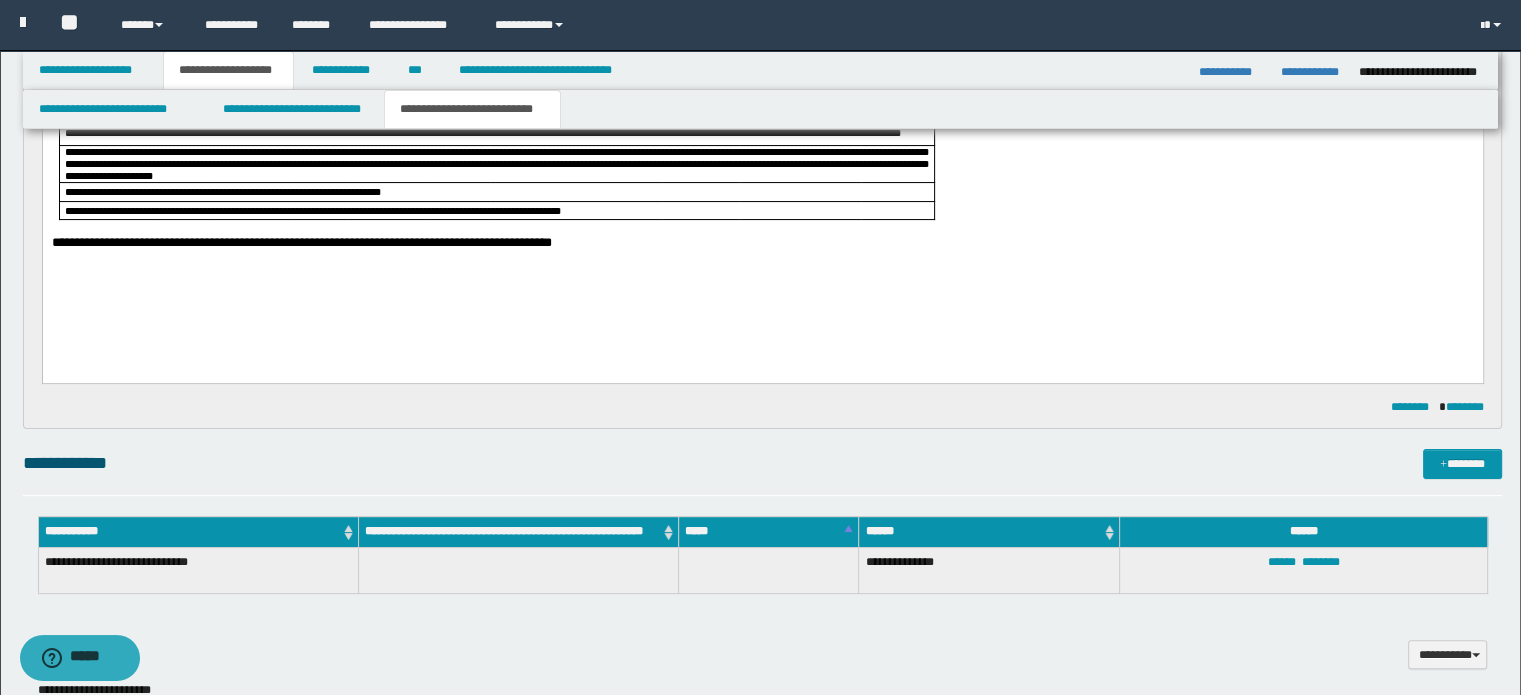 scroll, scrollTop: 198, scrollLeft: 0, axis: vertical 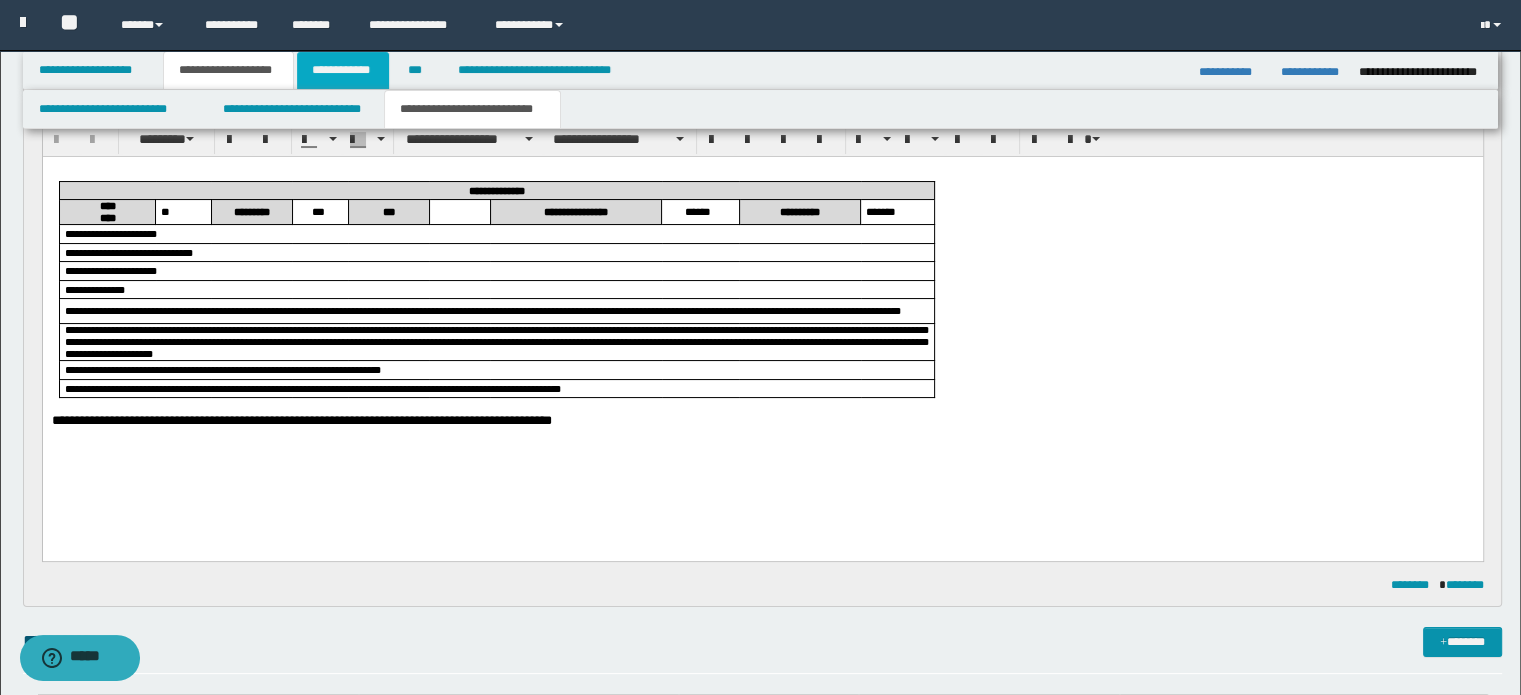 click on "**********" at bounding box center [343, 70] 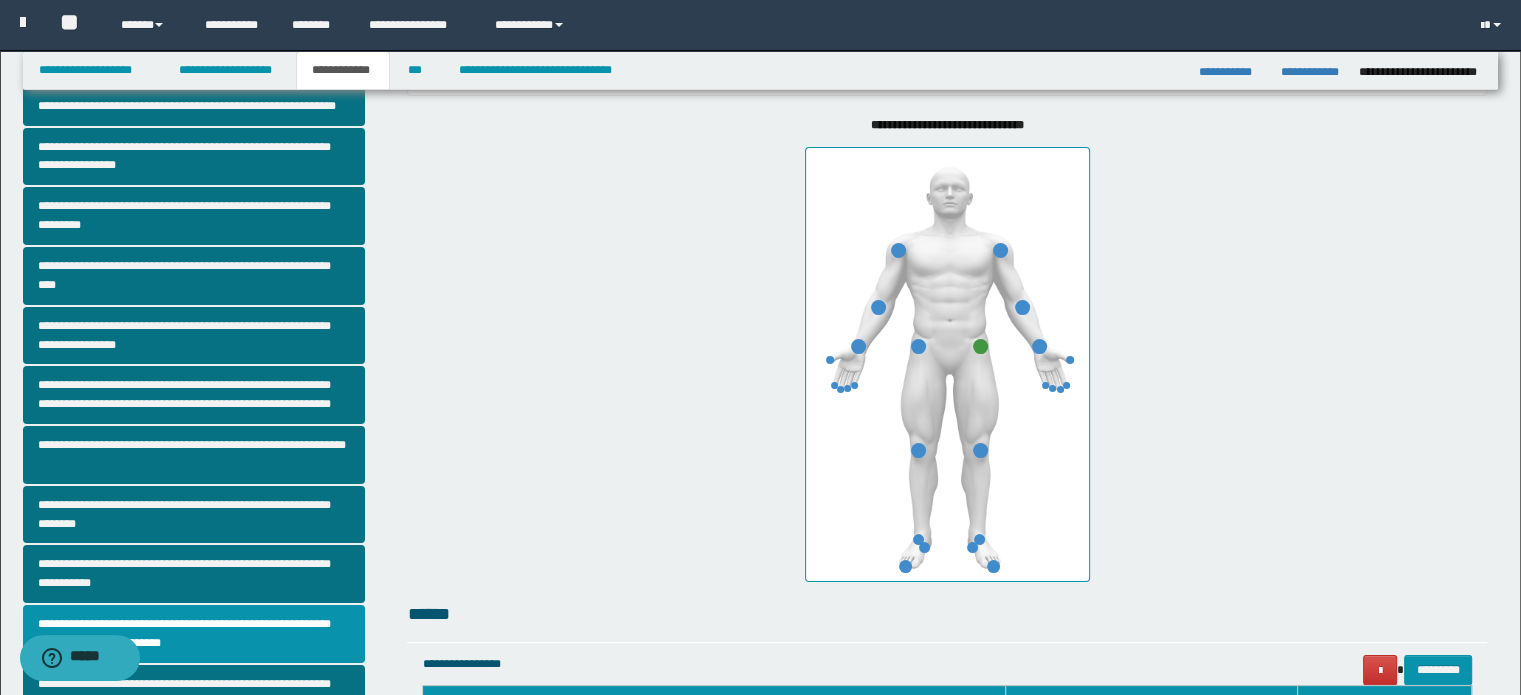 scroll, scrollTop: 0, scrollLeft: 0, axis: both 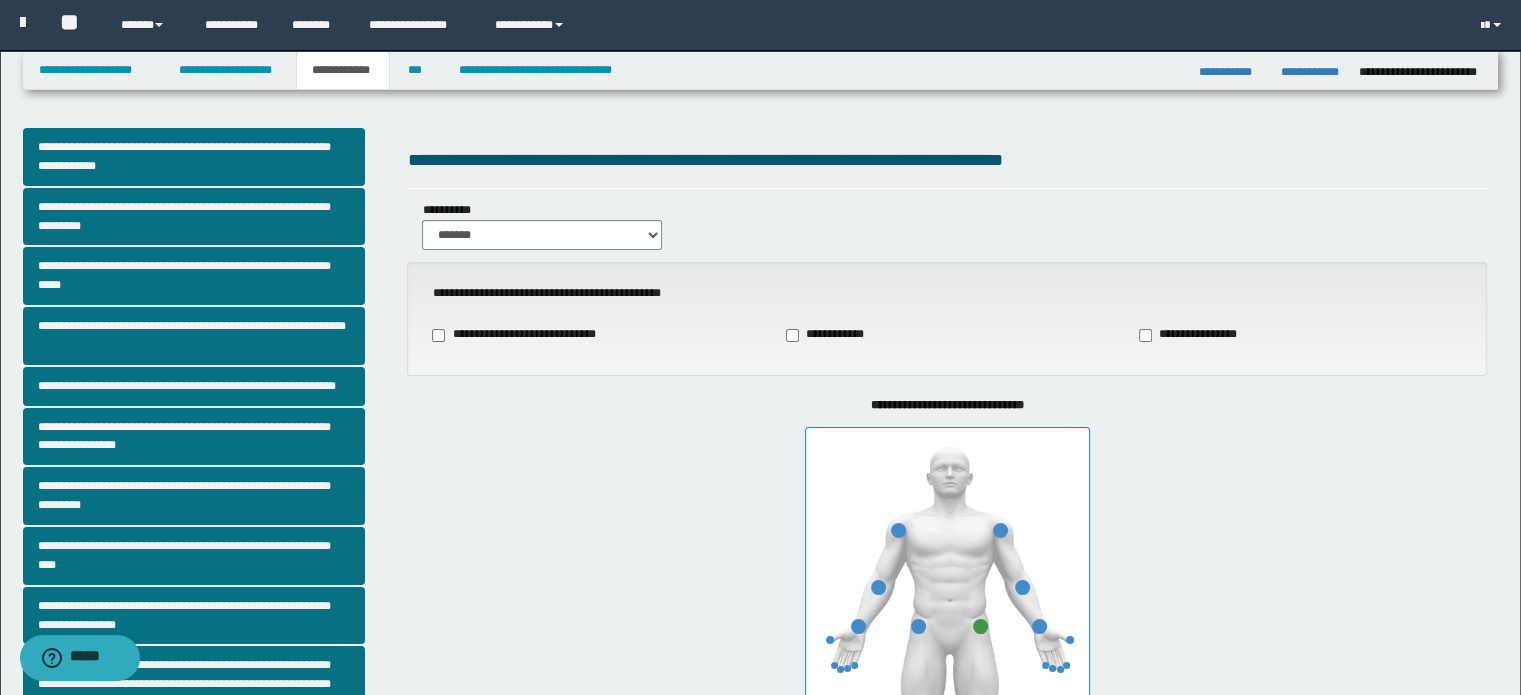 click on "**********" at bounding box center [947, 629] 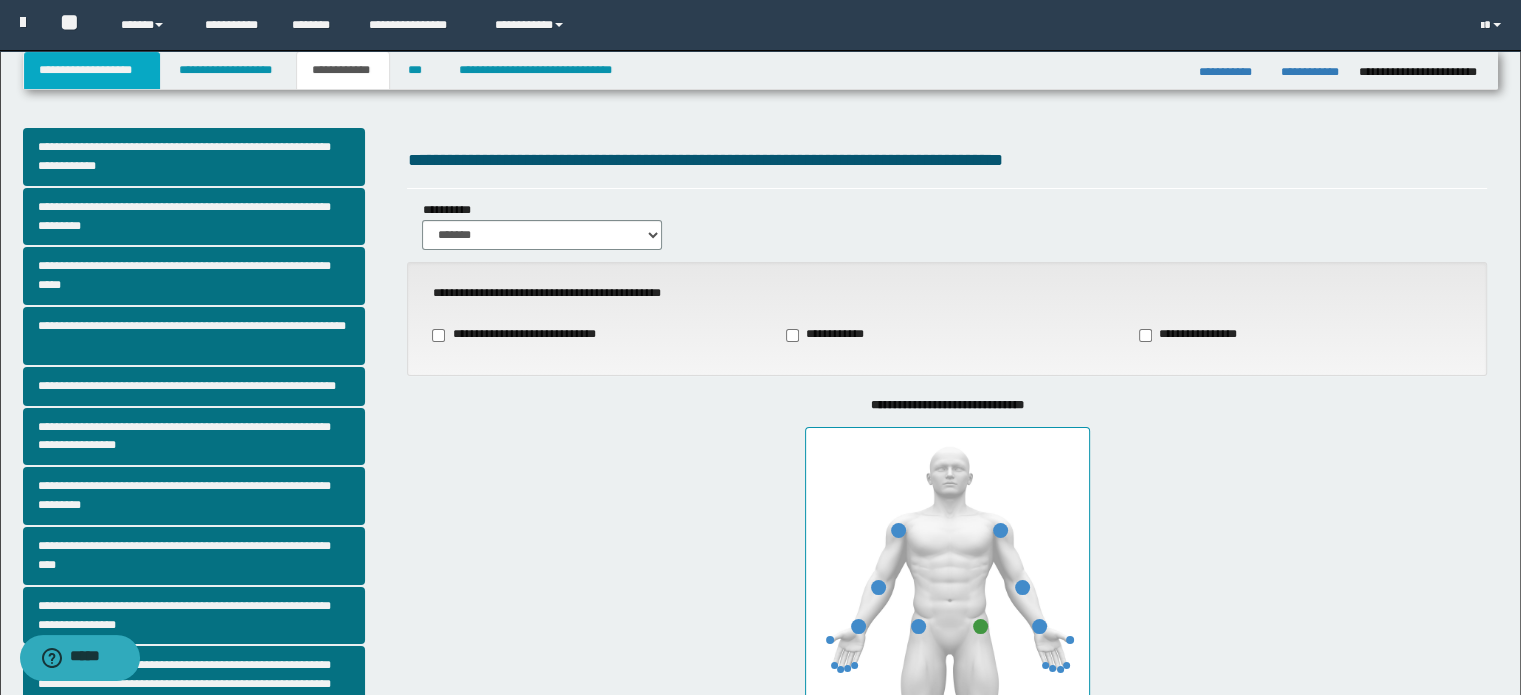 click on "**********" at bounding box center (92, 70) 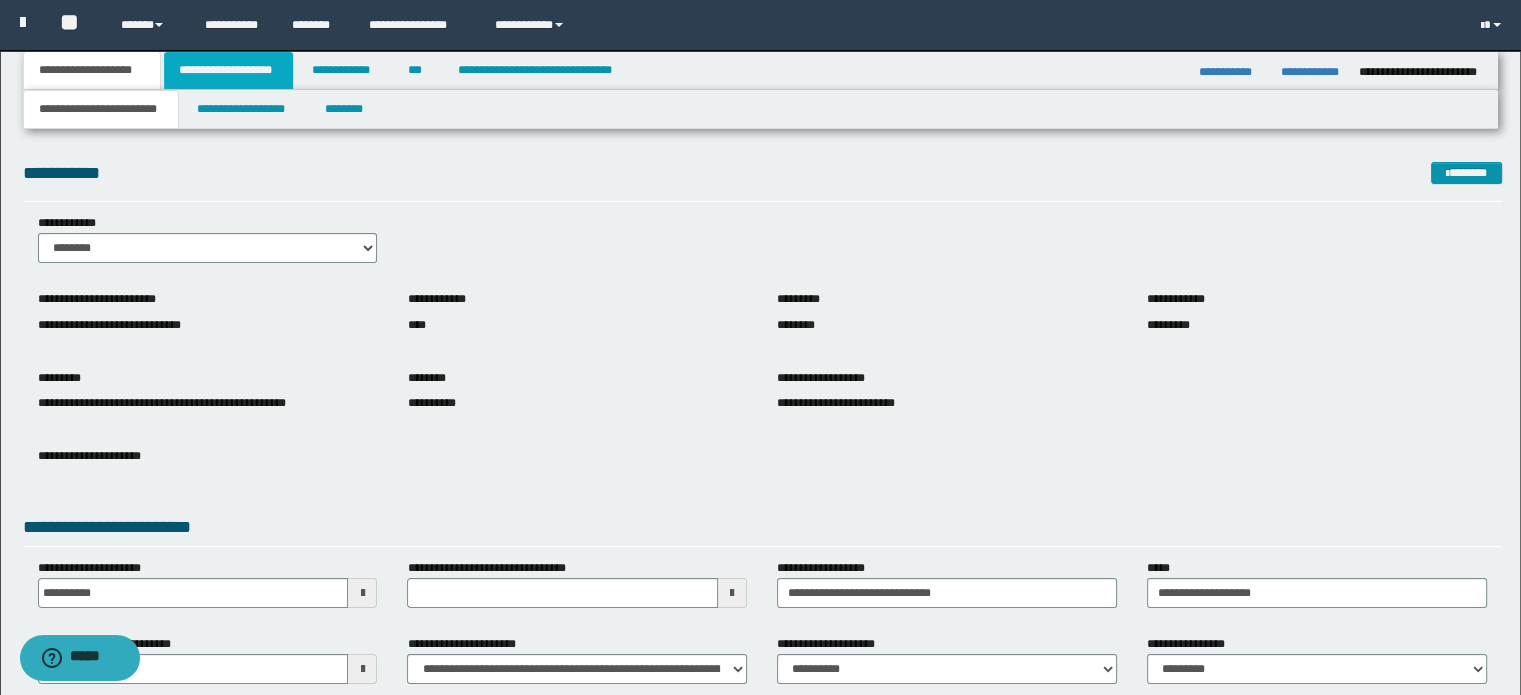 click on "**********" at bounding box center [228, 70] 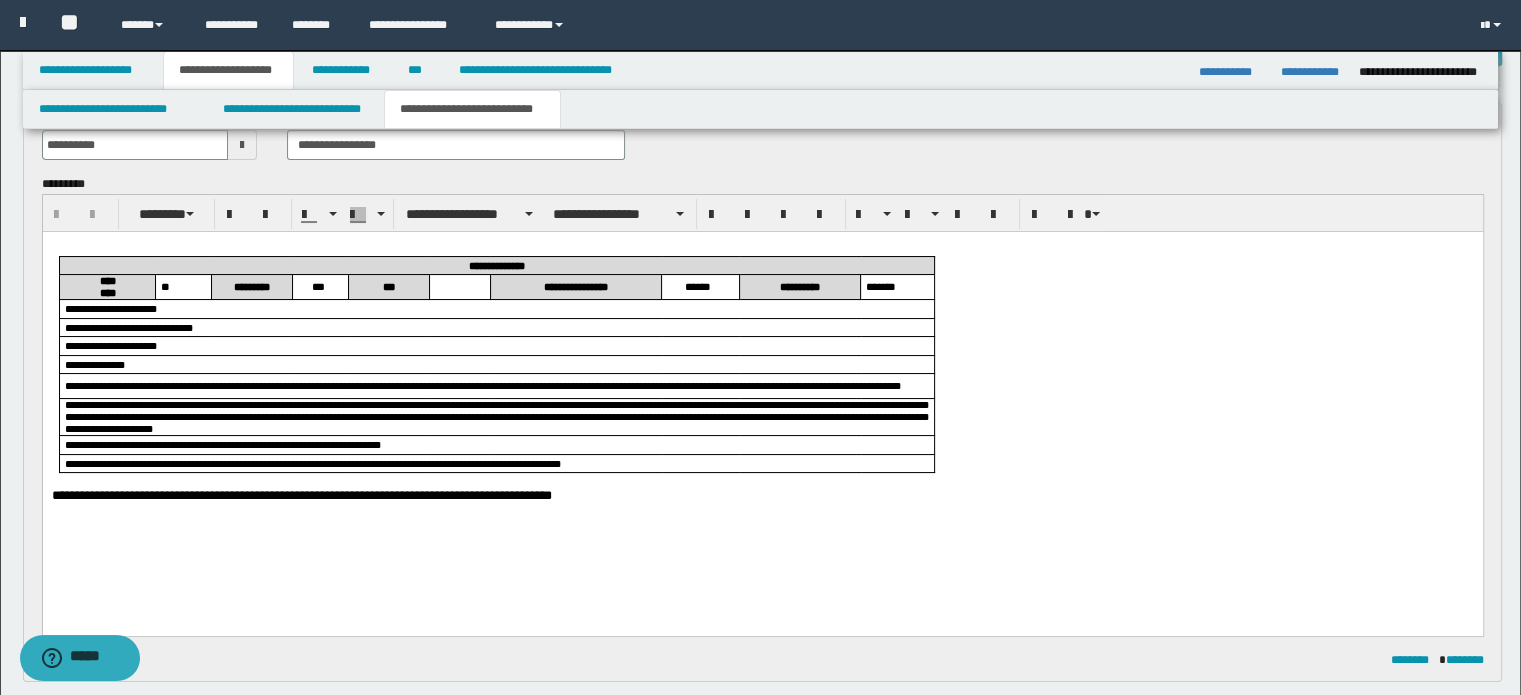 scroll, scrollTop: 200, scrollLeft: 0, axis: vertical 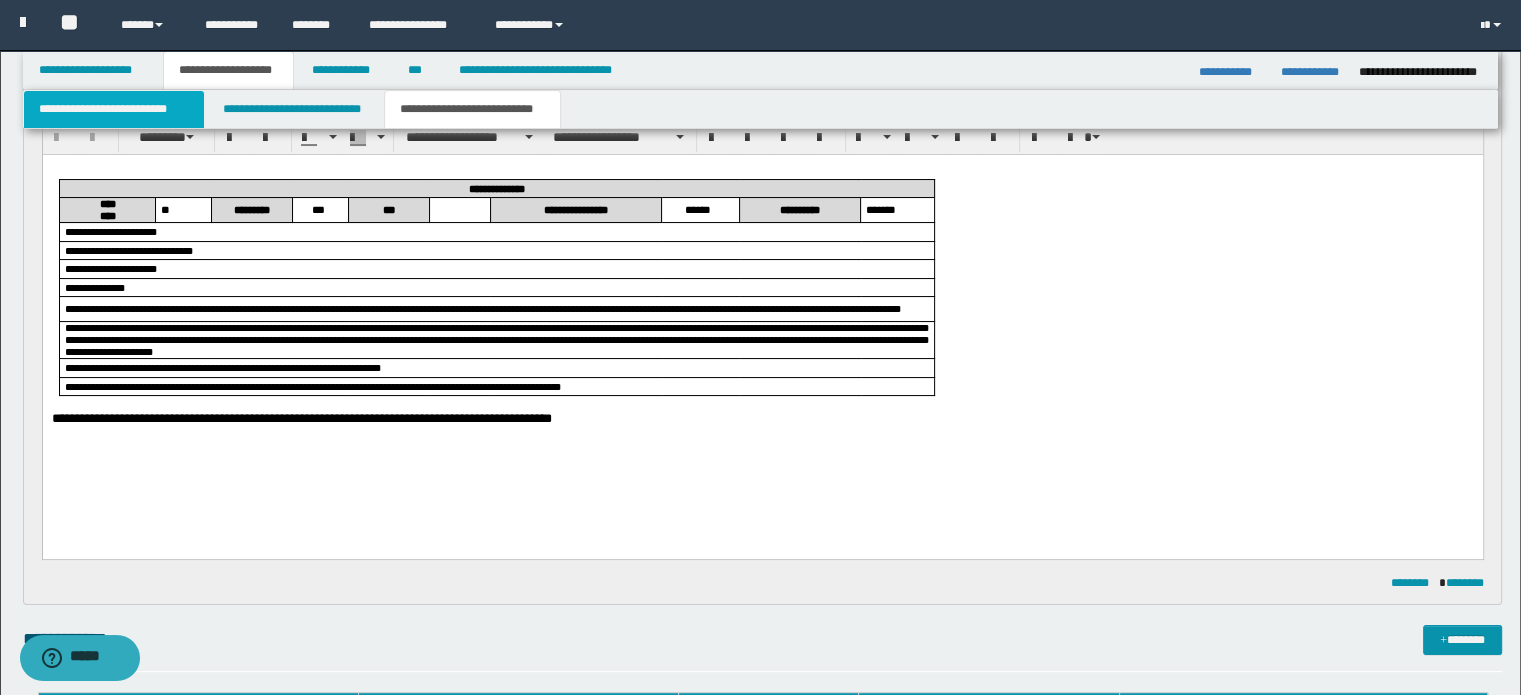 click on "**********" at bounding box center [114, 109] 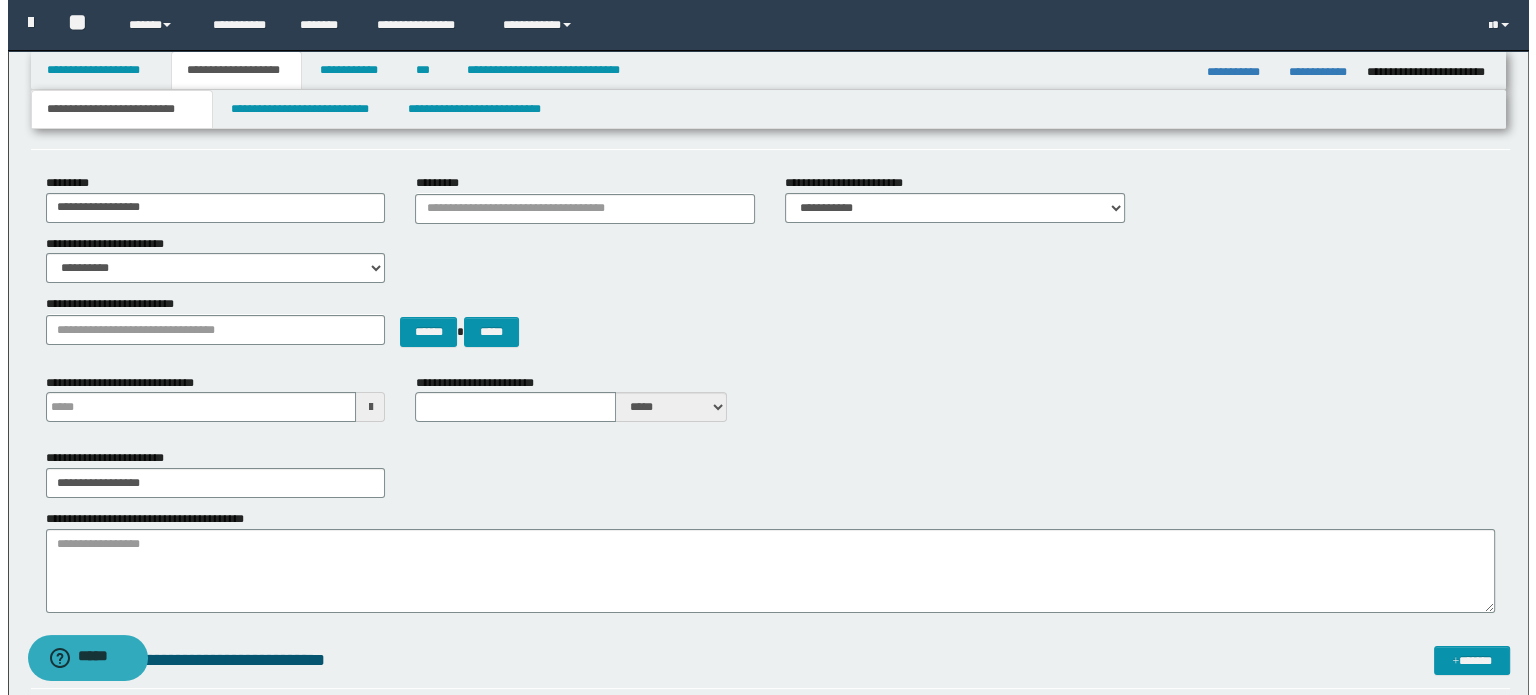 scroll, scrollTop: 0, scrollLeft: 0, axis: both 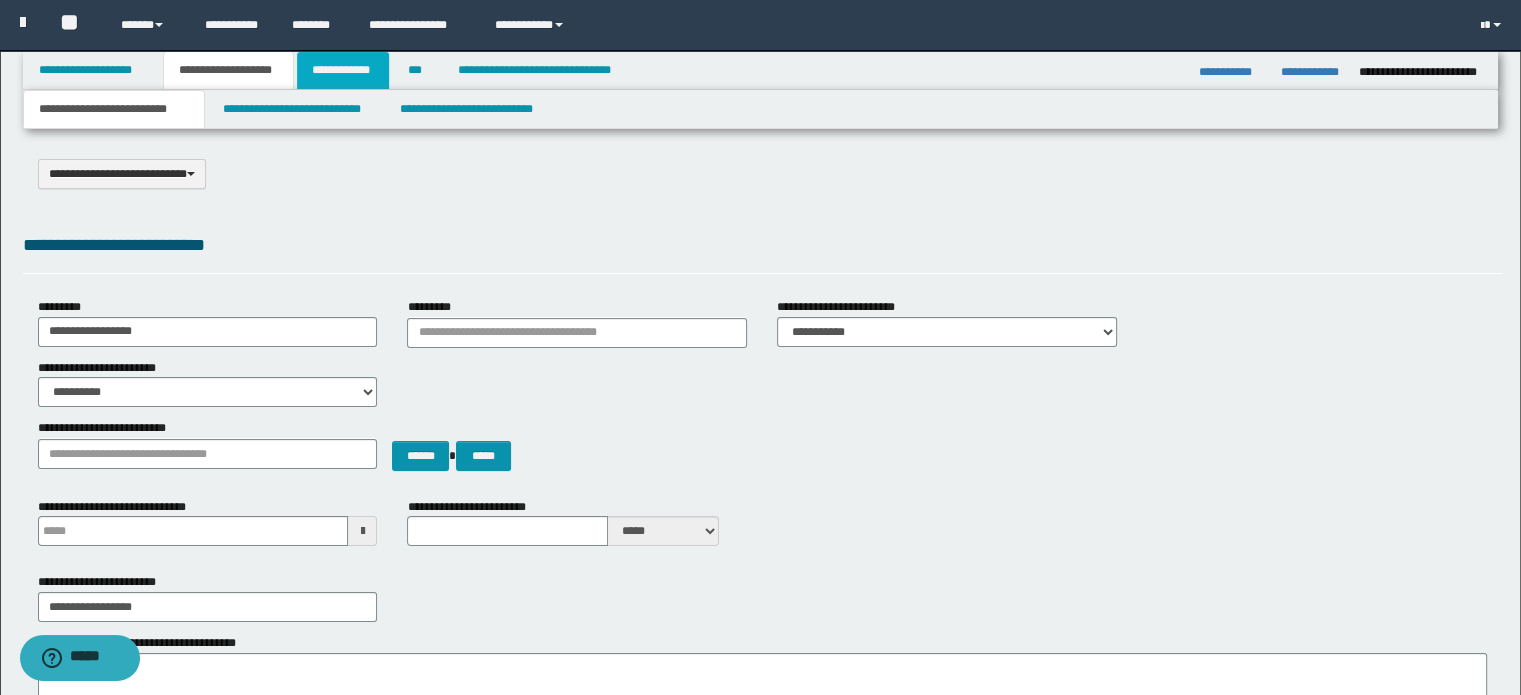 click on "**********" at bounding box center [343, 70] 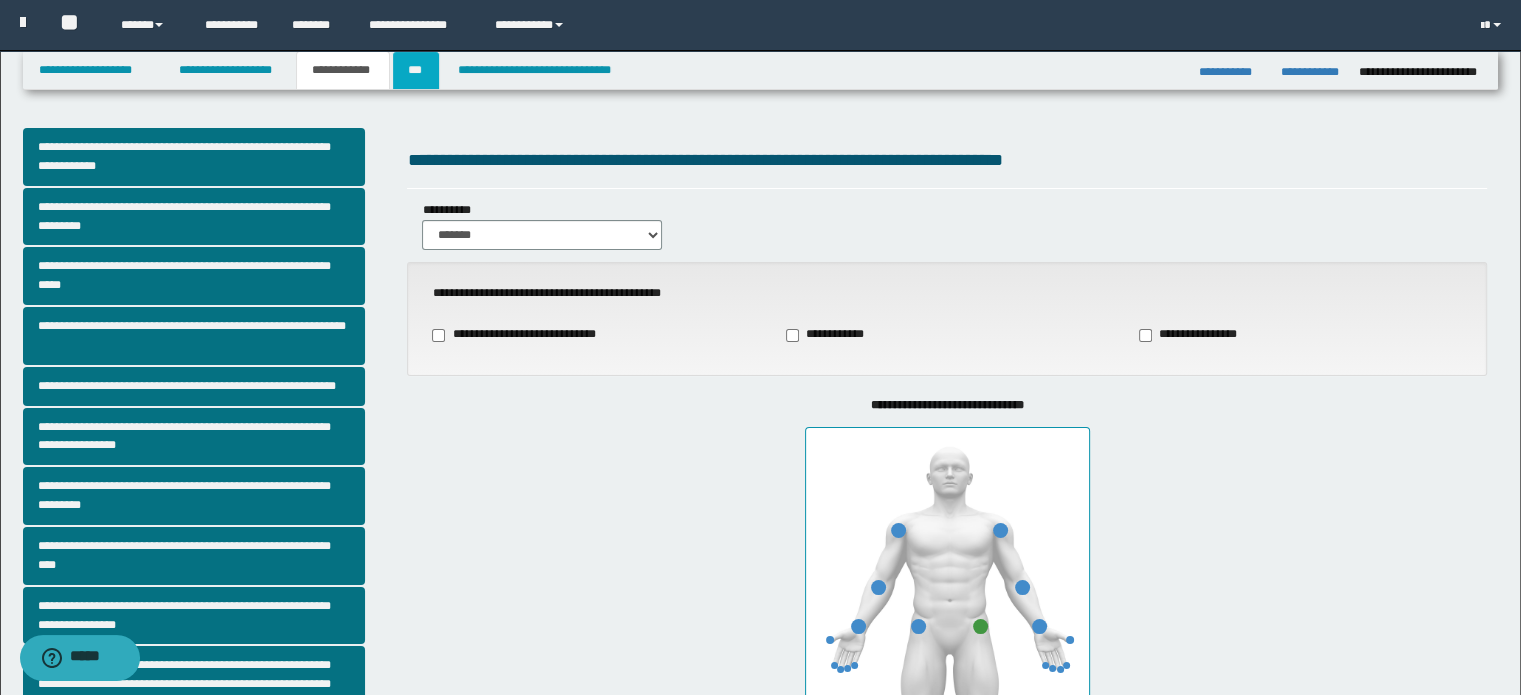 click on "***" at bounding box center (416, 70) 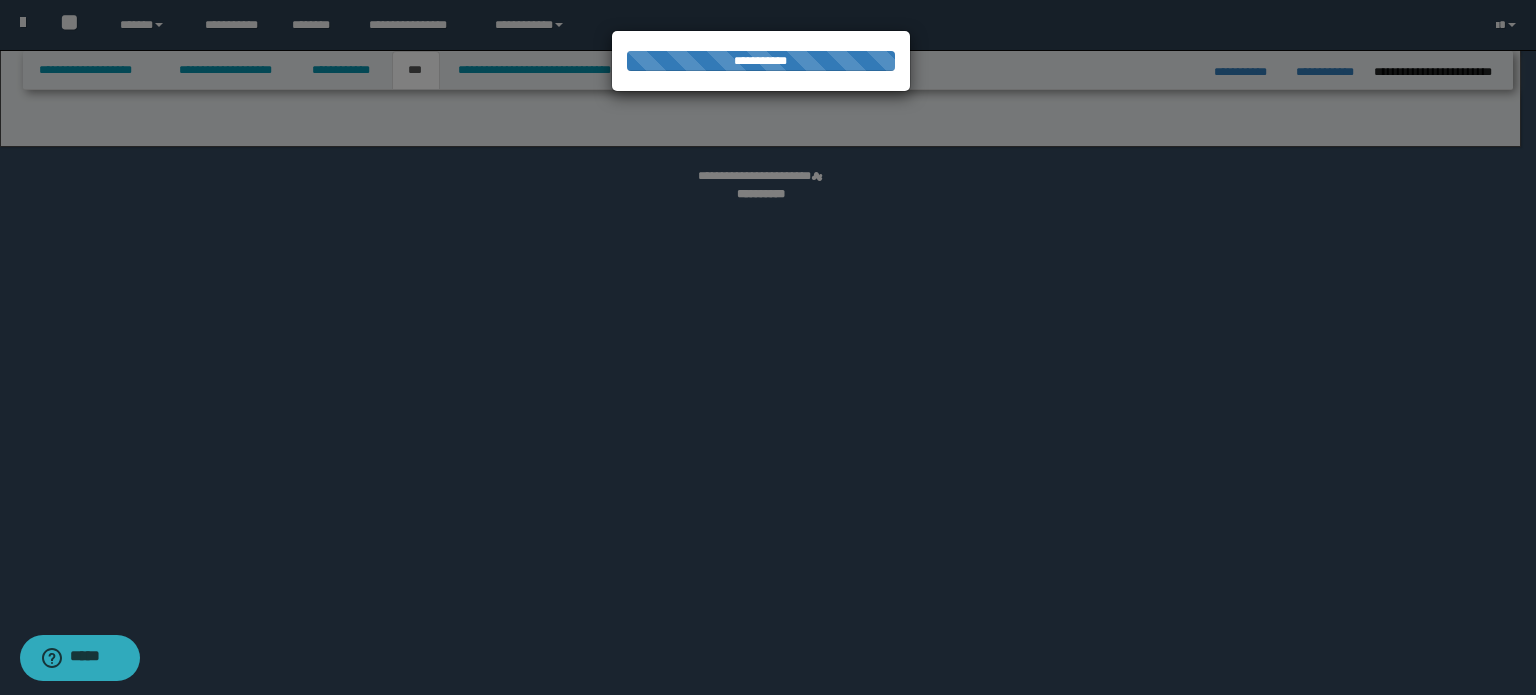 select on "***" 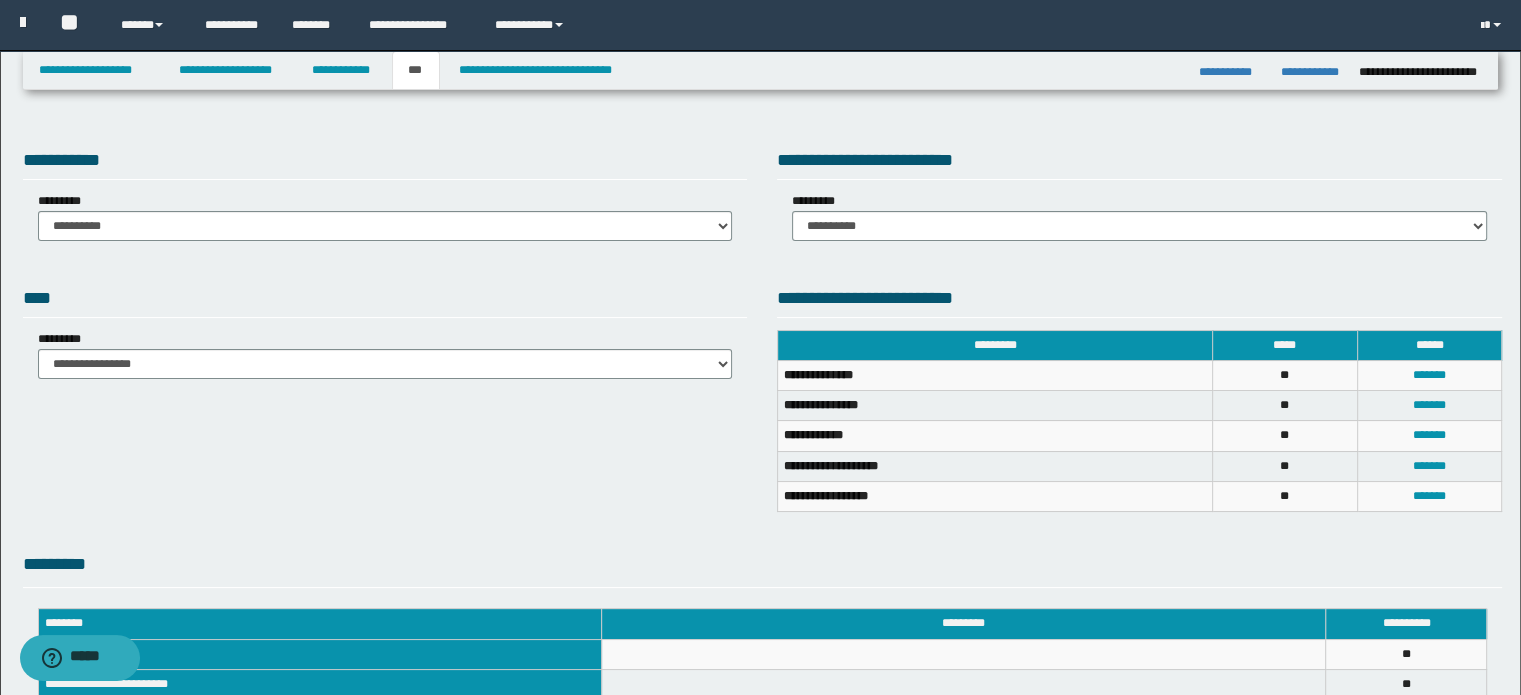 scroll, scrollTop: 0, scrollLeft: 0, axis: both 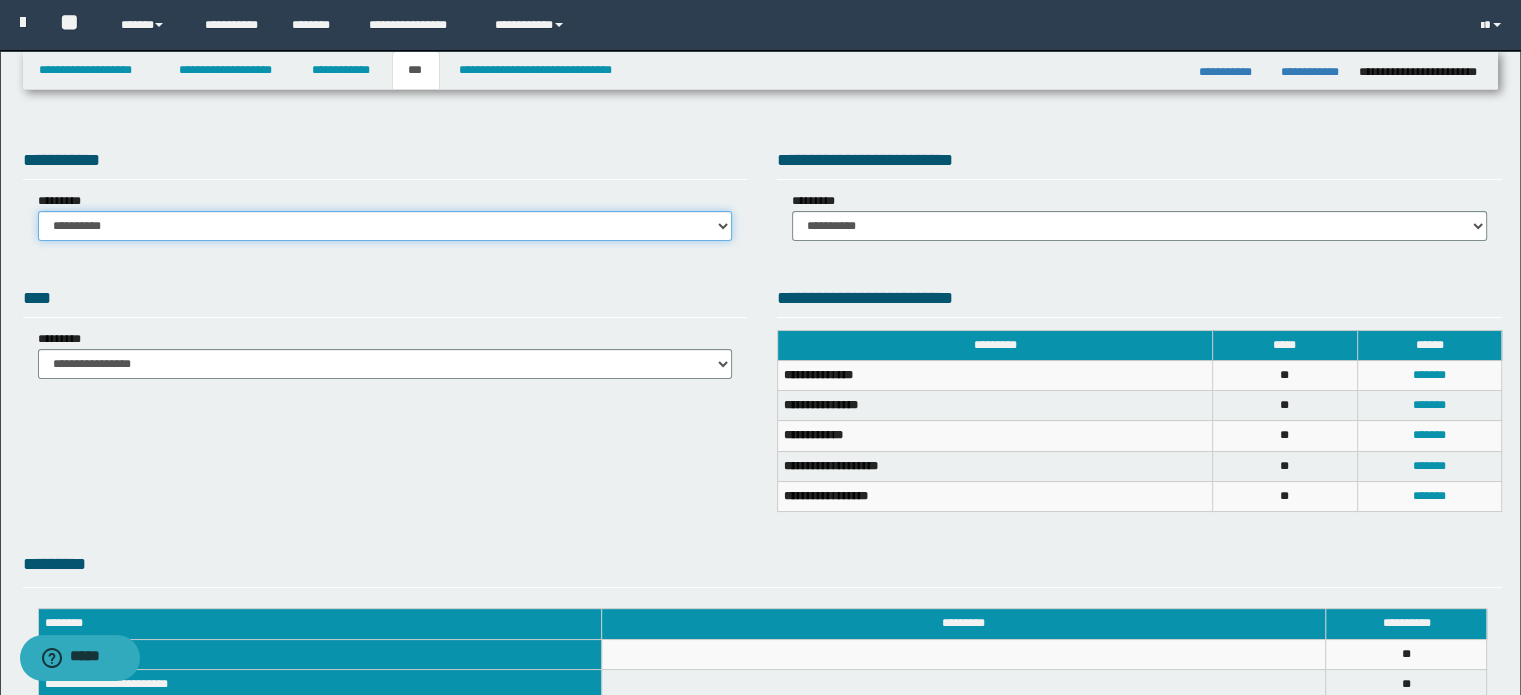 click on "**********" at bounding box center [385, 226] 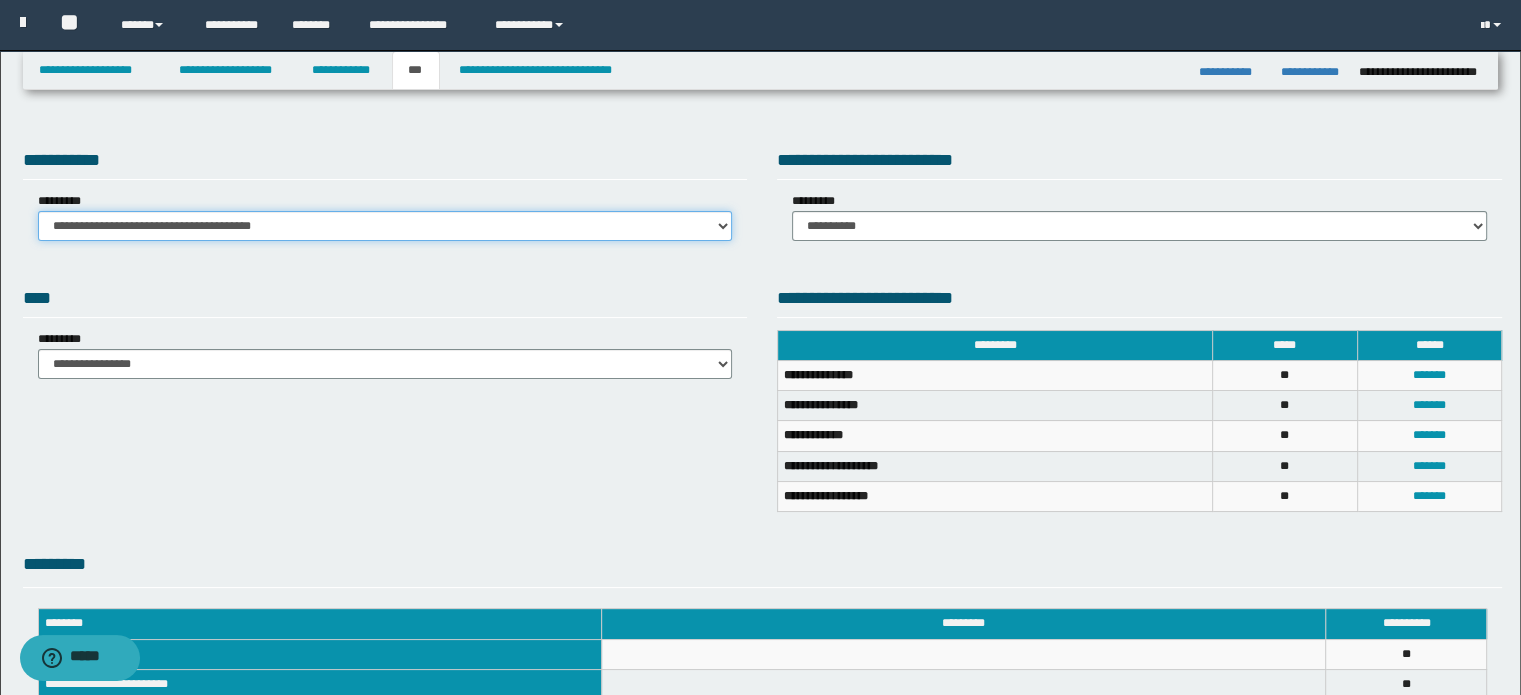 click on "**********" at bounding box center (385, 226) 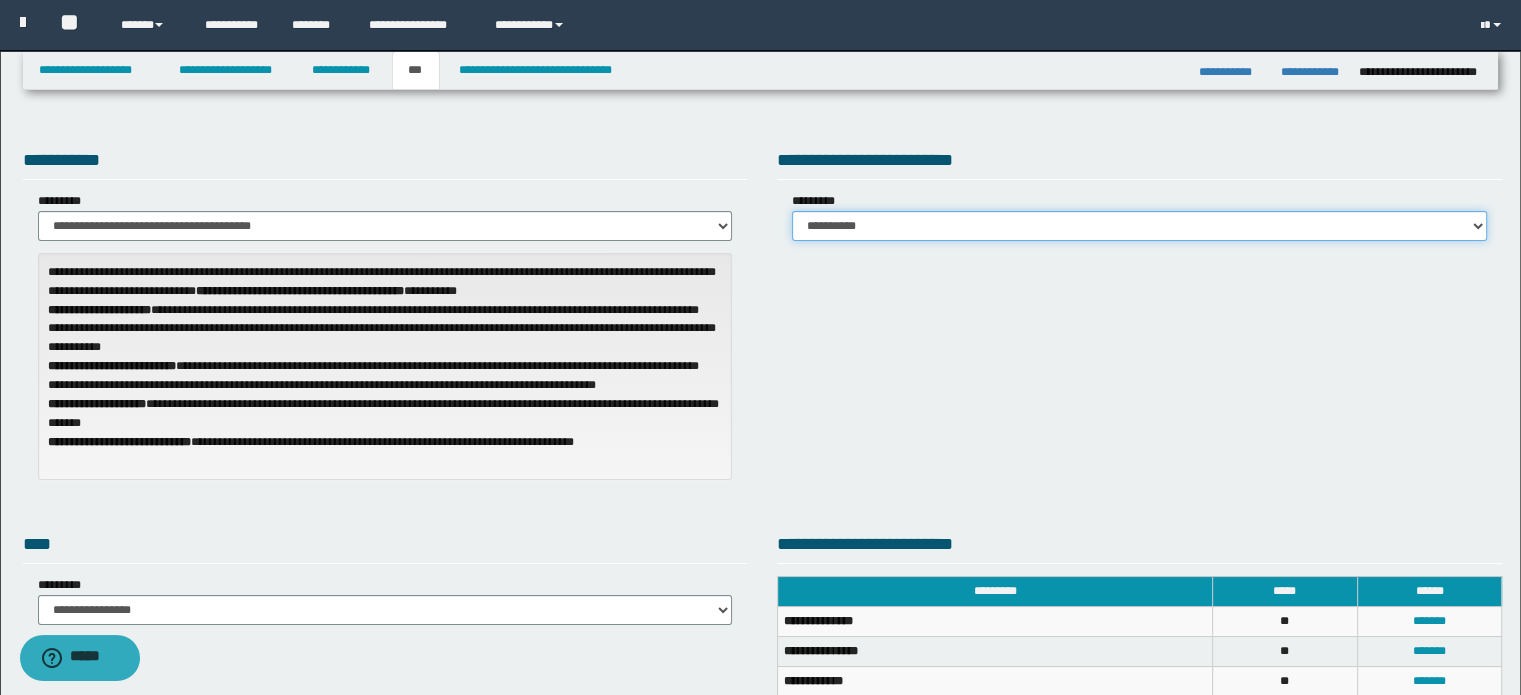 click on "**********" at bounding box center (1139, 226) 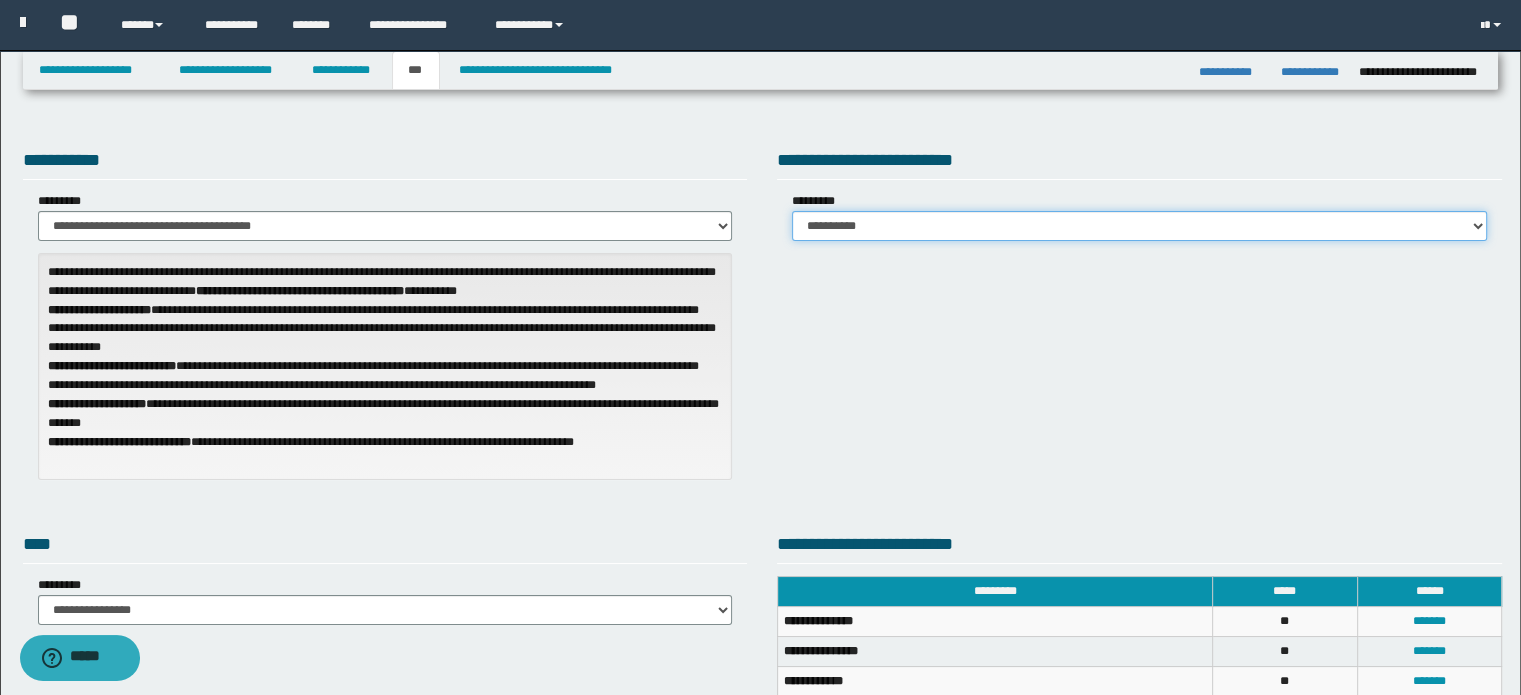 select on "***" 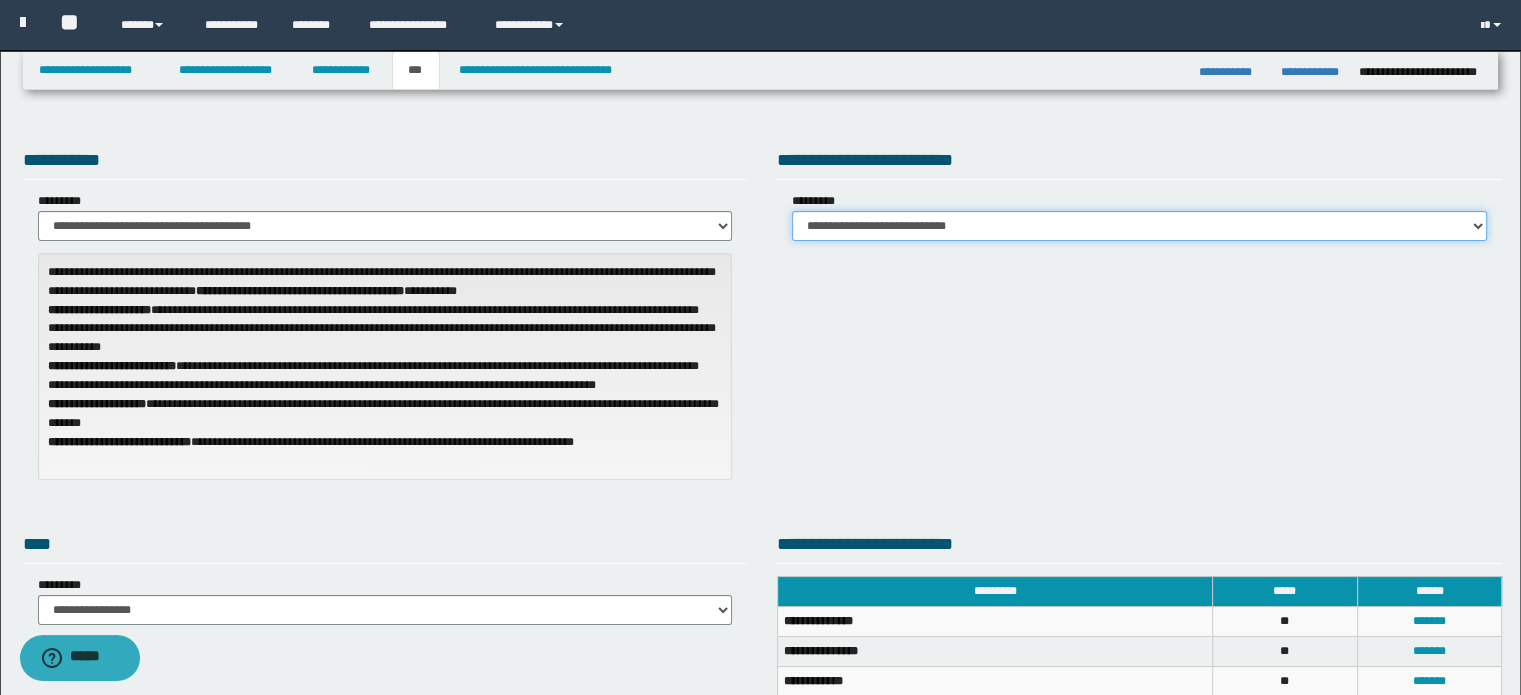 click on "**********" at bounding box center (1139, 226) 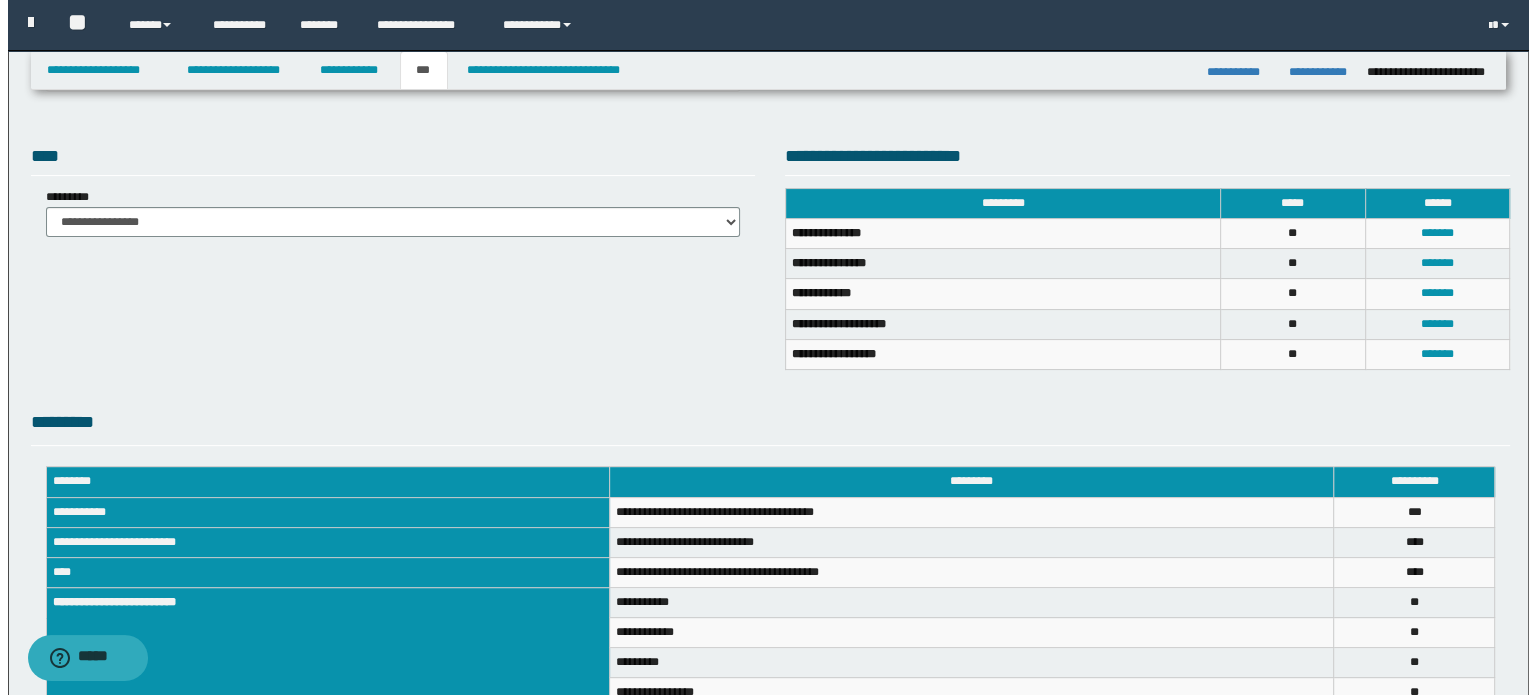 scroll, scrollTop: 400, scrollLeft: 0, axis: vertical 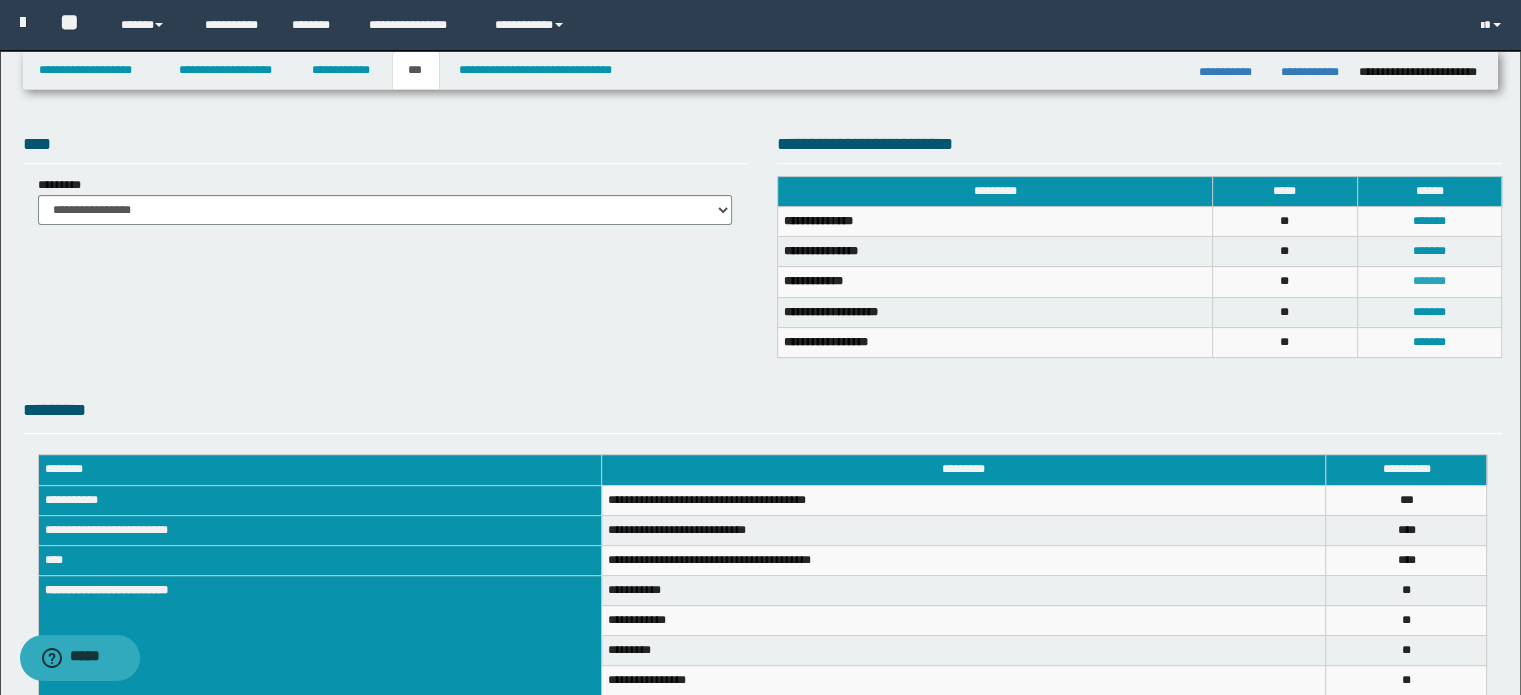 click on "*******" at bounding box center (1429, 281) 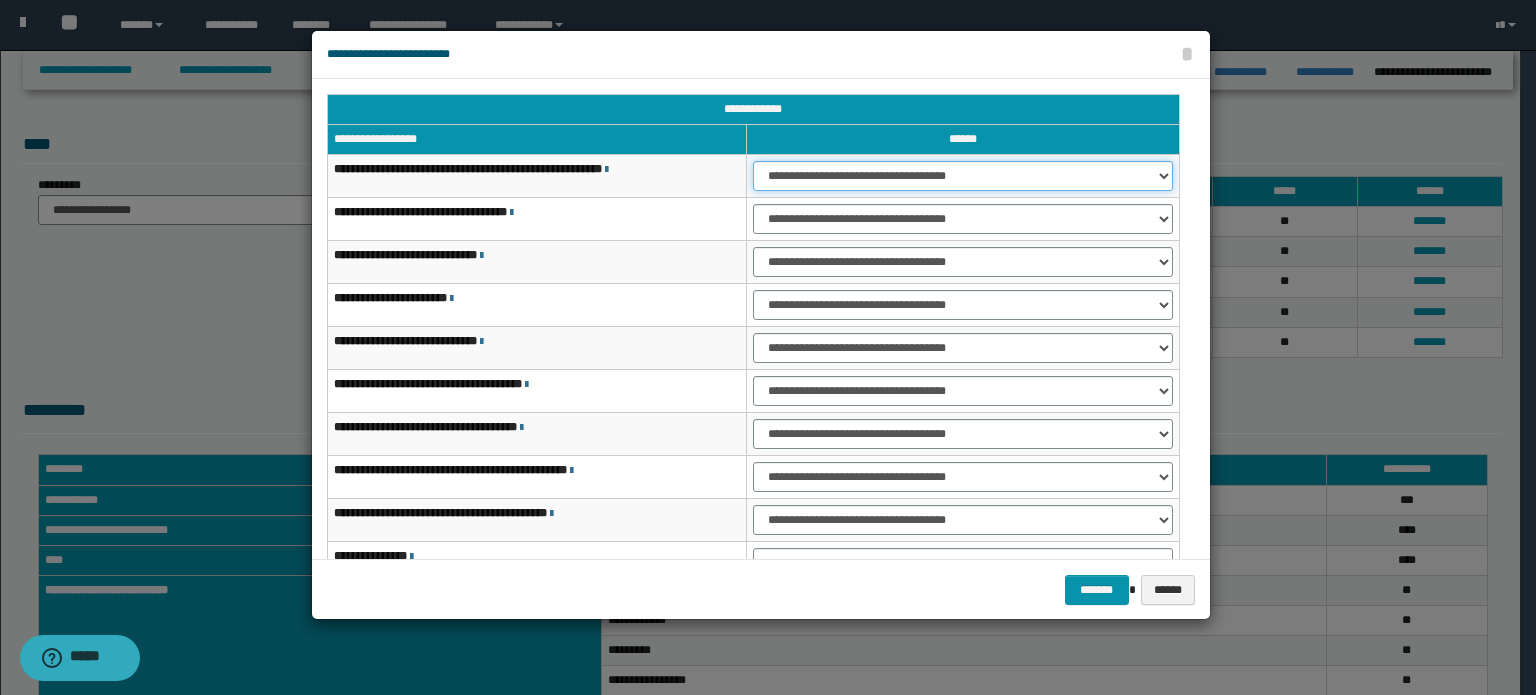 click on "**********" at bounding box center (963, 176) 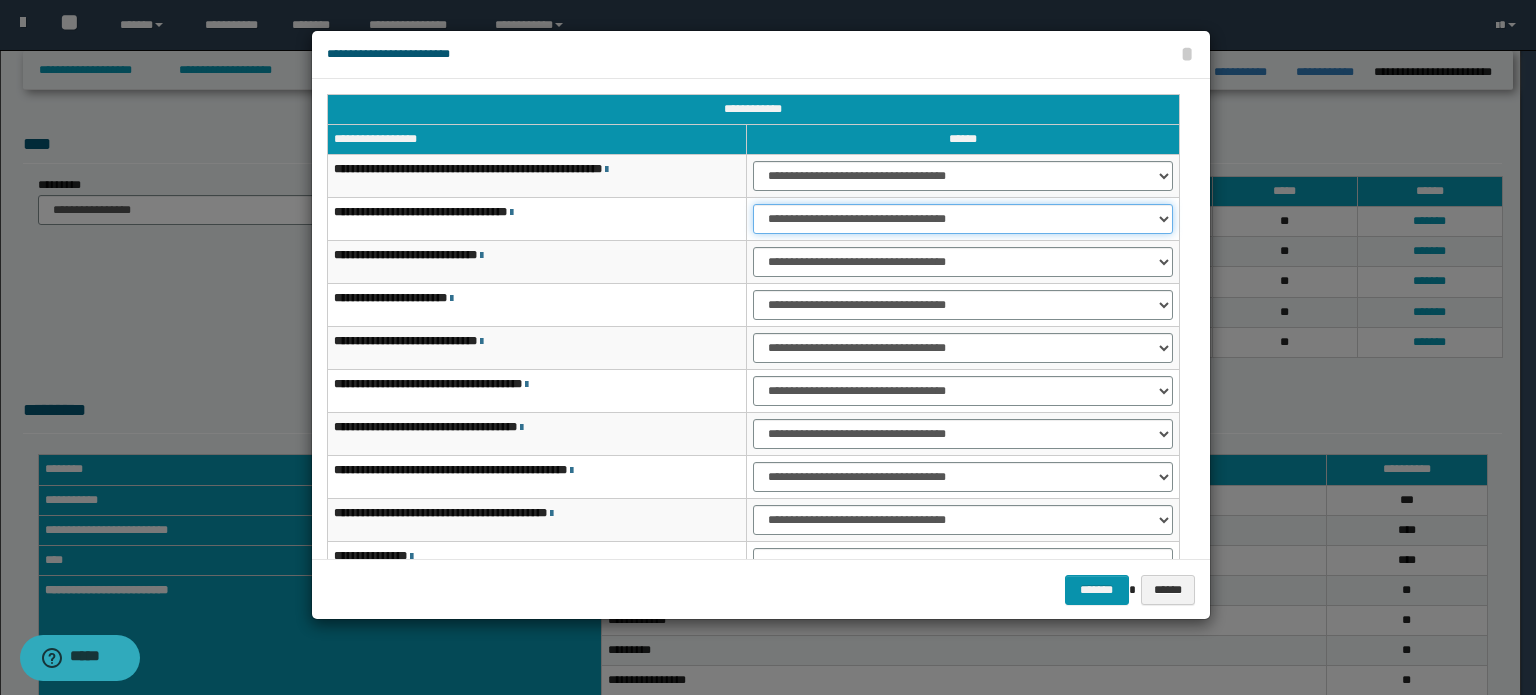 click on "**********" at bounding box center (963, 219) 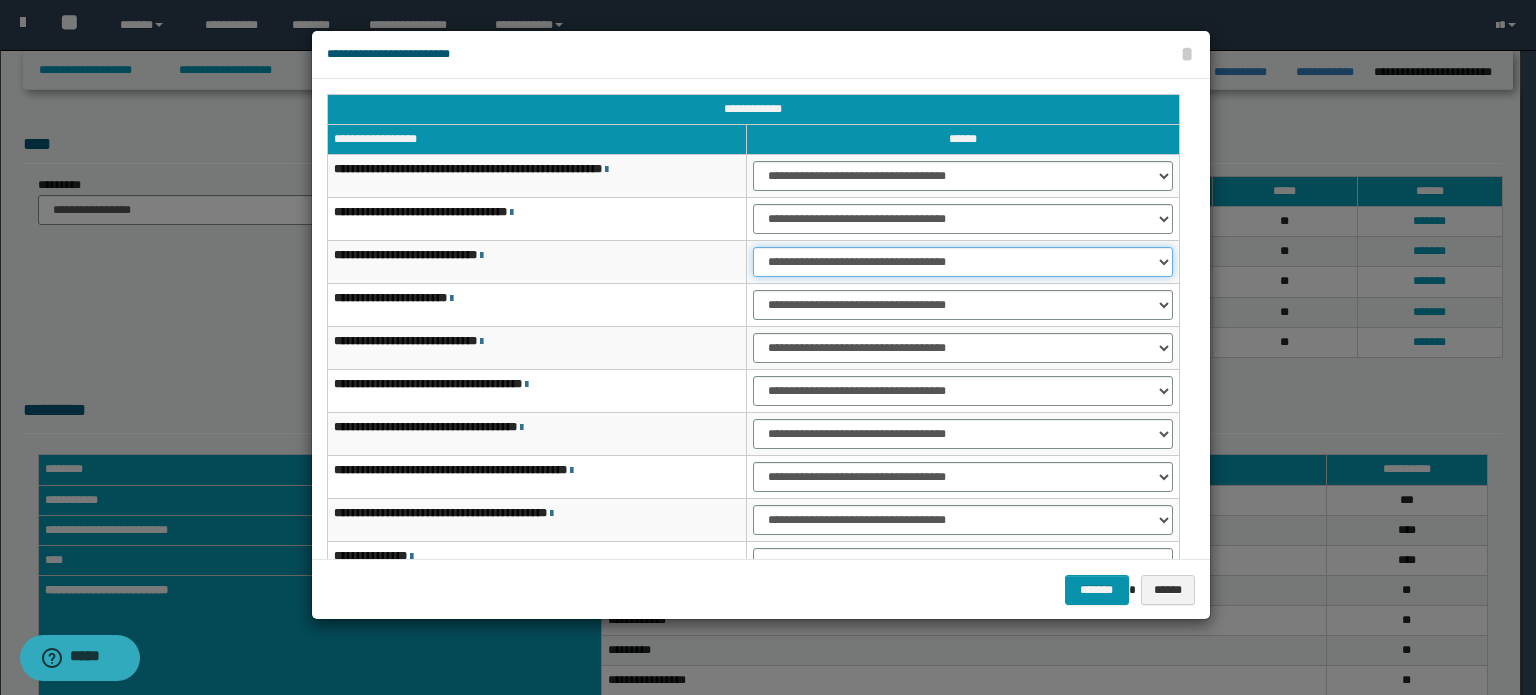 click on "**********" at bounding box center (963, 262) 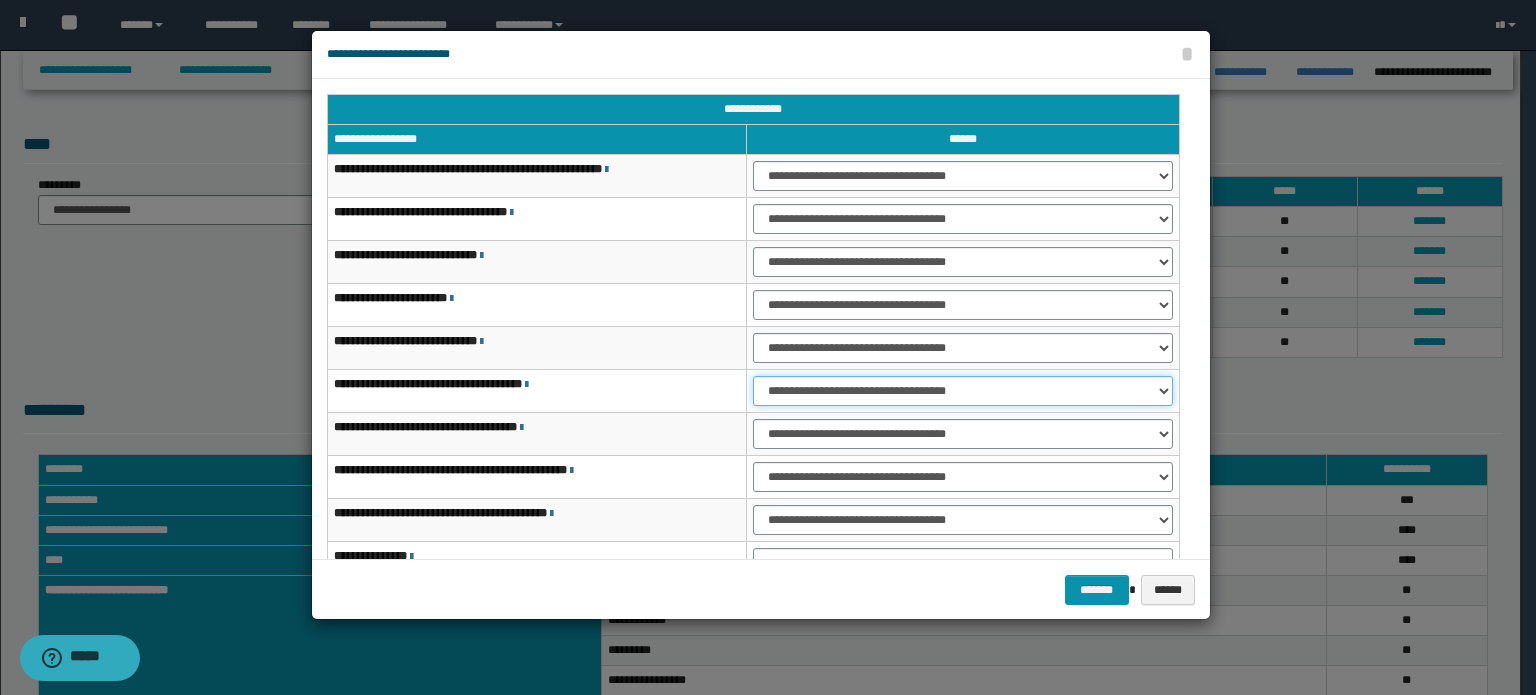 click on "**********" at bounding box center (963, 391) 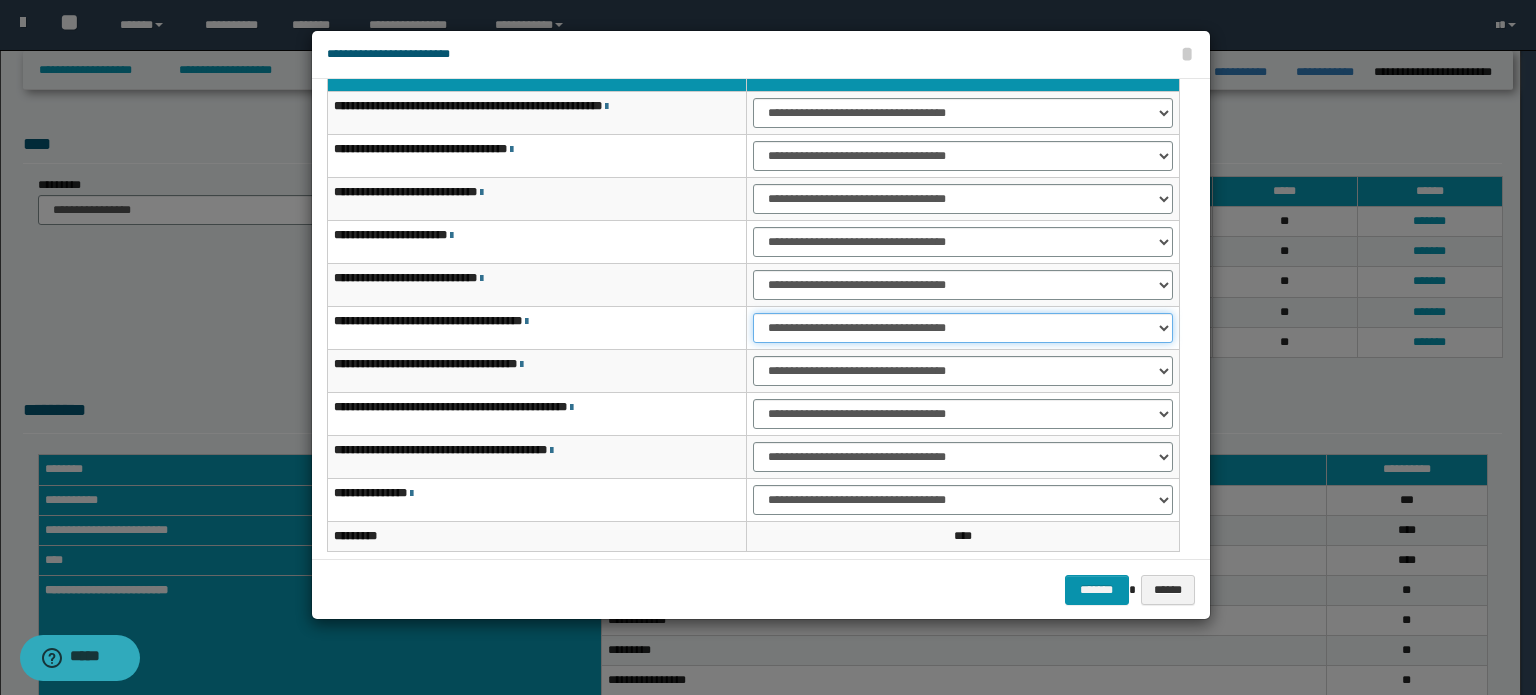 scroll, scrollTop: 118, scrollLeft: 0, axis: vertical 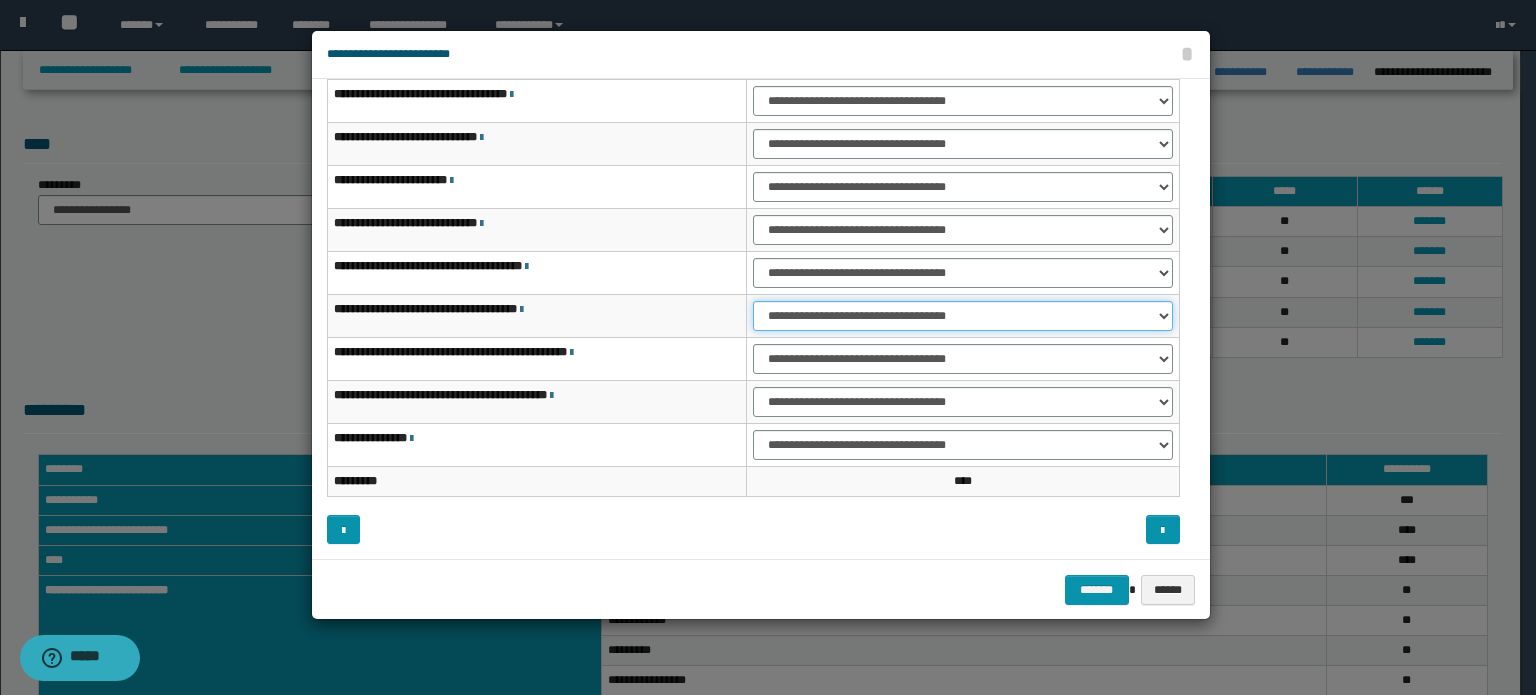 click on "**********" at bounding box center [963, 316] 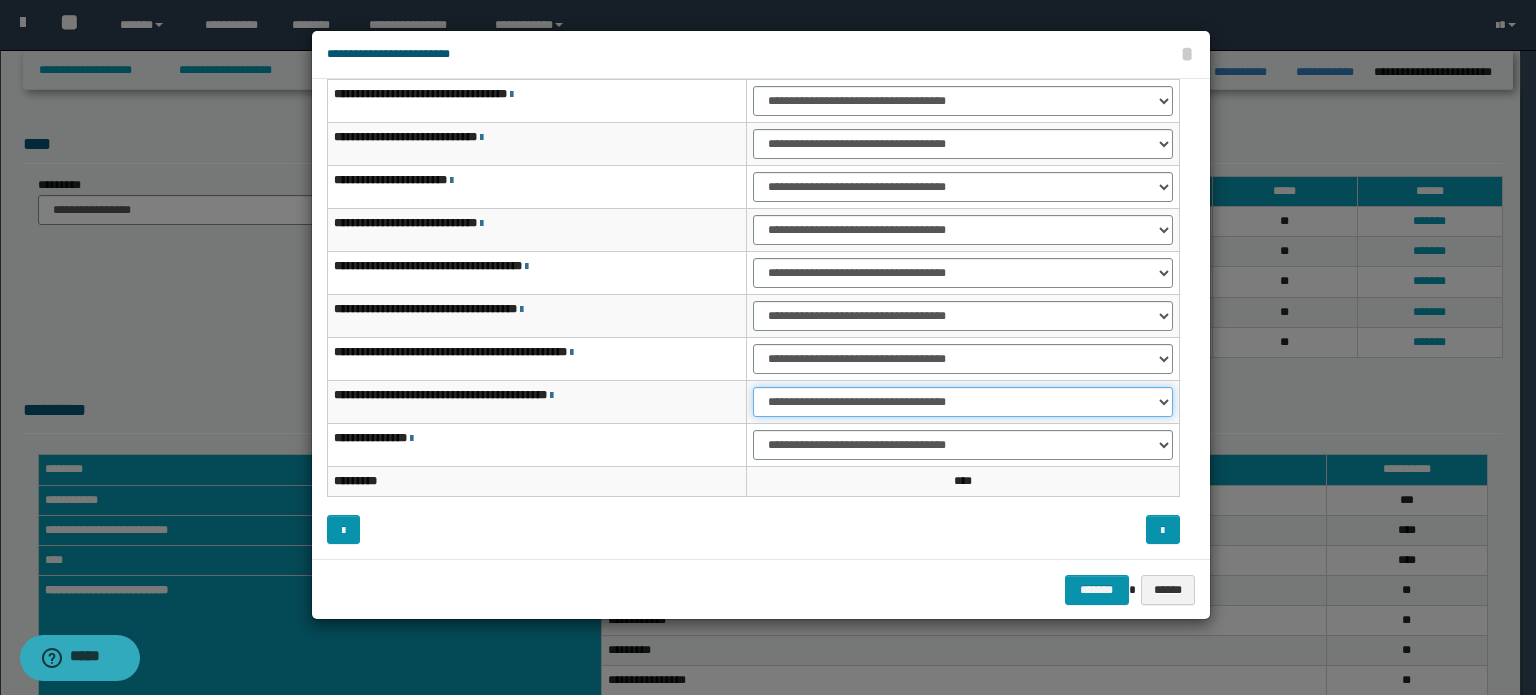click on "**********" at bounding box center [963, 402] 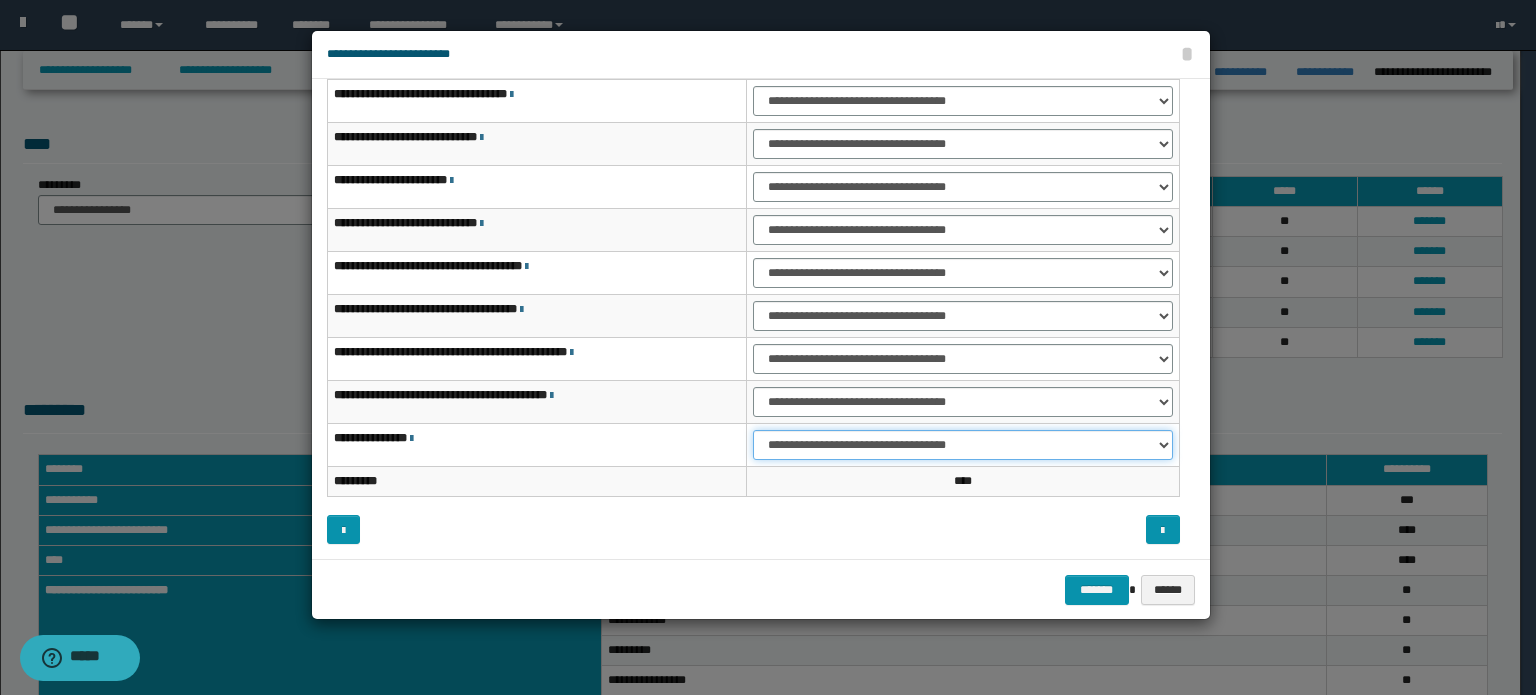 click on "**********" at bounding box center [963, 445] 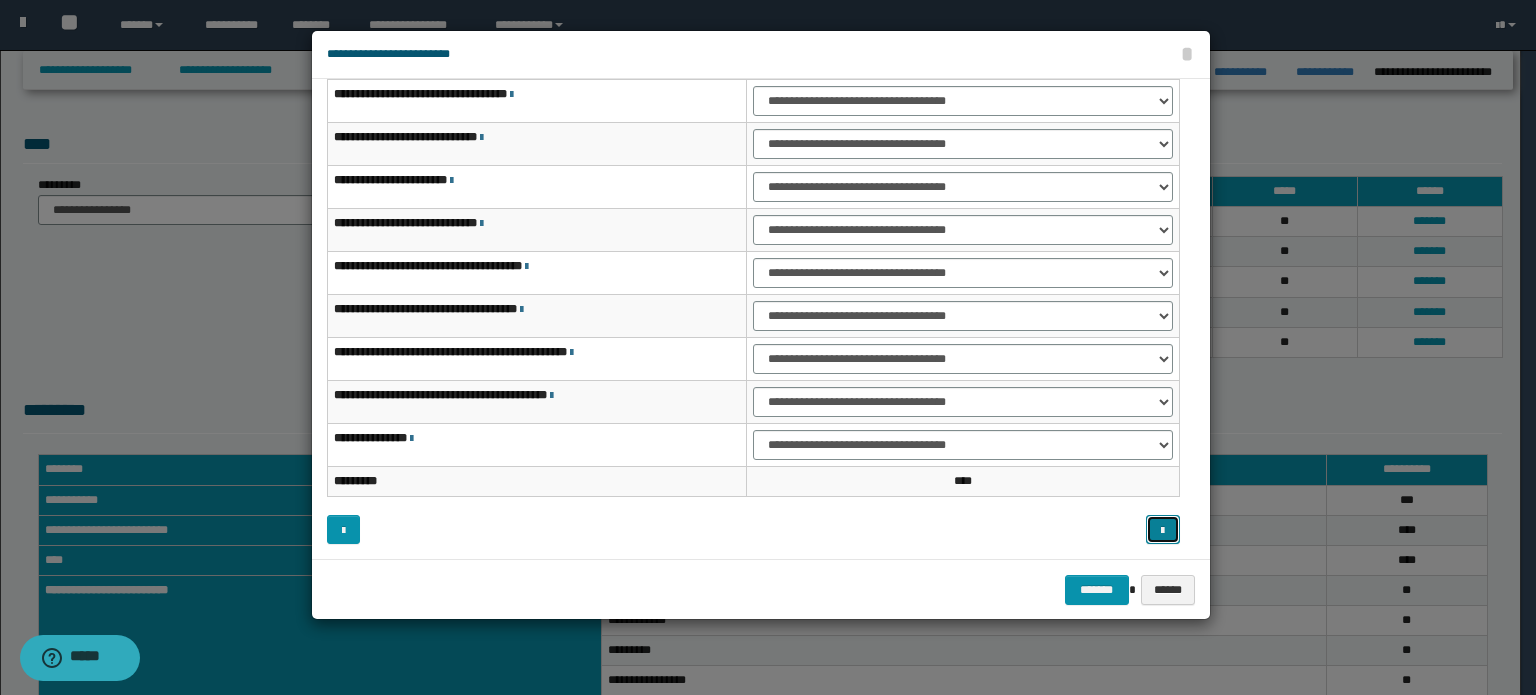click at bounding box center [1163, 530] 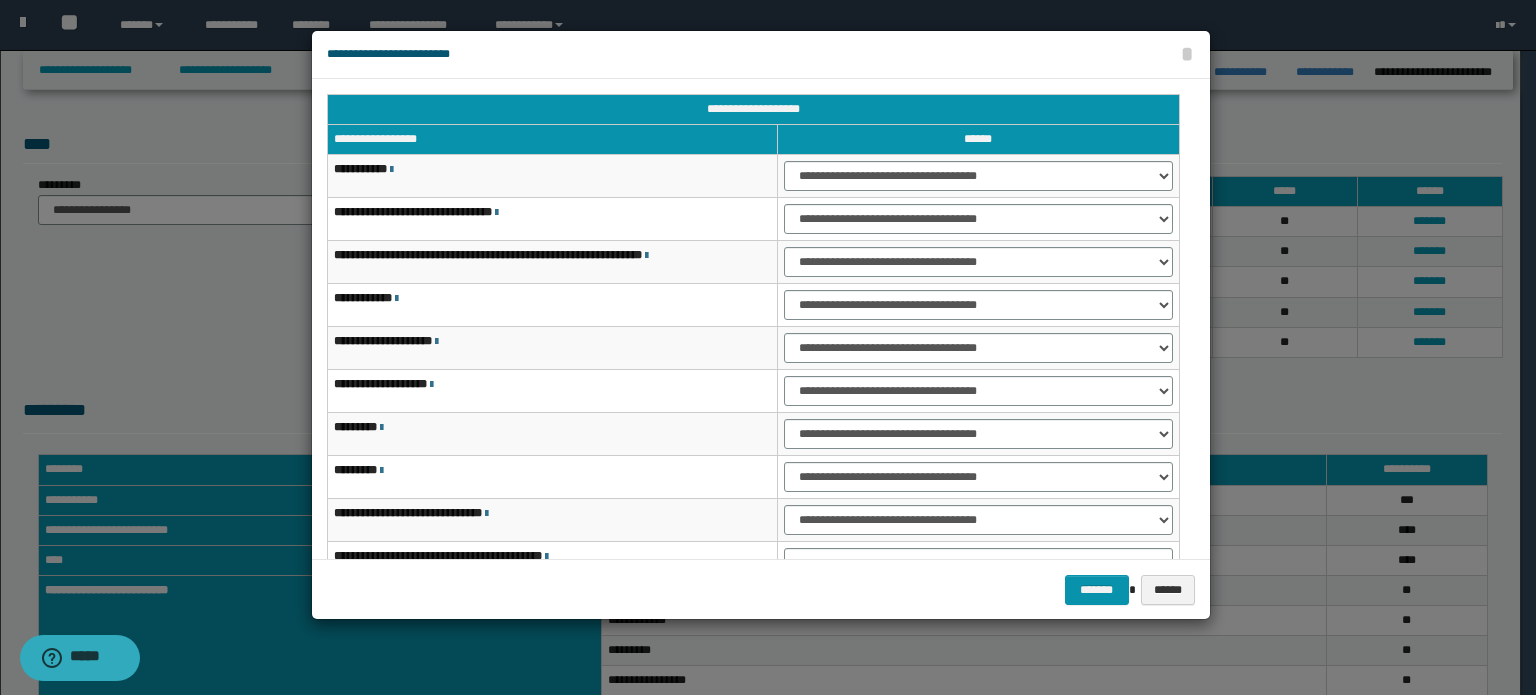 scroll, scrollTop: 0, scrollLeft: 0, axis: both 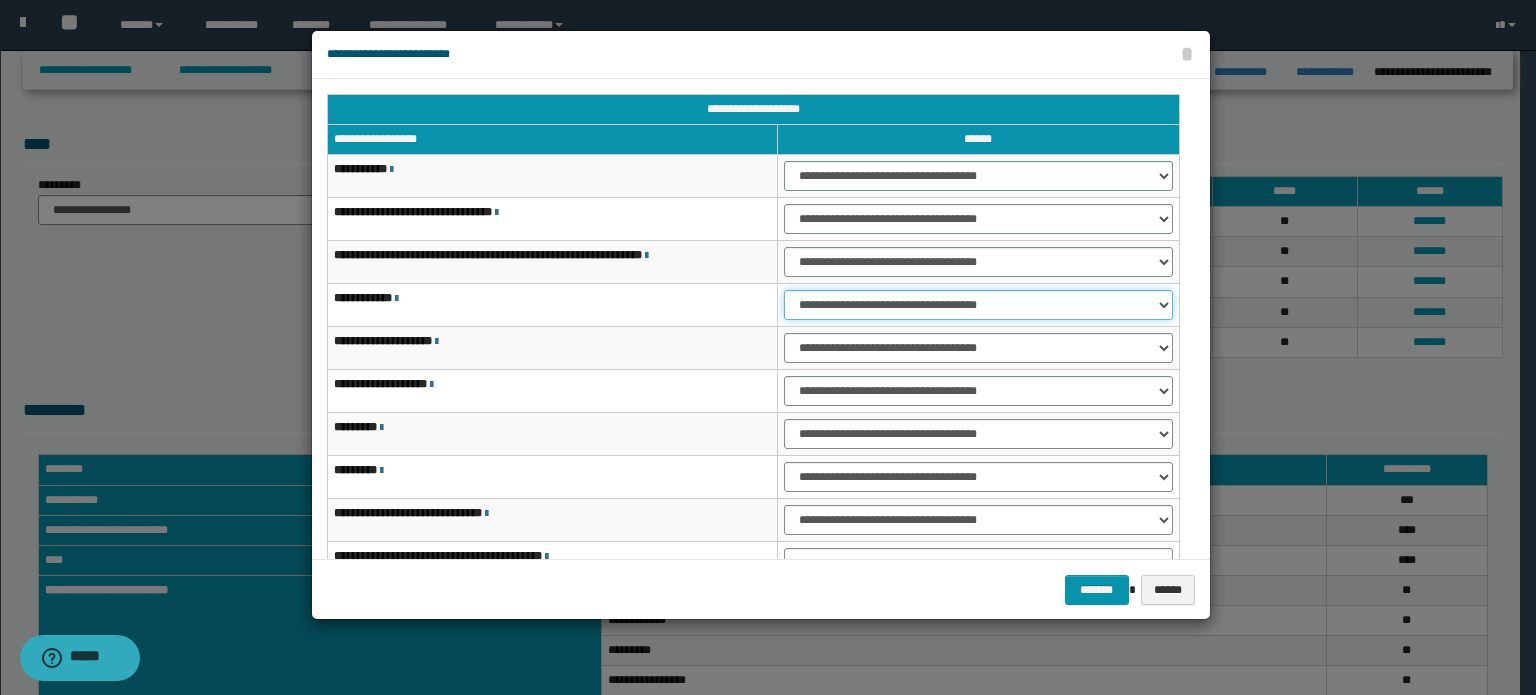 click on "**********" at bounding box center (978, 305) 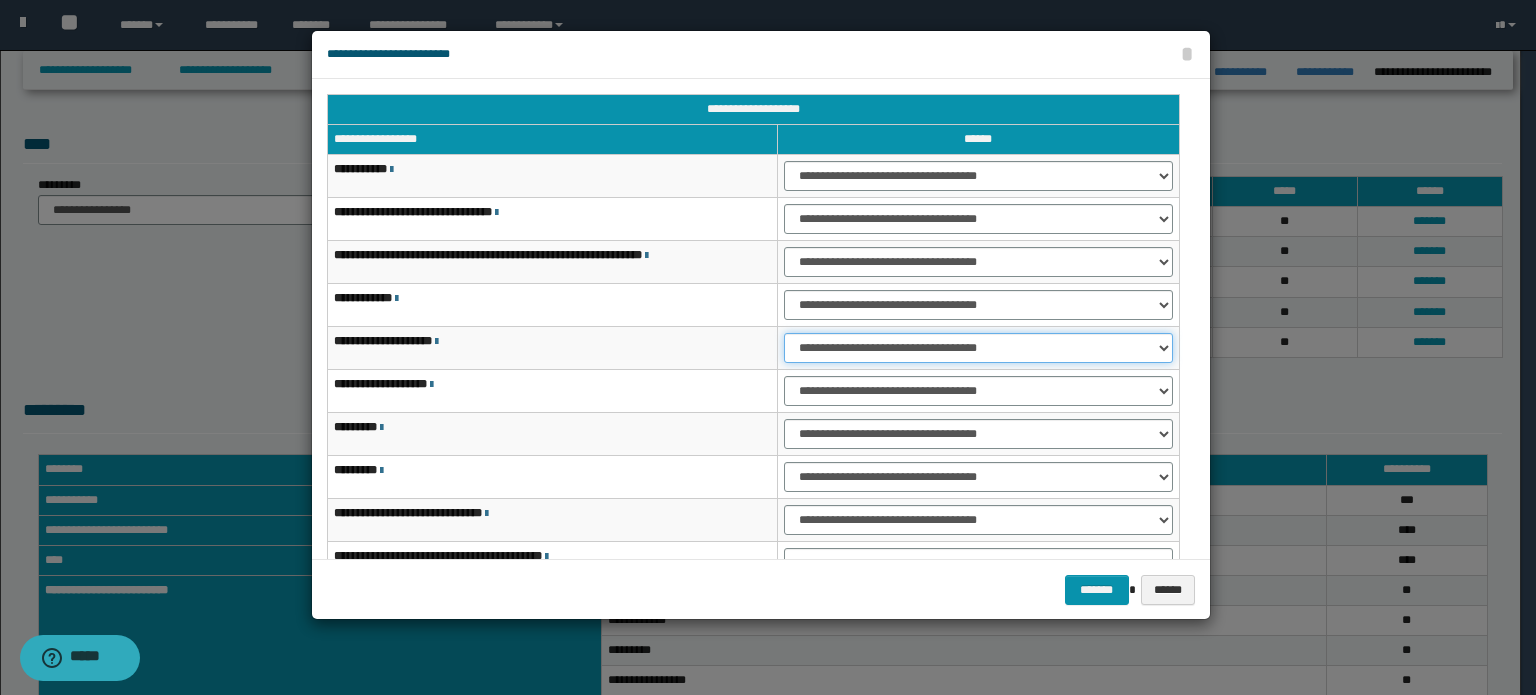 click on "**********" at bounding box center [978, 348] 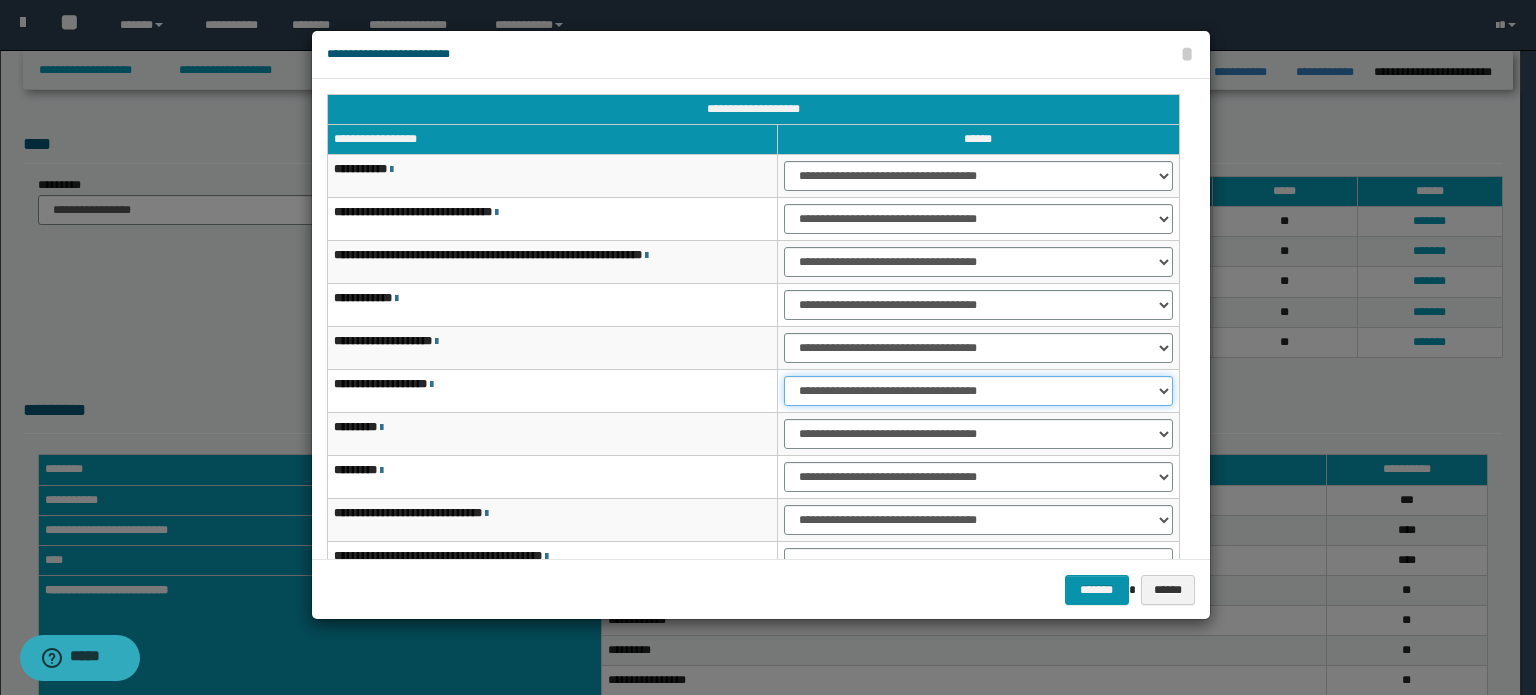 click on "**********" at bounding box center (978, 391) 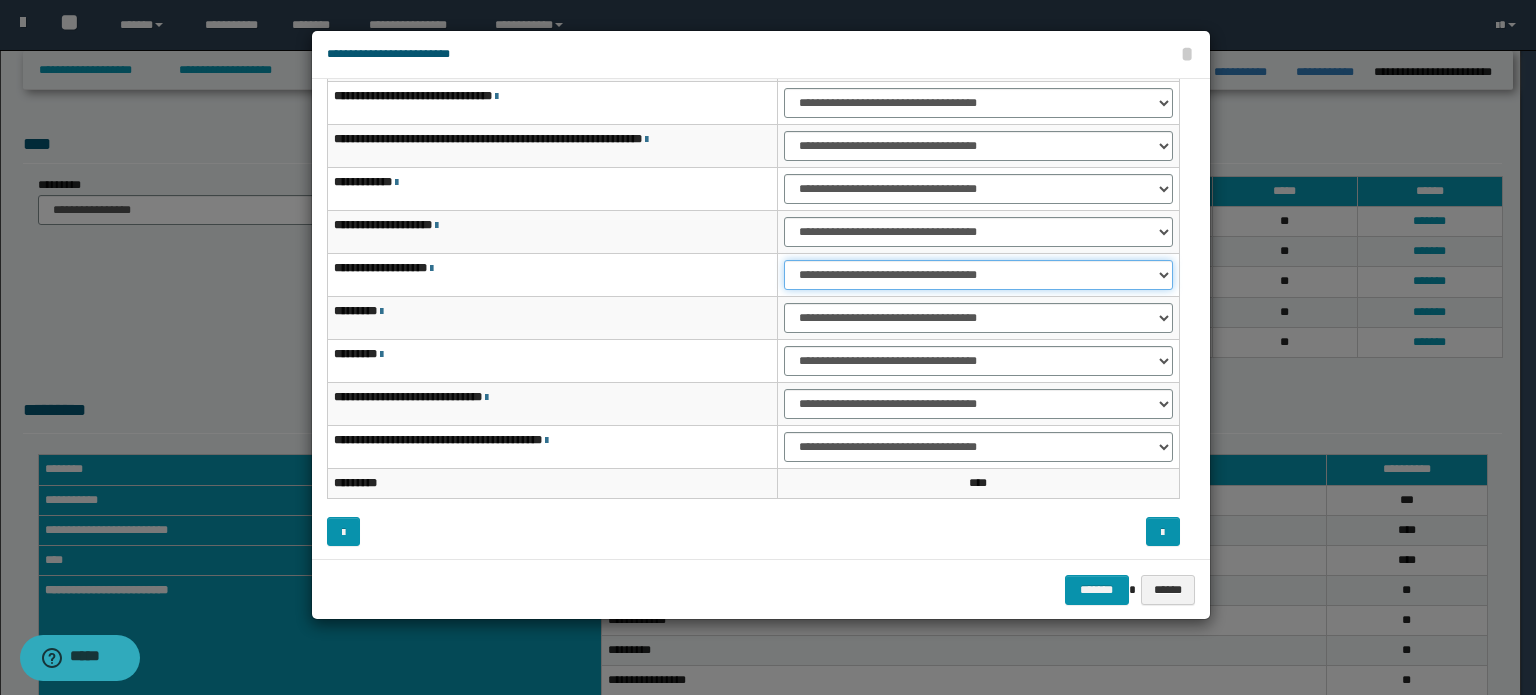 scroll, scrollTop: 118, scrollLeft: 0, axis: vertical 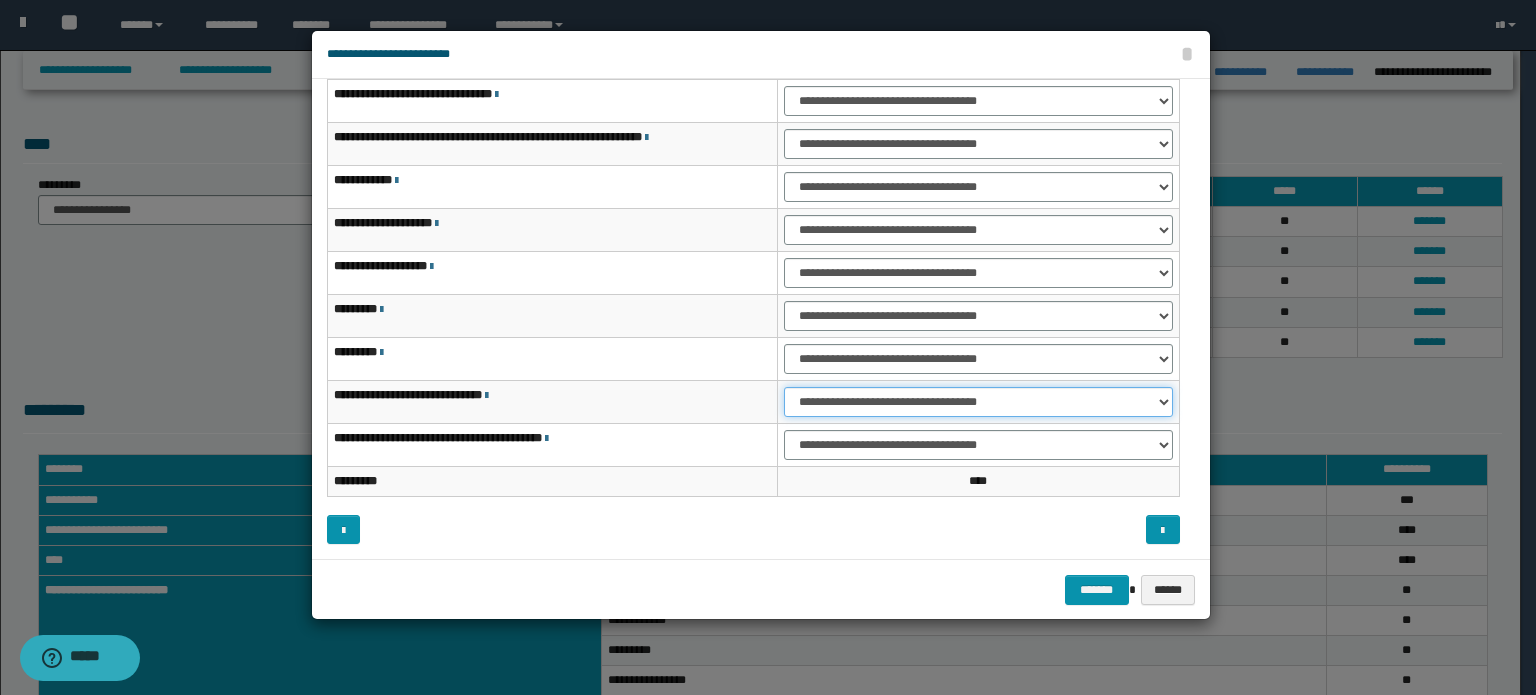 click on "**********" at bounding box center (978, 402) 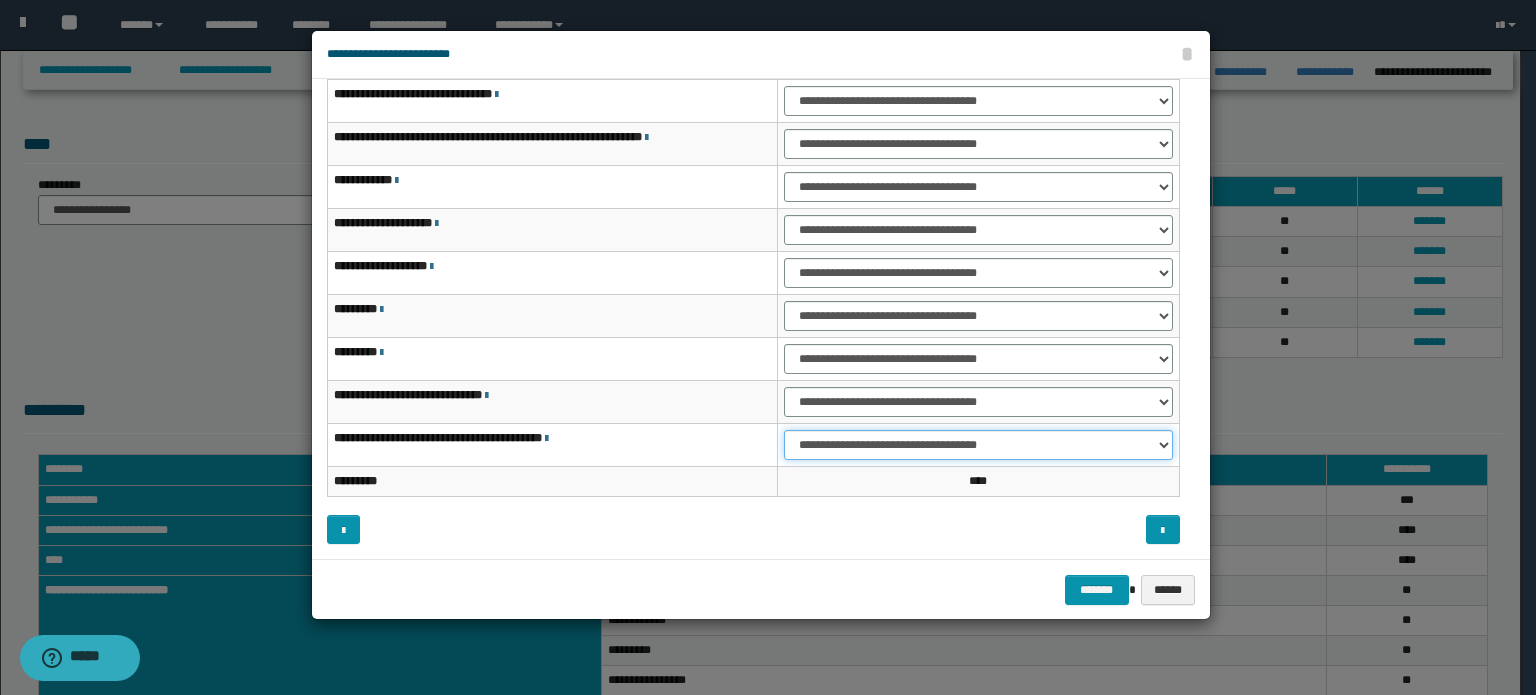click on "**********" at bounding box center [978, 445] 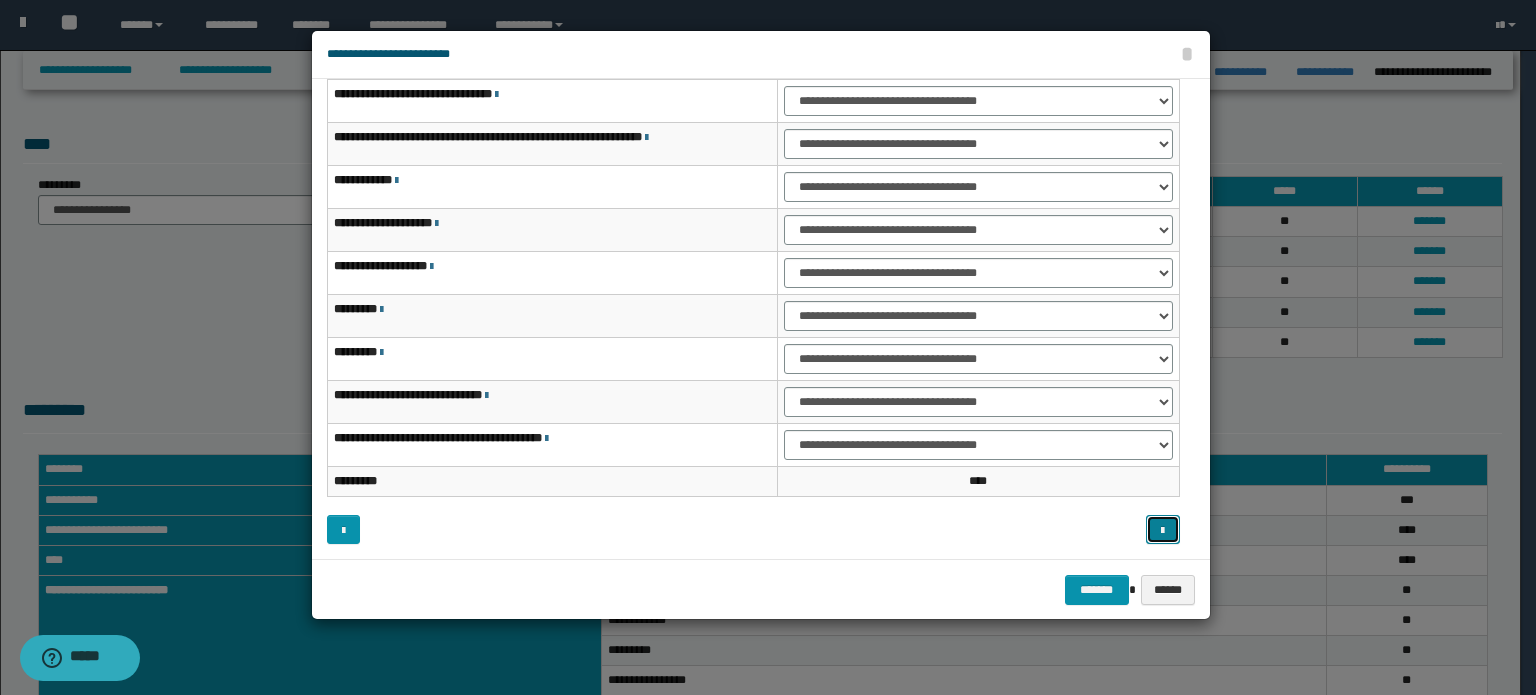 click at bounding box center [1163, 530] 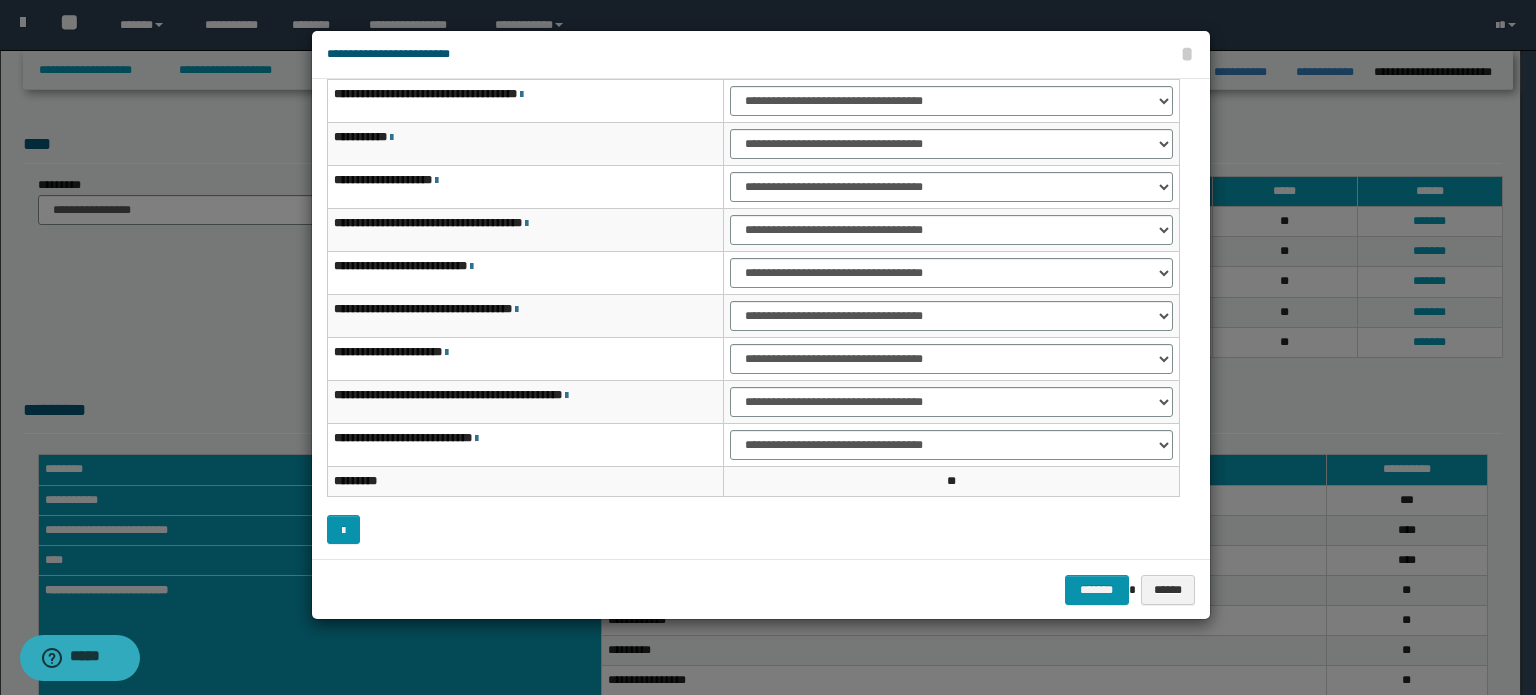 scroll, scrollTop: 0, scrollLeft: 0, axis: both 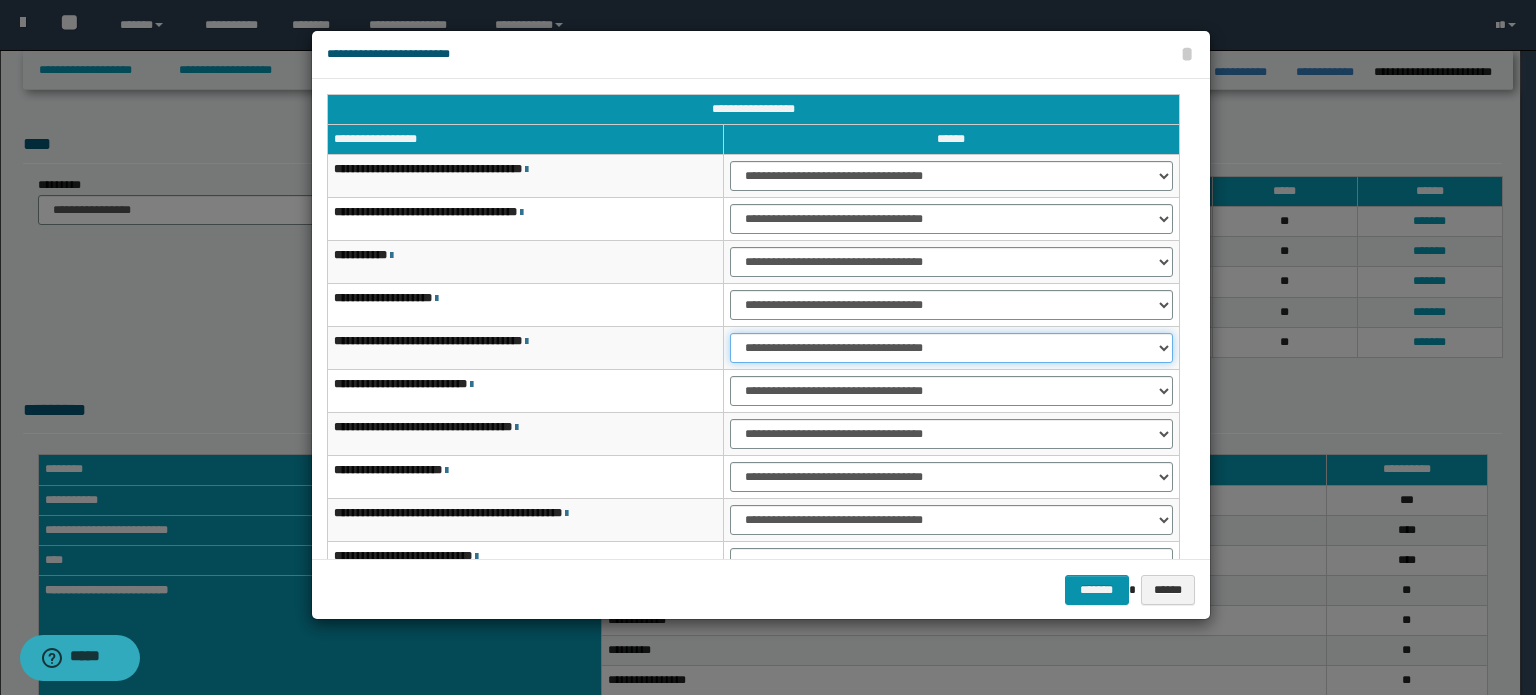 click on "**********" at bounding box center [951, 348] 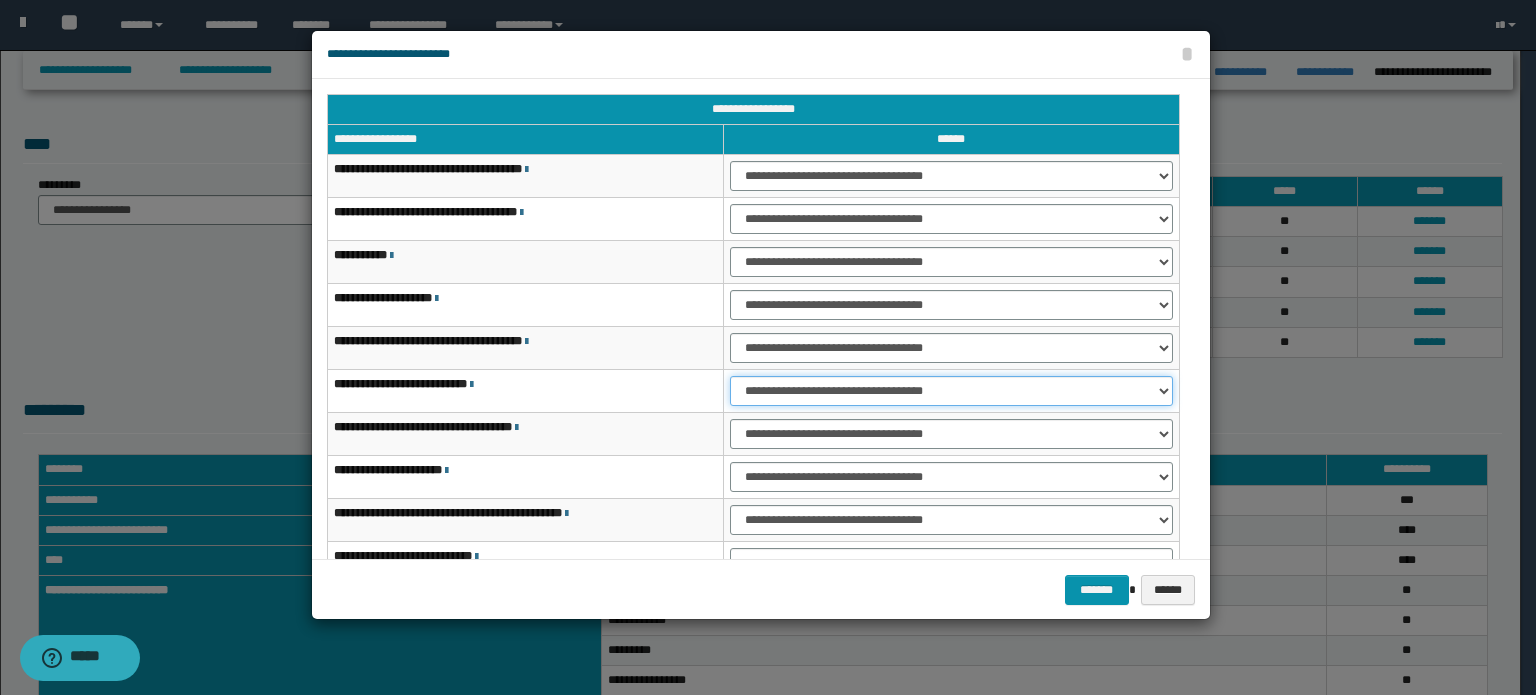 click on "**********" at bounding box center (951, 391) 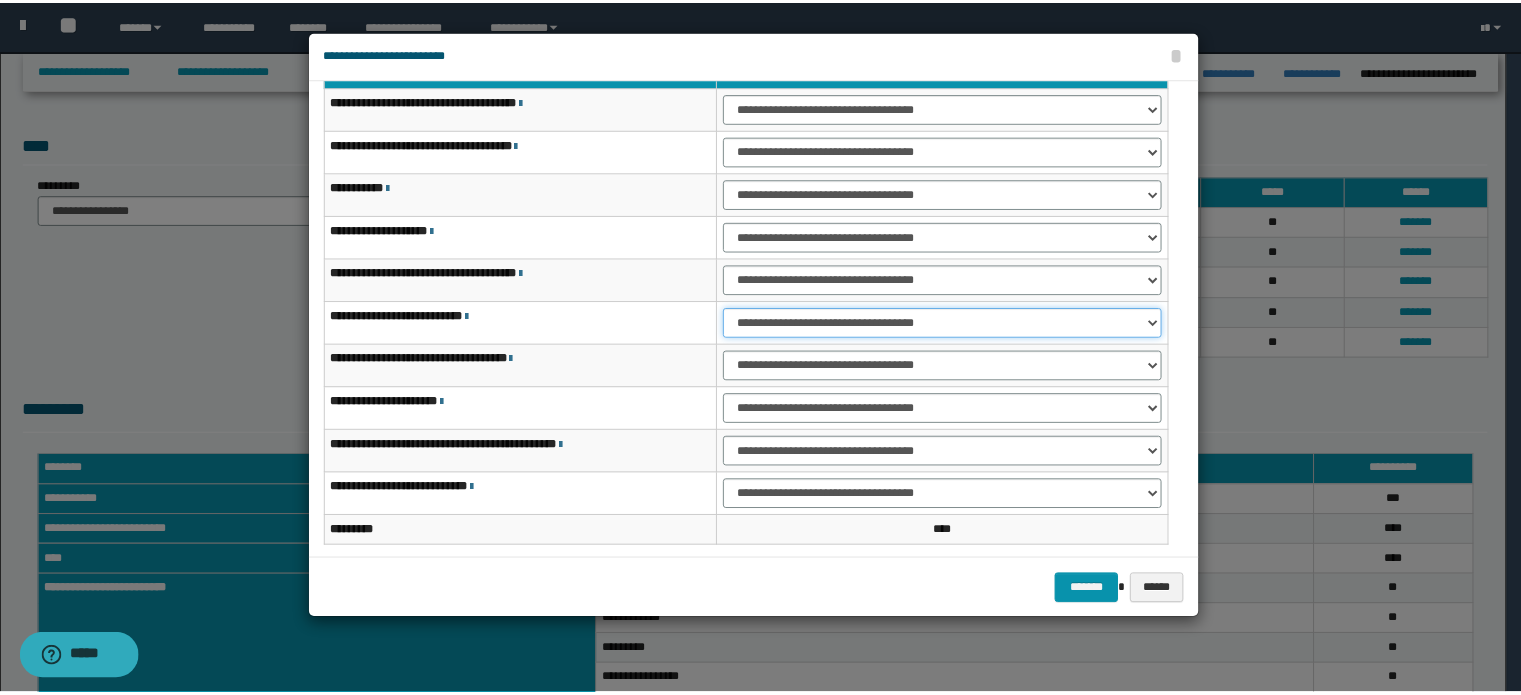 scroll, scrollTop: 100, scrollLeft: 0, axis: vertical 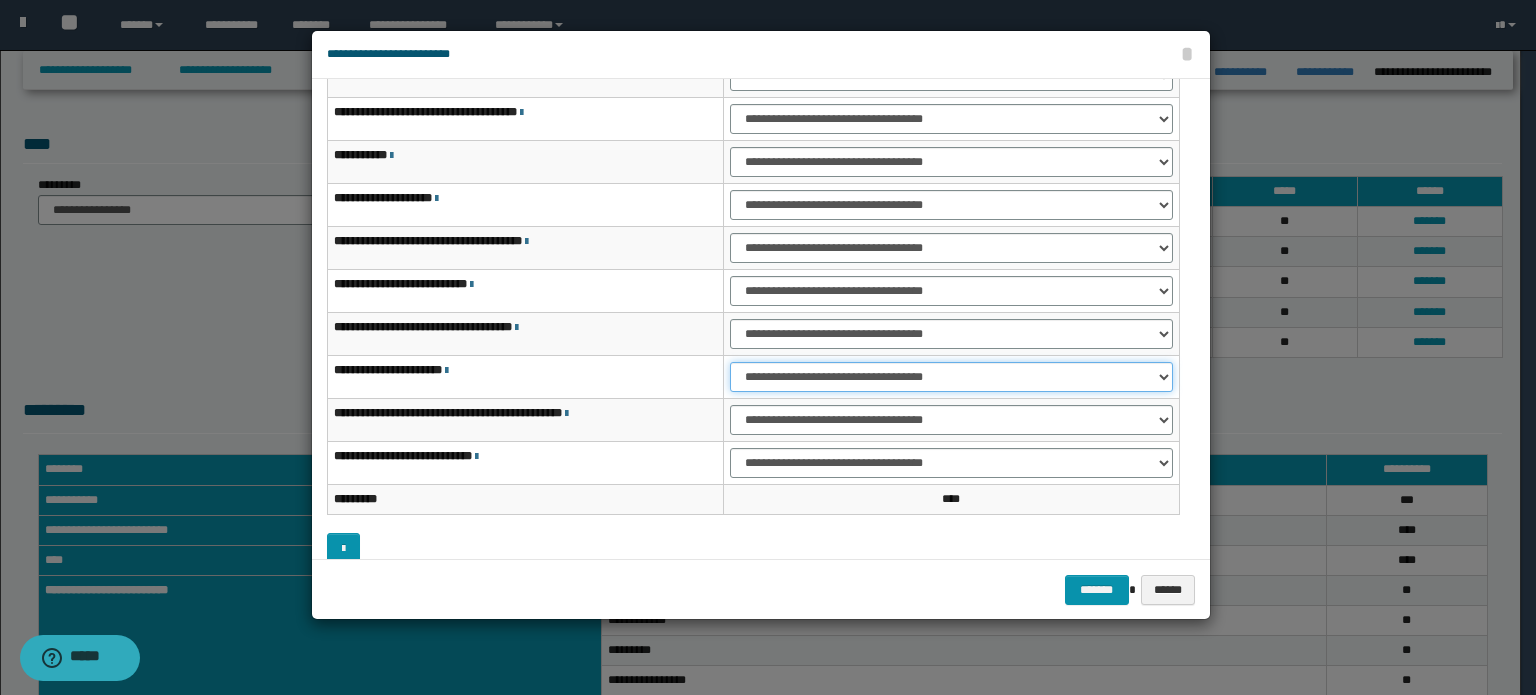 click on "**********" at bounding box center (951, 377) 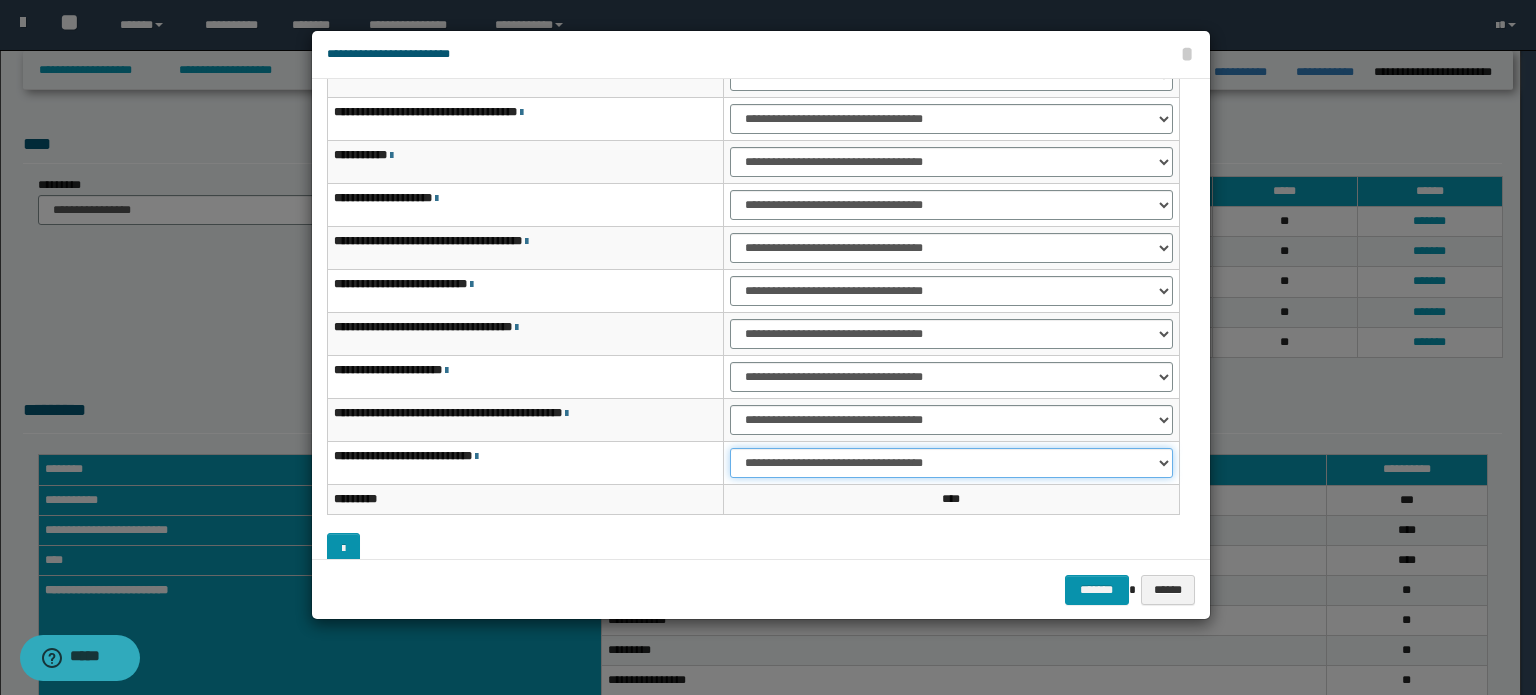 click on "**********" at bounding box center (951, 463) 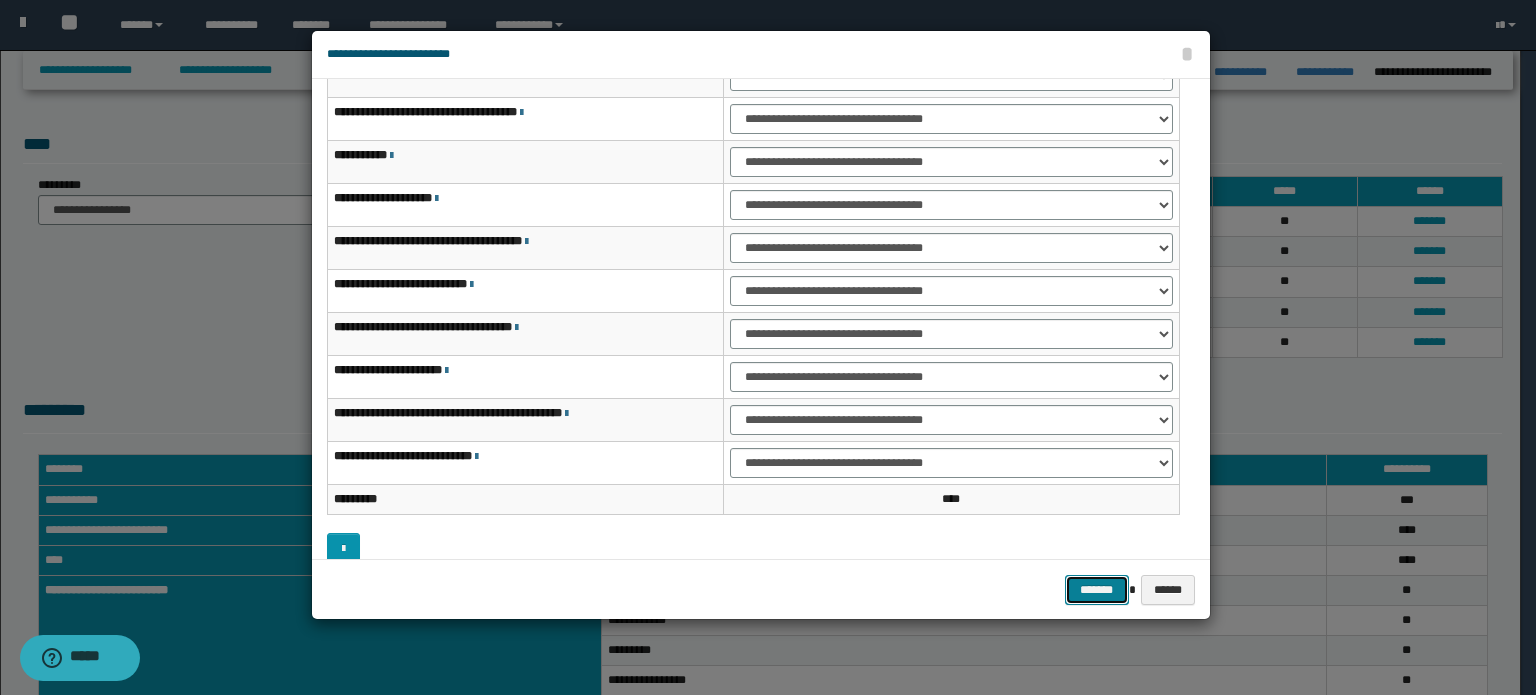 click on "*******" at bounding box center (1097, 590) 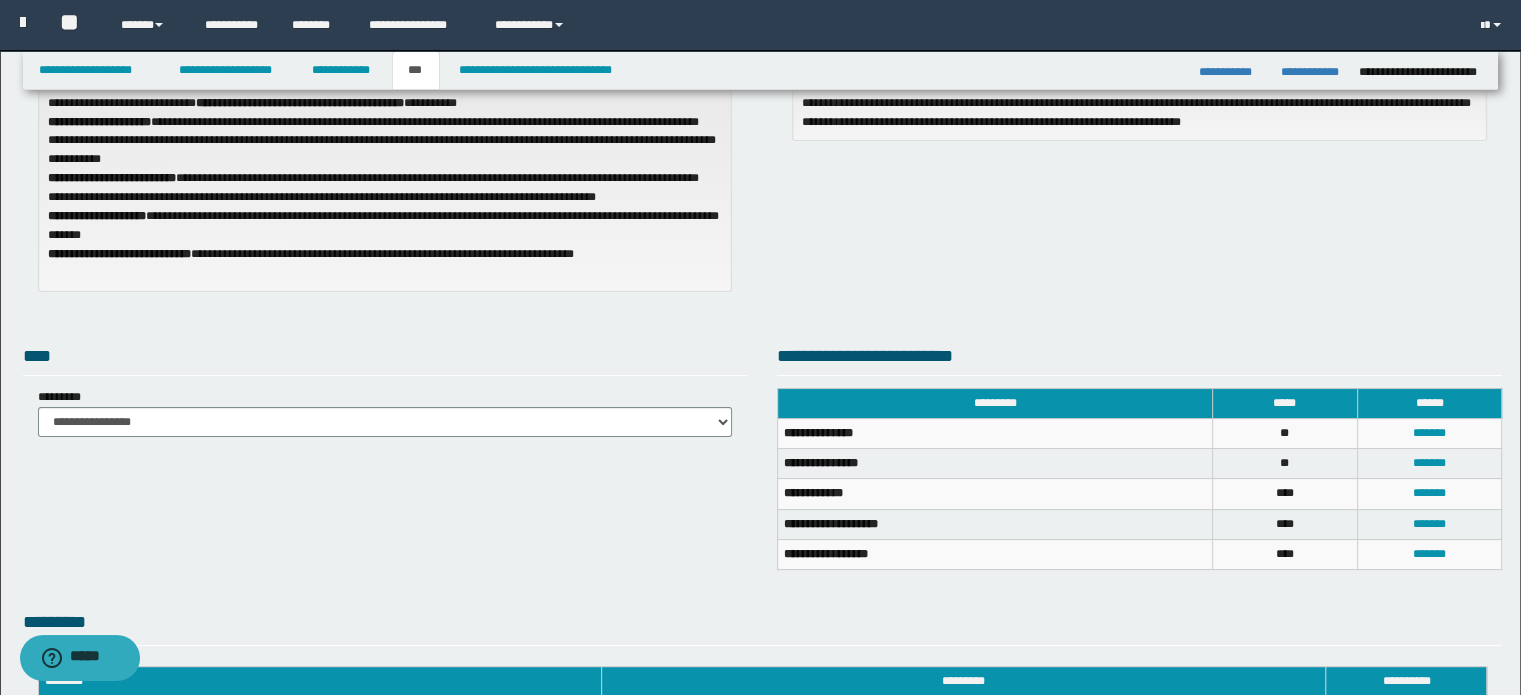 scroll, scrollTop: 0, scrollLeft: 0, axis: both 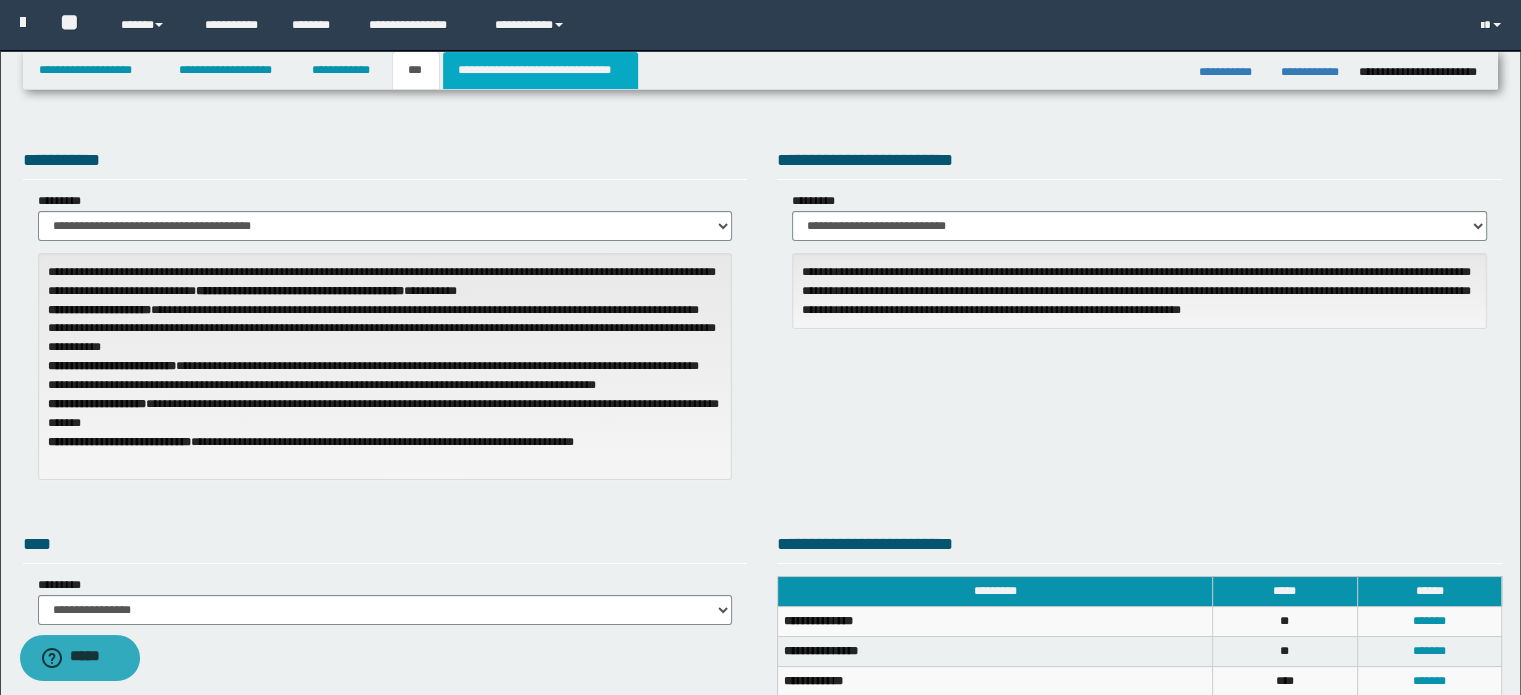click on "**********" at bounding box center [540, 70] 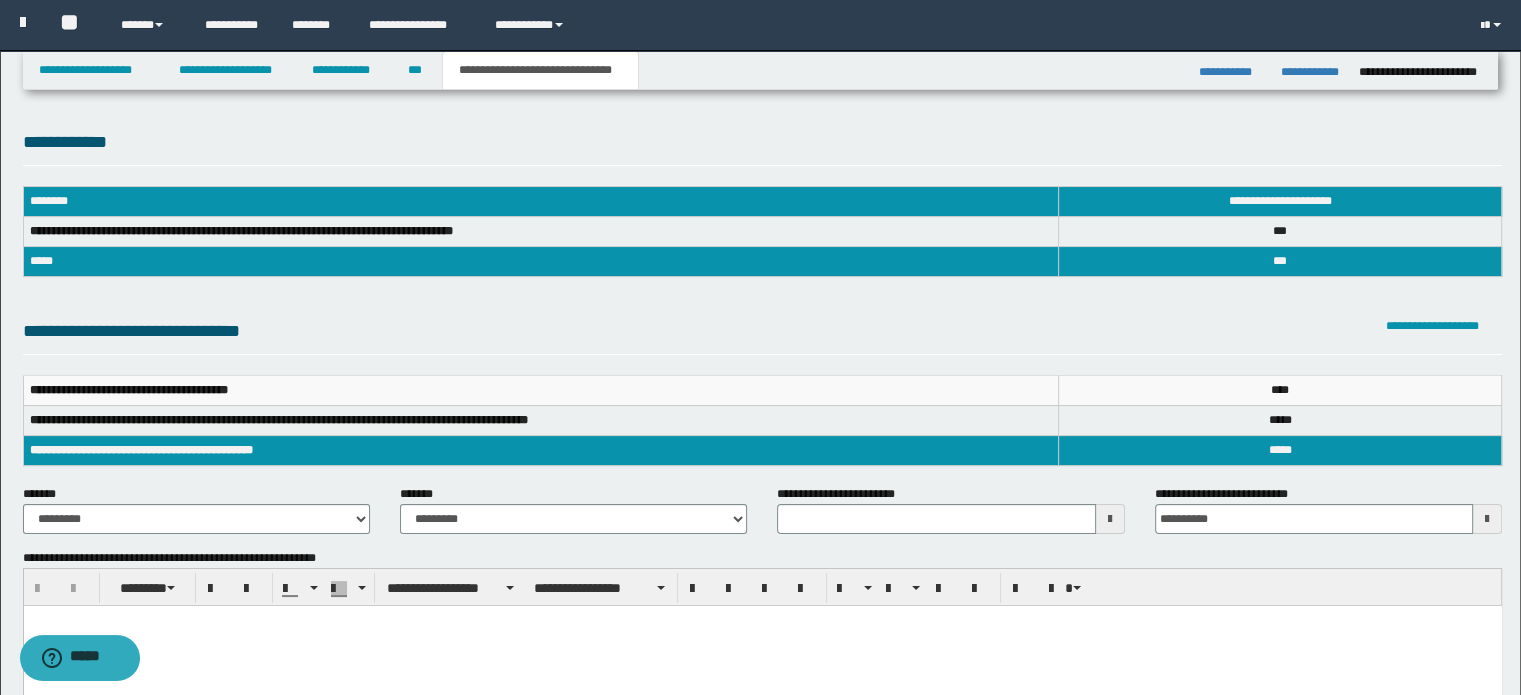 scroll, scrollTop: 200, scrollLeft: 0, axis: vertical 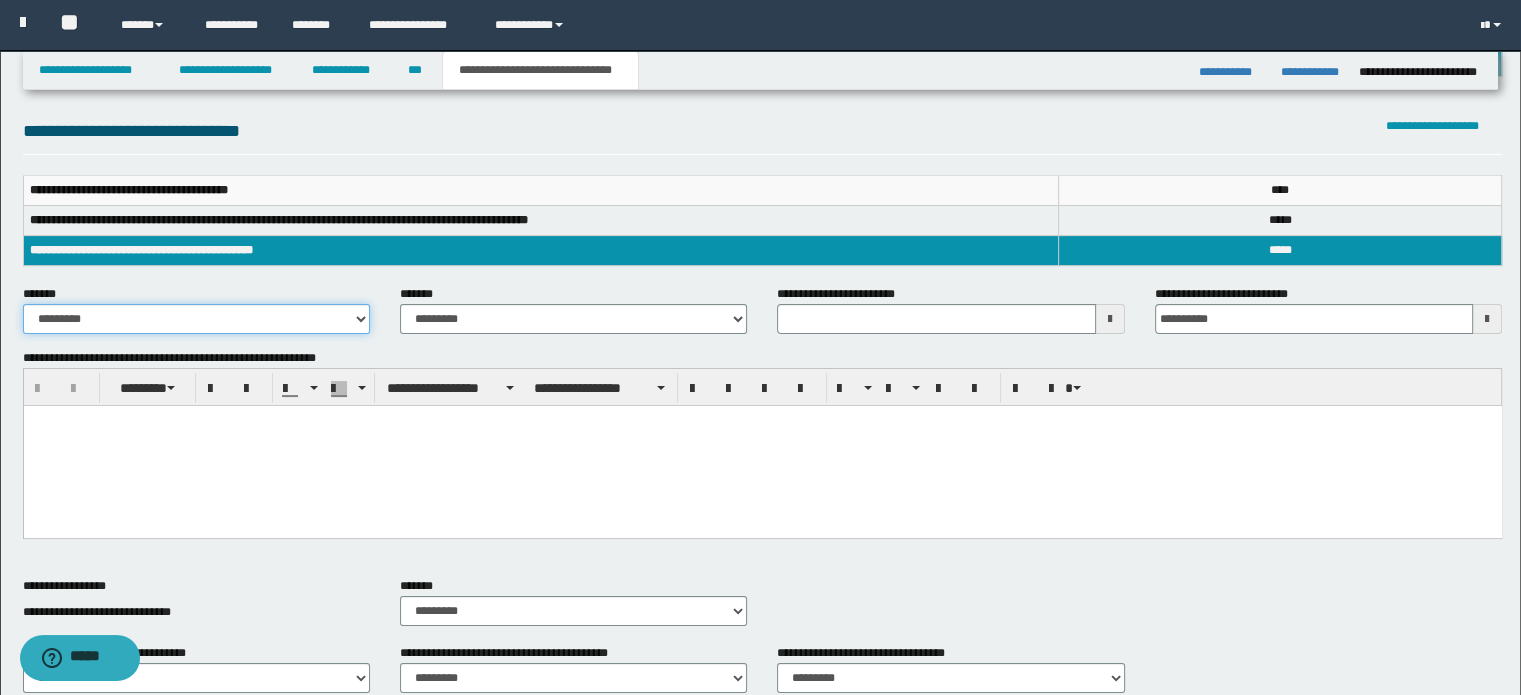 click on "**********" at bounding box center [196, 319] 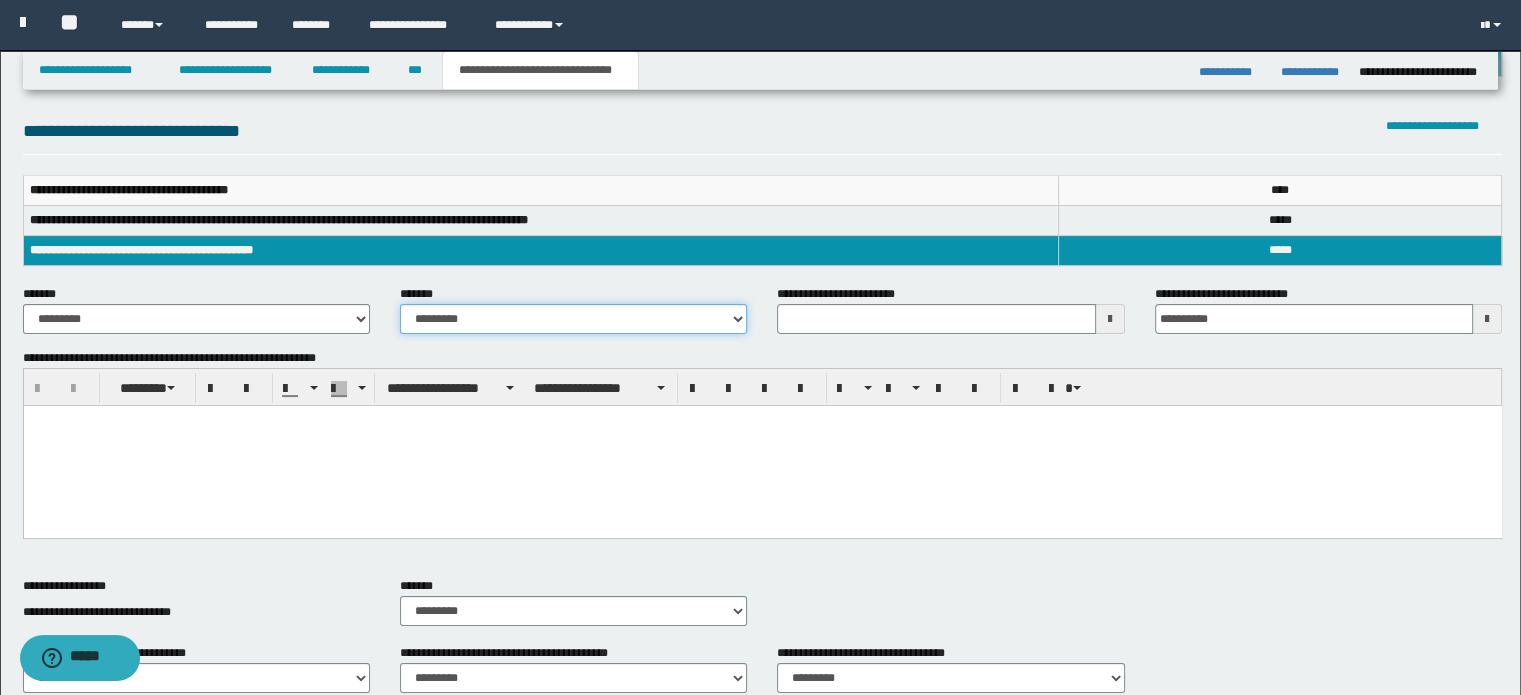 click on "**********" at bounding box center (573, 319) 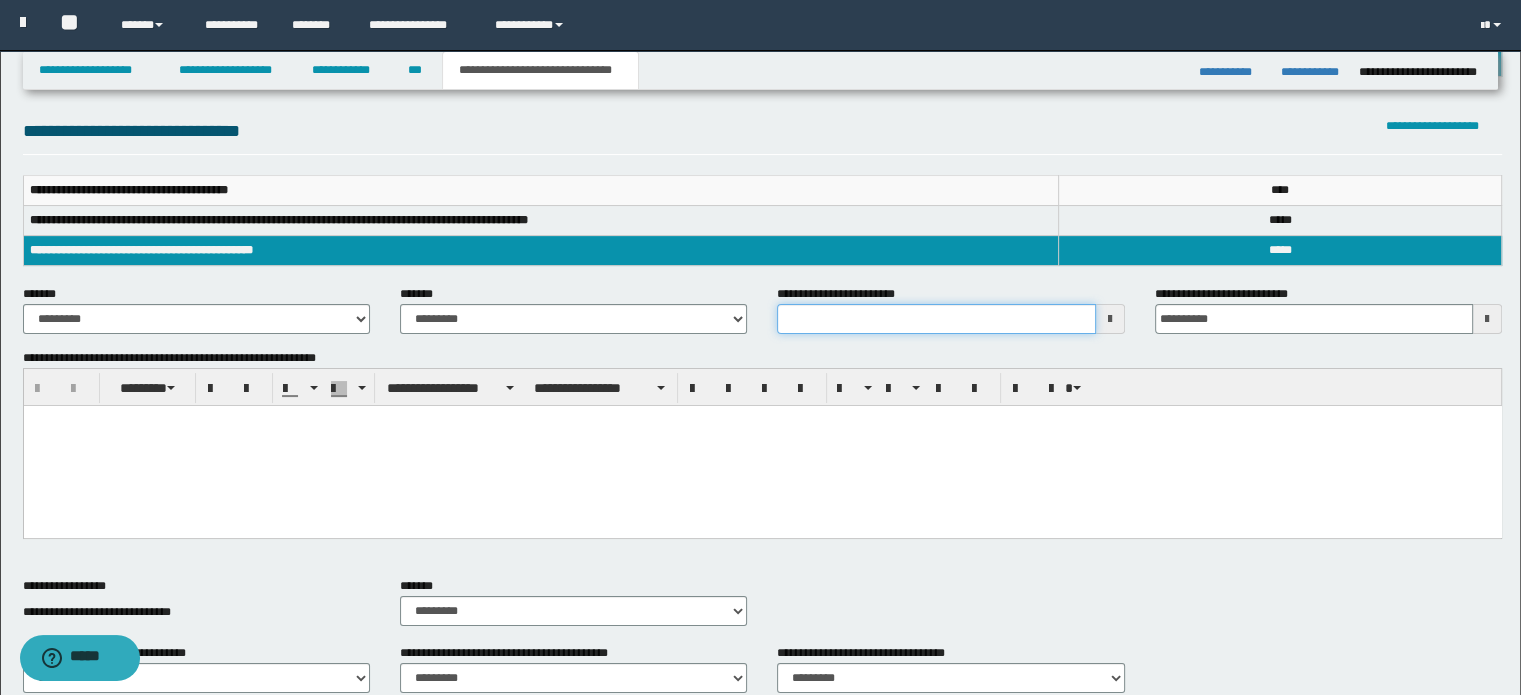 click on "**********" at bounding box center [936, 319] 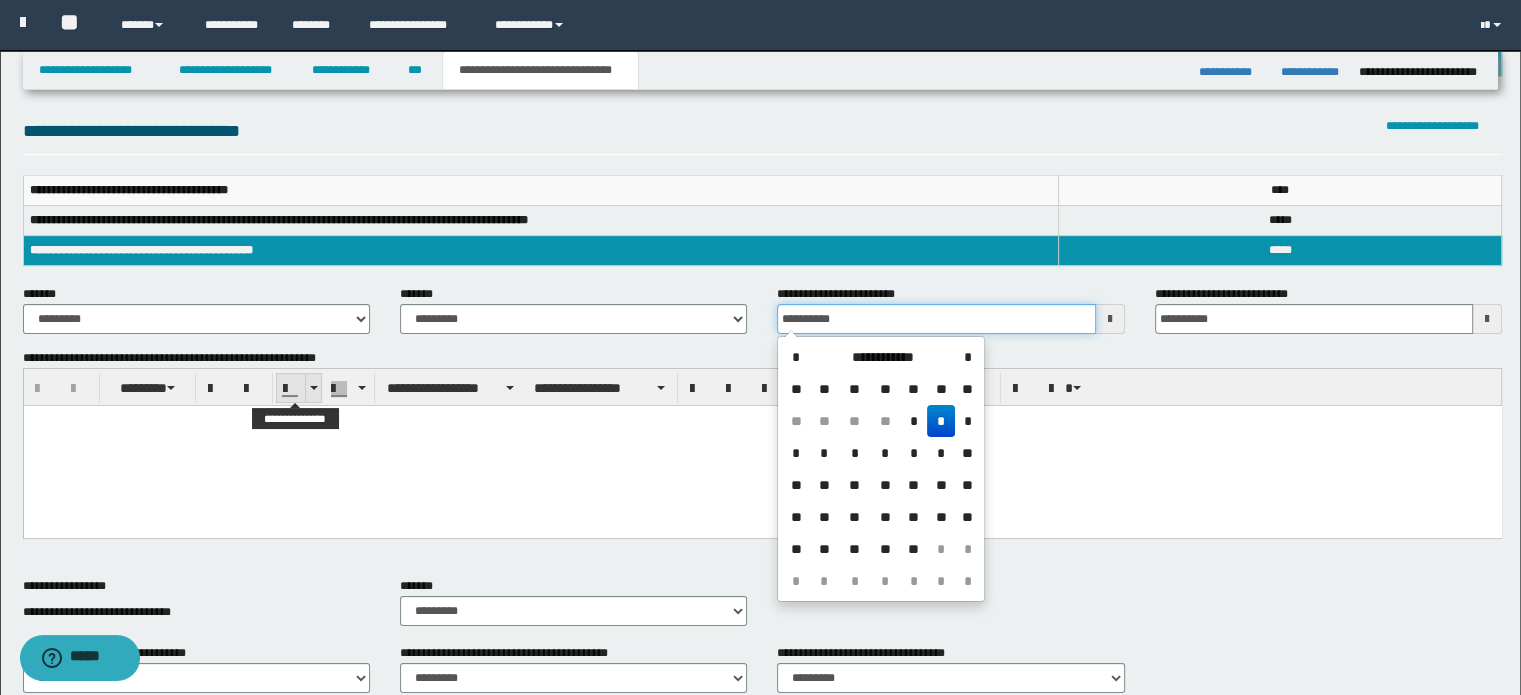 click at bounding box center [291, 389] 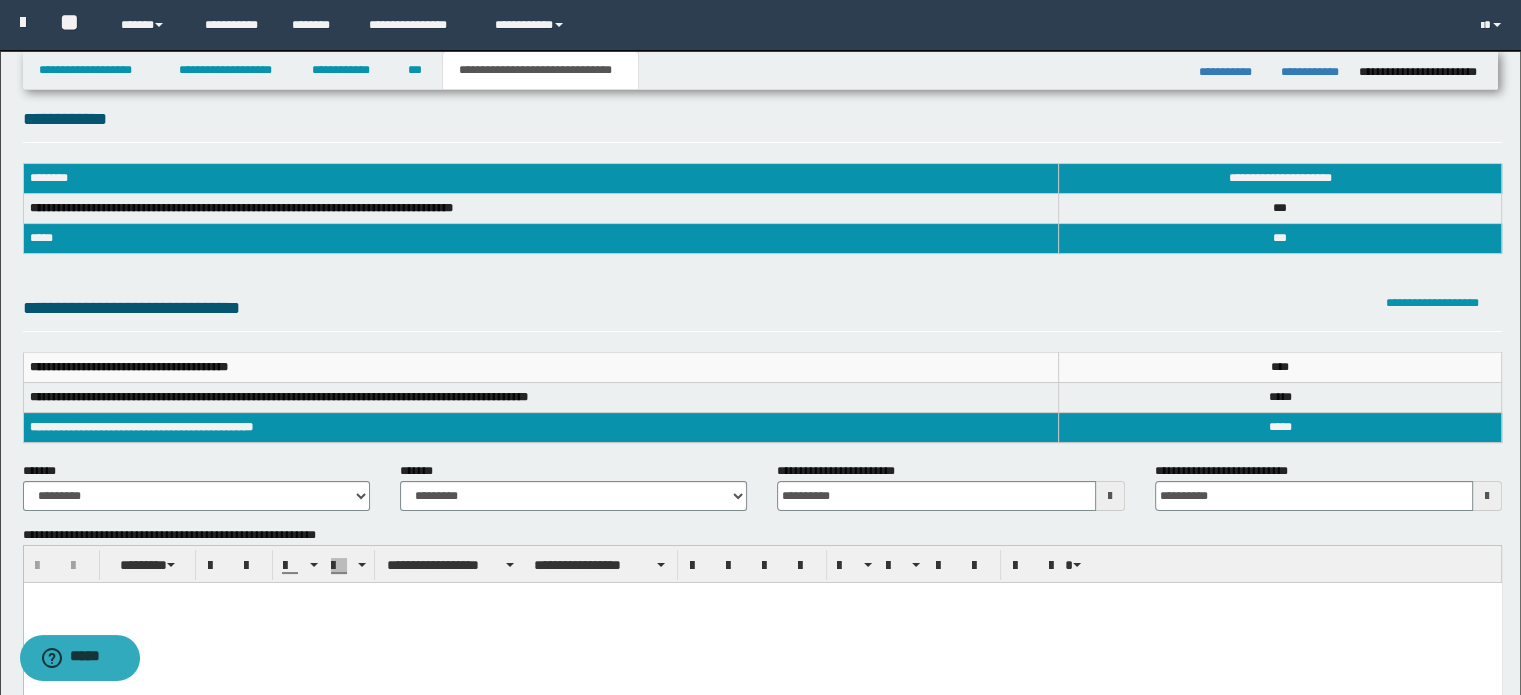 scroll, scrollTop: 0, scrollLeft: 0, axis: both 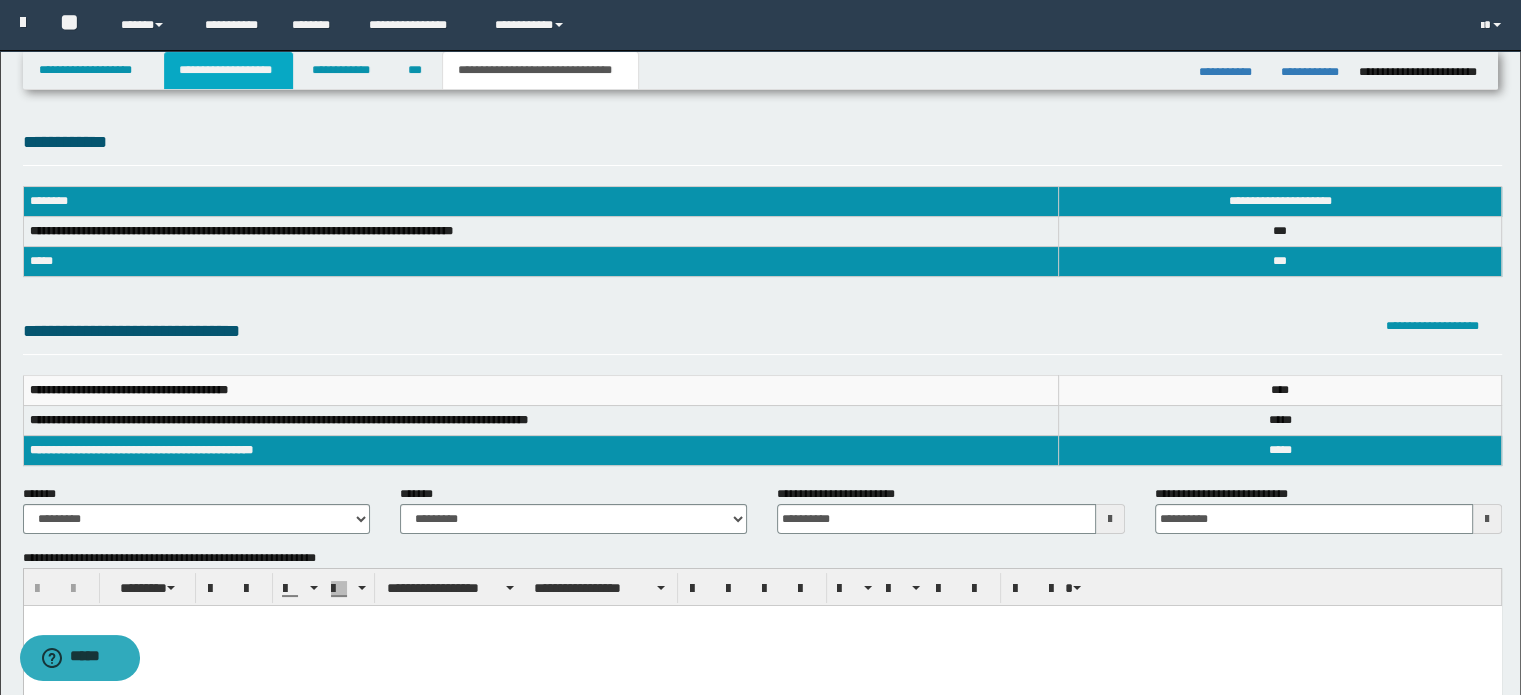 click on "**********" at bounding box center (228, 70) 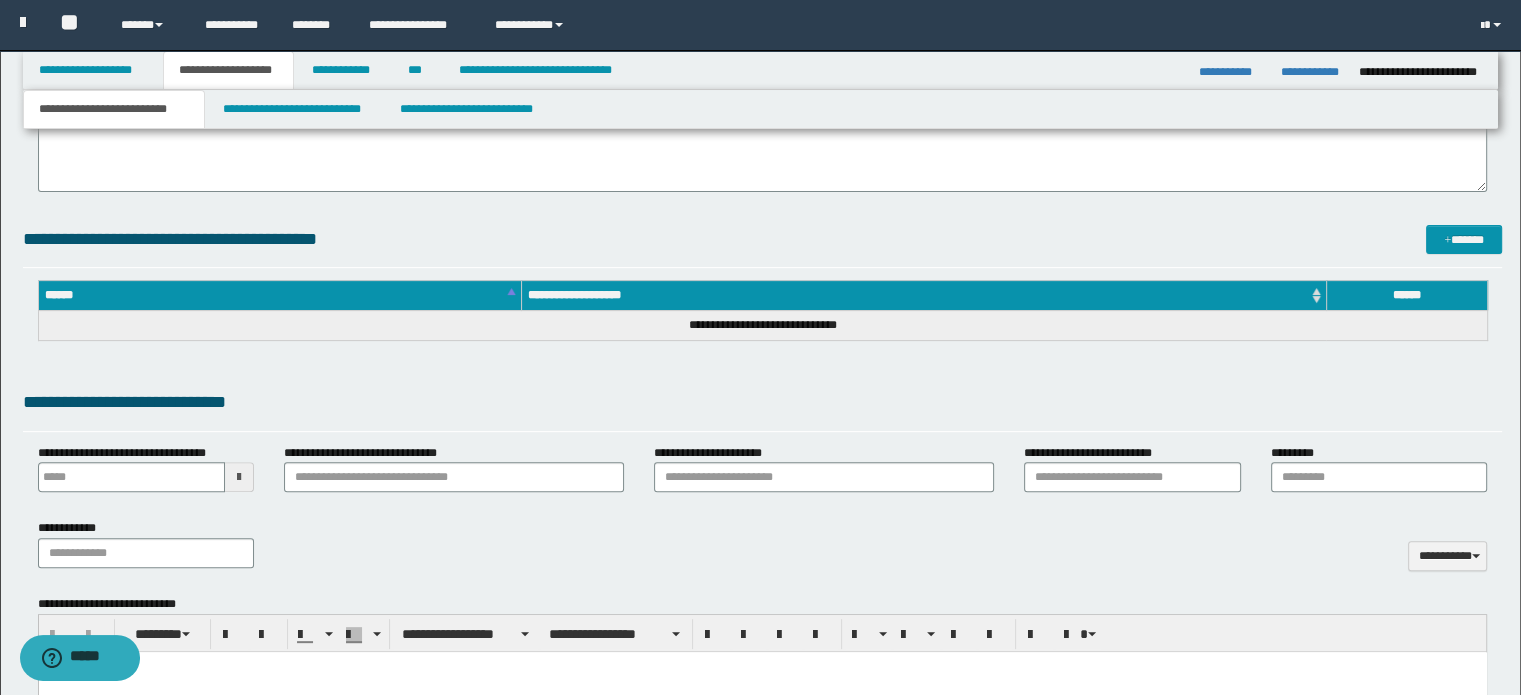 scroll, scrollTop: 200, scrollLeft: 0, axis: vertical 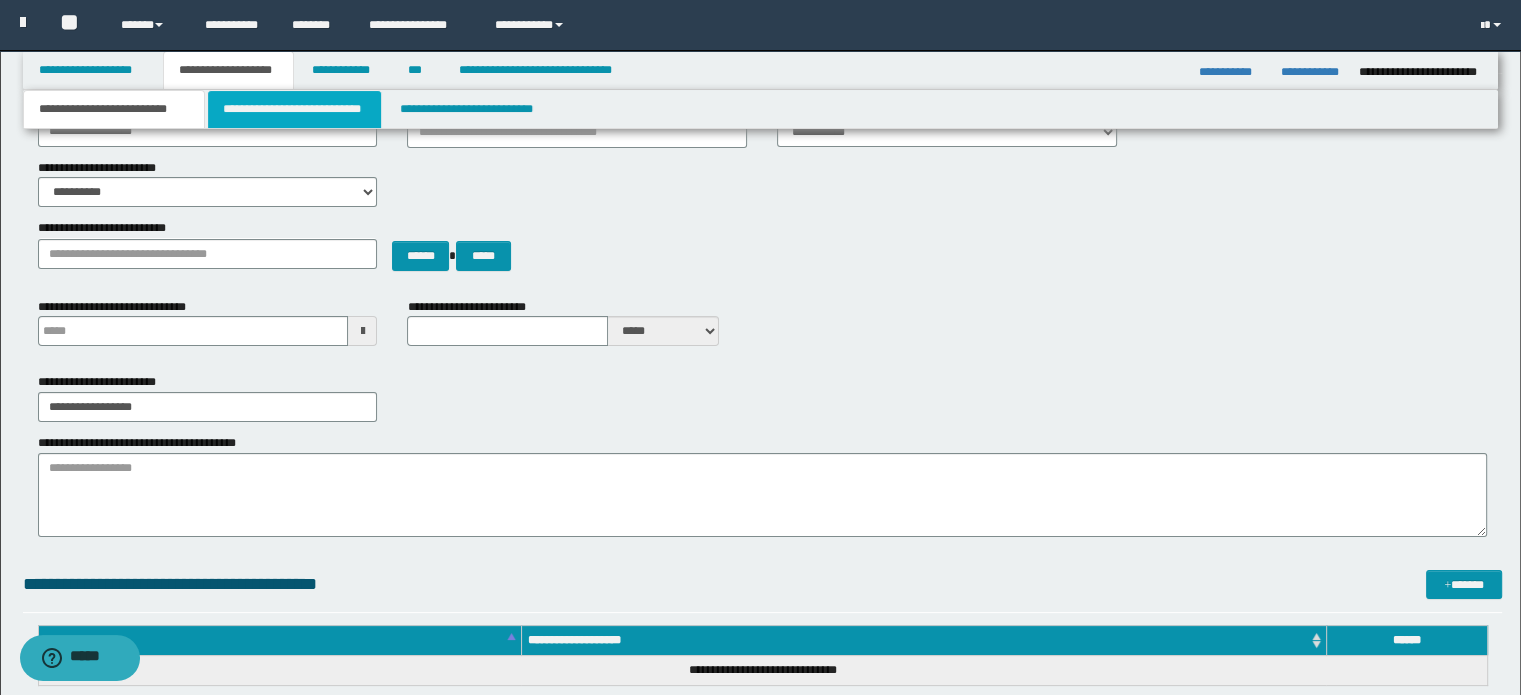 click on "**********" at bounding box center [294, 109] 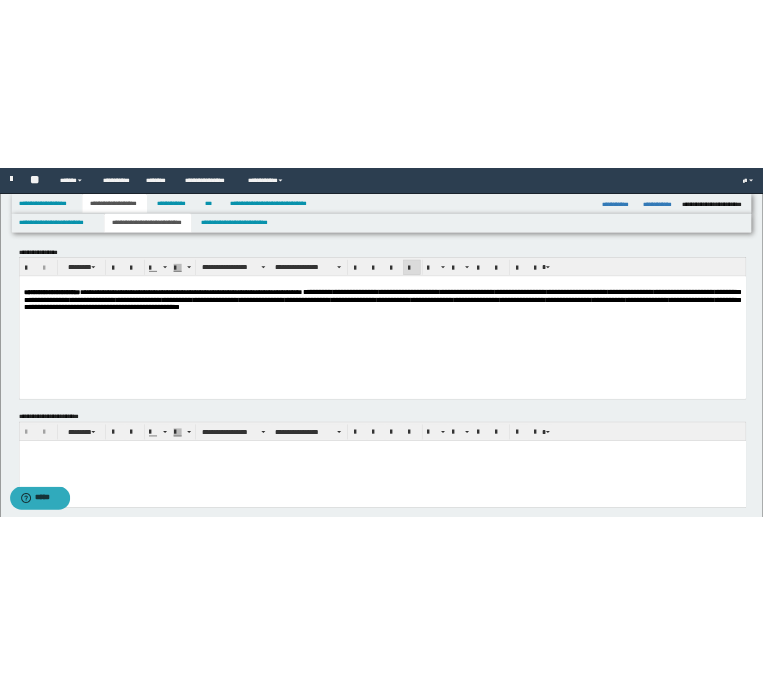 scroll, scrollTop: 300, scrollLeft: 0, axis: vertical 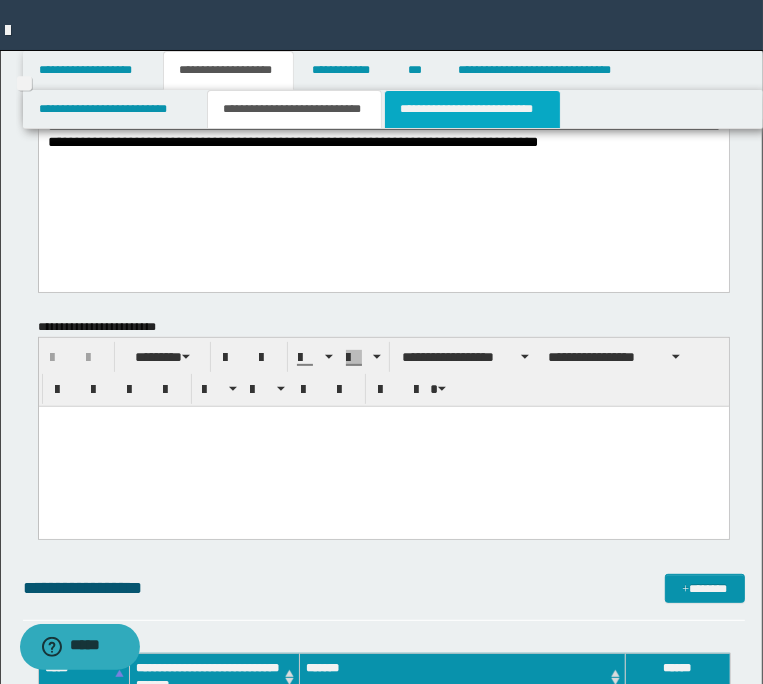 click on "**********" at bounding box center (472, 109) 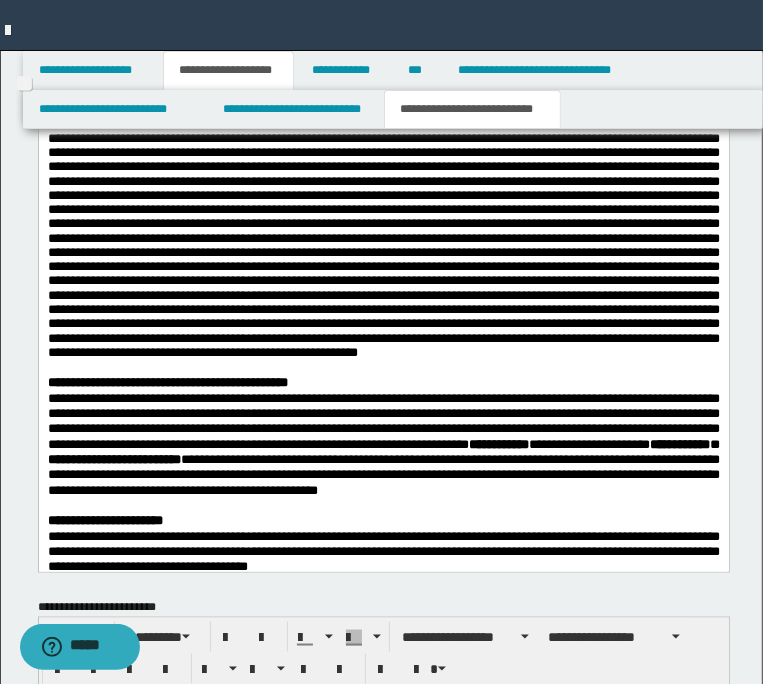 scroll, scrollTop: 1400, scrollLeft: 0, axis: vertical 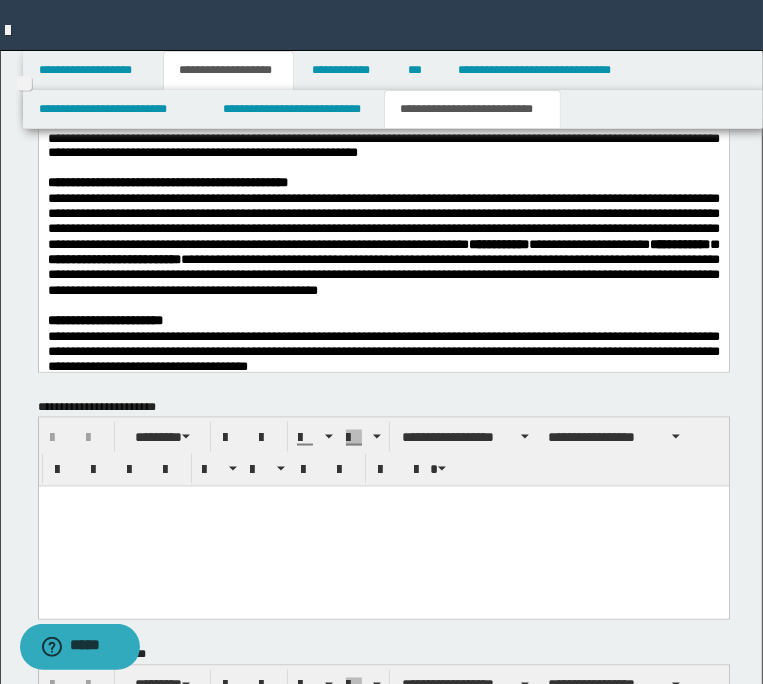 click at bounding box center [383, 167] 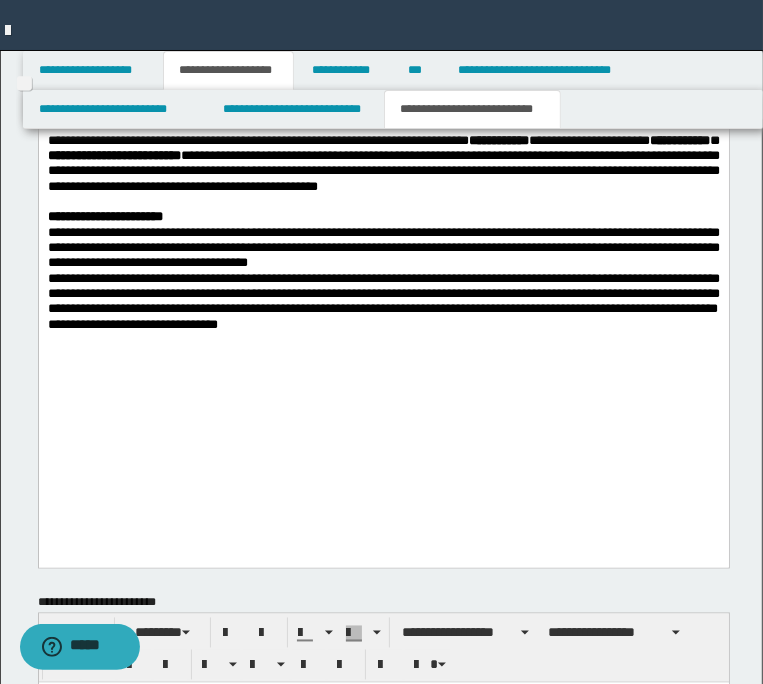 scroll, scrollTop: 1500, scrollLeft: 0, axis: vertical 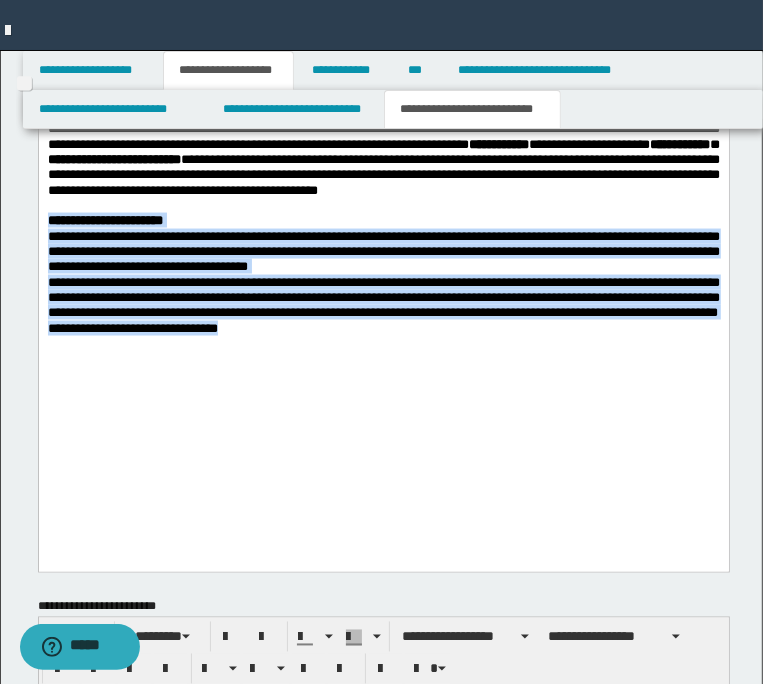 drag, startPoint x: 51, startPoint y: 328, endPoint x: 247, endPoint y: 455, distance: 233.5487 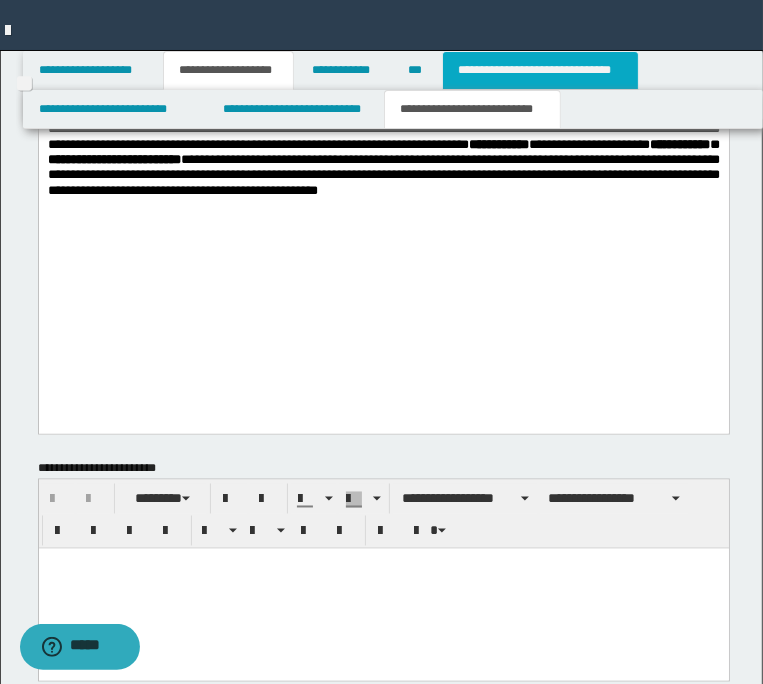 click on "**********" at bounding box center (540, 70) 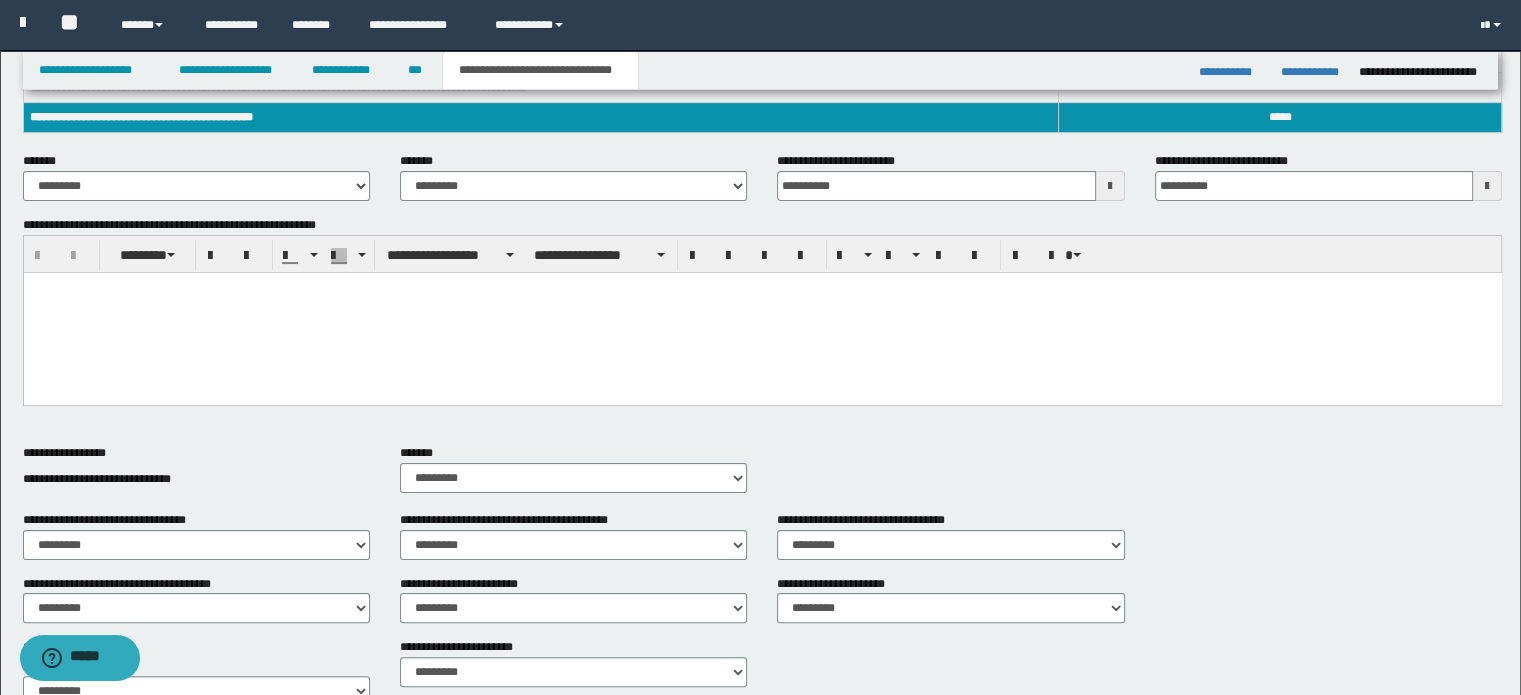 scroll, scrollTop: 267, scrollLeft: 0, axis: vertical 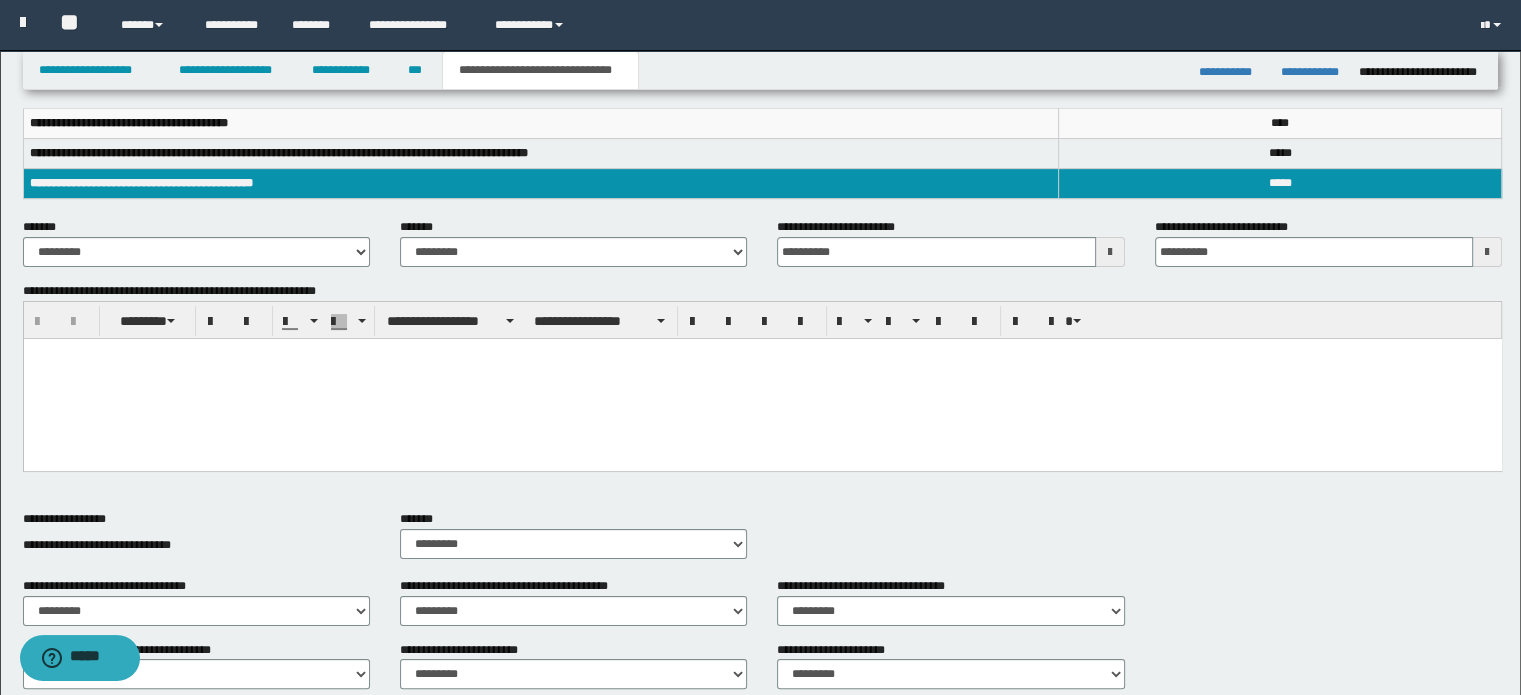 click at bounding box center (762, 379) 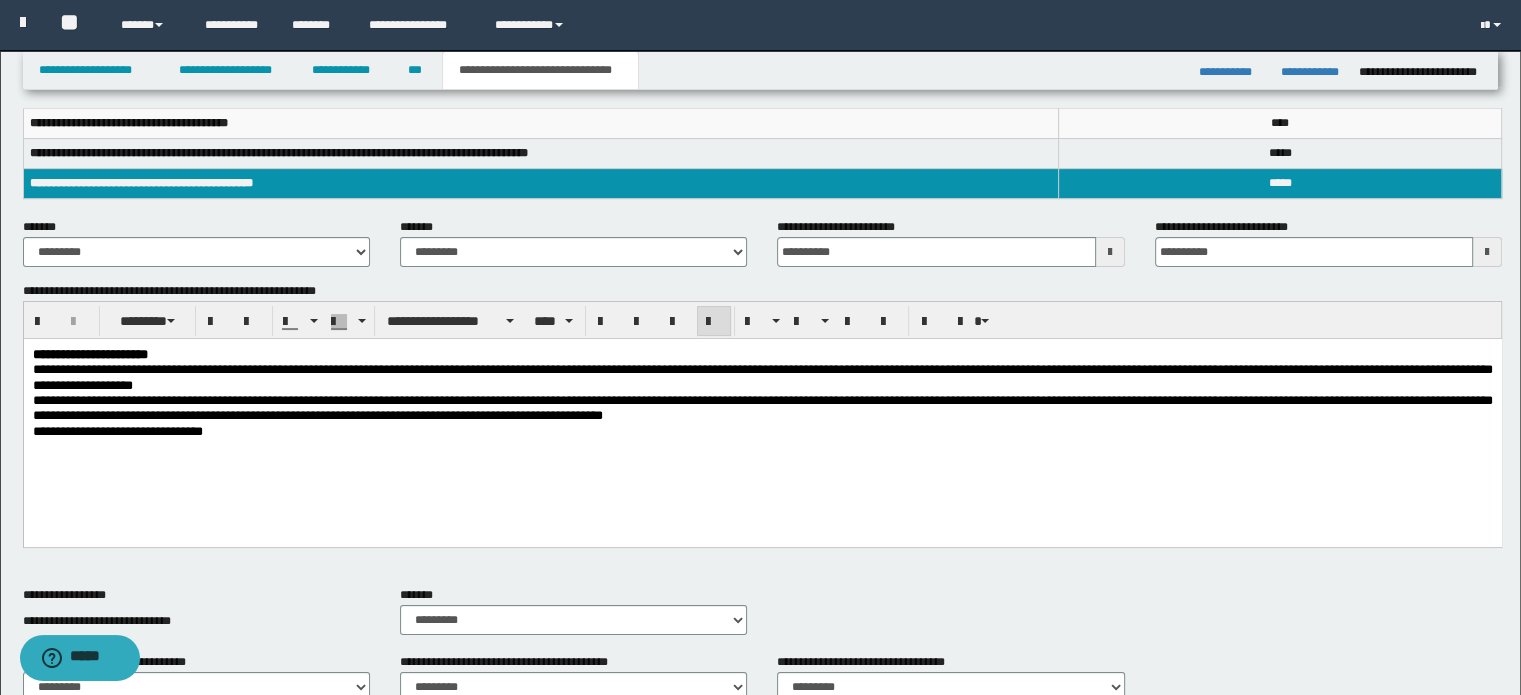 type 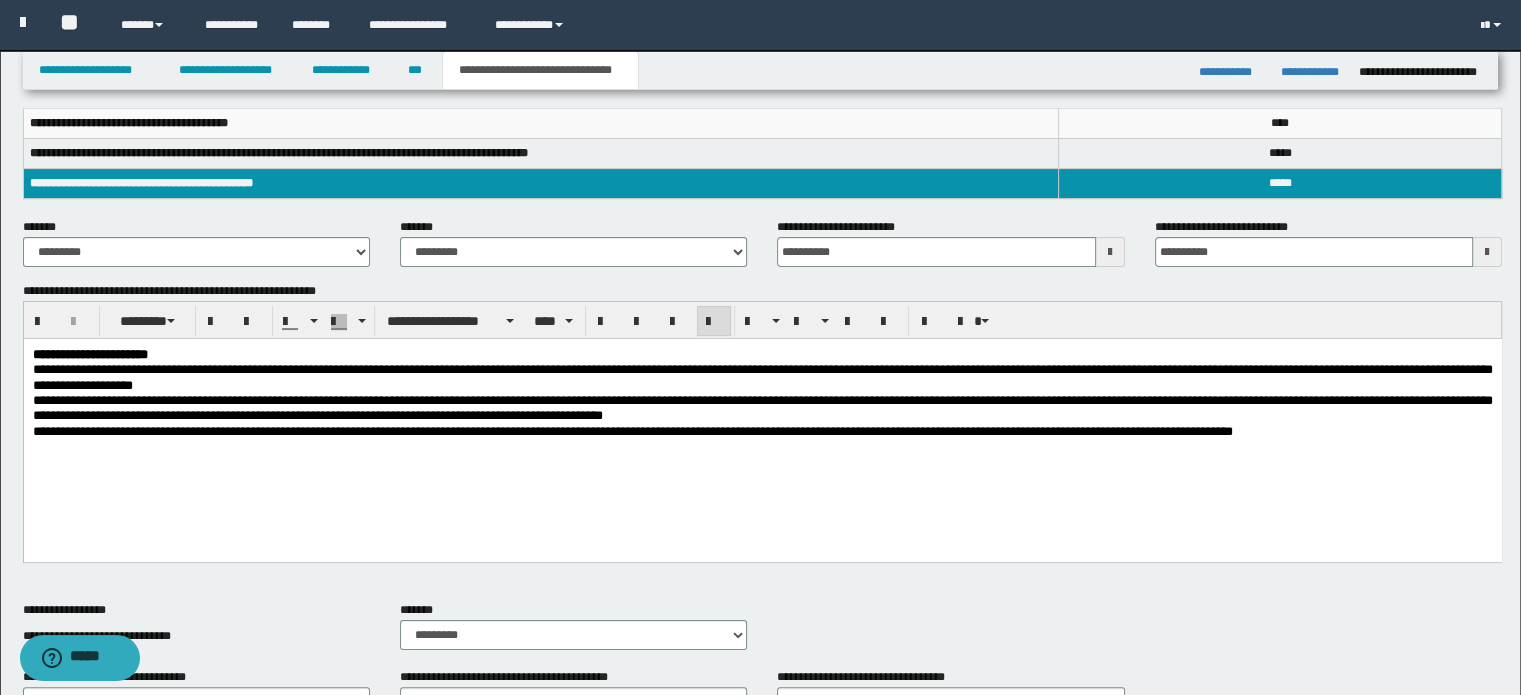 drag, startPoint x: 1233, startPoint y: 439, endPoint x: 1158, endPoint y: 468, distance: 80.411446 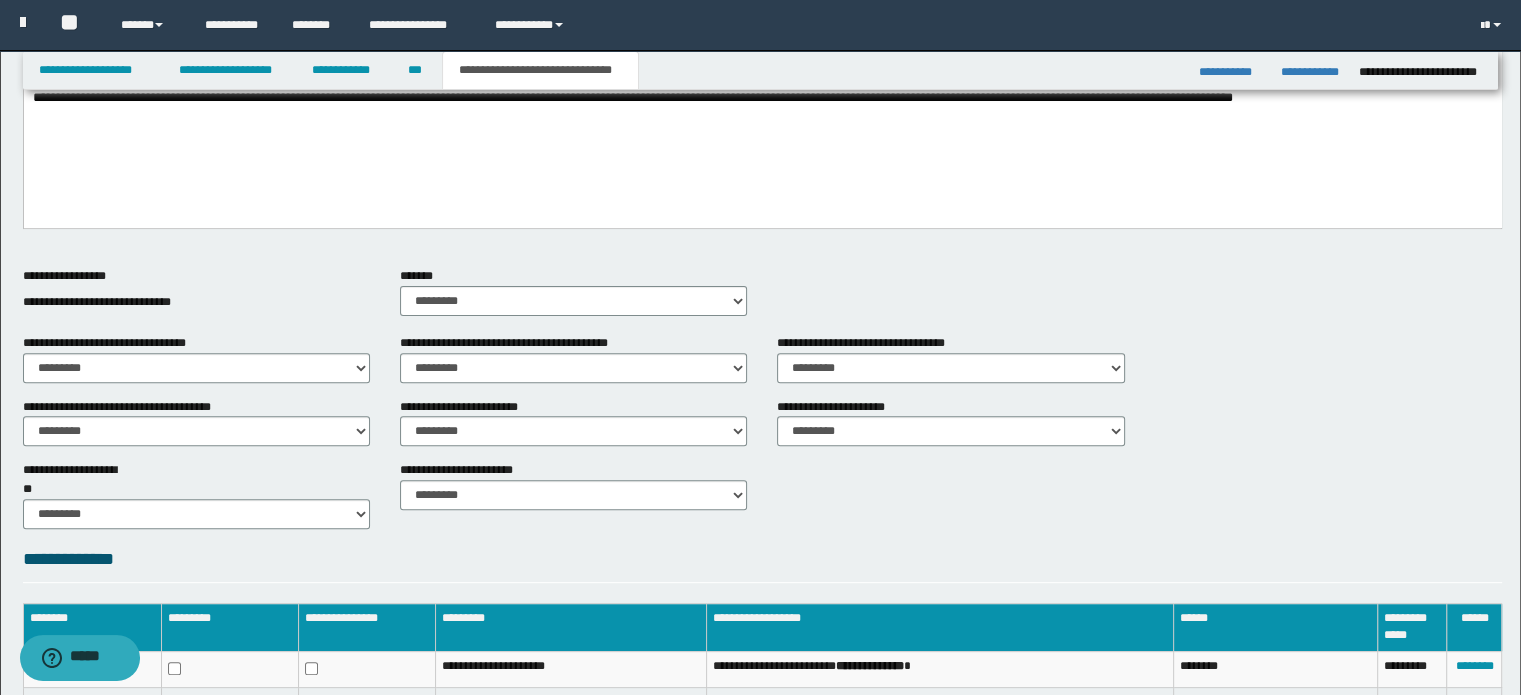 scroll, scrollTop: 567, scrollLeft: 0, axis: vertical 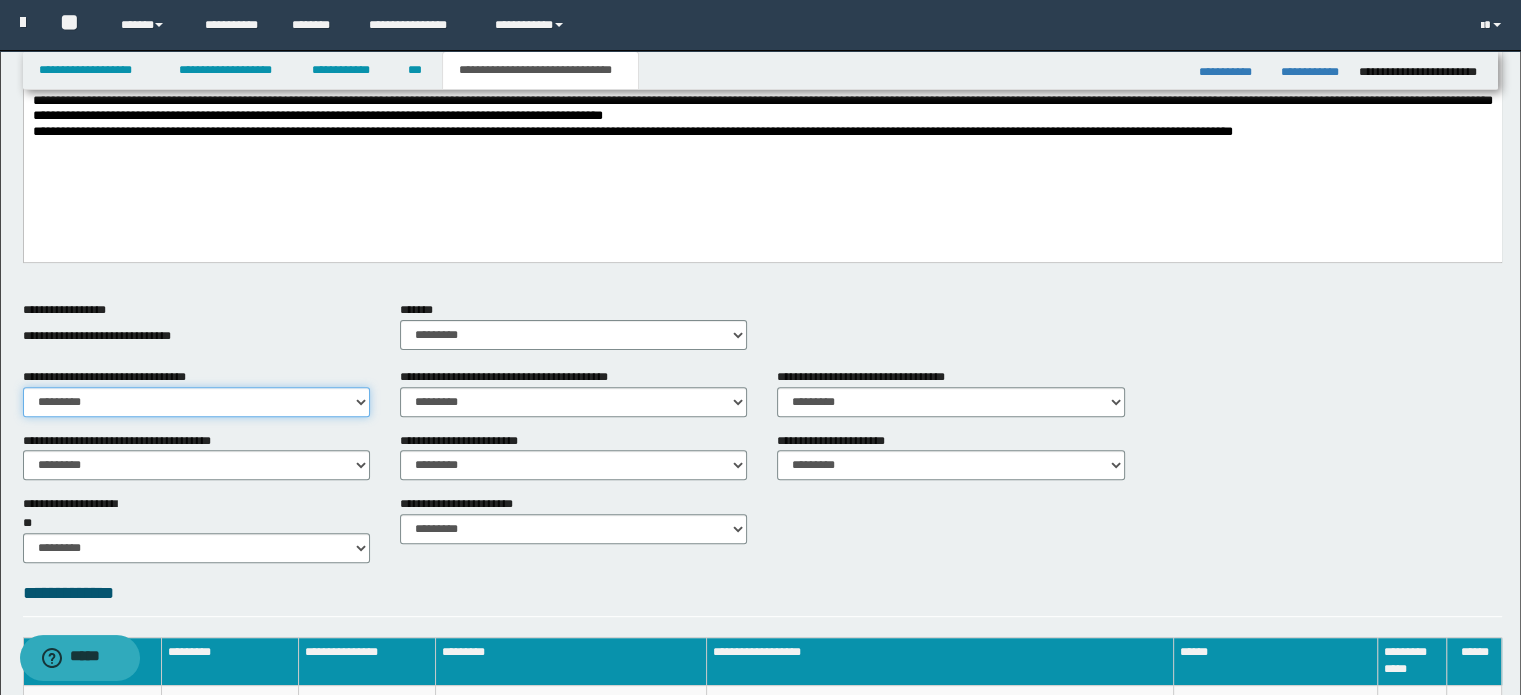 click on "*********
**
**" at bounding box center (196, 402) 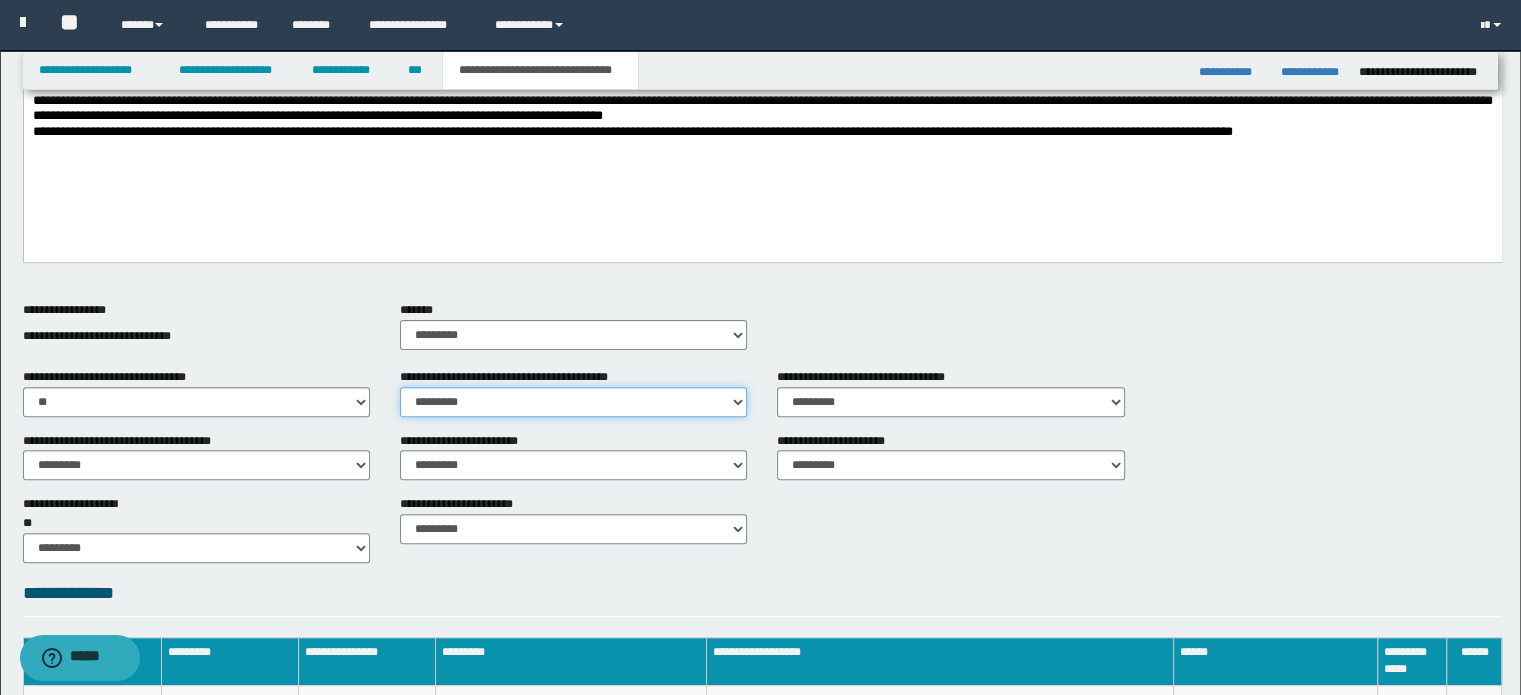 click on "*********
**
**" at bounding box center [573, 402] 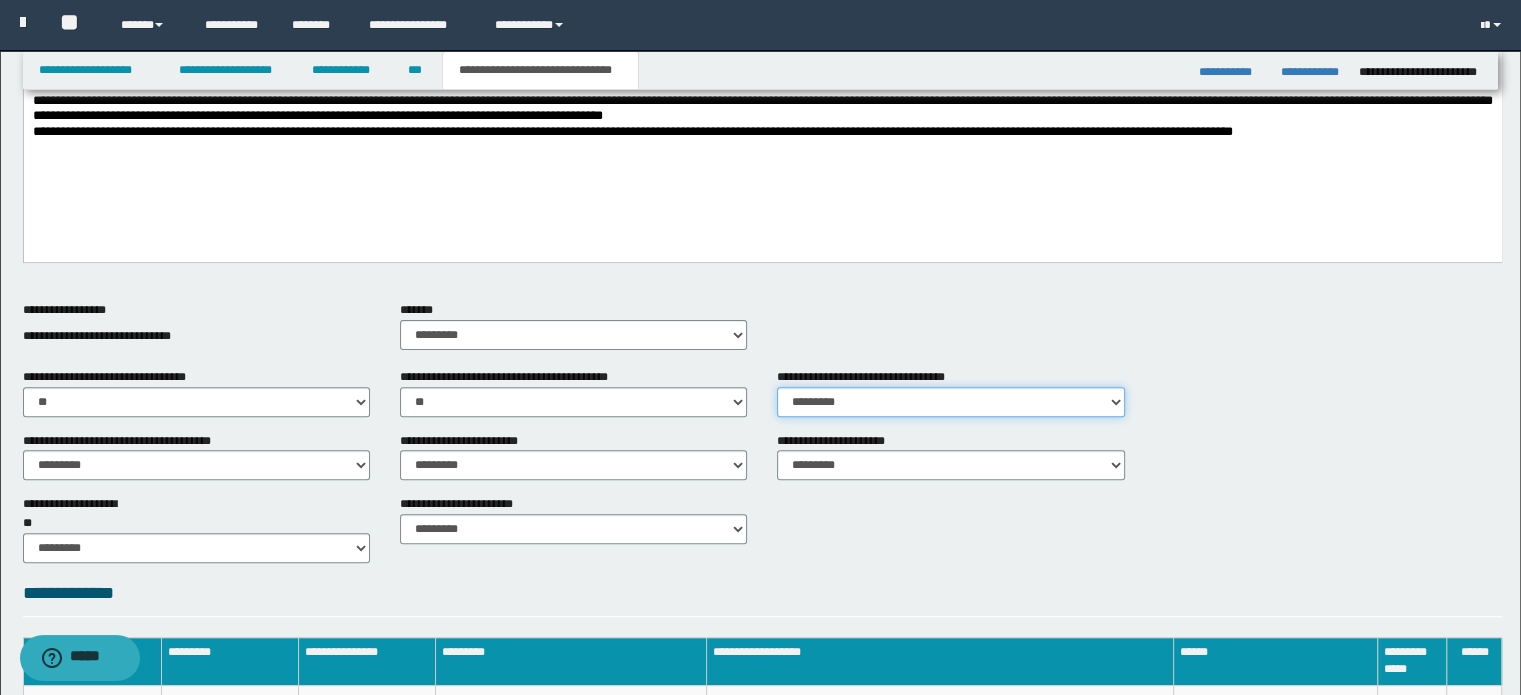 click on "*********
**
**" at bounding box center [950, 402] 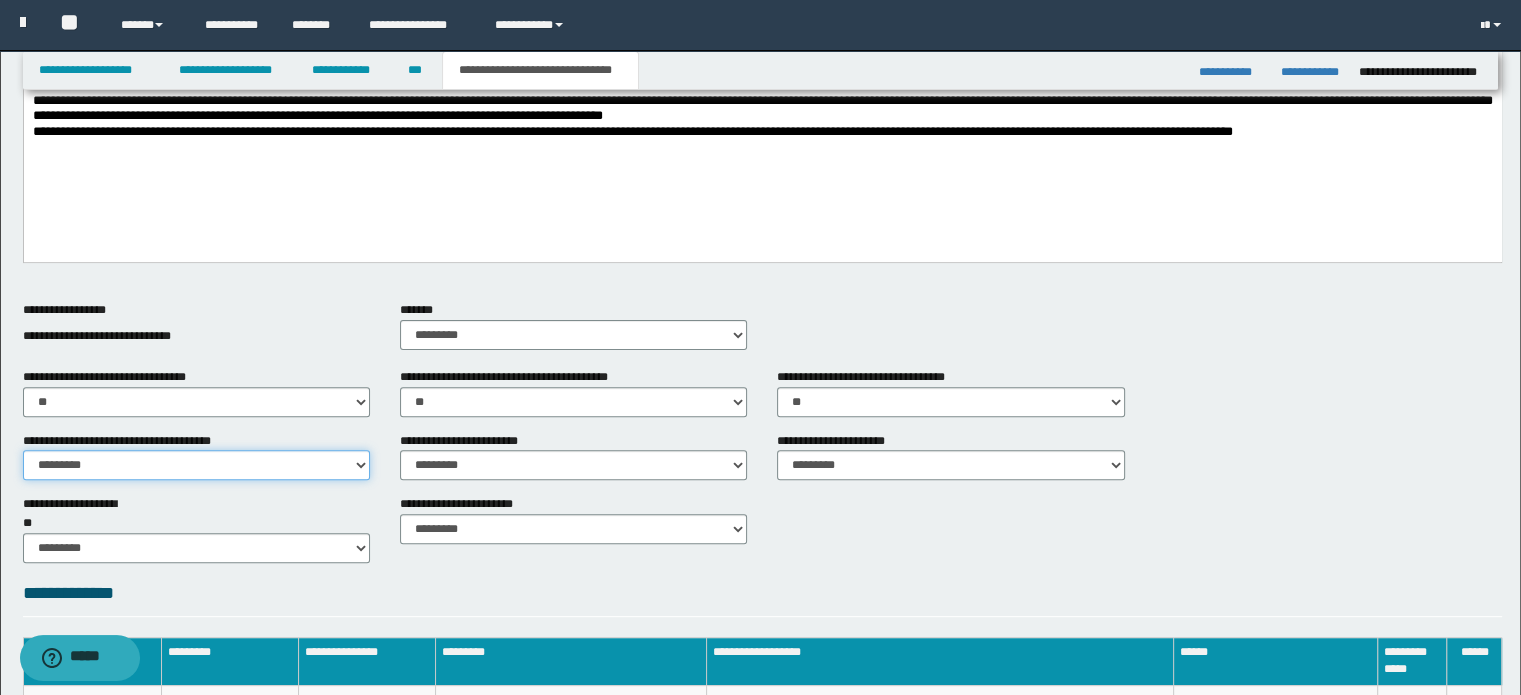 click on "*********
**
**" at bounding box center (196, 465) 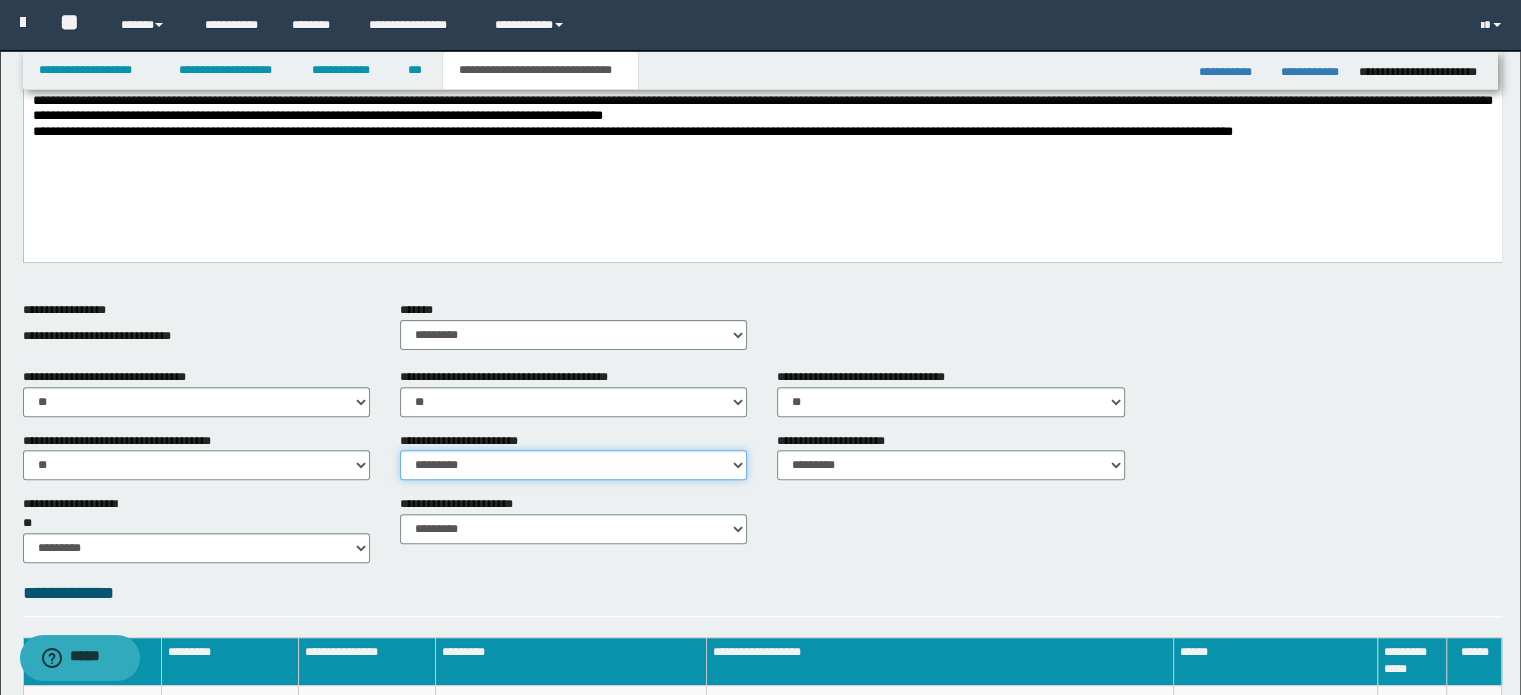 click on "*********
**
**" at bounding box center [573, 465] 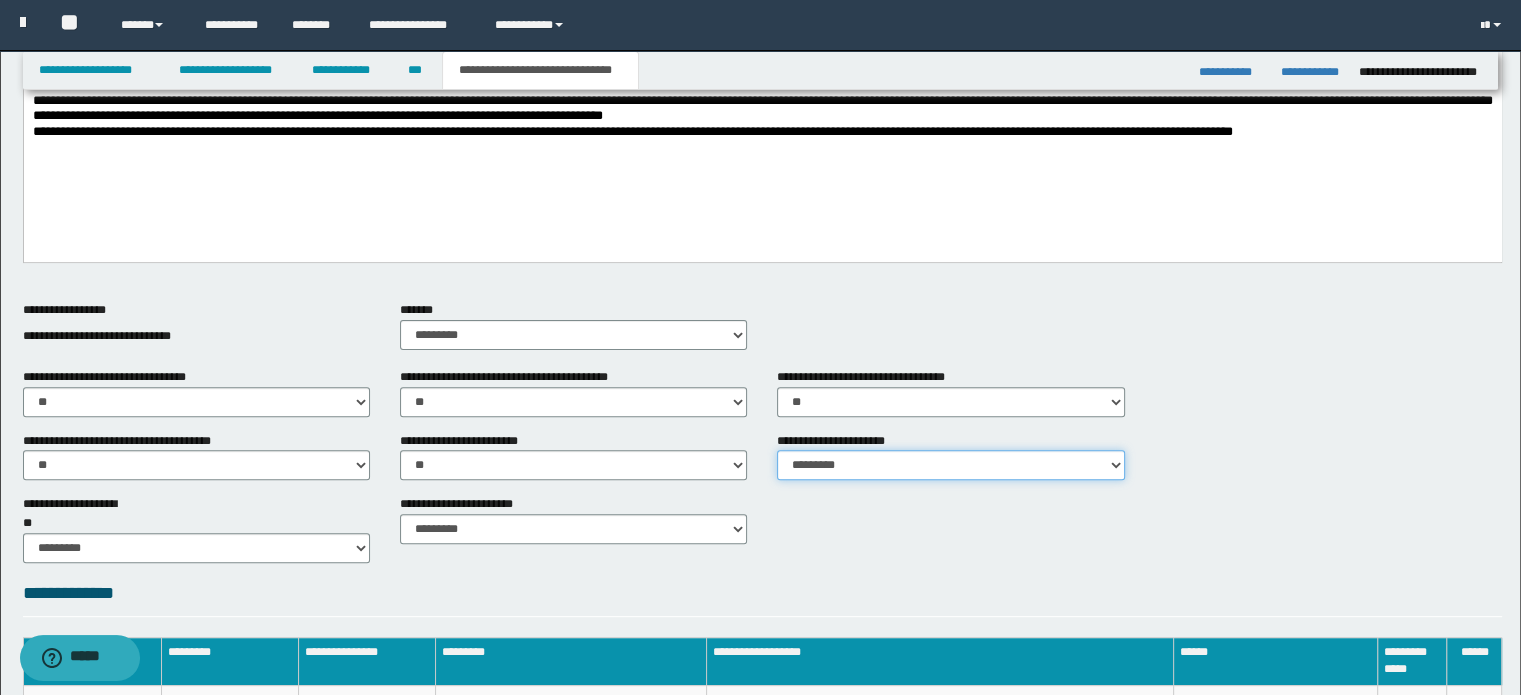 click on "*********
**
**" at bounding box center (950, 465) 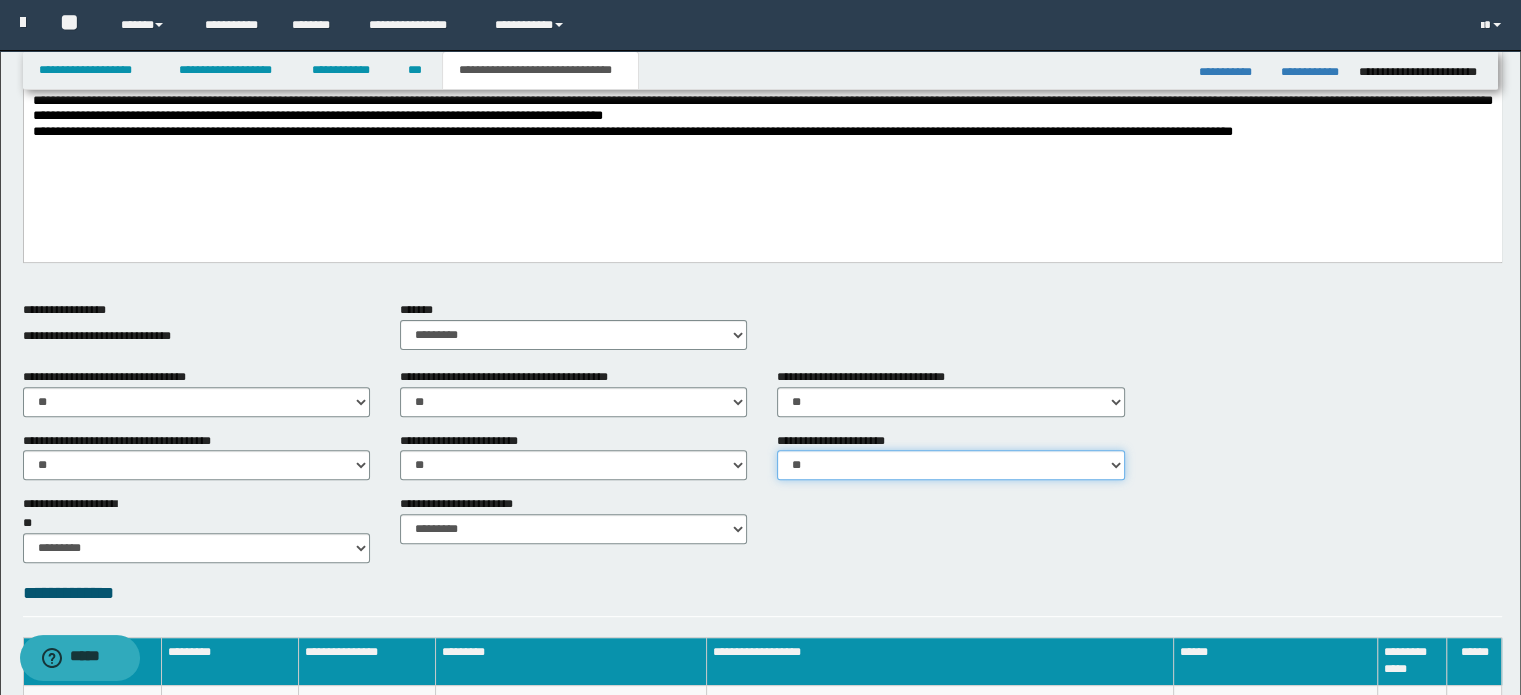 click on "*********
**
**" at bounding box center (950, 465) 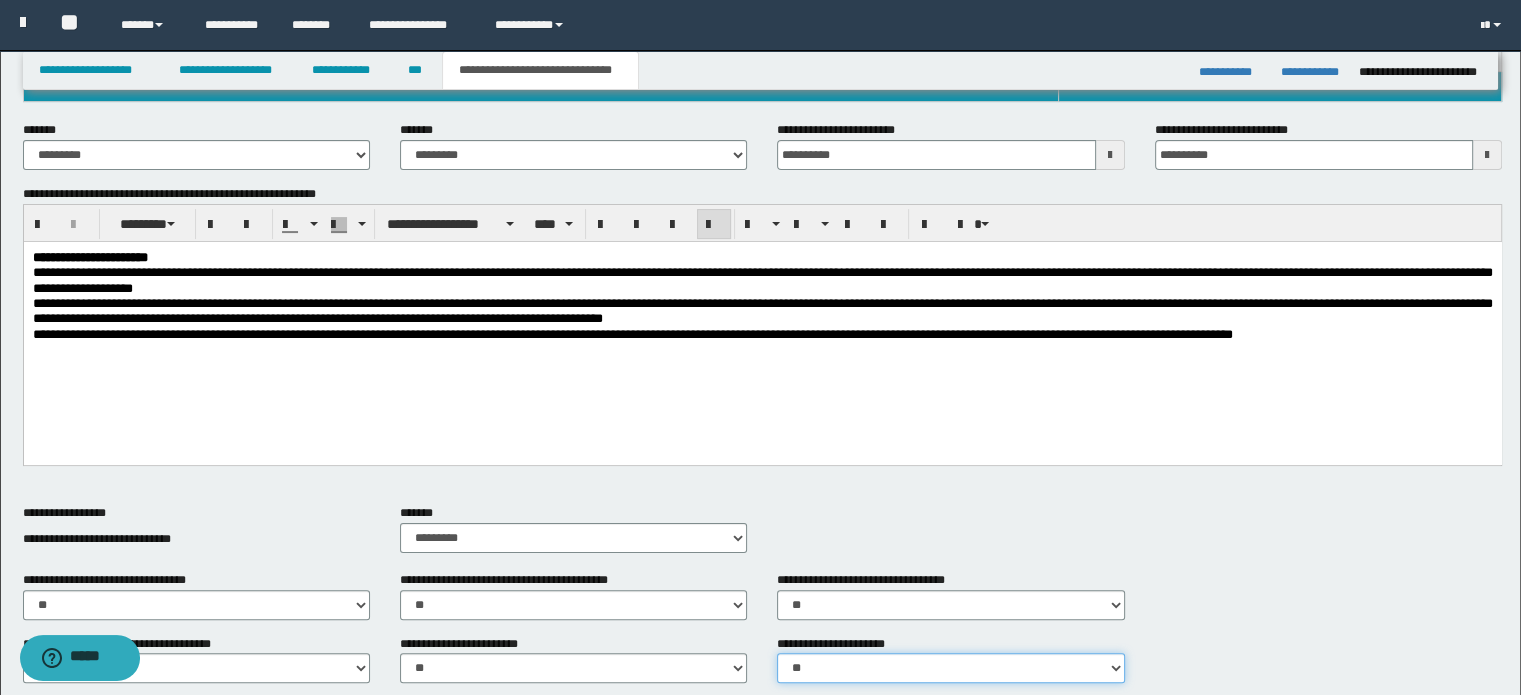 scroll, scrollTop: 358, scrollLeft: 0, axis: vertical 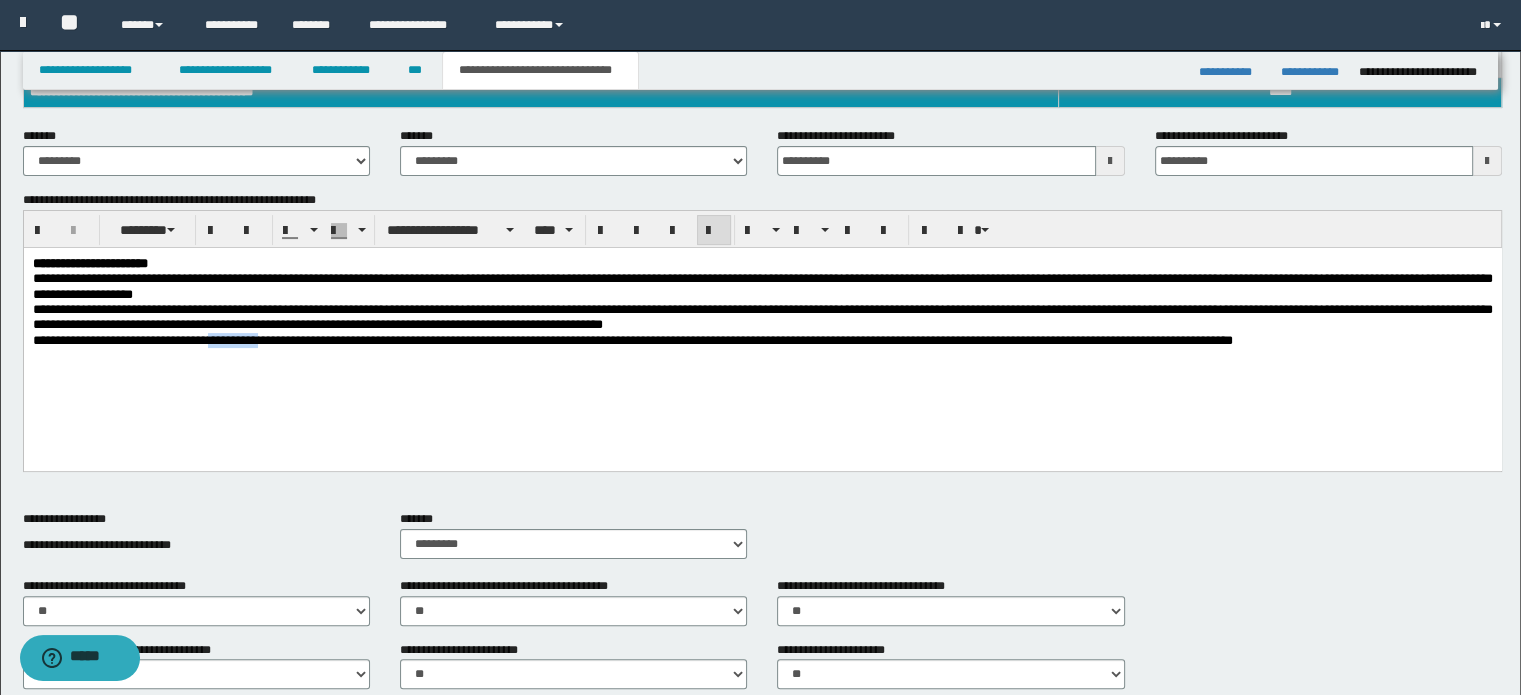drag, startPoint x: 240, startPoint y: 340, endPoint x: 306, endPoint y: 339, distance: 66.007576 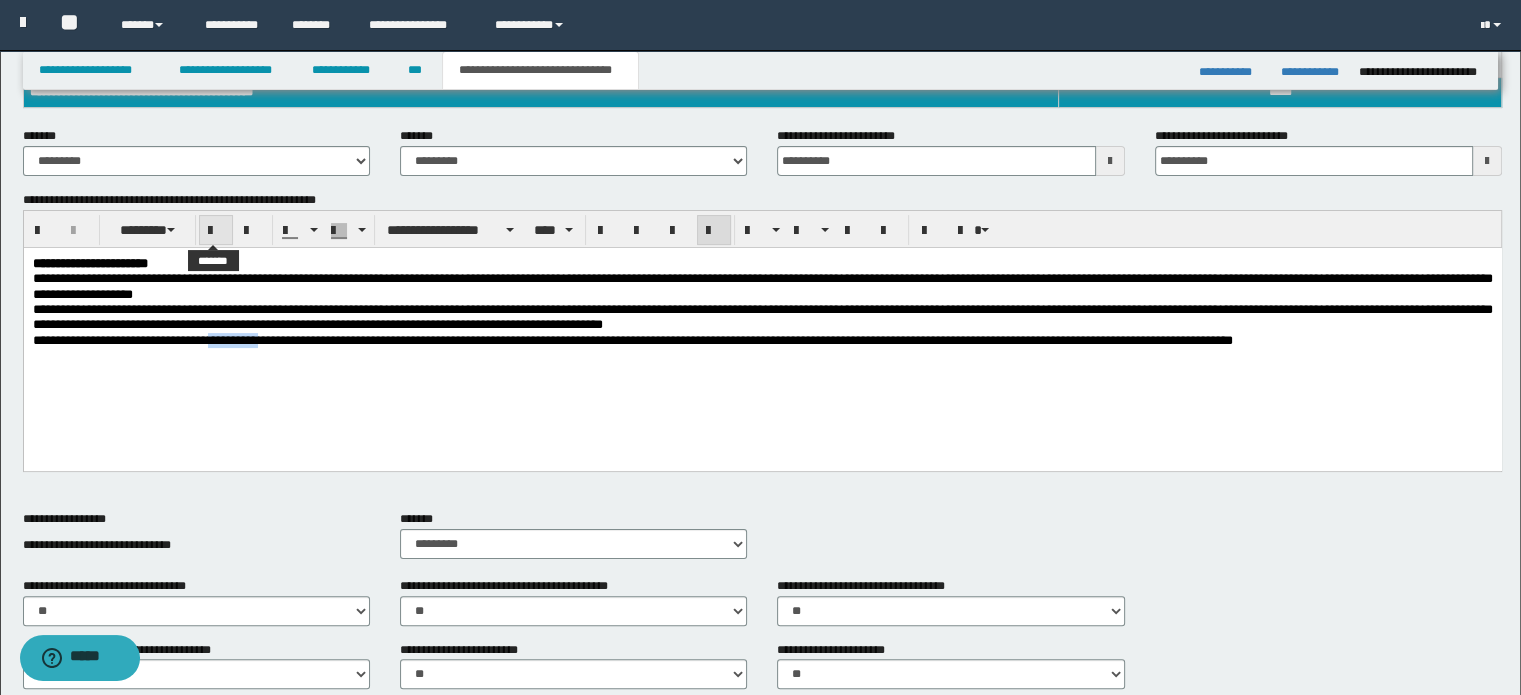 click at bounding box center [216, 231] 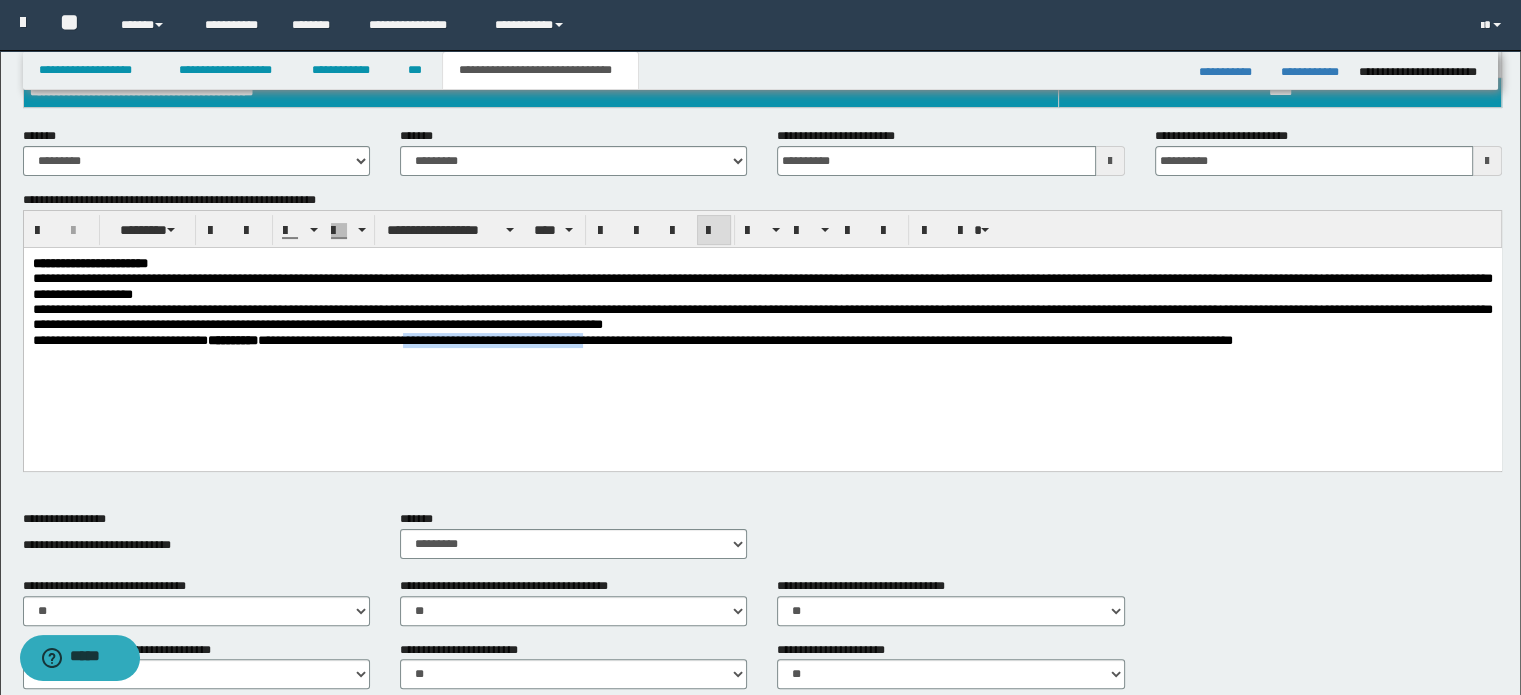drag, startPoint x: 479, startPoint y: 338, endPoint x: 758, endPoint y: 338, distance: 279 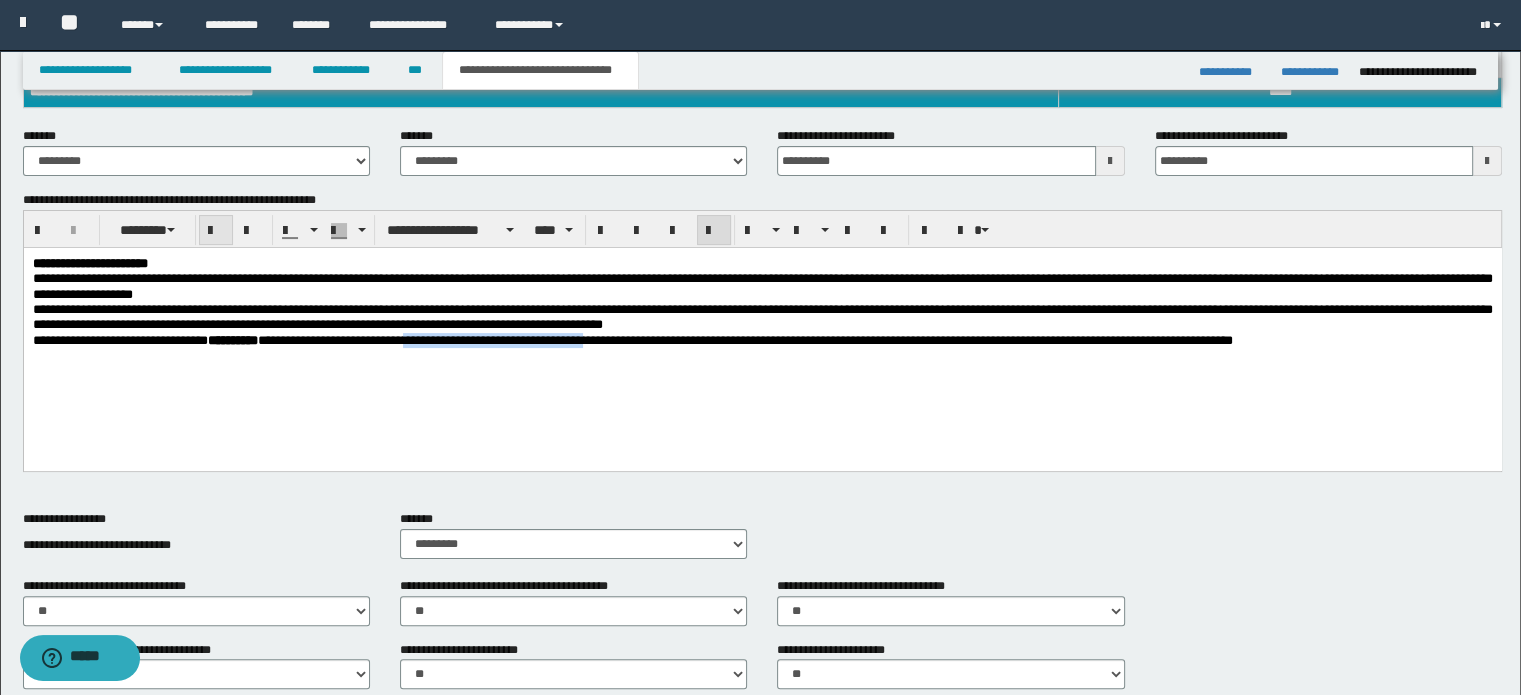 click at bounding box center [216, 231] 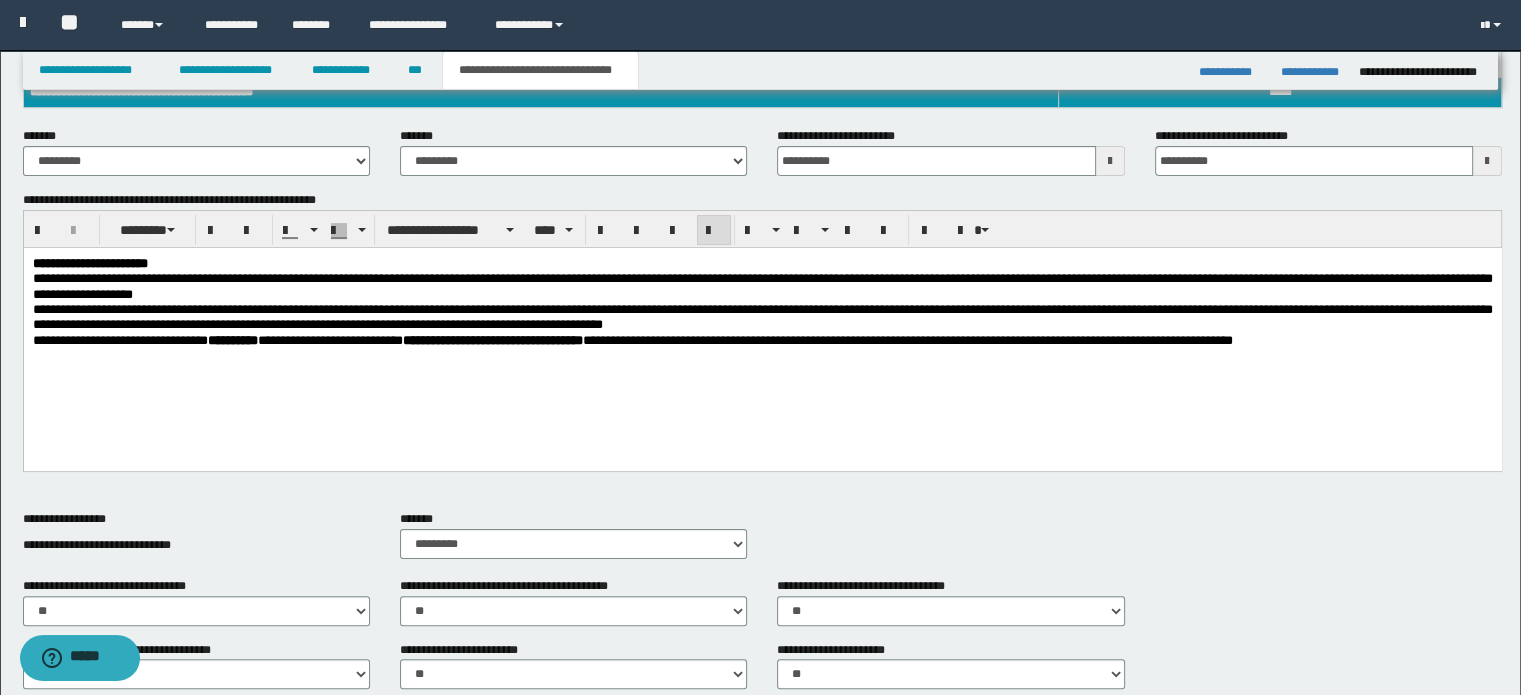 click on "**********" at bounding box center [762, 327] 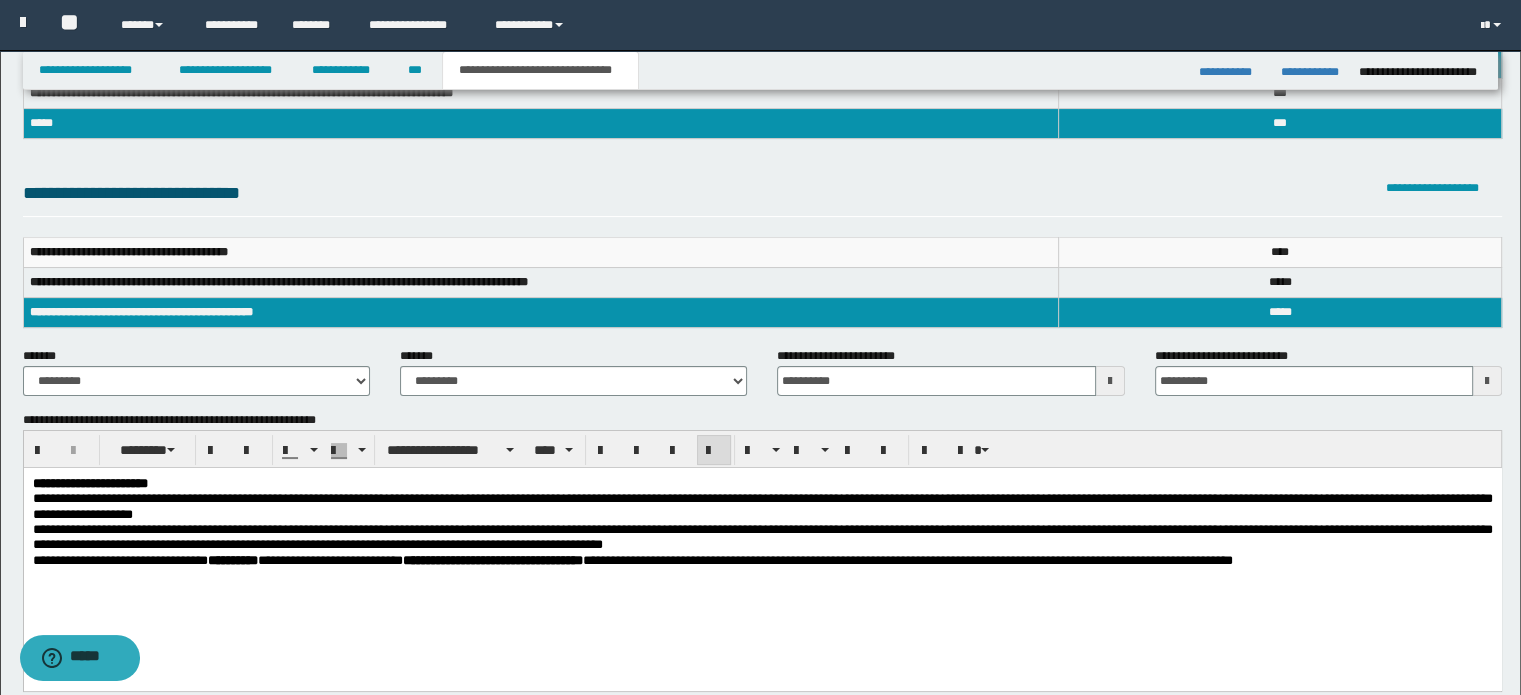 scroll, scrollTop: 300, scrollLeft: 0, axis: vertical 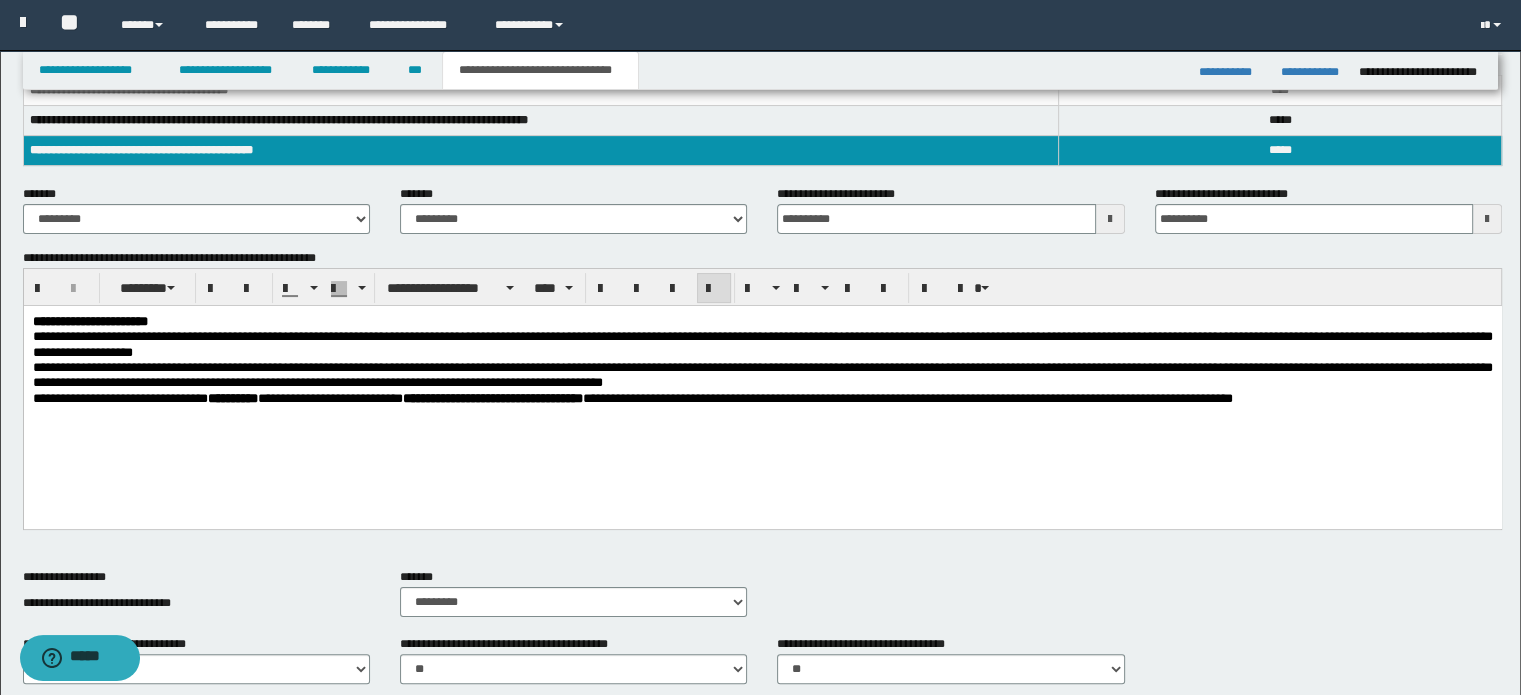 click on "**********" at bounding box center [762, 385] 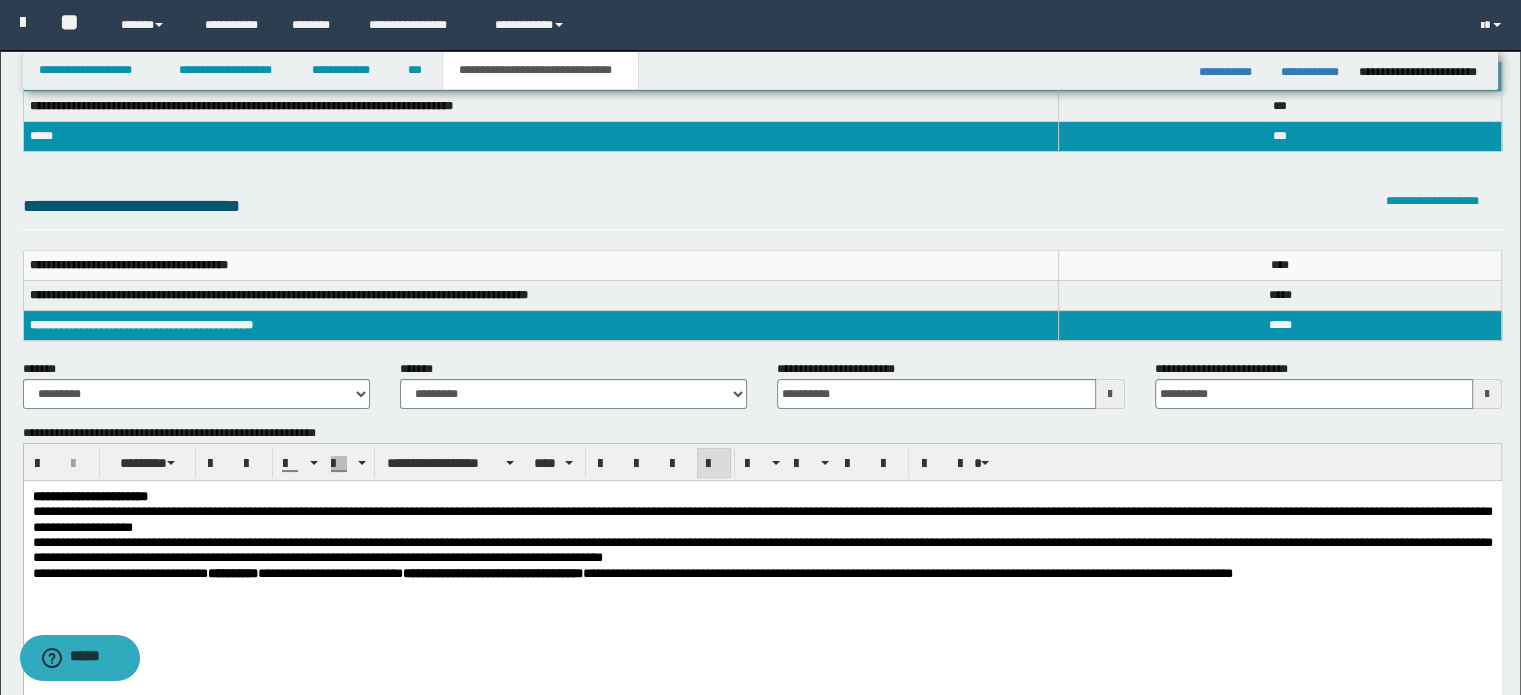 scroll, scrollTop: 0, scrollLeft: 0, axis: both 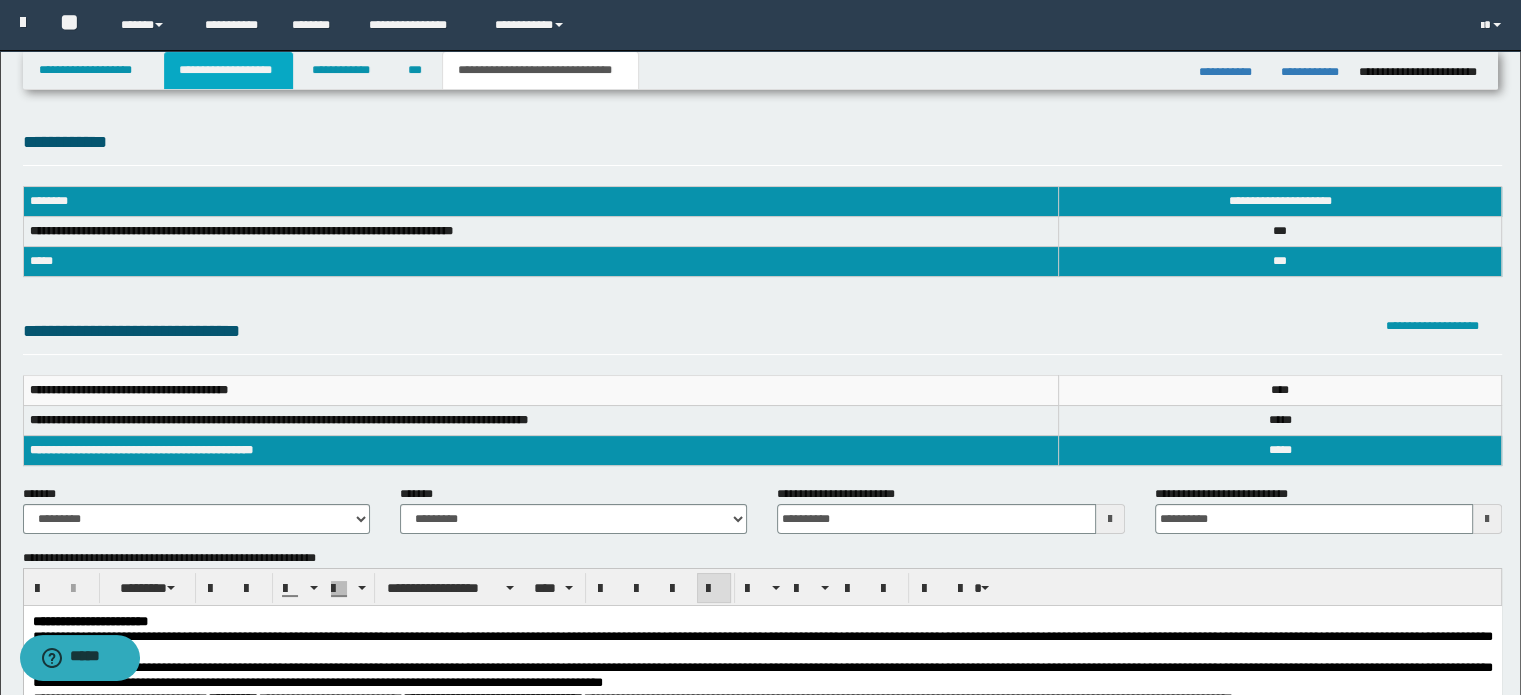 click on "**********" at bounding box center [228, 70] 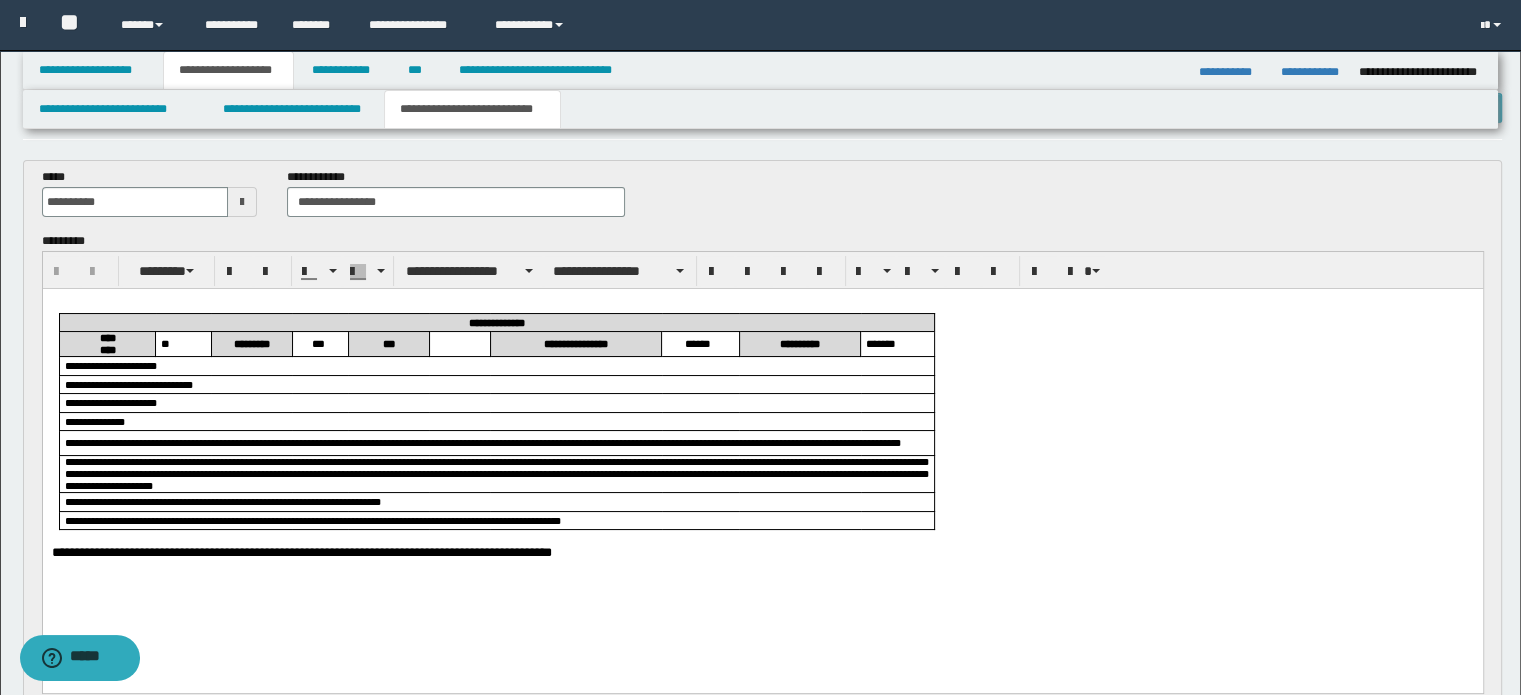 scroll, scrollTop: 100, scrollLeft: 0, axis: vertical 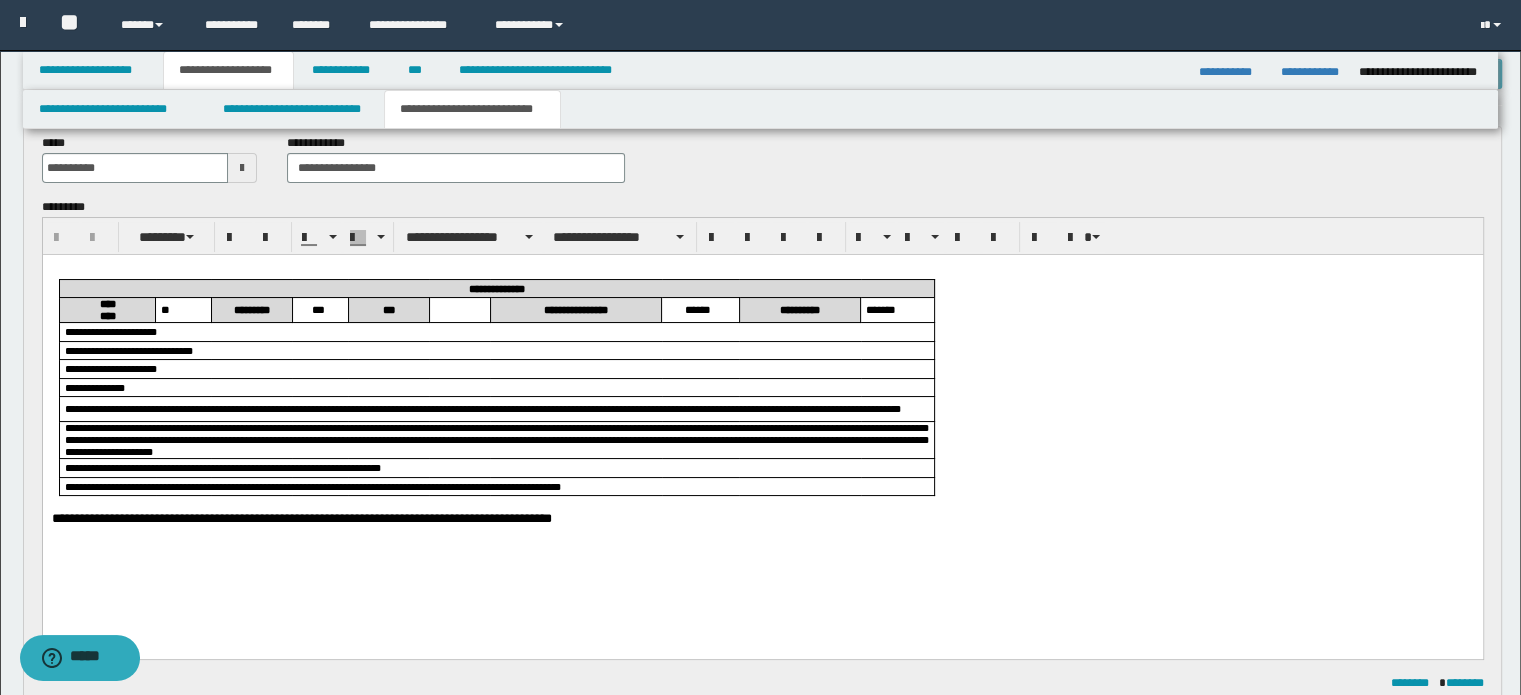 click at bounding box center (458, 309) 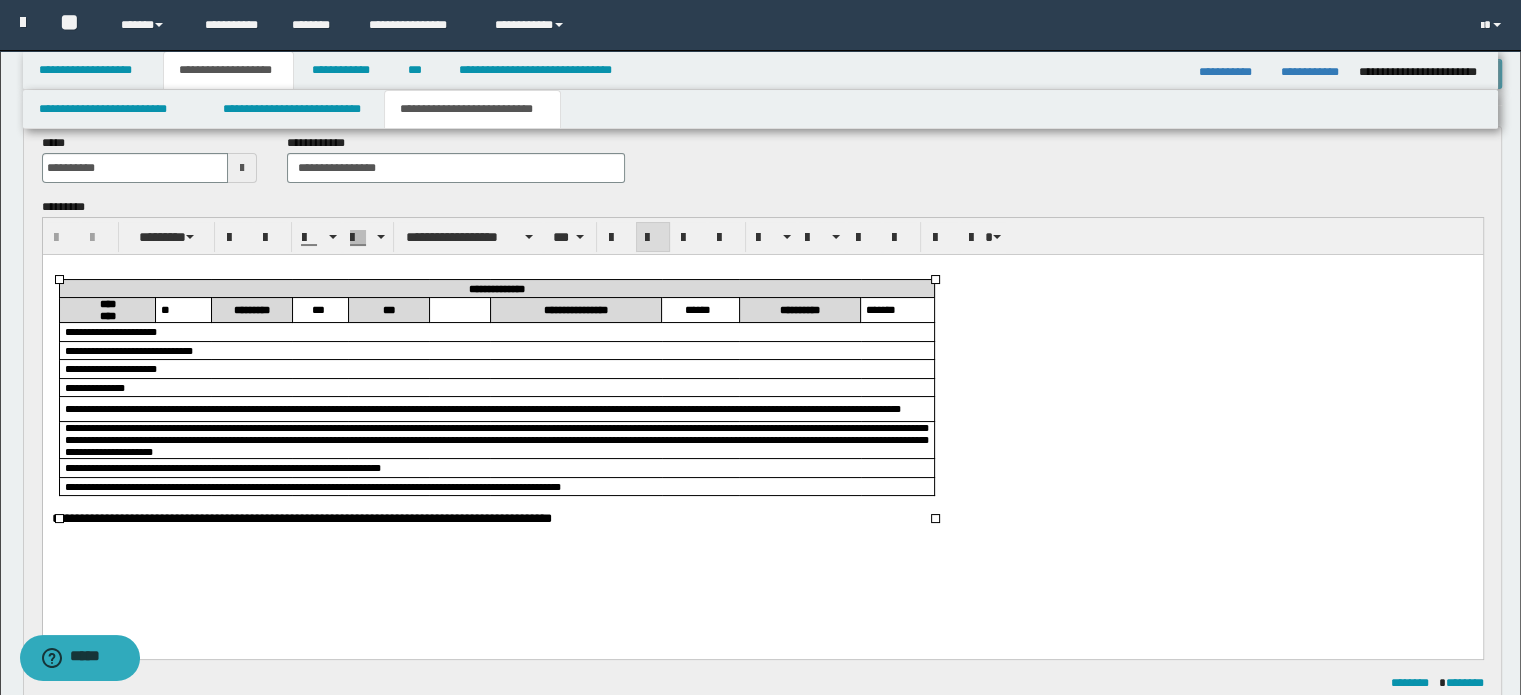 type 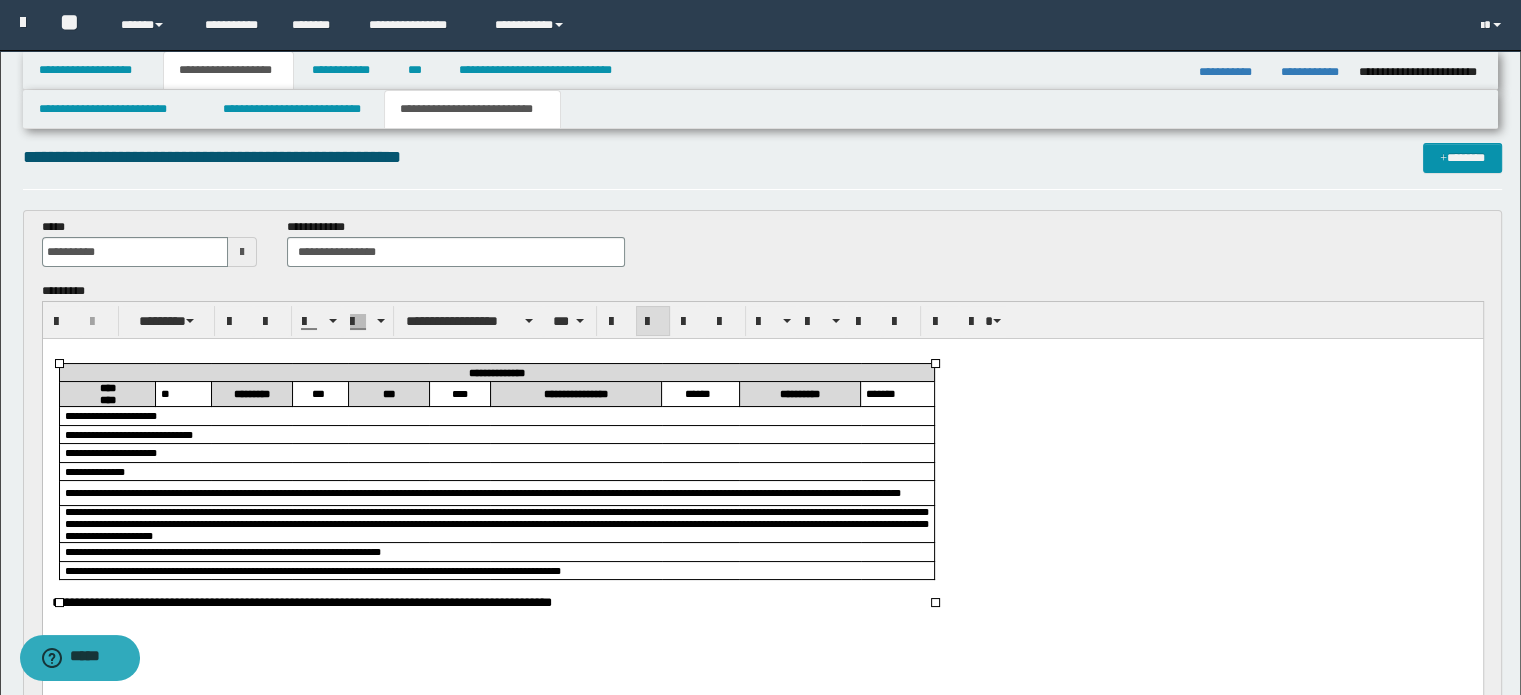 scroll, scrollTop: 0, scrollLeft: 0, axis: both 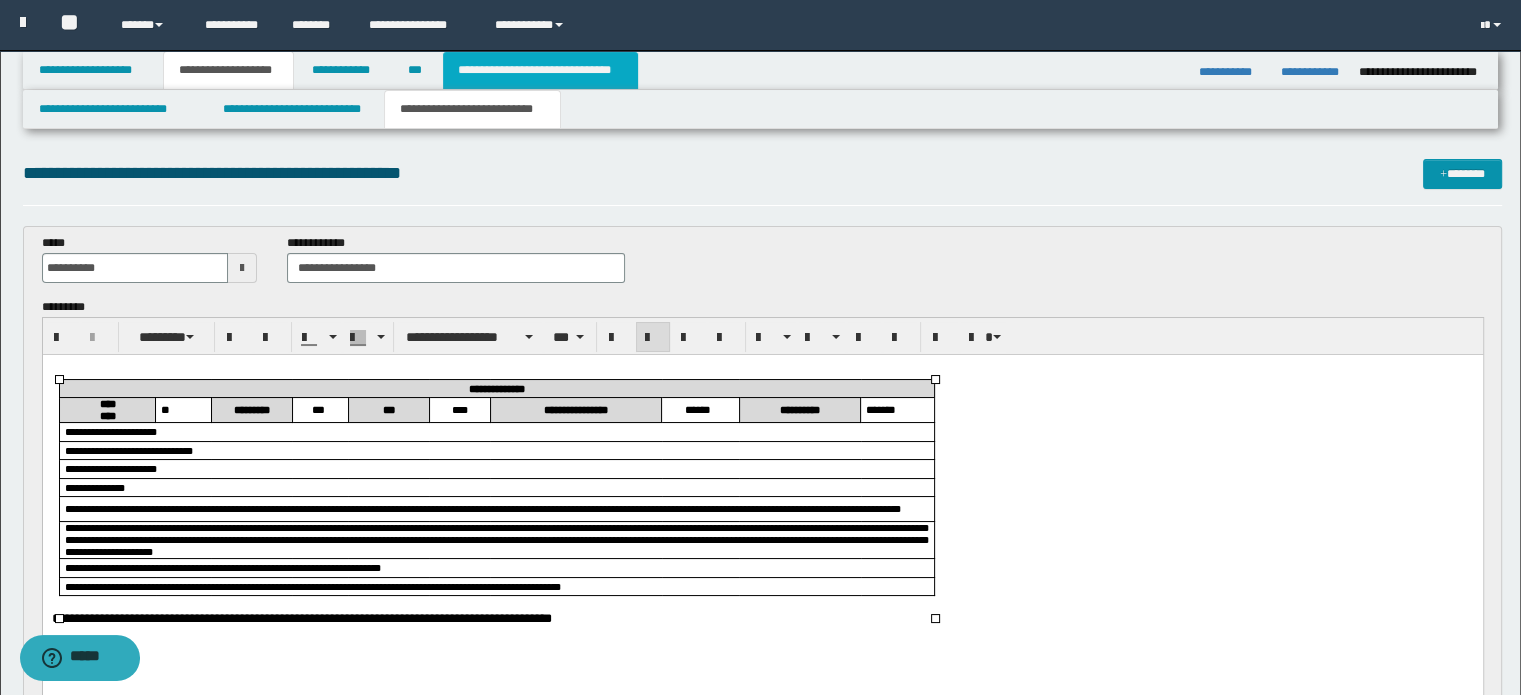 click on "**********" at bounding box center [540, 70] 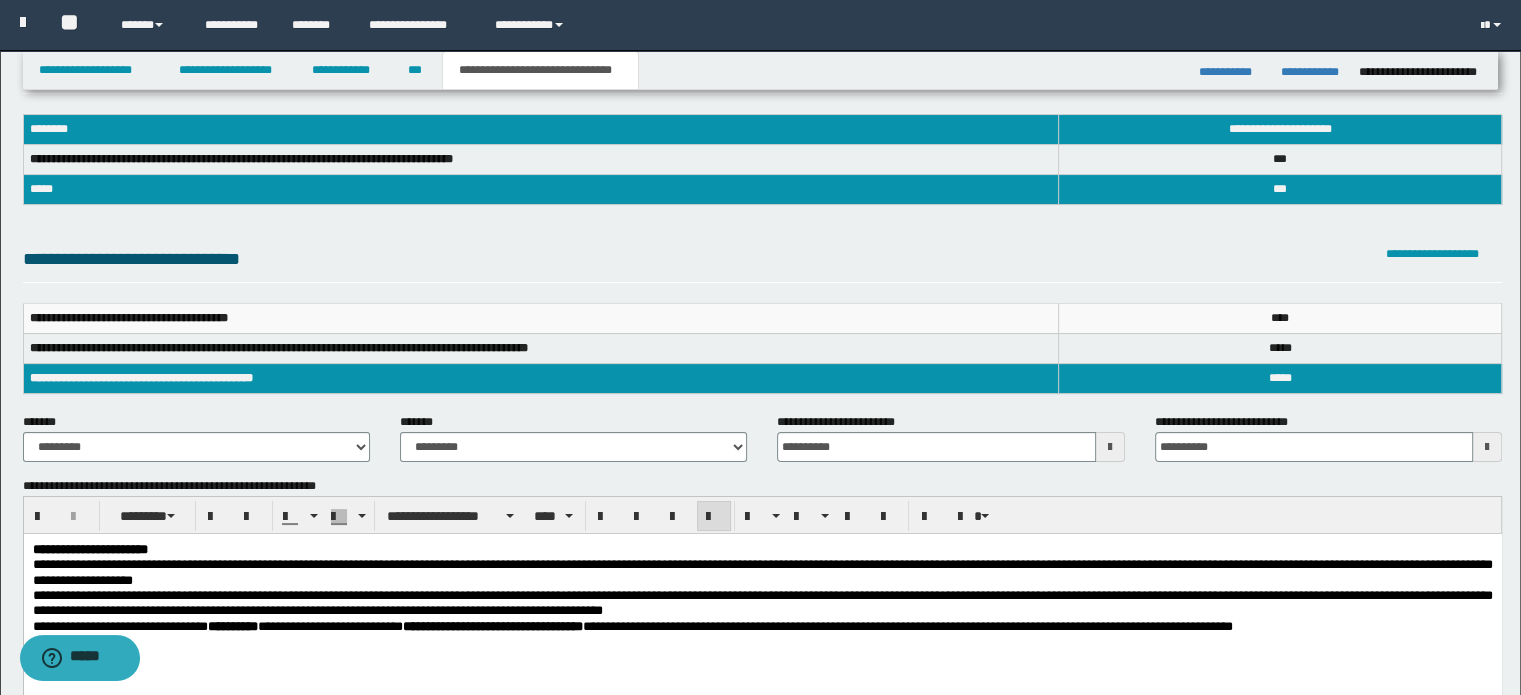 scroll, scrollTop: 200, scrollLeft: 0, axis: vertical 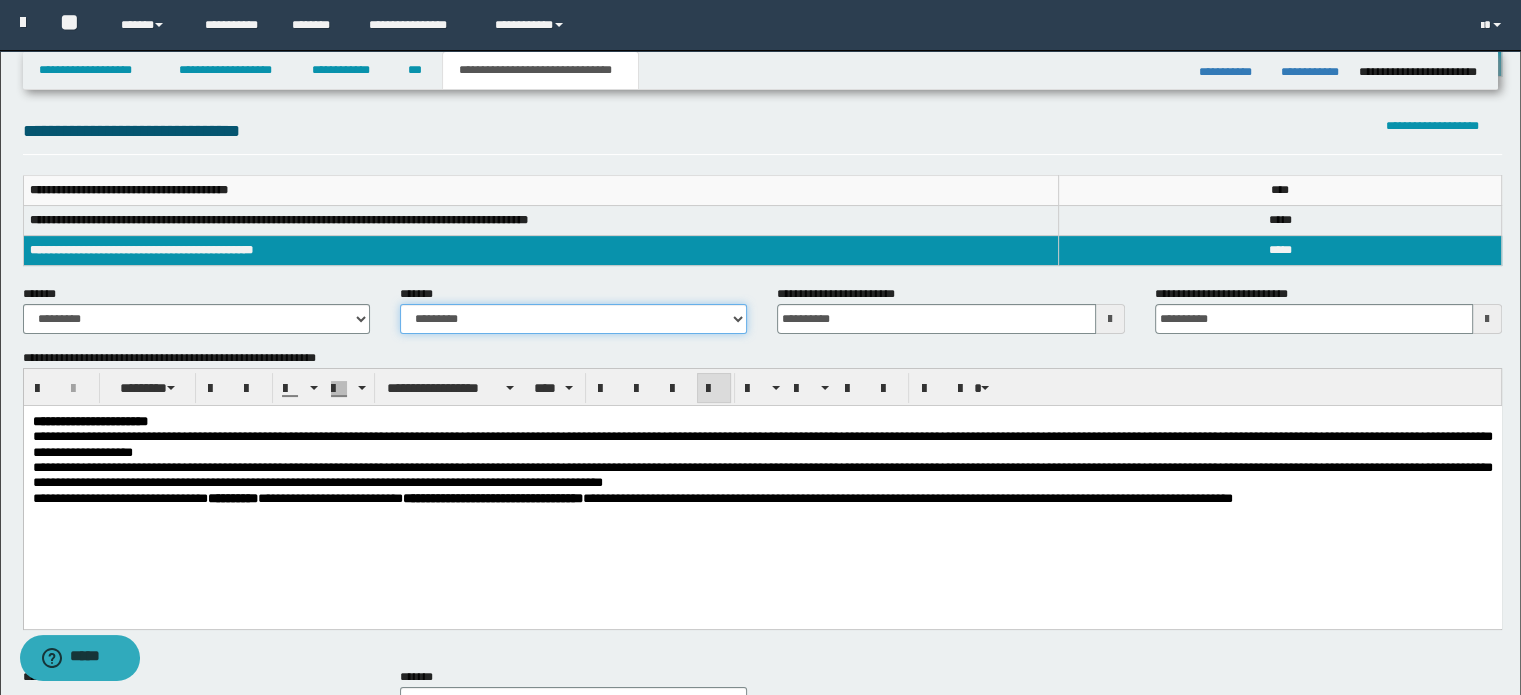 click on "**********" at bounding box center (573, 319) 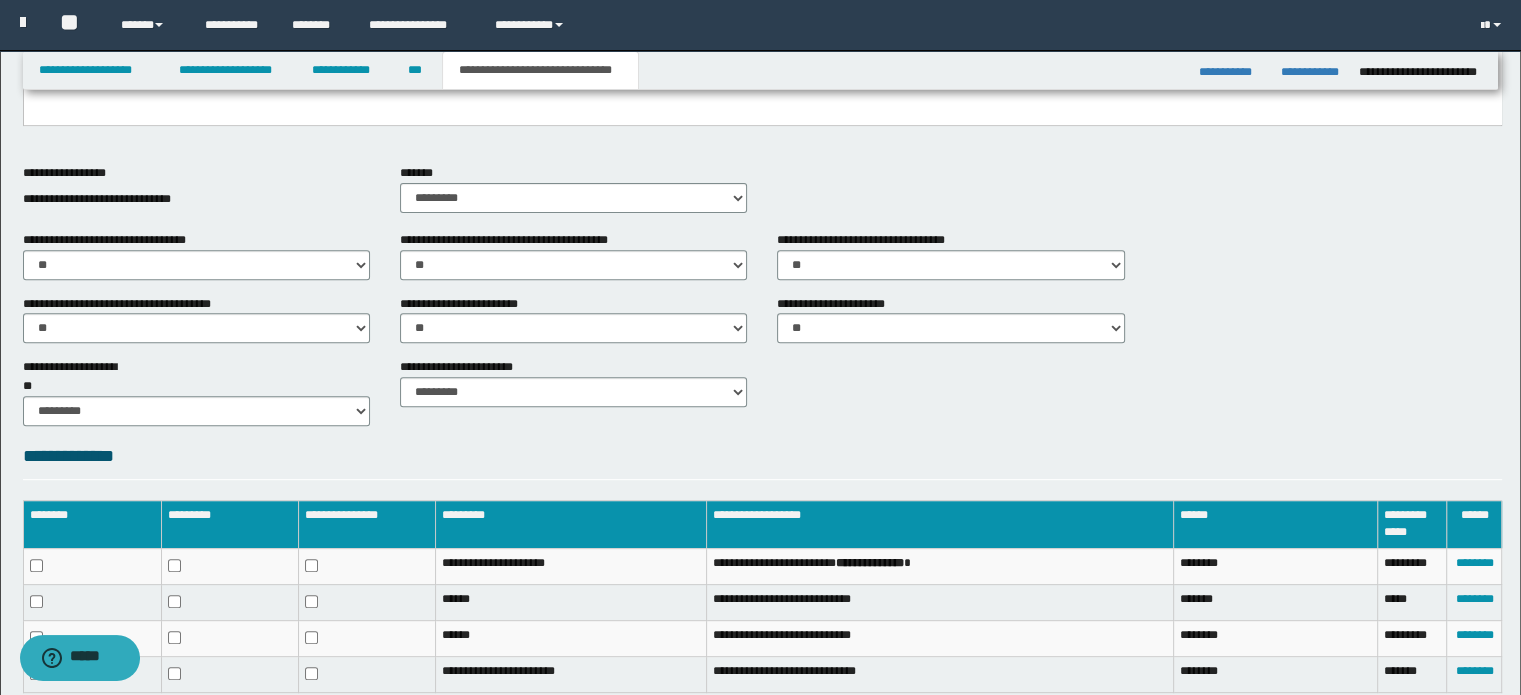 scroll, scrollTop: 858, scrollLeft: 0, axis: vertical 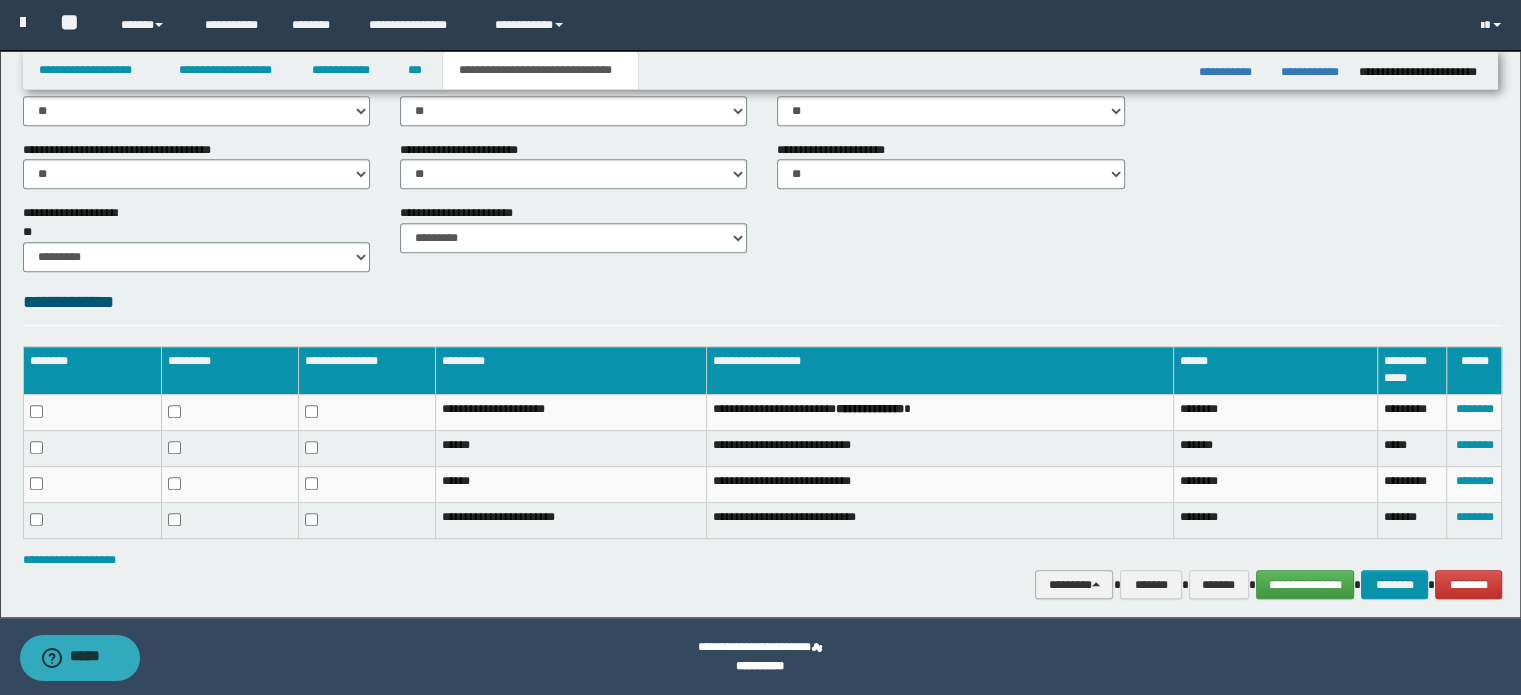 click on "********" at bounding box center (1074, 585) 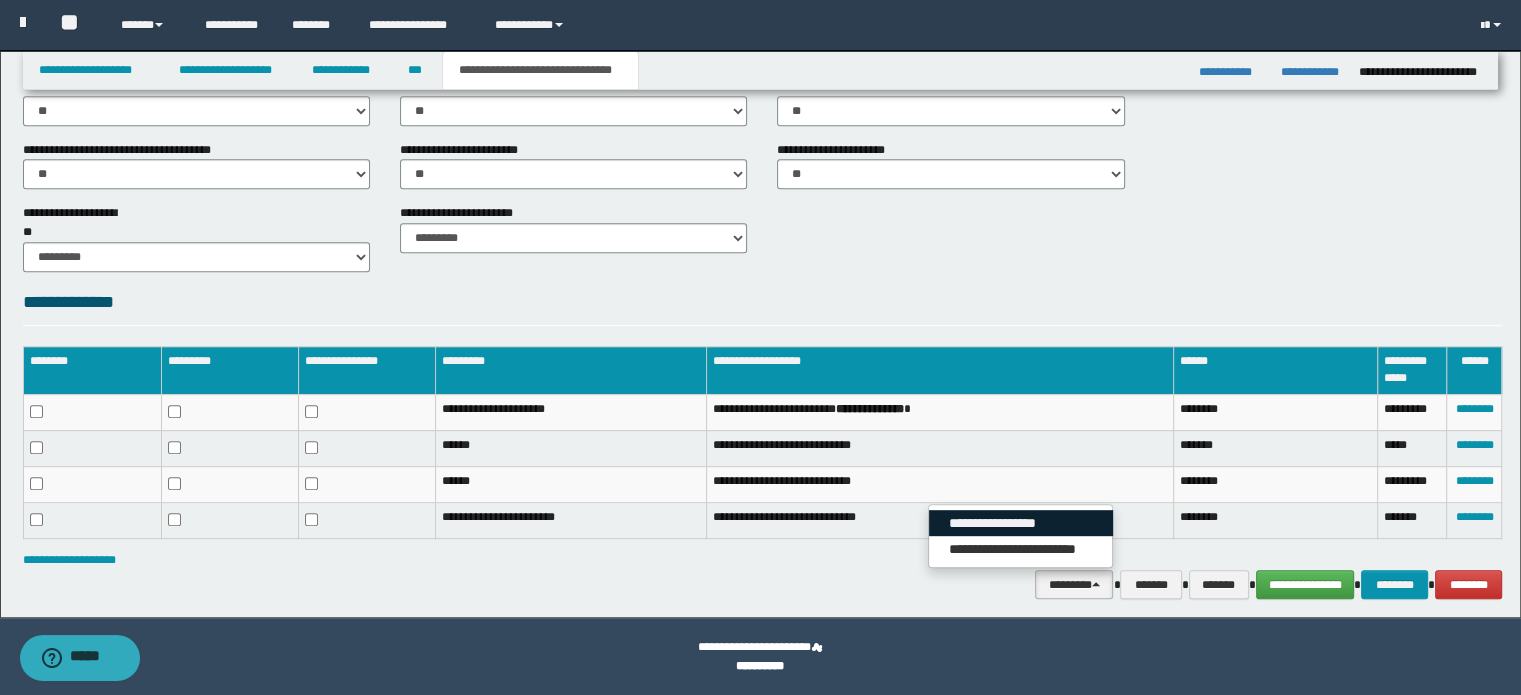 click on "**********" at bounding box center (1021, 523) 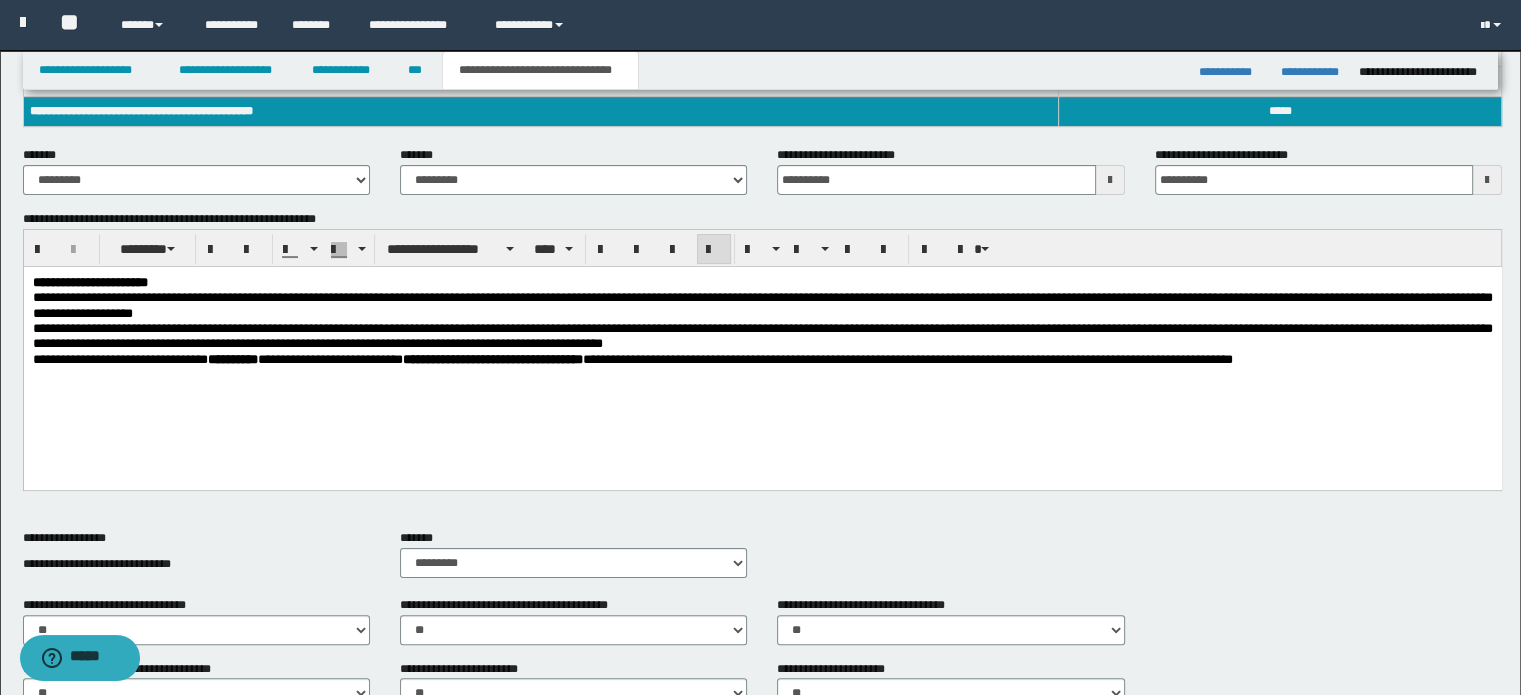 scroll, scrollTop: 158, scrollLeft: 0, axis: vertical 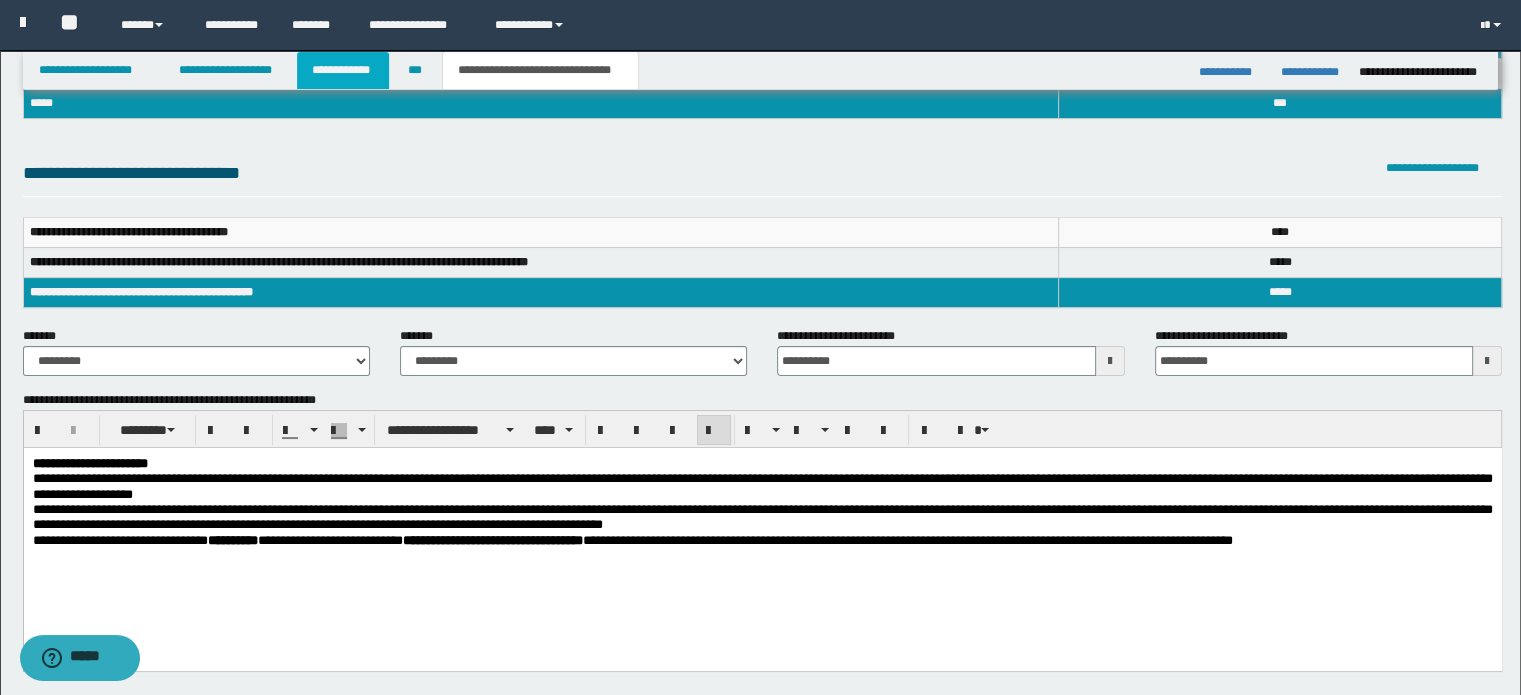 click on "**********" at bounding box center [343, 70] 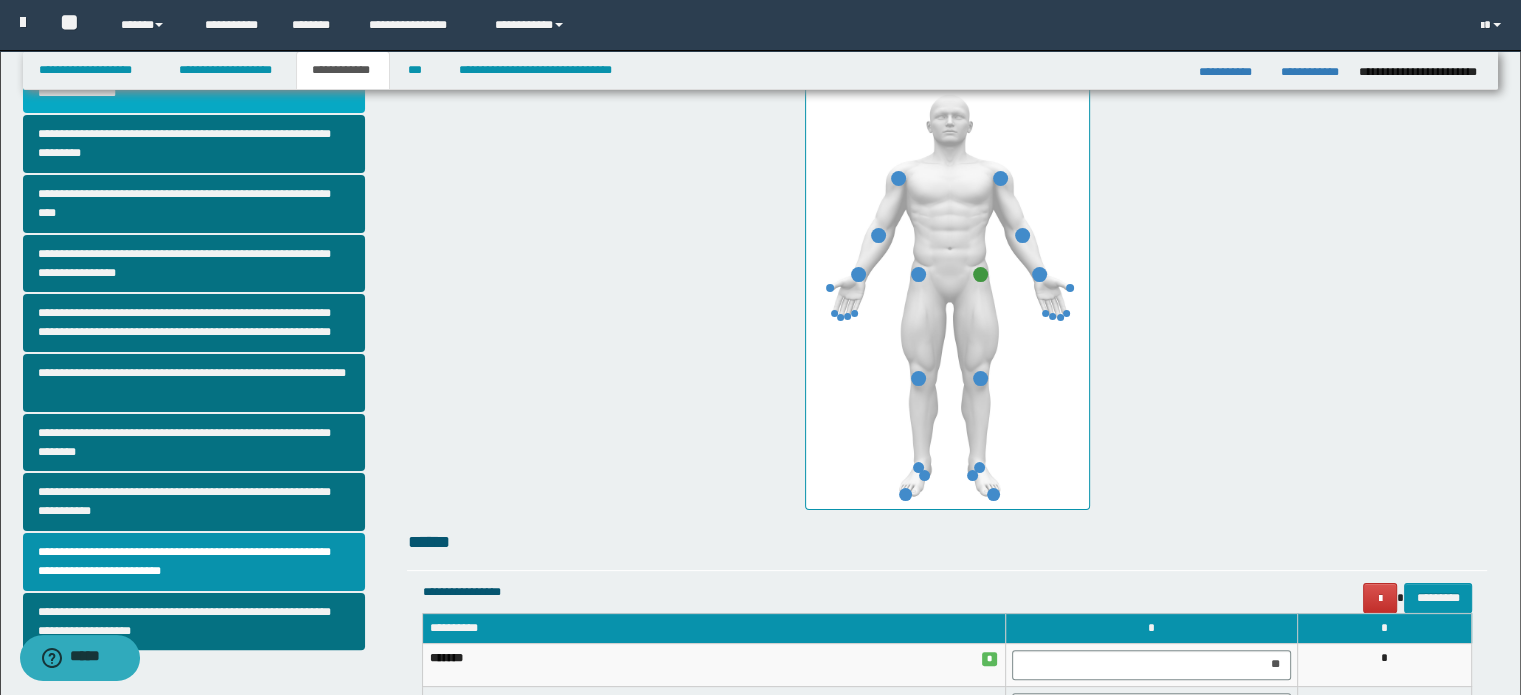 scroll, scrollTop: 400, scrollLeft: 0, axis: vertical 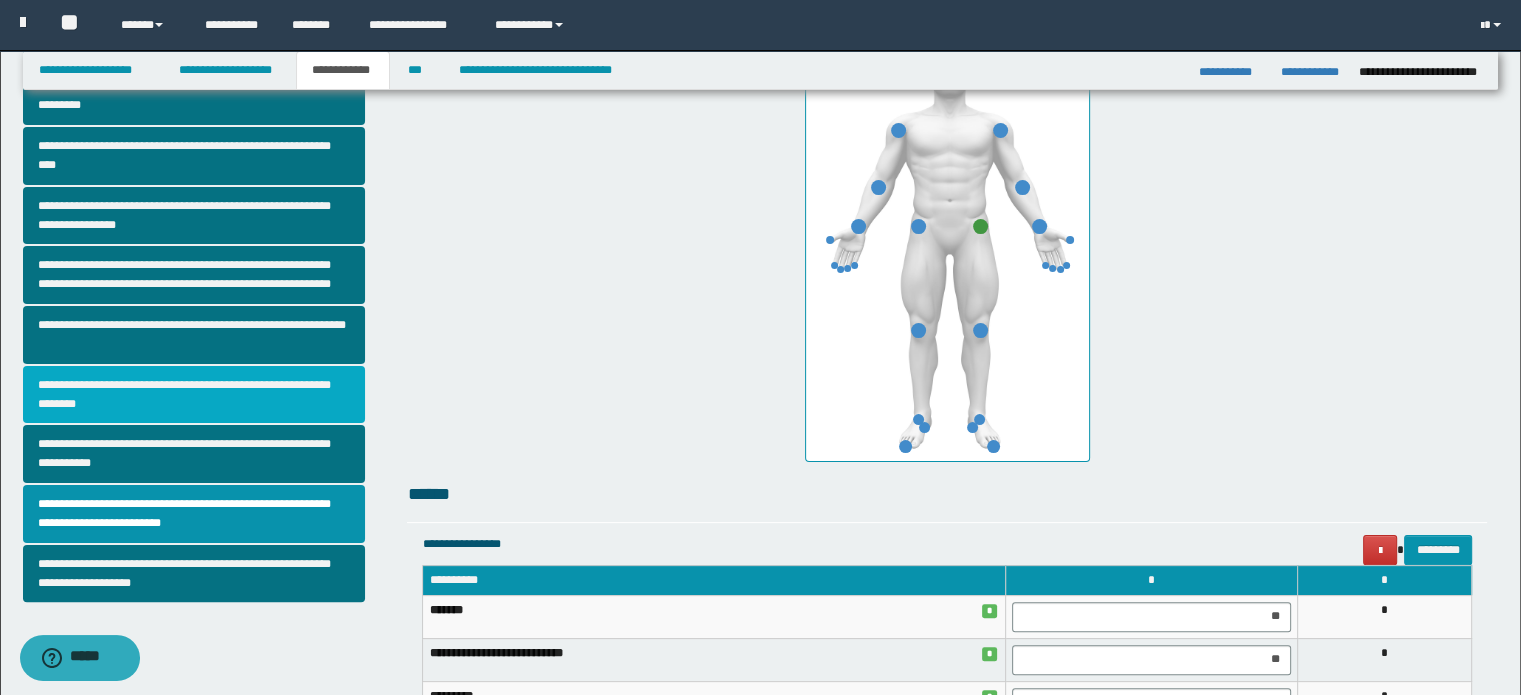 click on "**********" at bounding box center [194, 395] 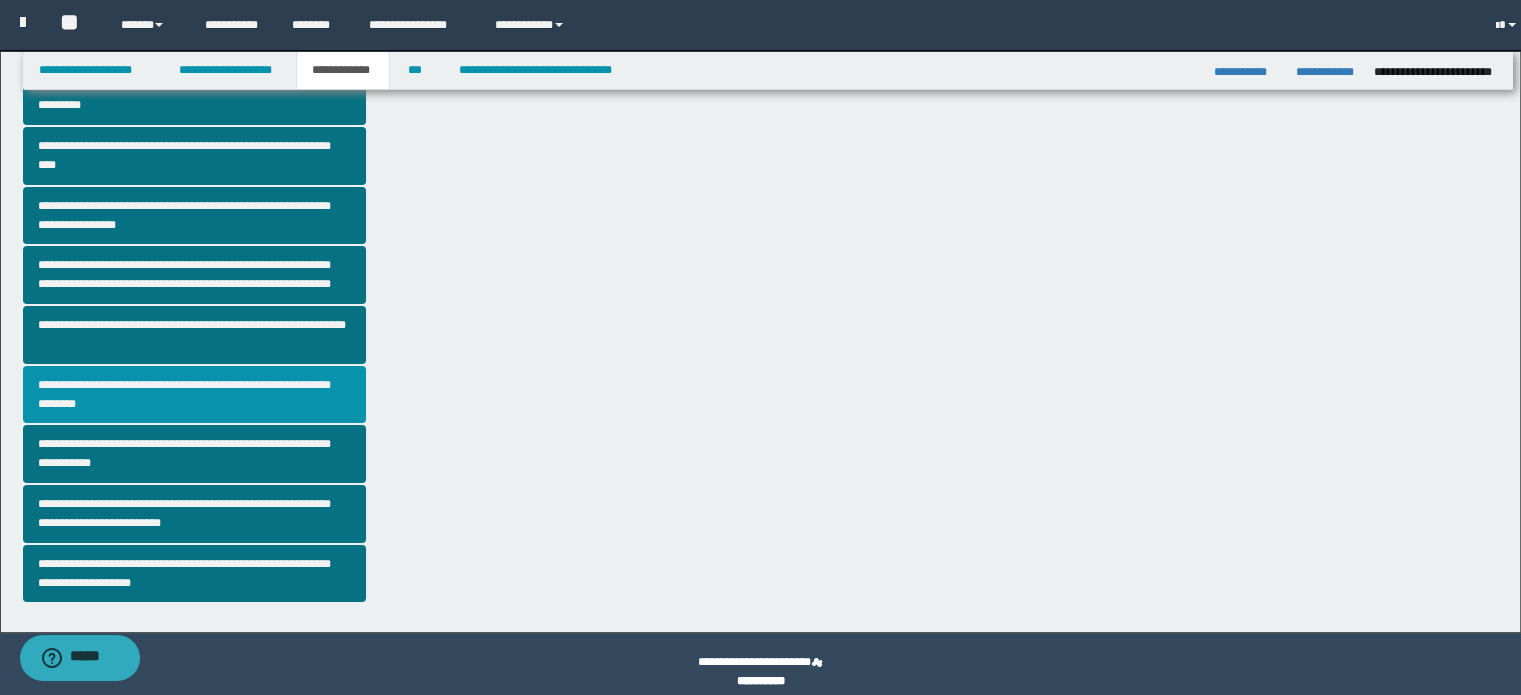 scroll, scrollTop: 0, scrollLeft: 0, axis: both 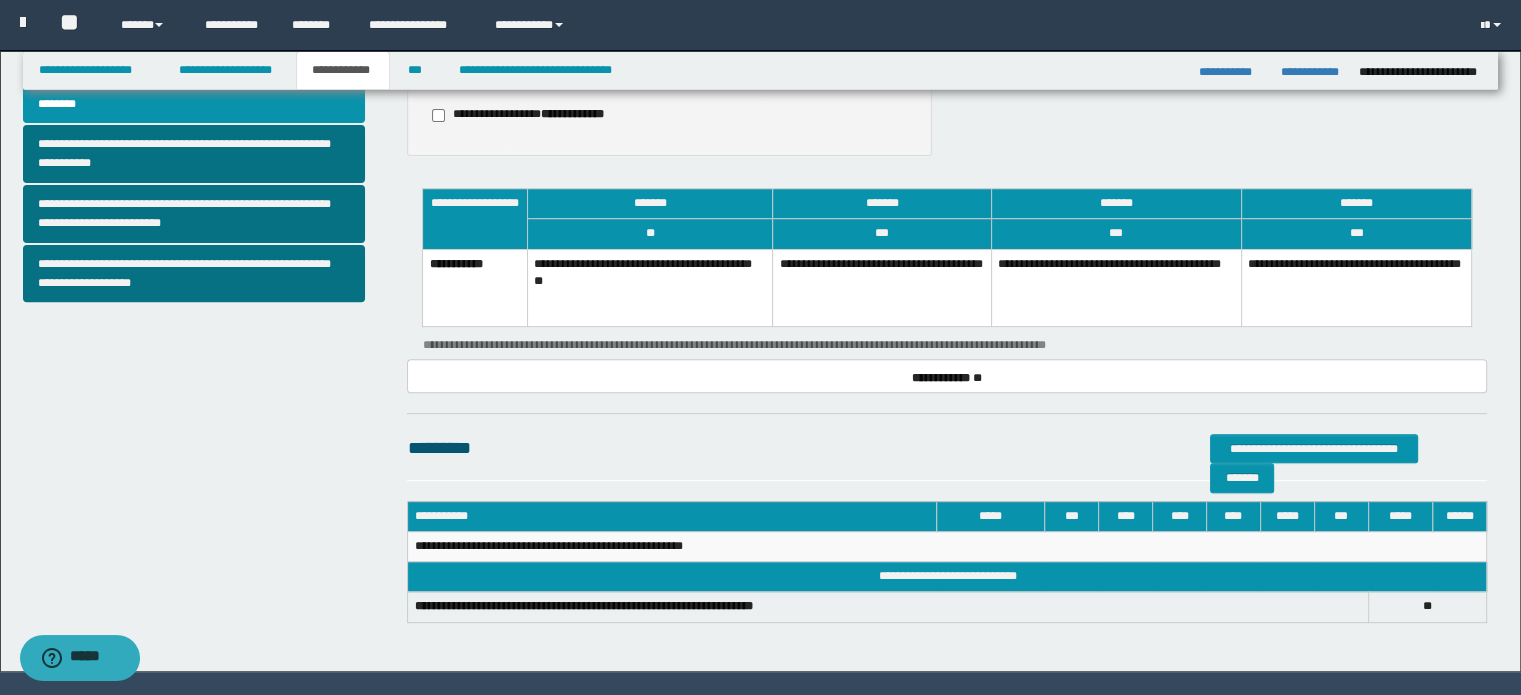 click on "**********" at bounding box center (882, 288) 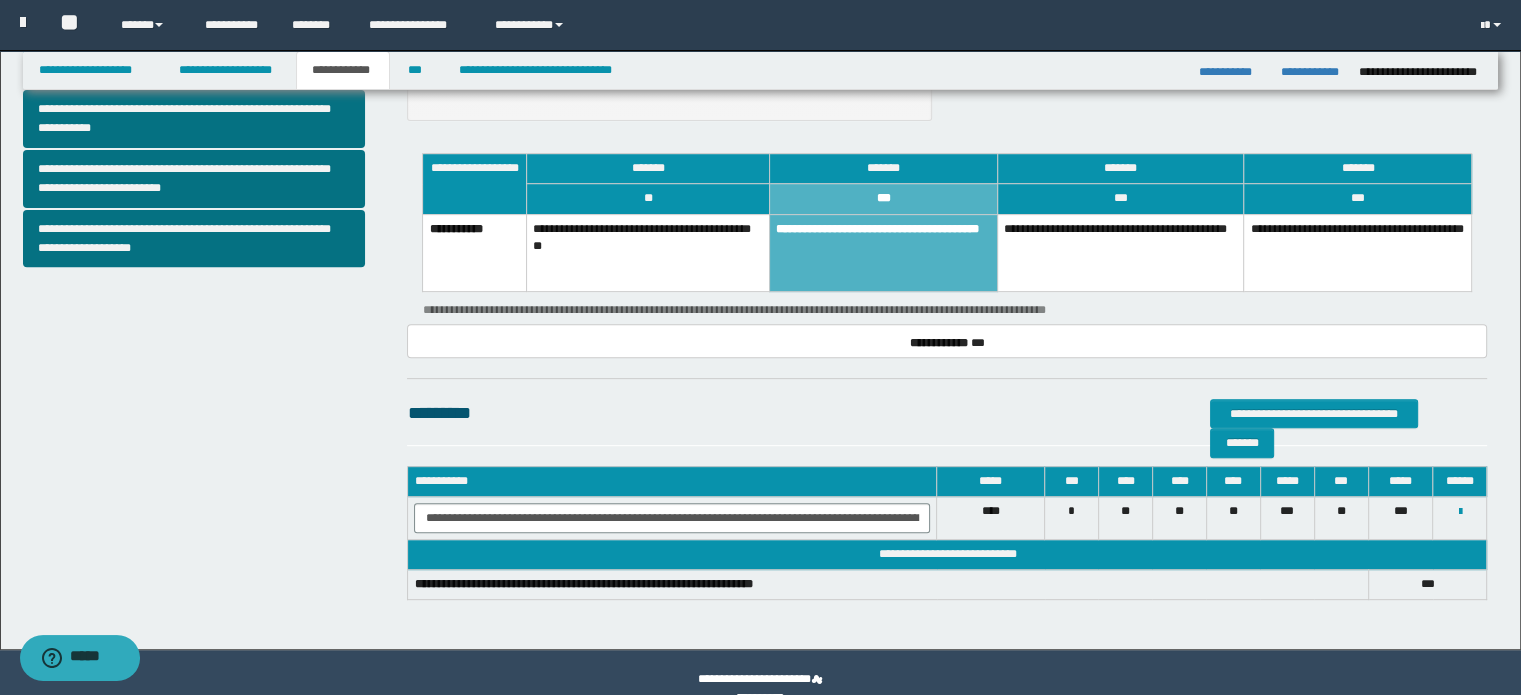 scroll, scrollTop: 767, scrollLeft: 0, axis: vertical 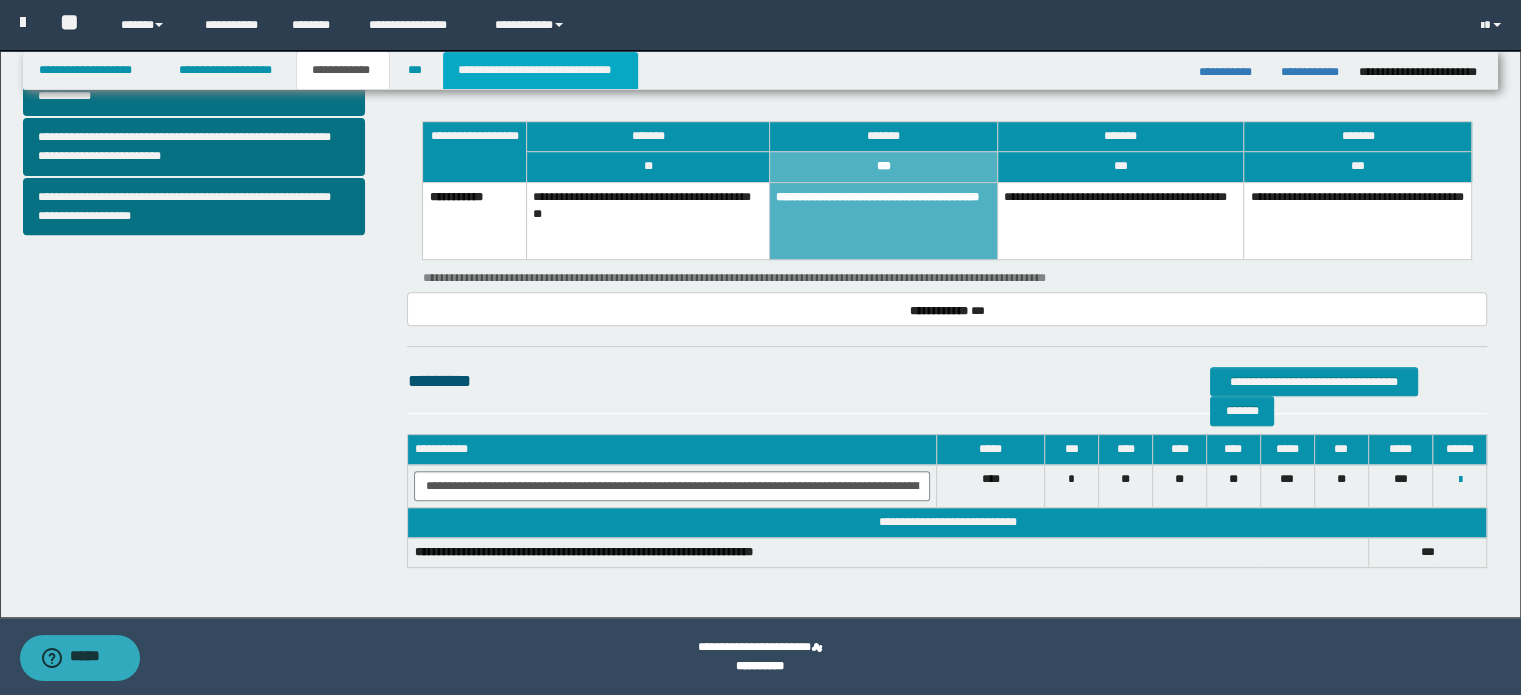 click on "**********" at bounding box center (540, 70) 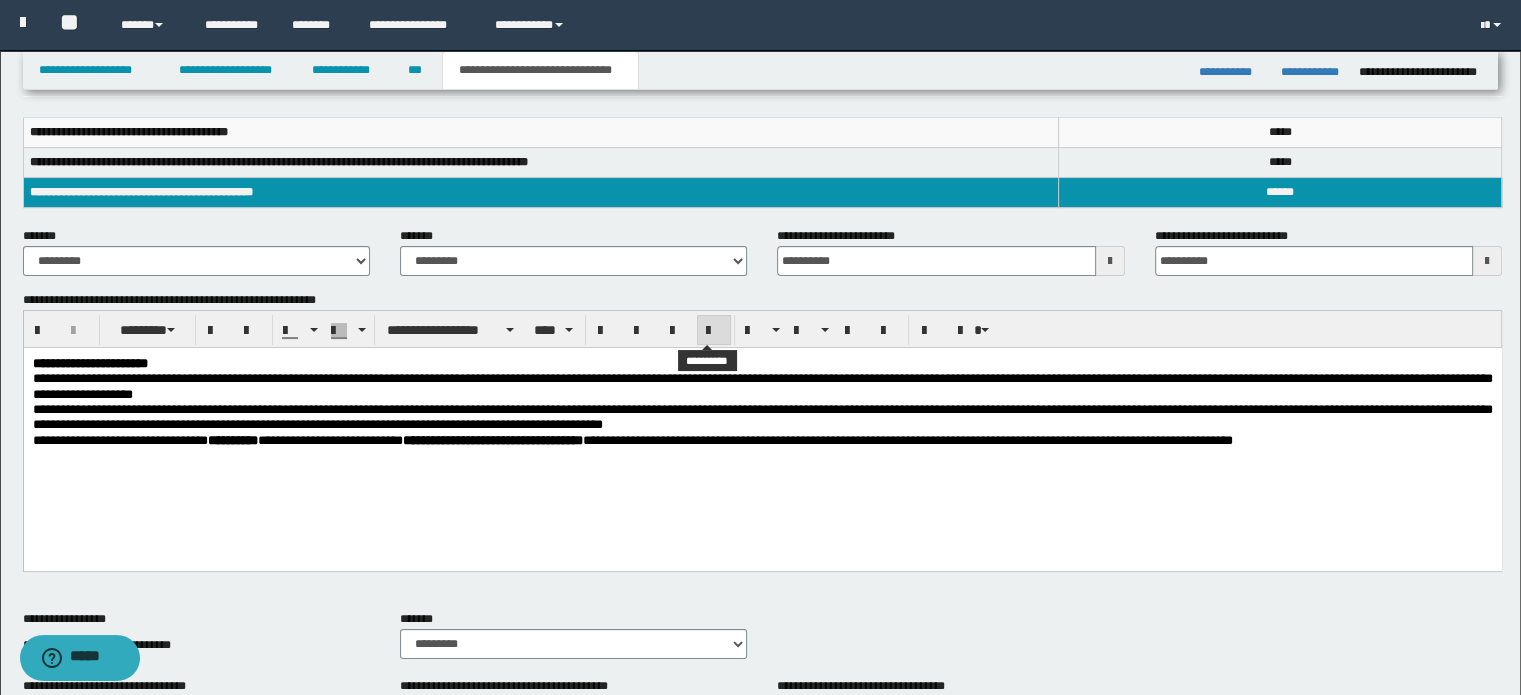 scroll, scrollTop: 0, scrollLeft: 0, axis: both 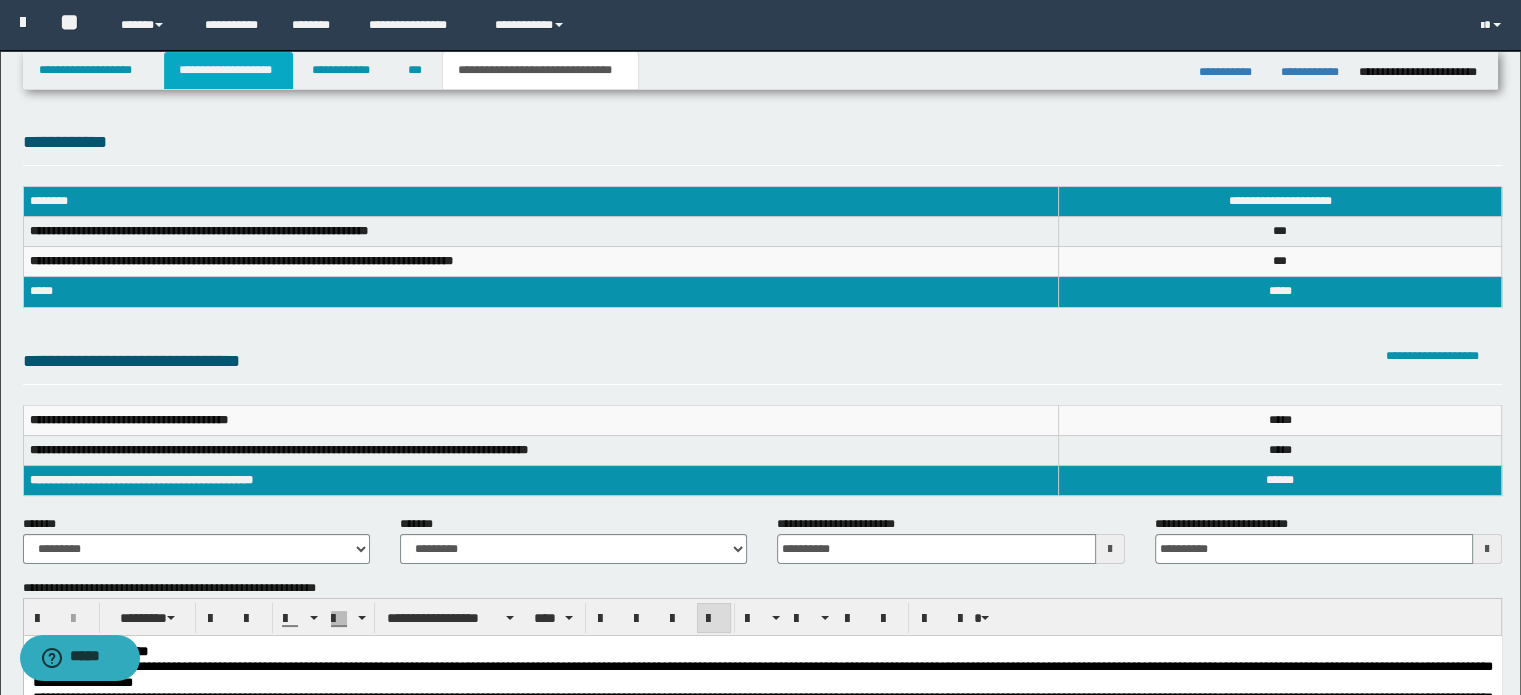 click on "**********" at bounding box center (228, 70) 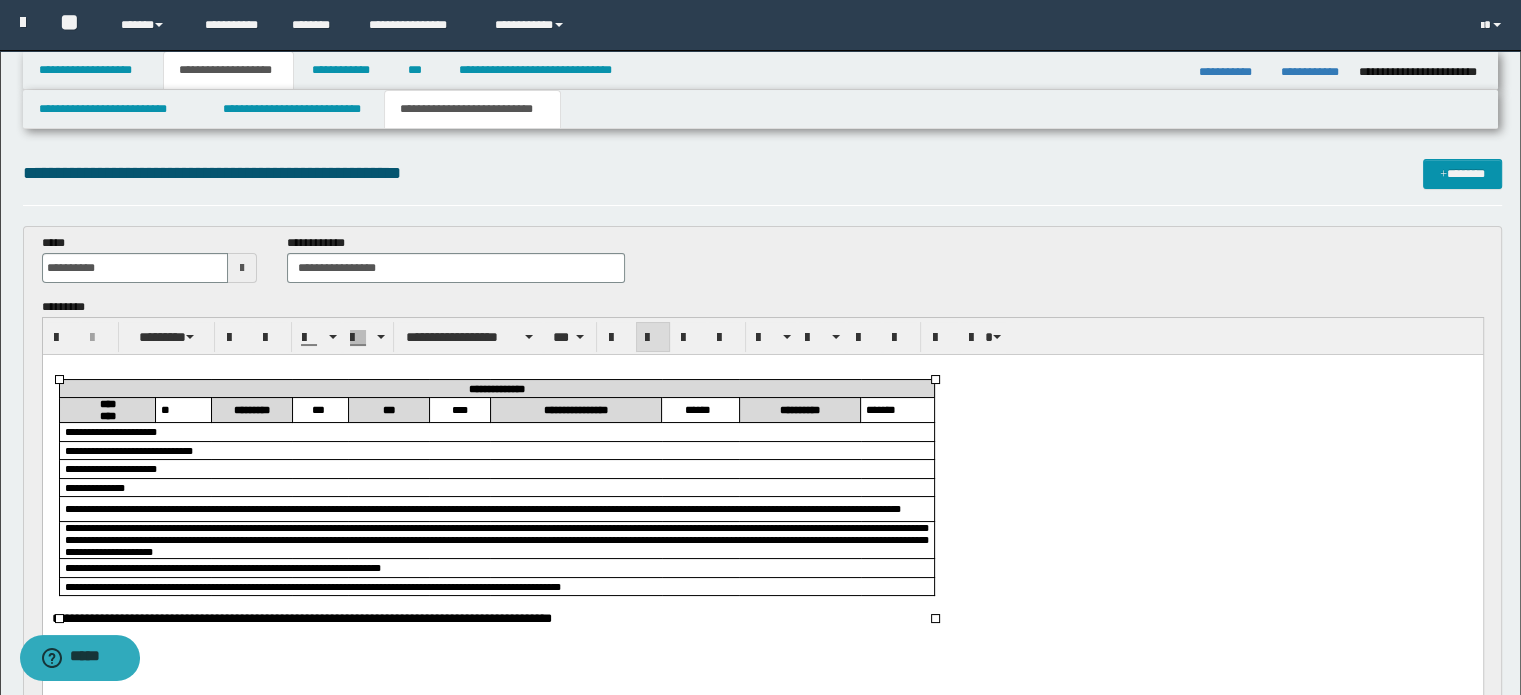 click on "**********" at bounding box center [472, 109] 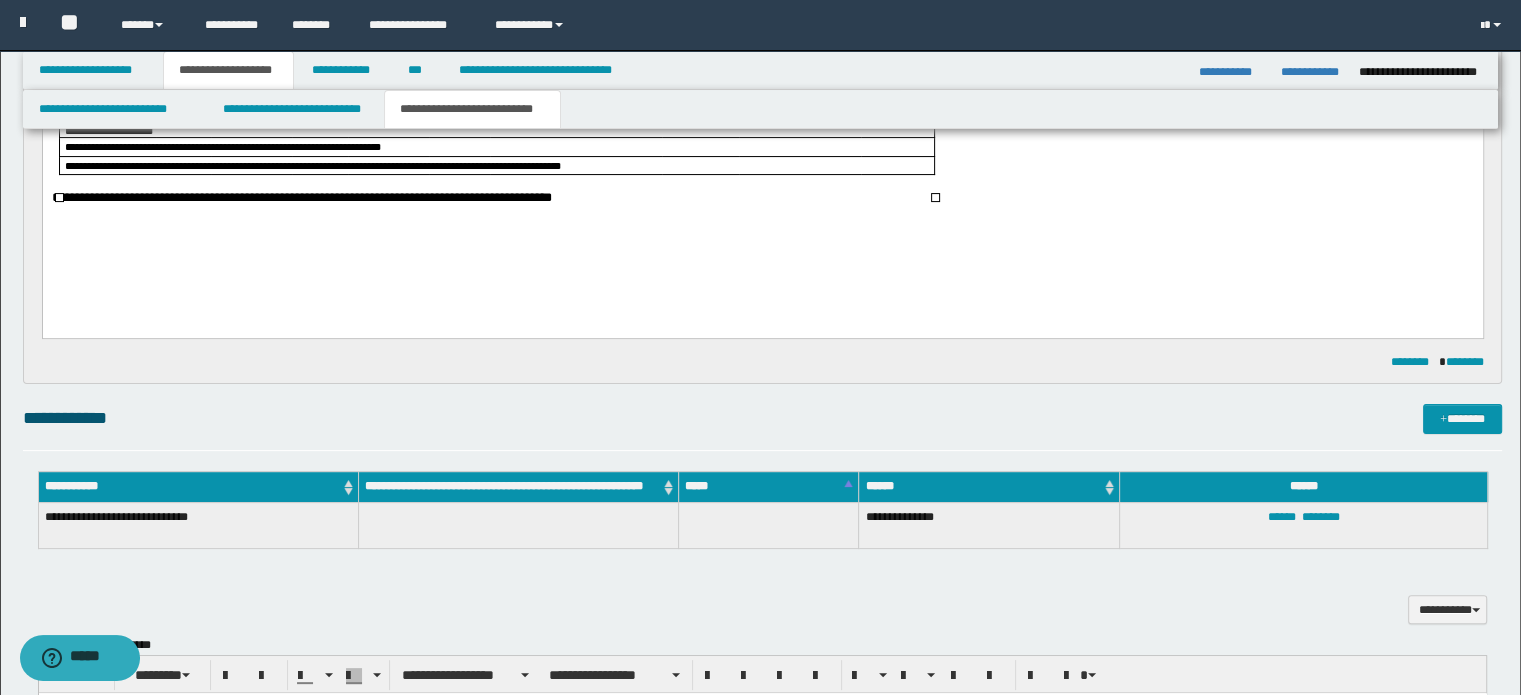 scroll, scrollTop: 500, scrollLeft: 0, axis: vertical 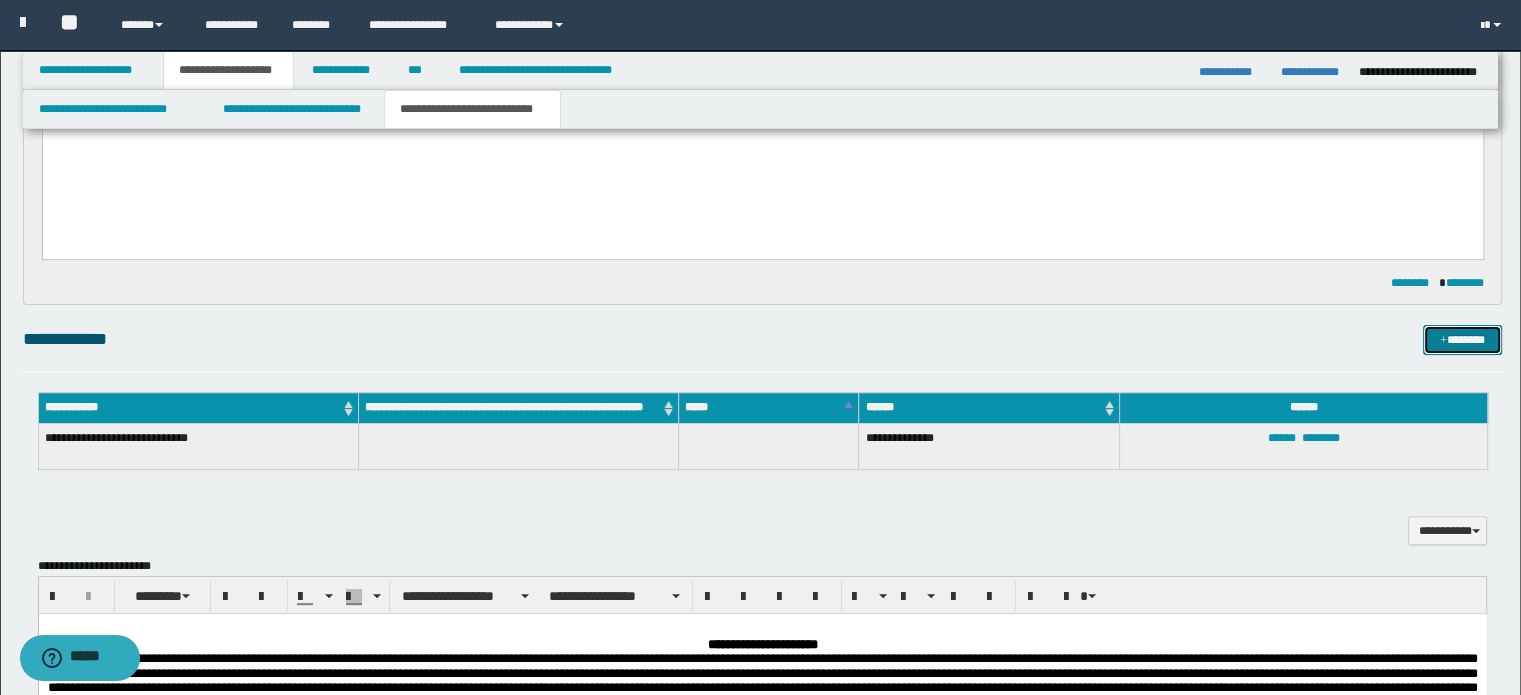 click on "*******" at bounding box center [1462, 340] 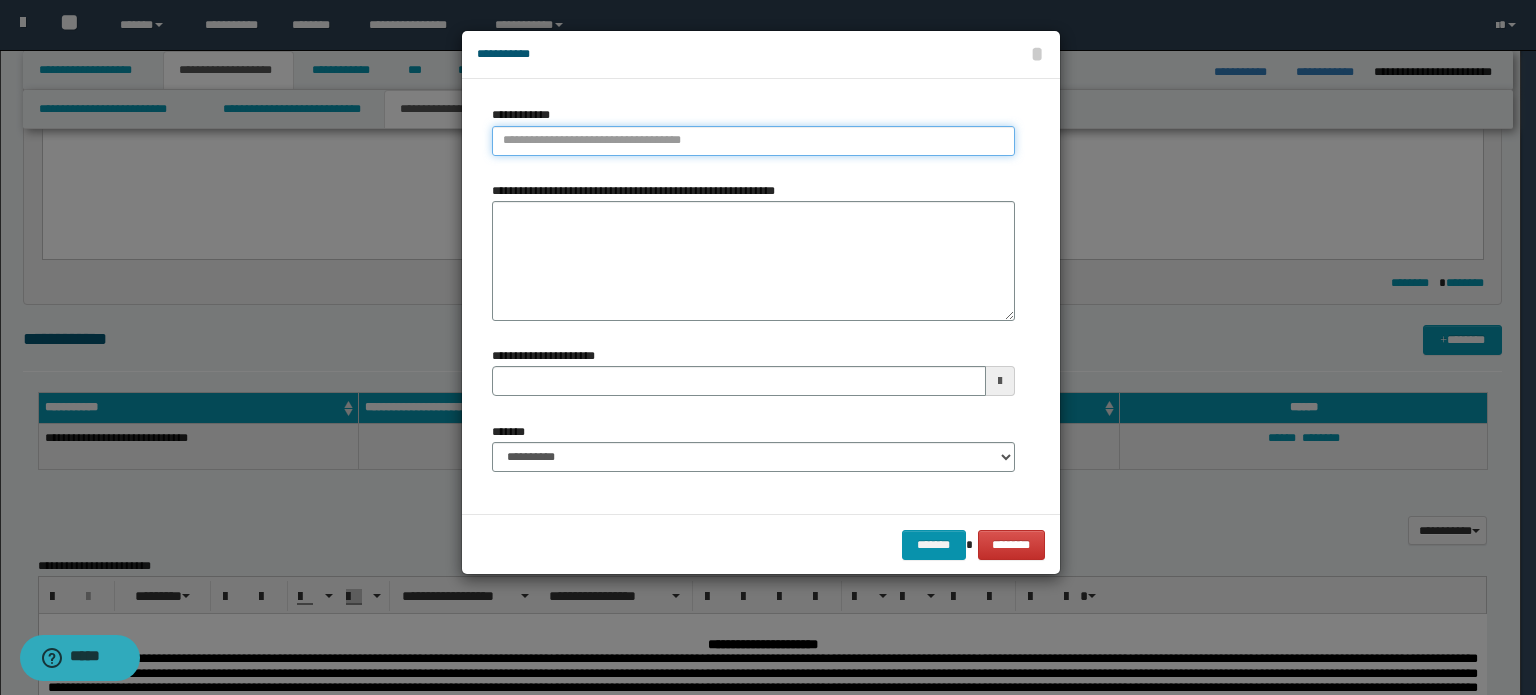 click on "**********" at bounding box center [753, 141] 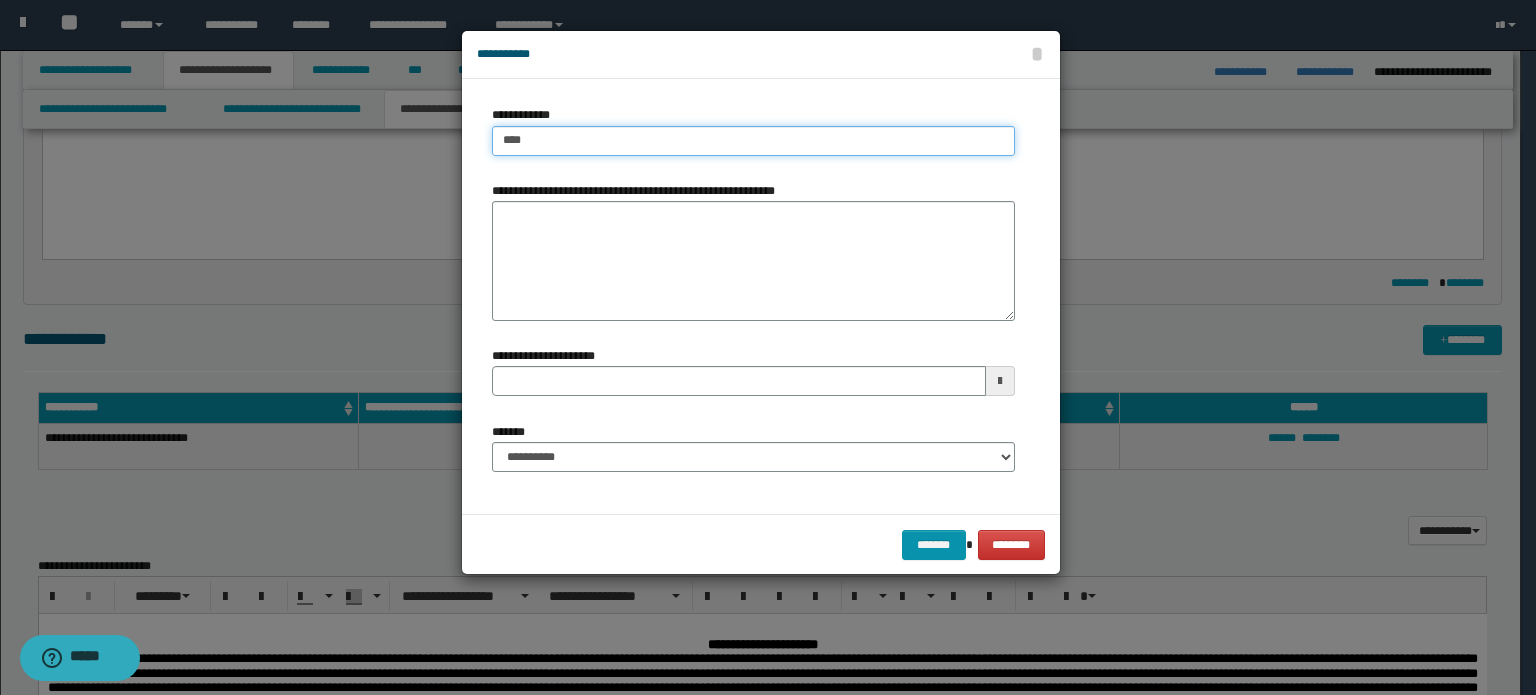 type on "*****" 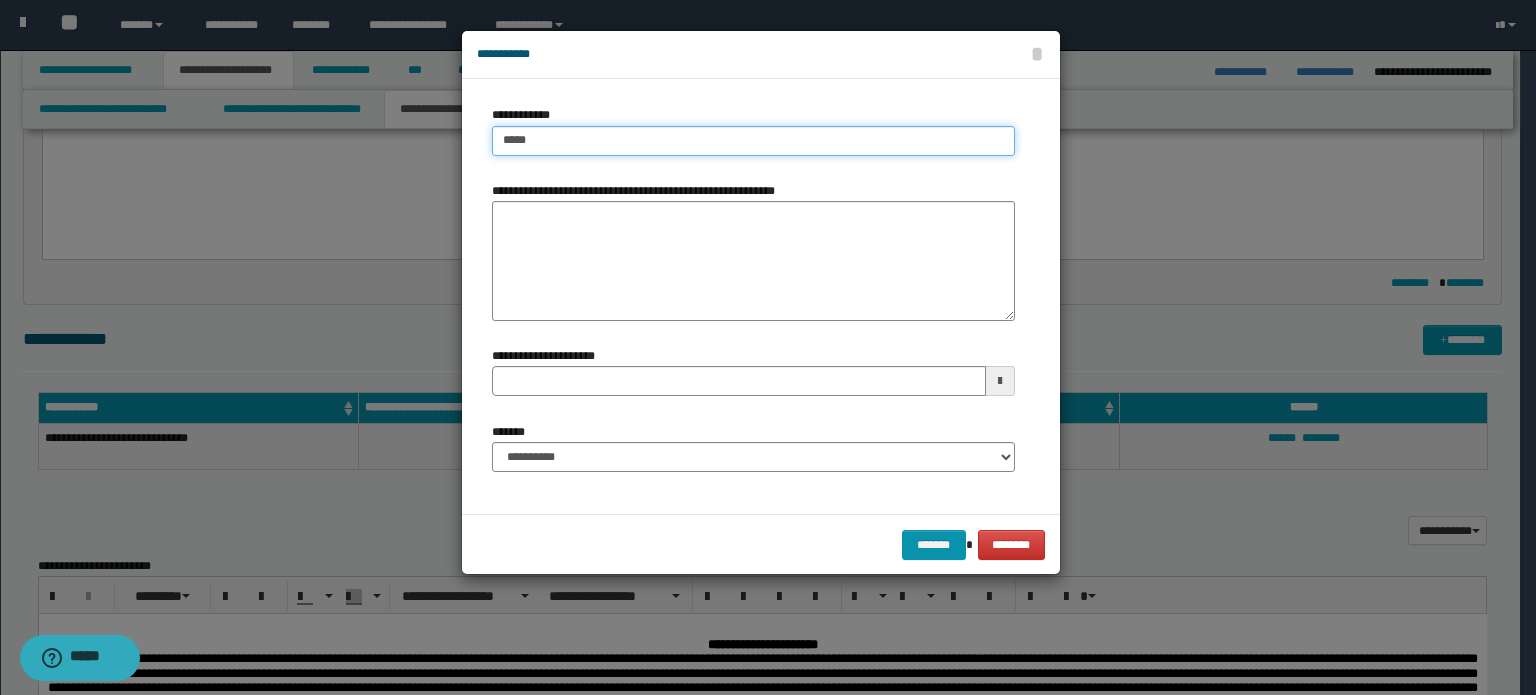 type on "*****" 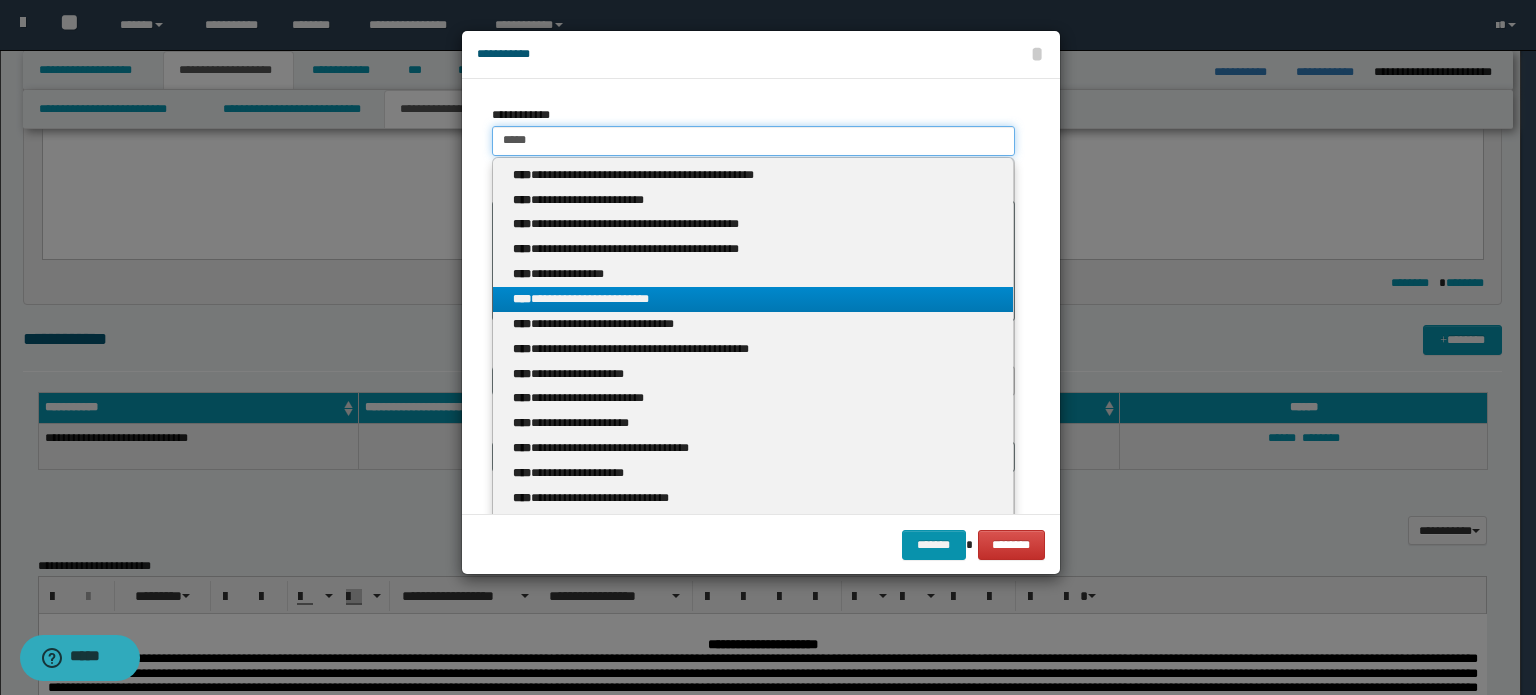 type on "*****" 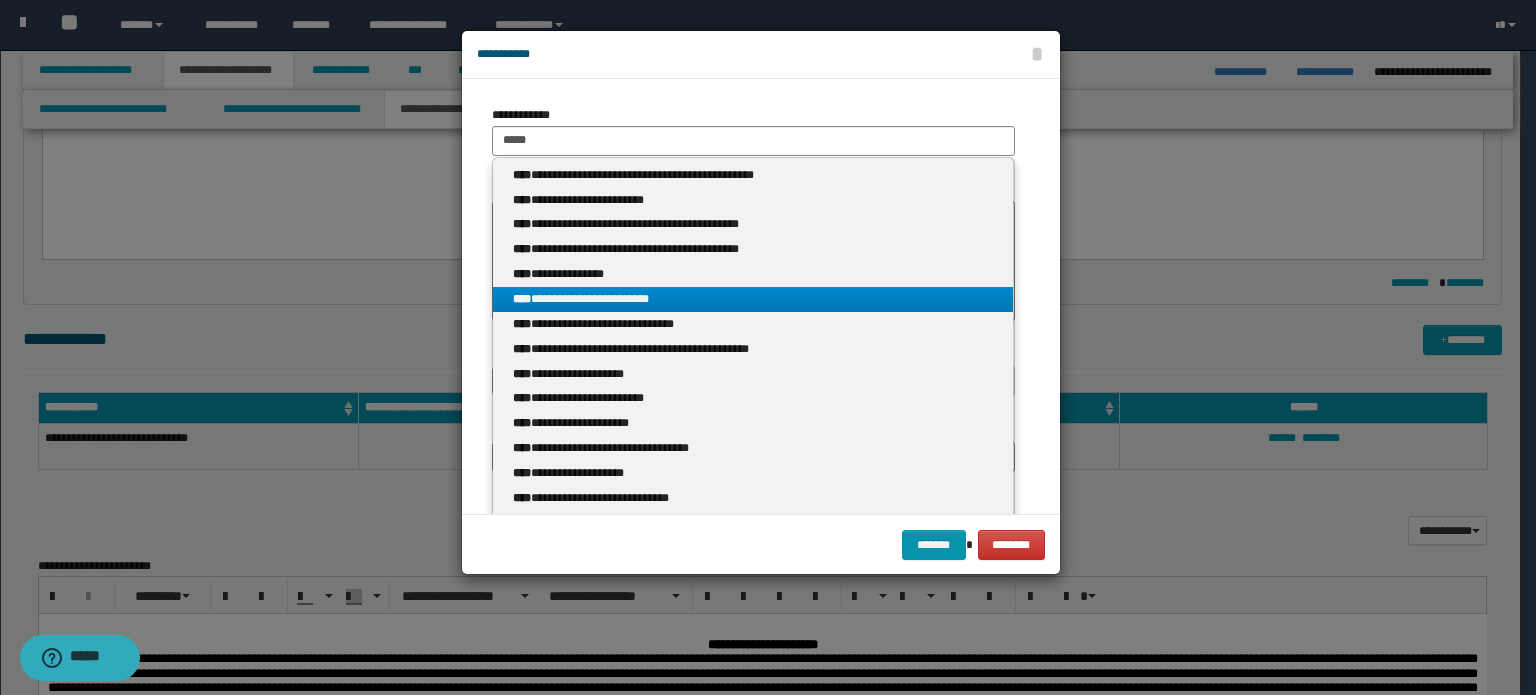 click on "**********" at bounding box center (753, 299) 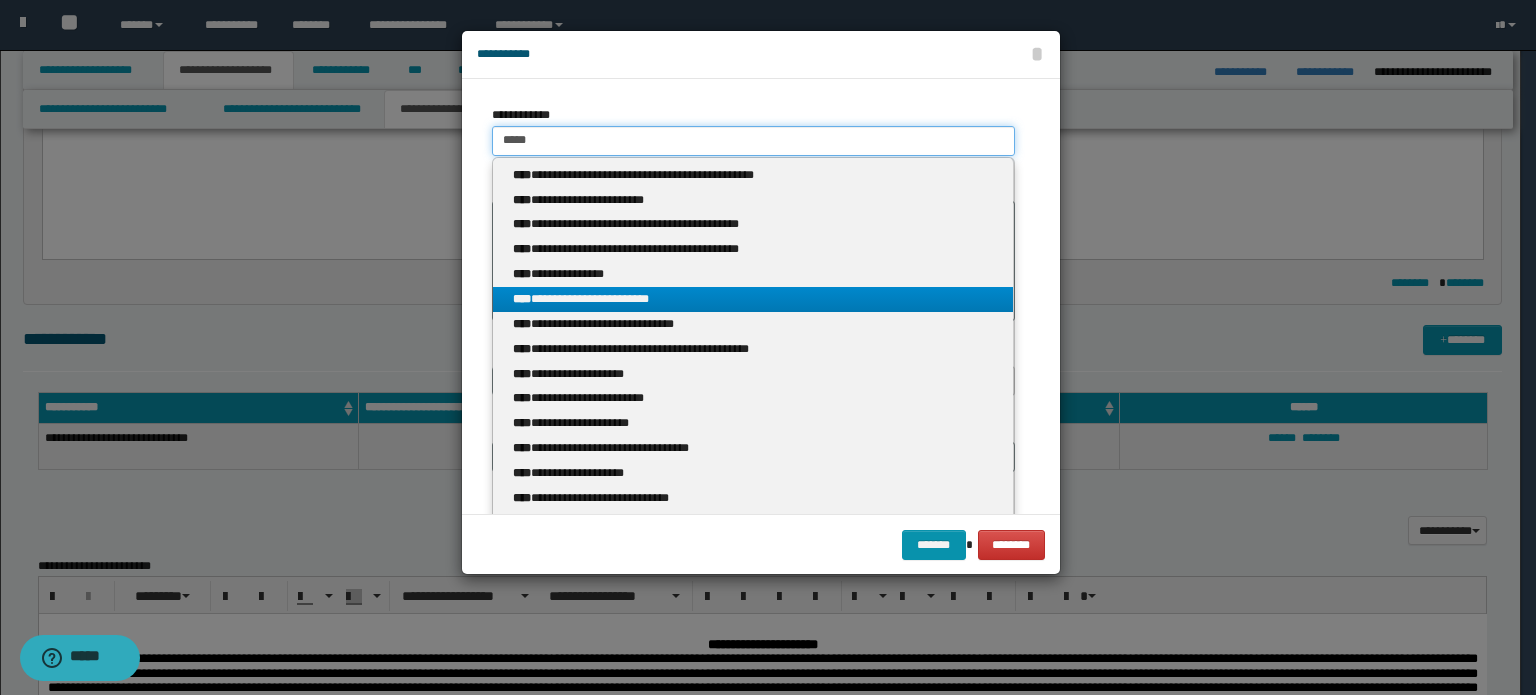type 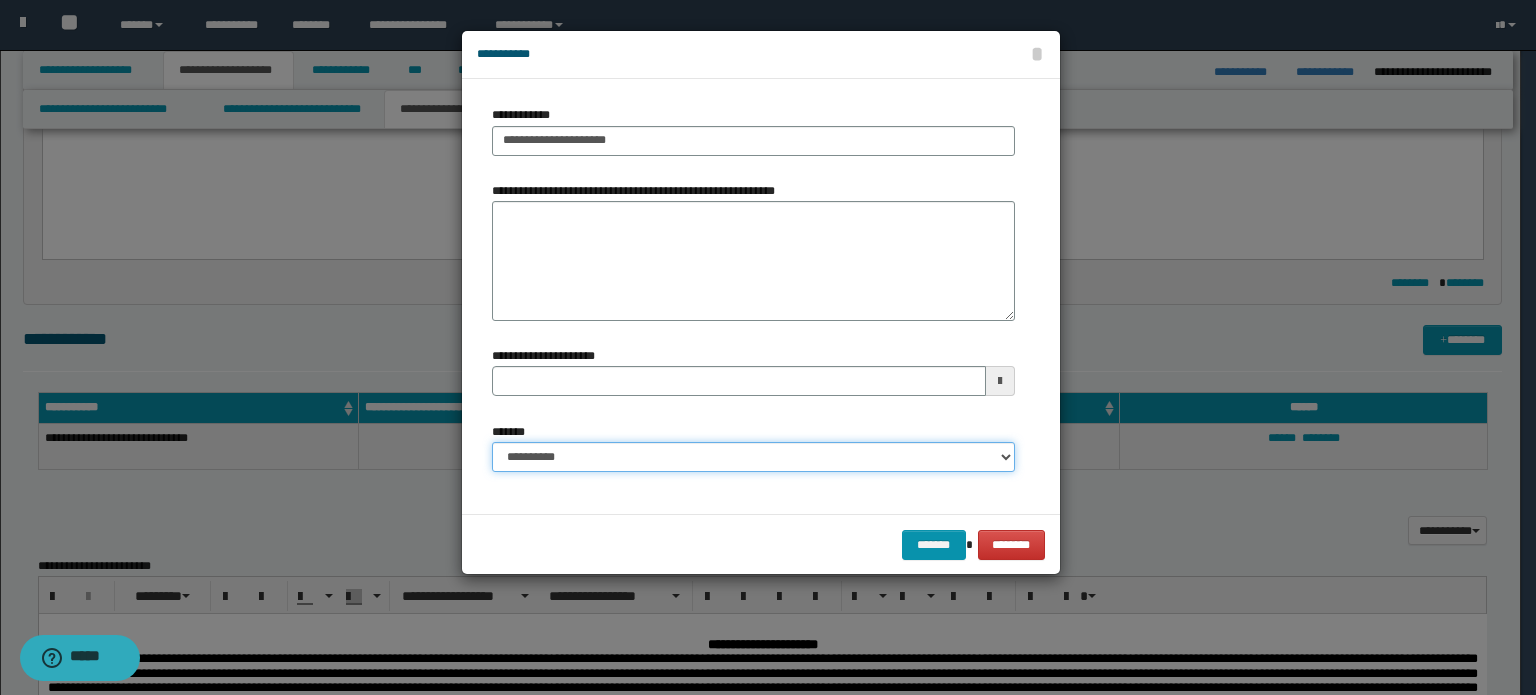 click on "**********" at bounding box center (753, 457) 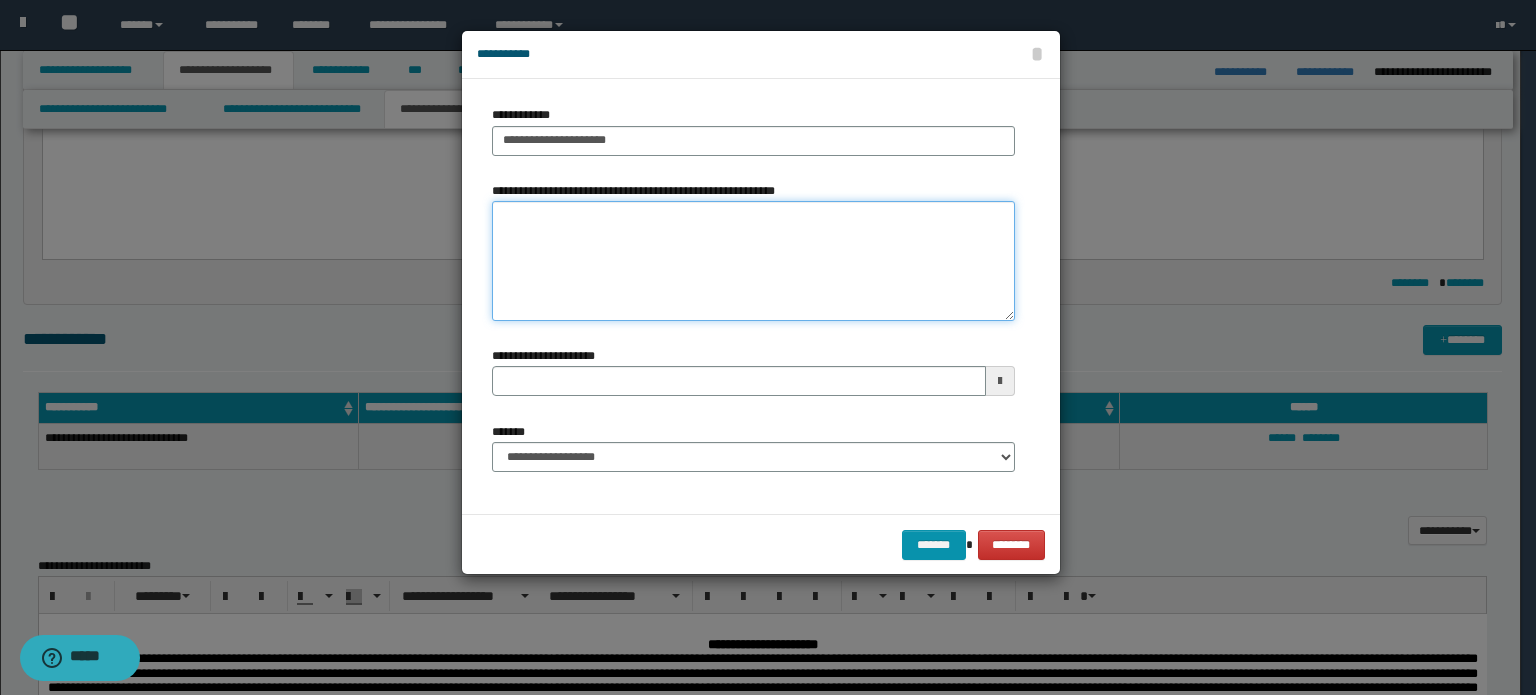 click on "**********" at bounding box center [753, 261] 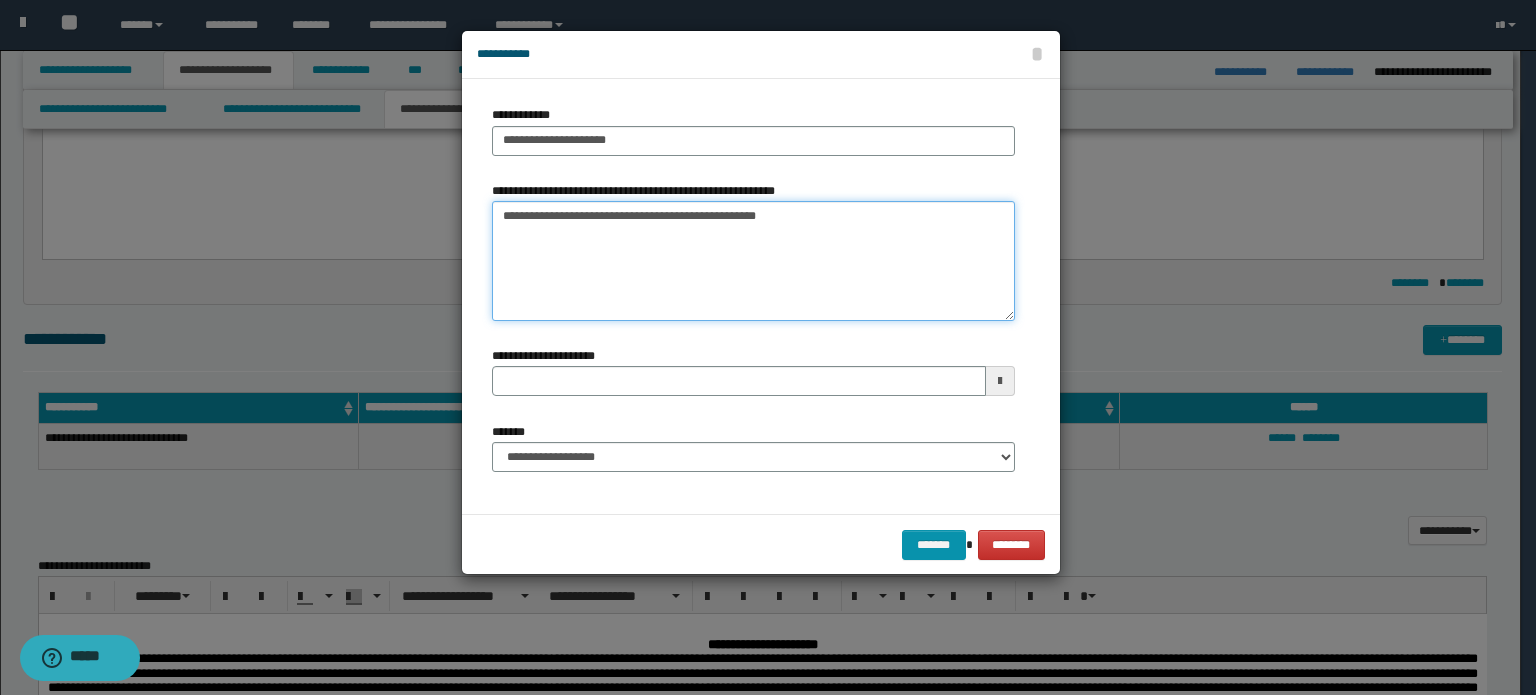 click on "**********" at bounding box center (753, 261) 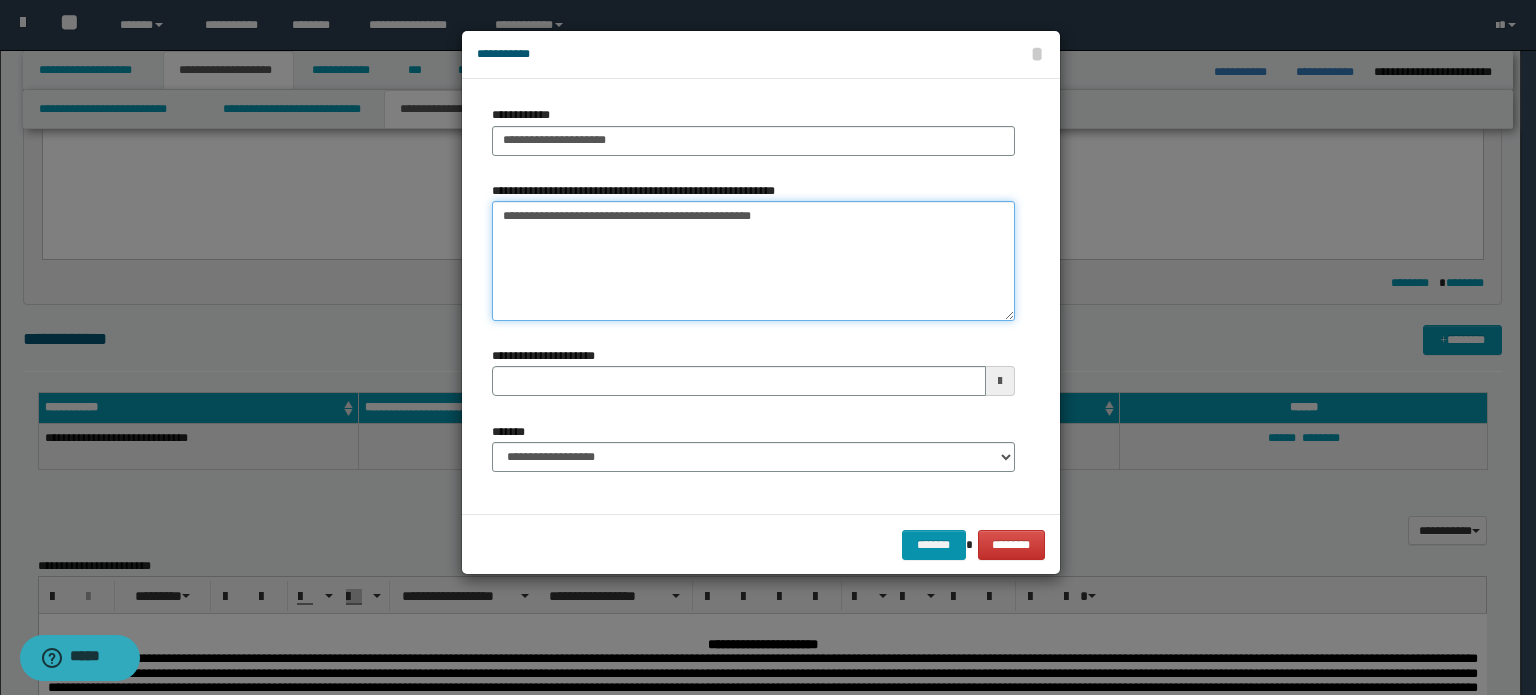 drag, startPoint x: 502, startPoint y: 219, endPoint x: 769, endPoint y: 219, distance: 267 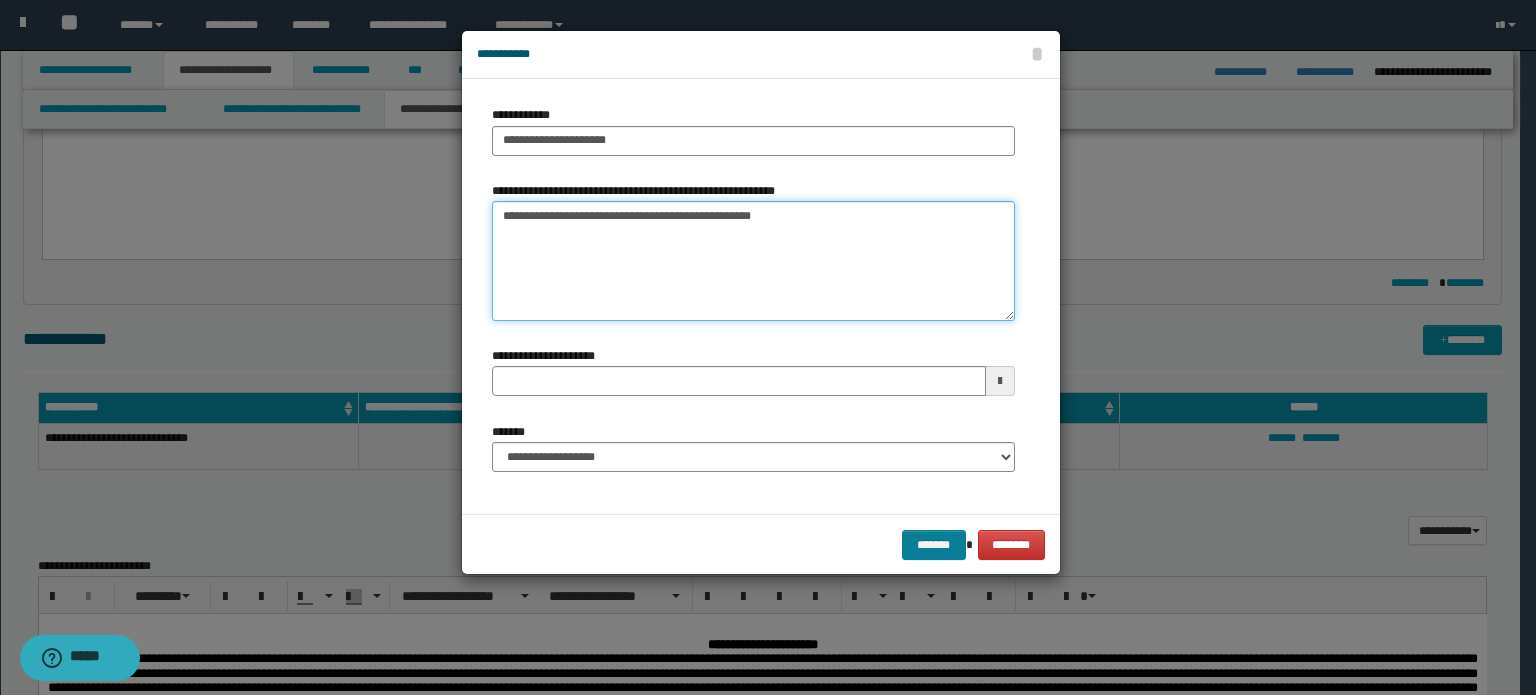 type on "**********" 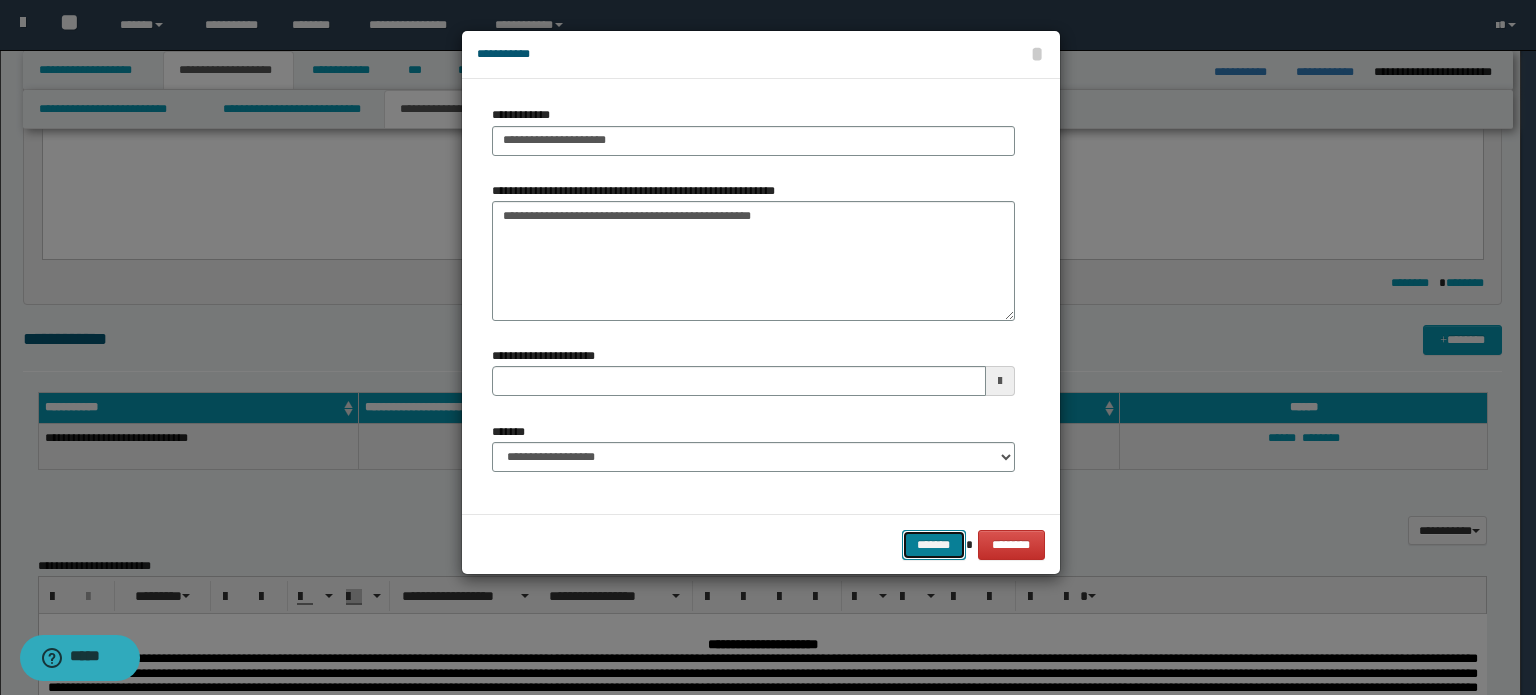 click on "*******" at bounding box center (934, 545) 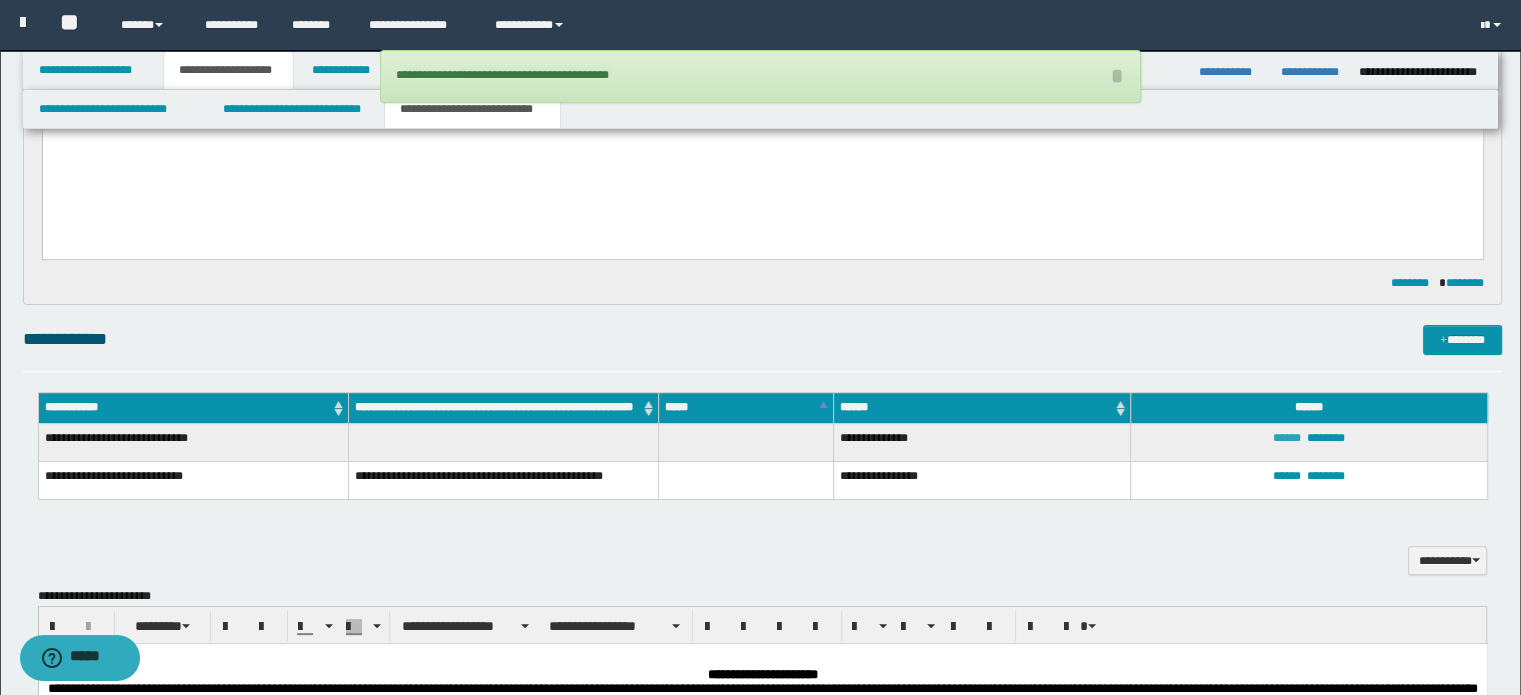click on "******" at bounding box center (1287, 438) 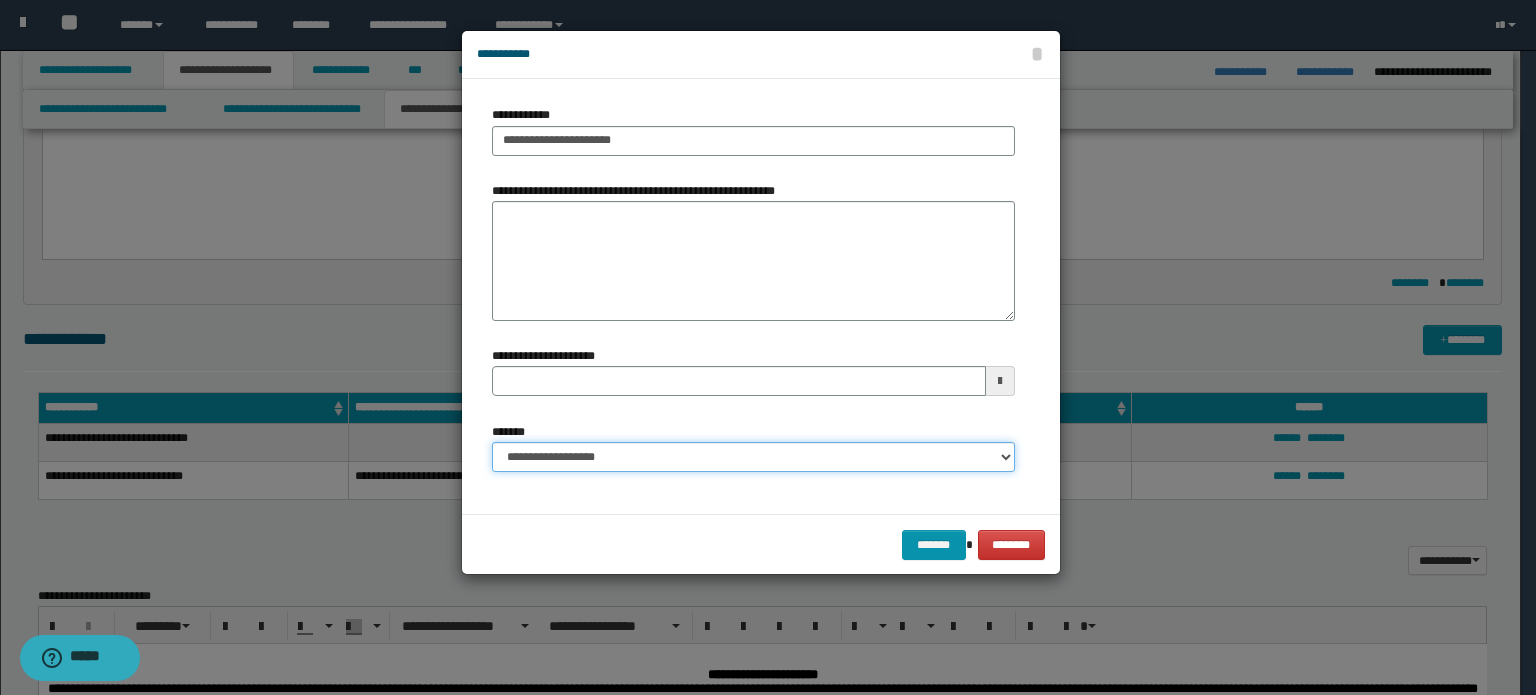 click on "**********" at bounding box center (753, 457) 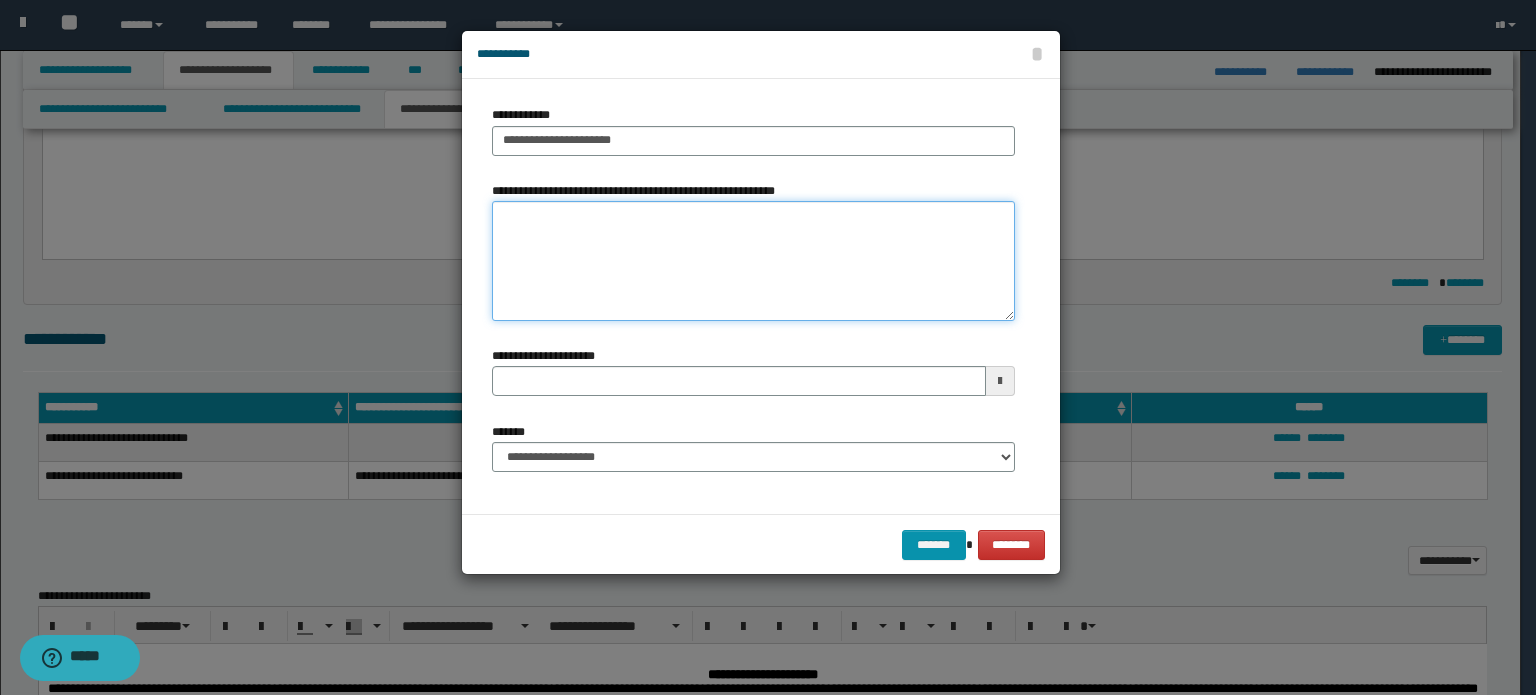 click on "**********" at bounding box center (753, 261) 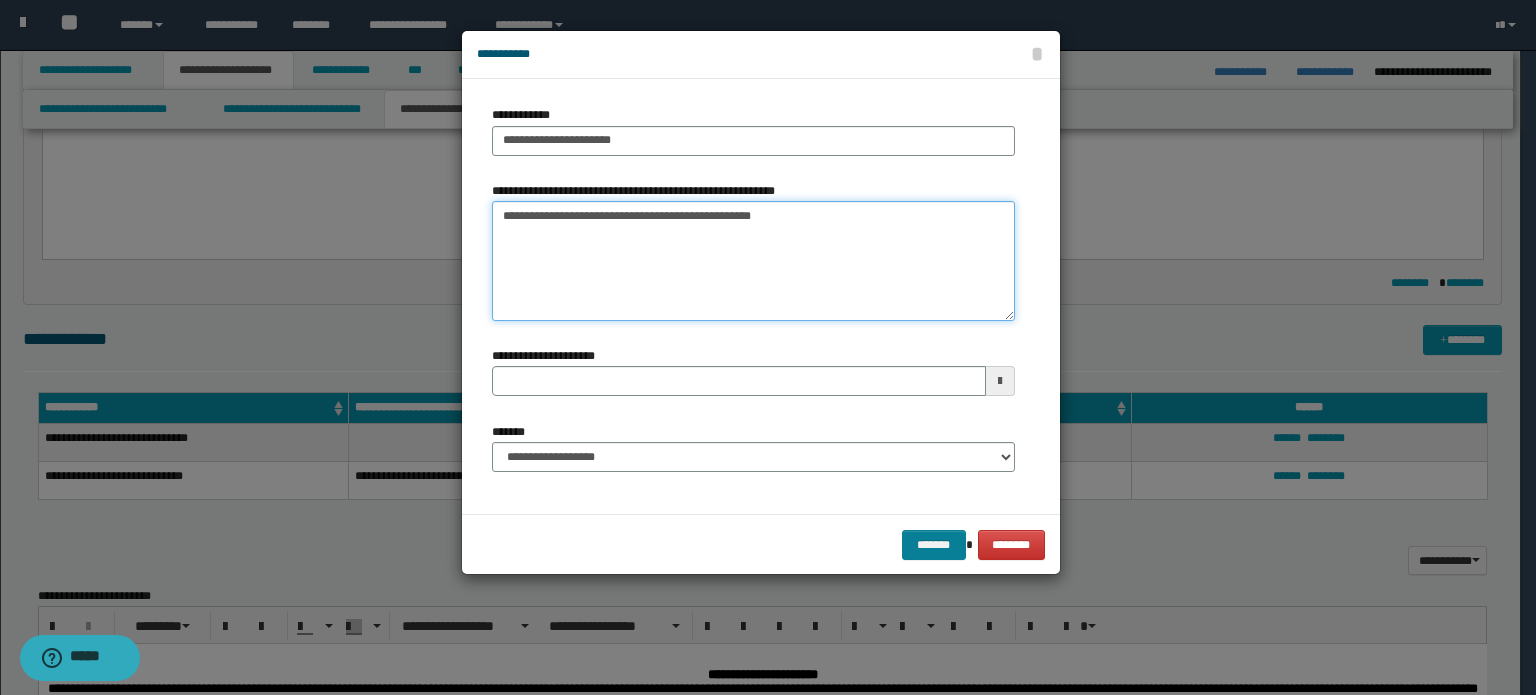 type on "**********" 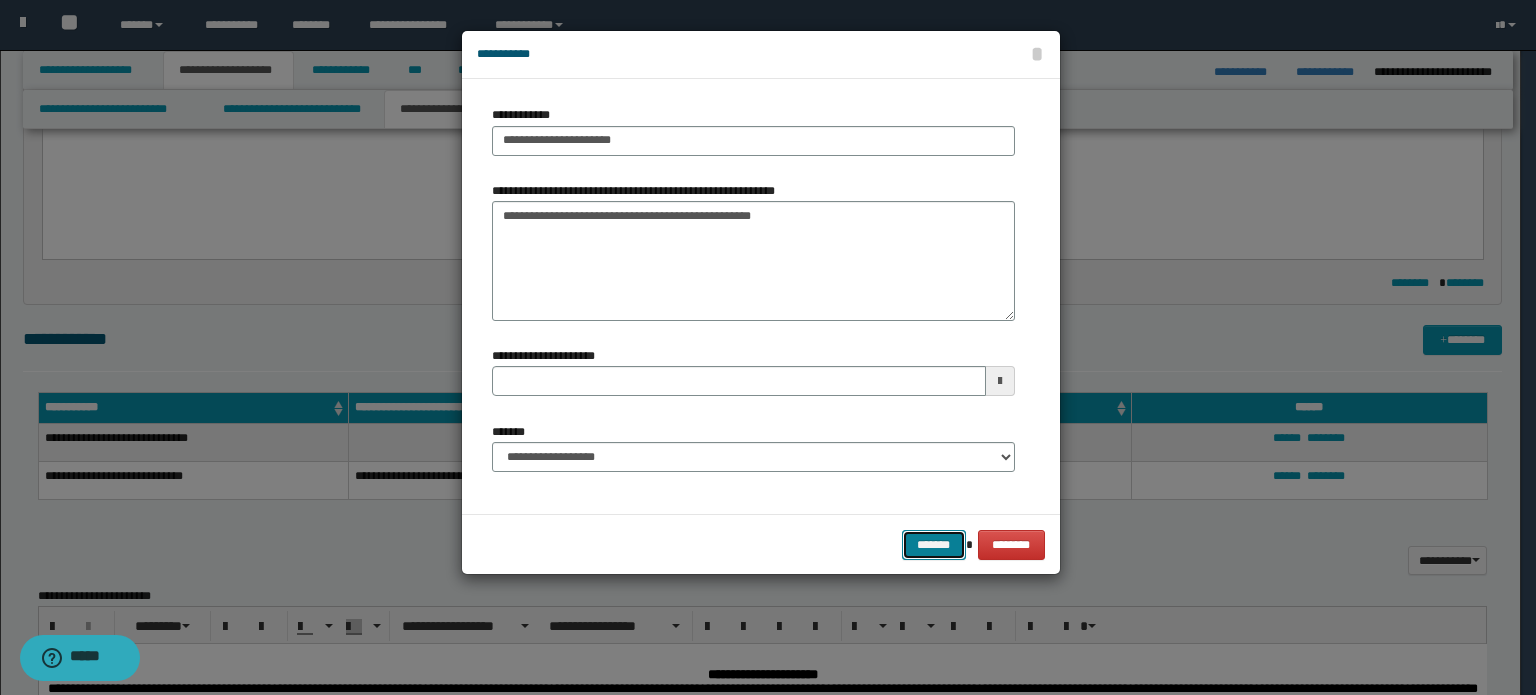 click on "*******" at bounding box center (934, 545) 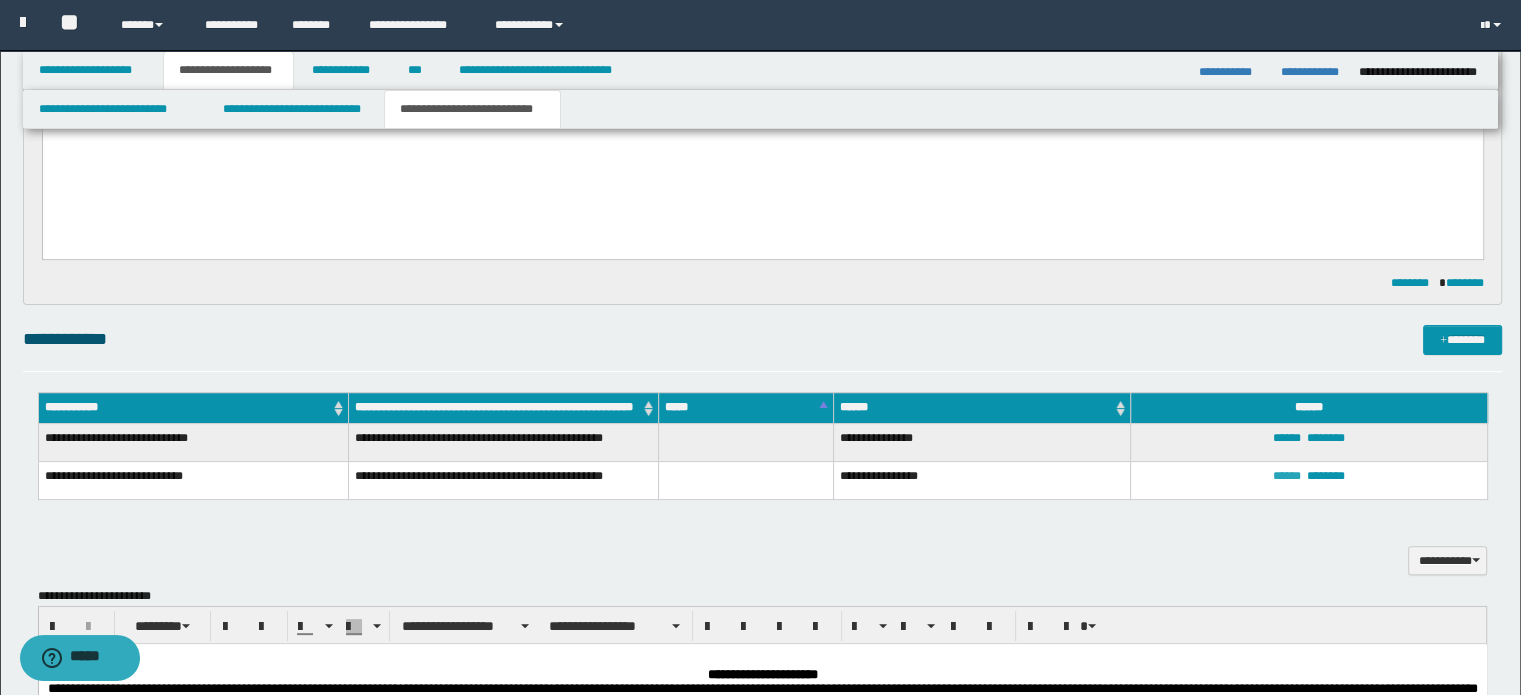 click on "******" at bounding box center [1287, 476] 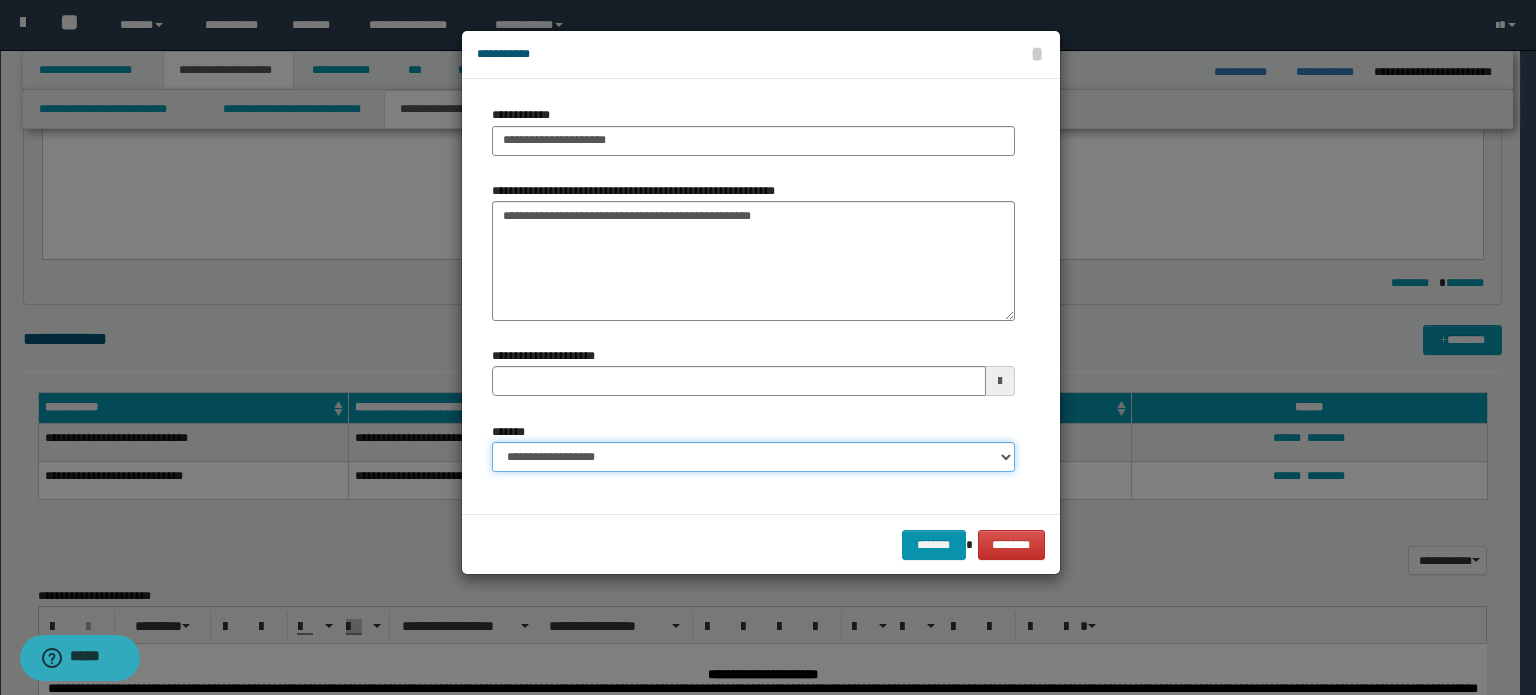 click on "**********" at bounding box center [753, 457] 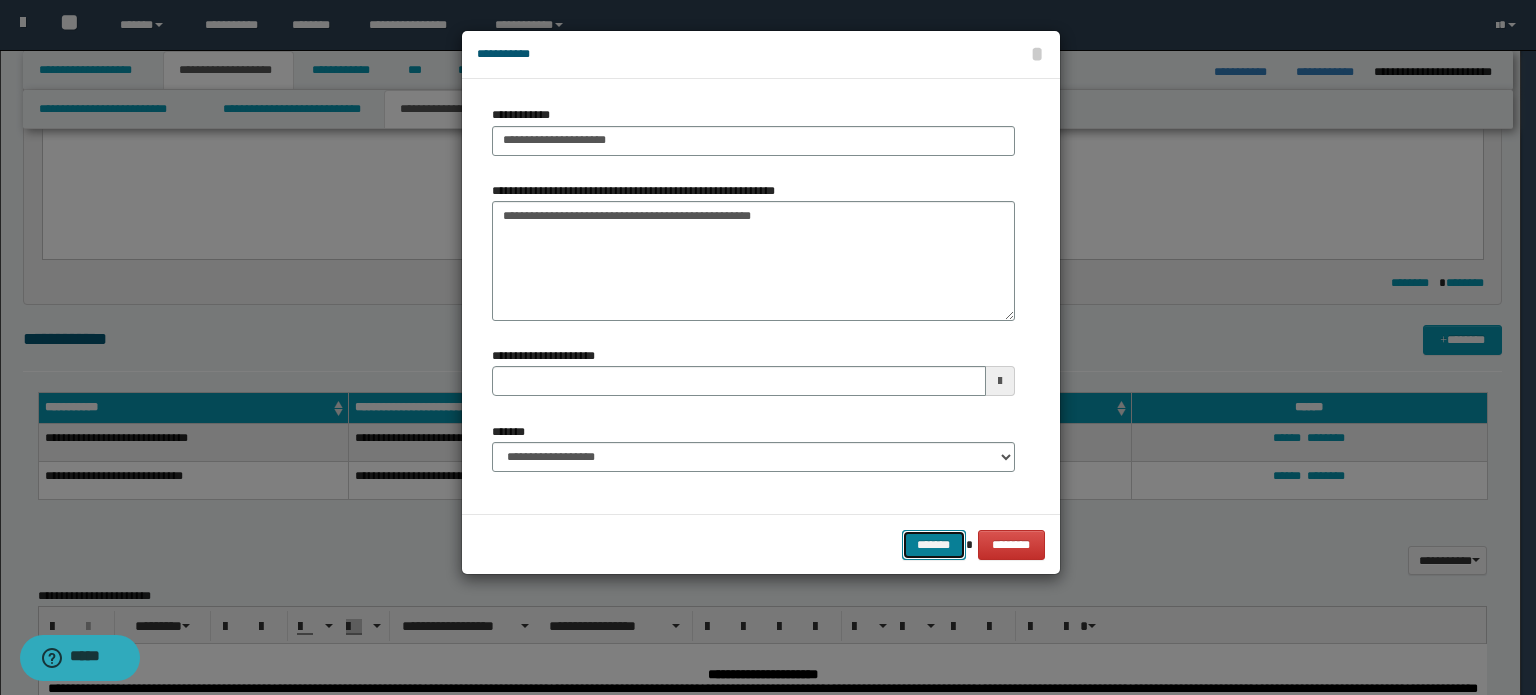 click on "*******" at bounding box center (934, 545) 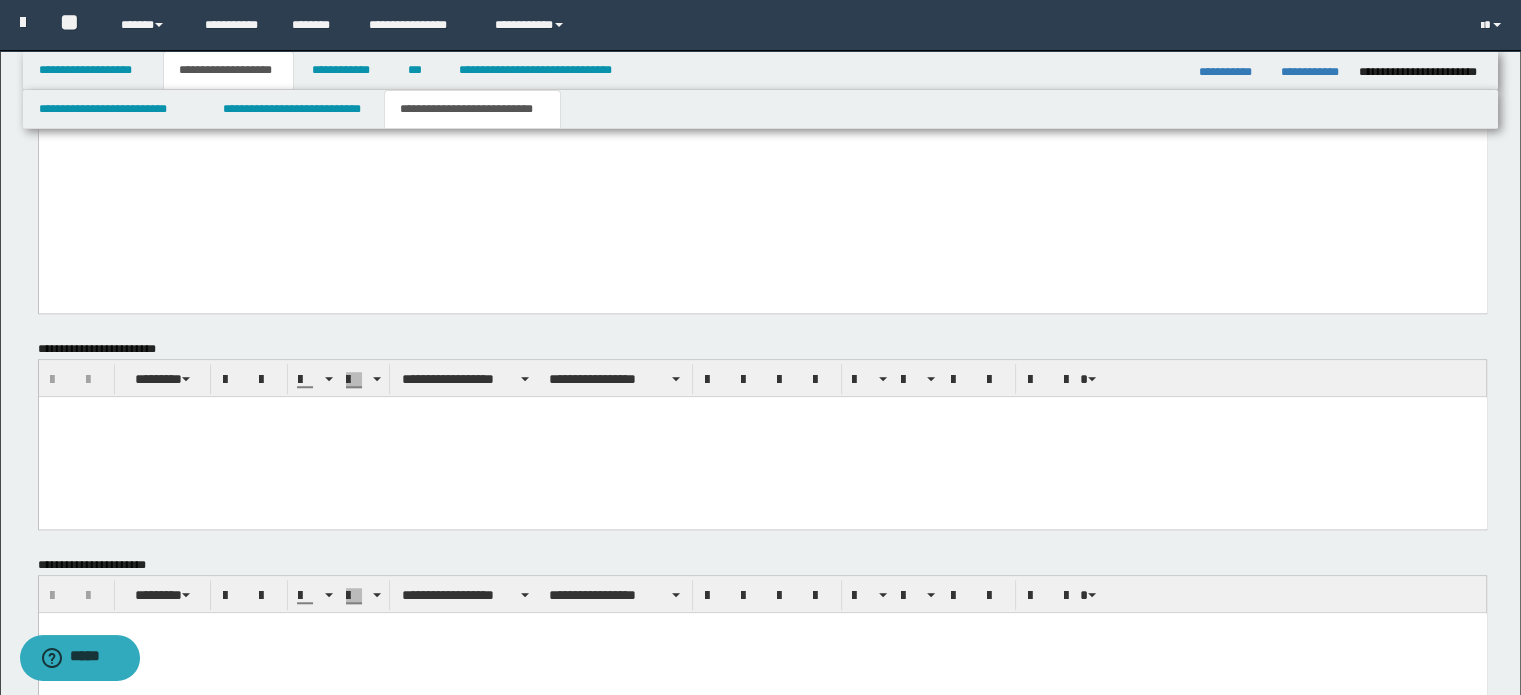 scroll, scrollTop: 1672, scrollLeft: 0, axis: vertical 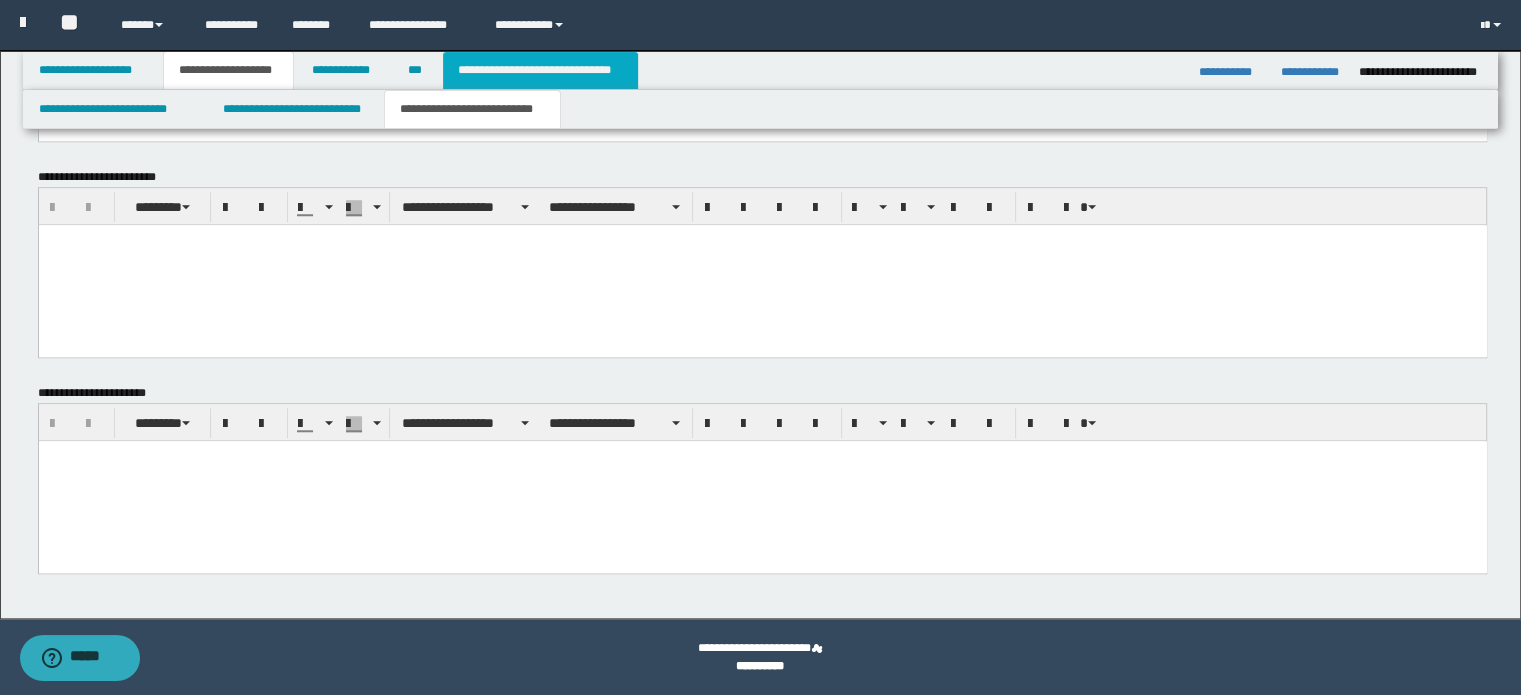 click on "**********" at bounding box center (540, 70) 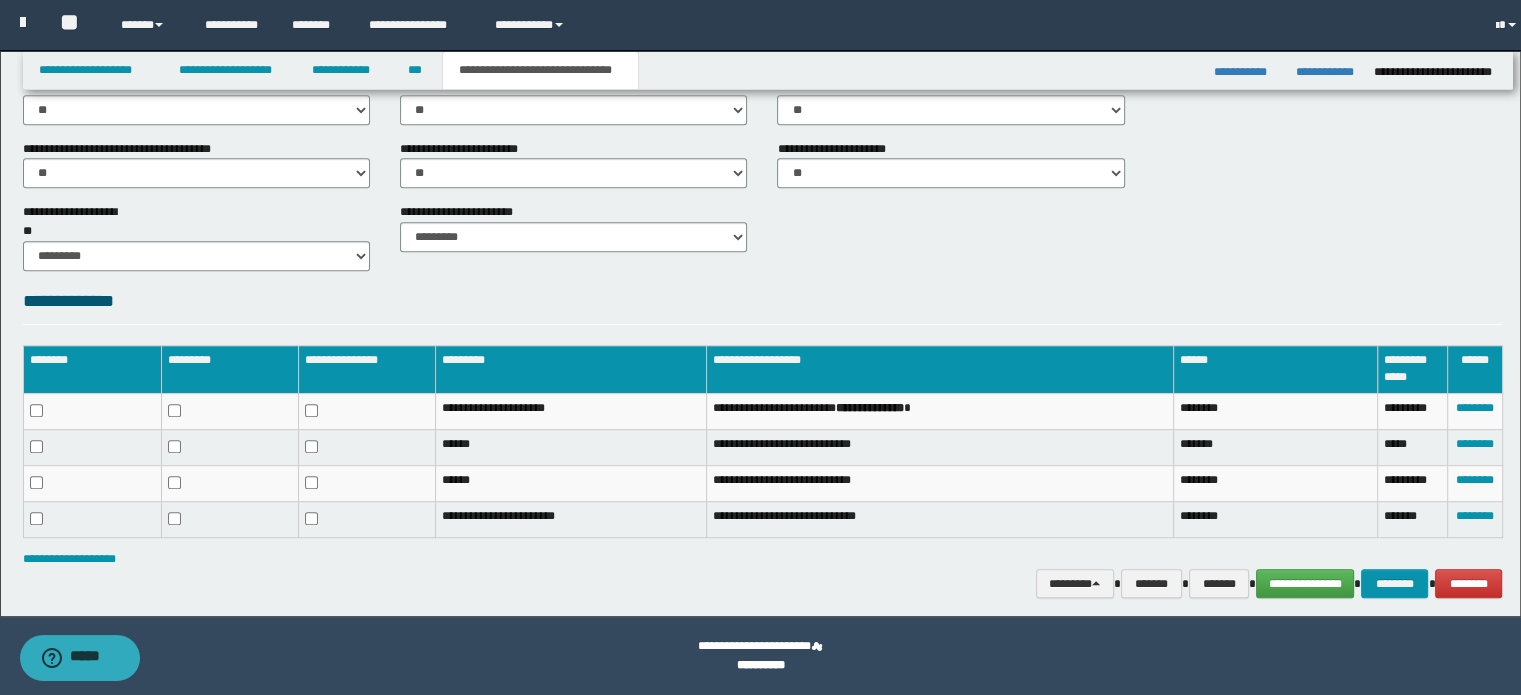 scroll, scrollTop: 888, scrollLeft: 0, axis: vertical 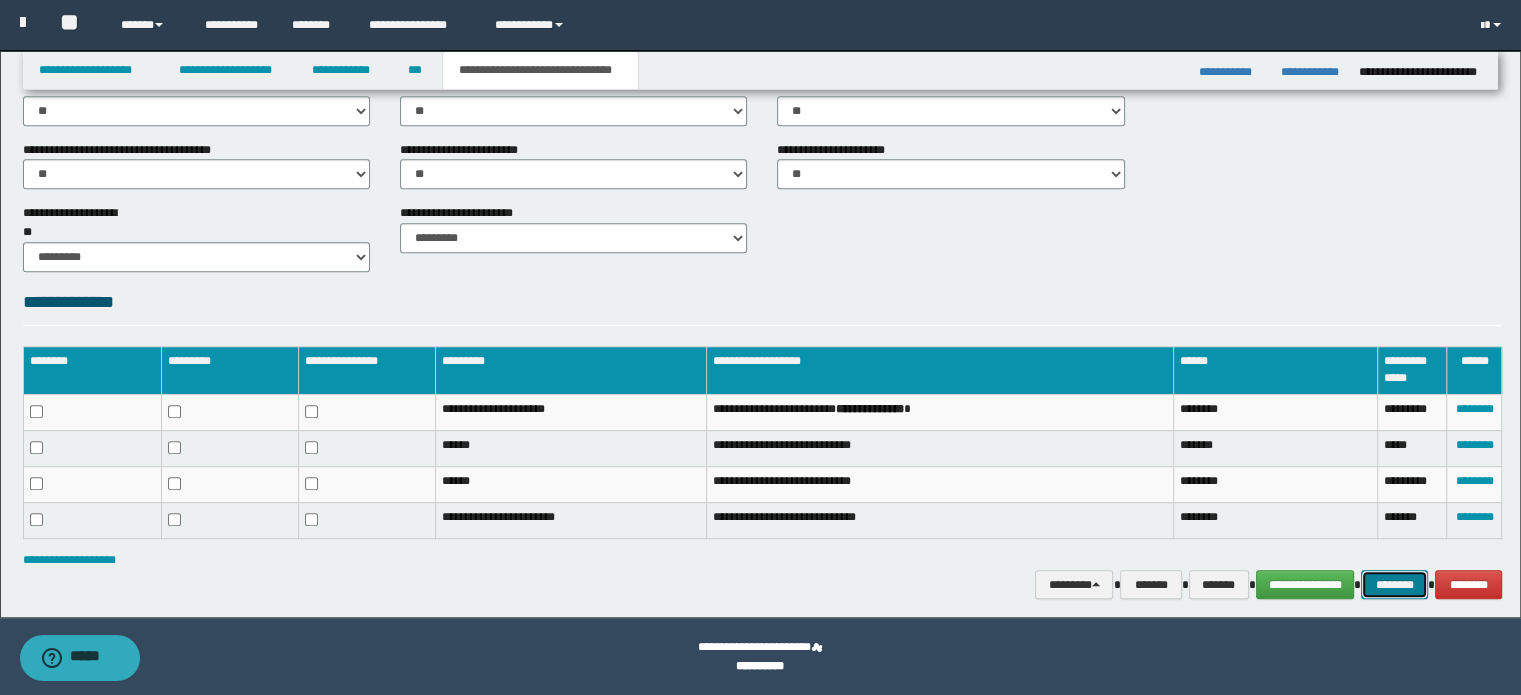 click on "********" at bounding box center (1394, 585) 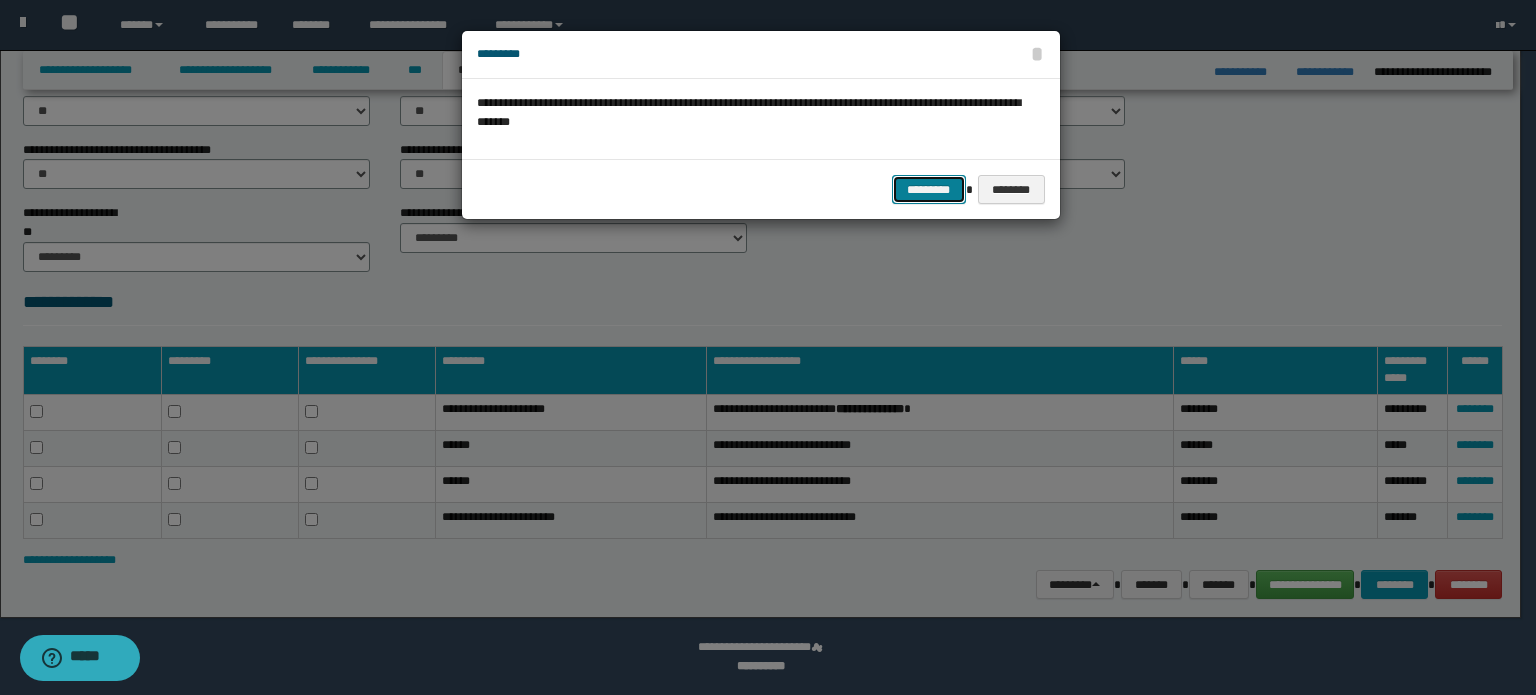 click on "*********" at bounding box center [929, 190] 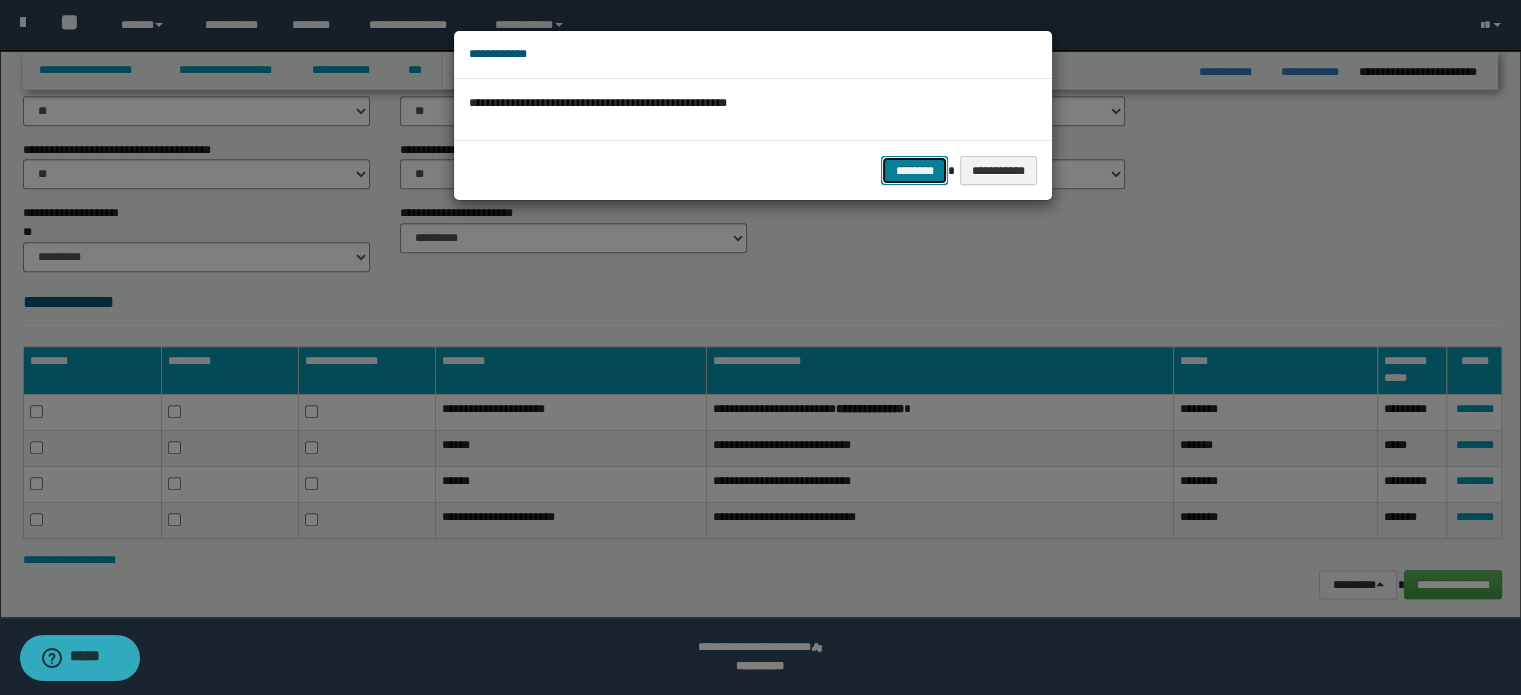 click on "********" at bounding box center (914, 171) 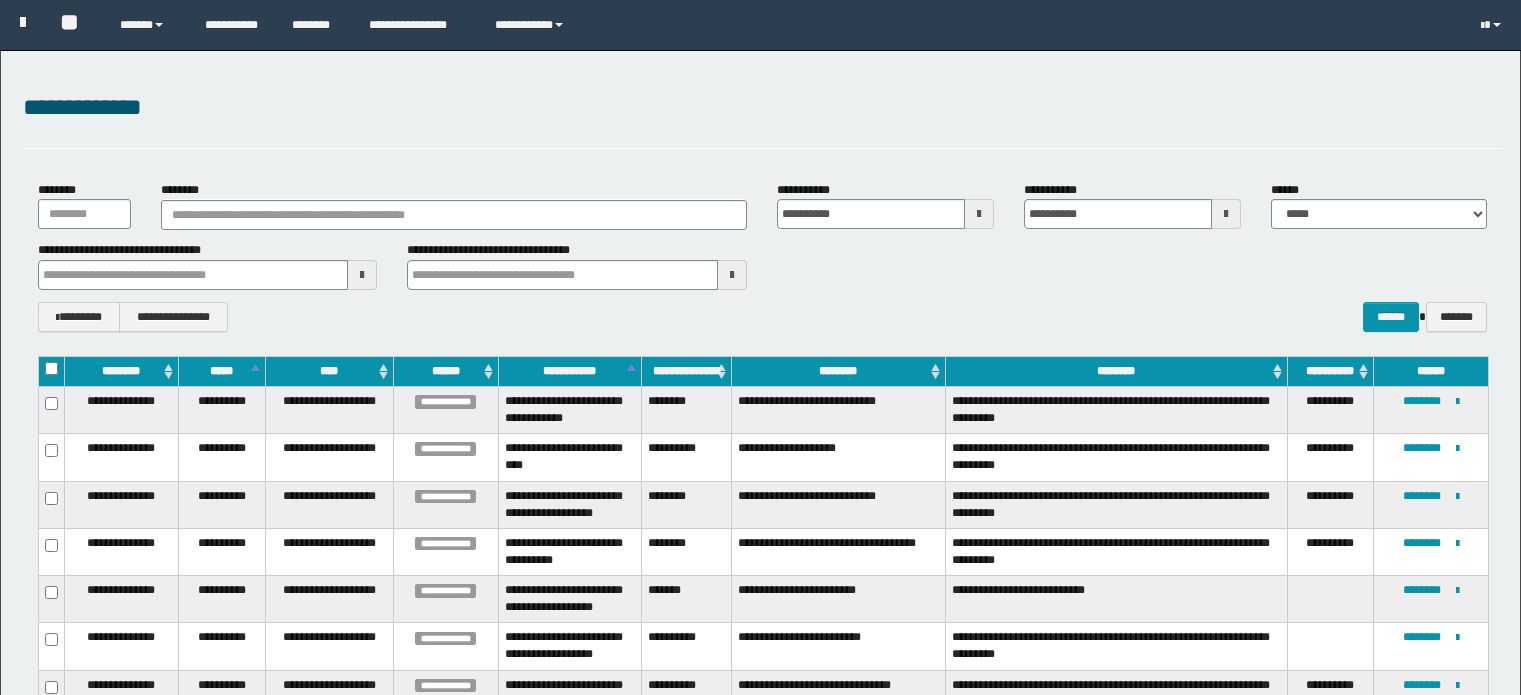 scroll, scrollTop: 0, scrollLeft: 0, axis: both 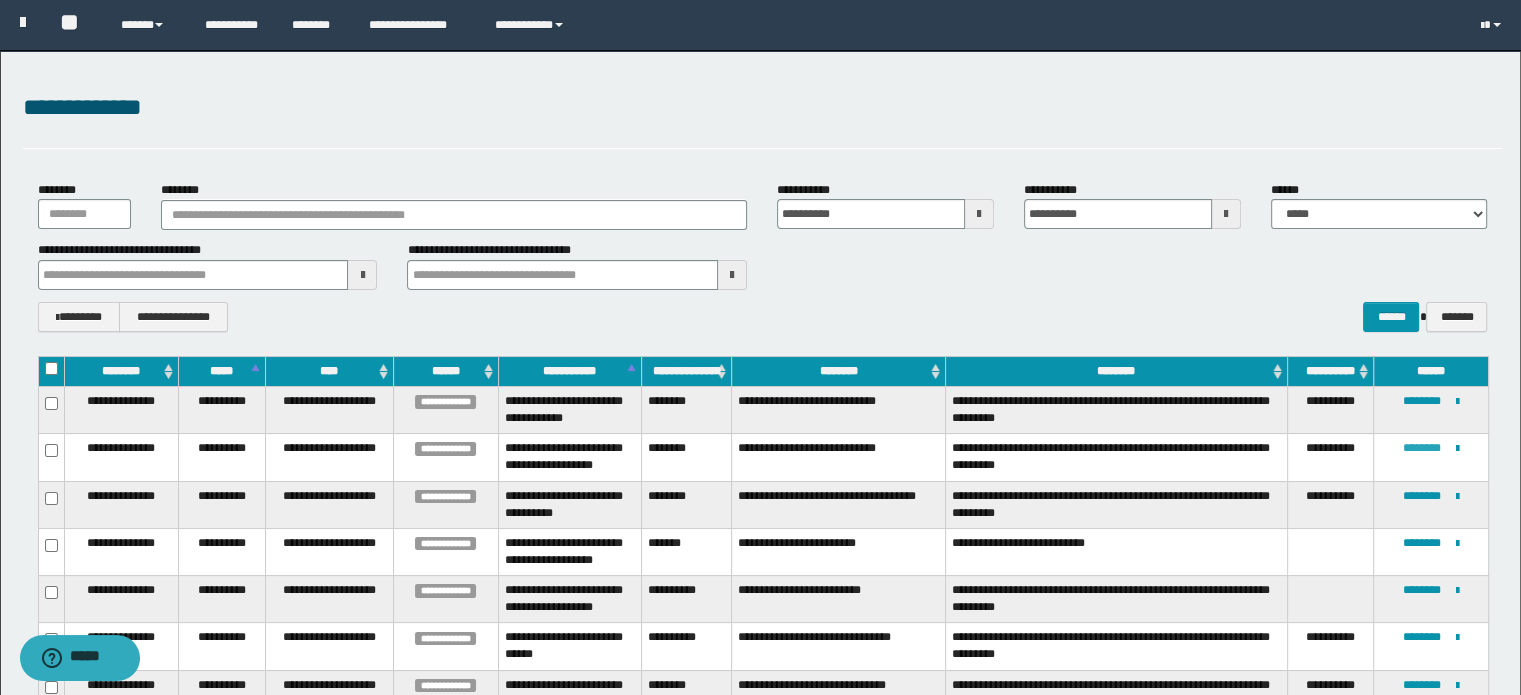 click on "********" at bounding box center [1422, 448] 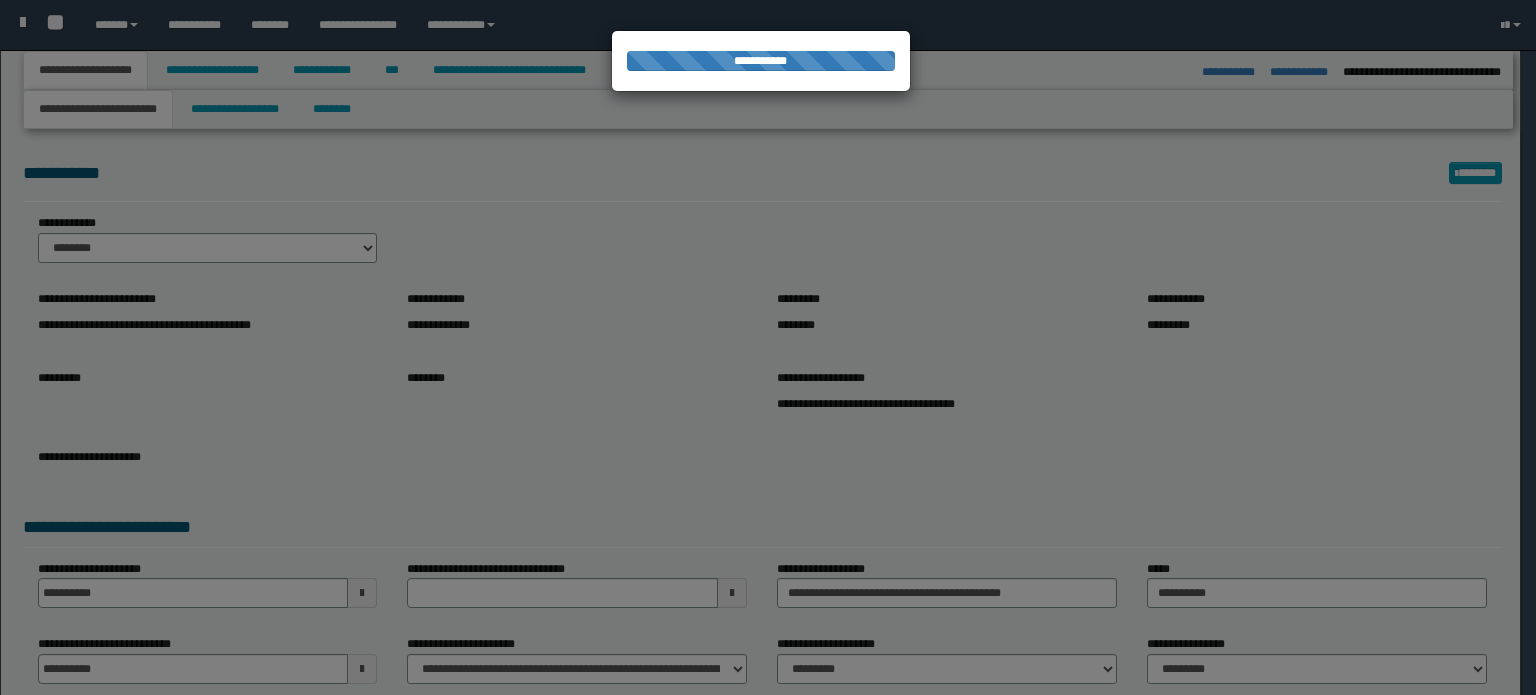 select on "*" 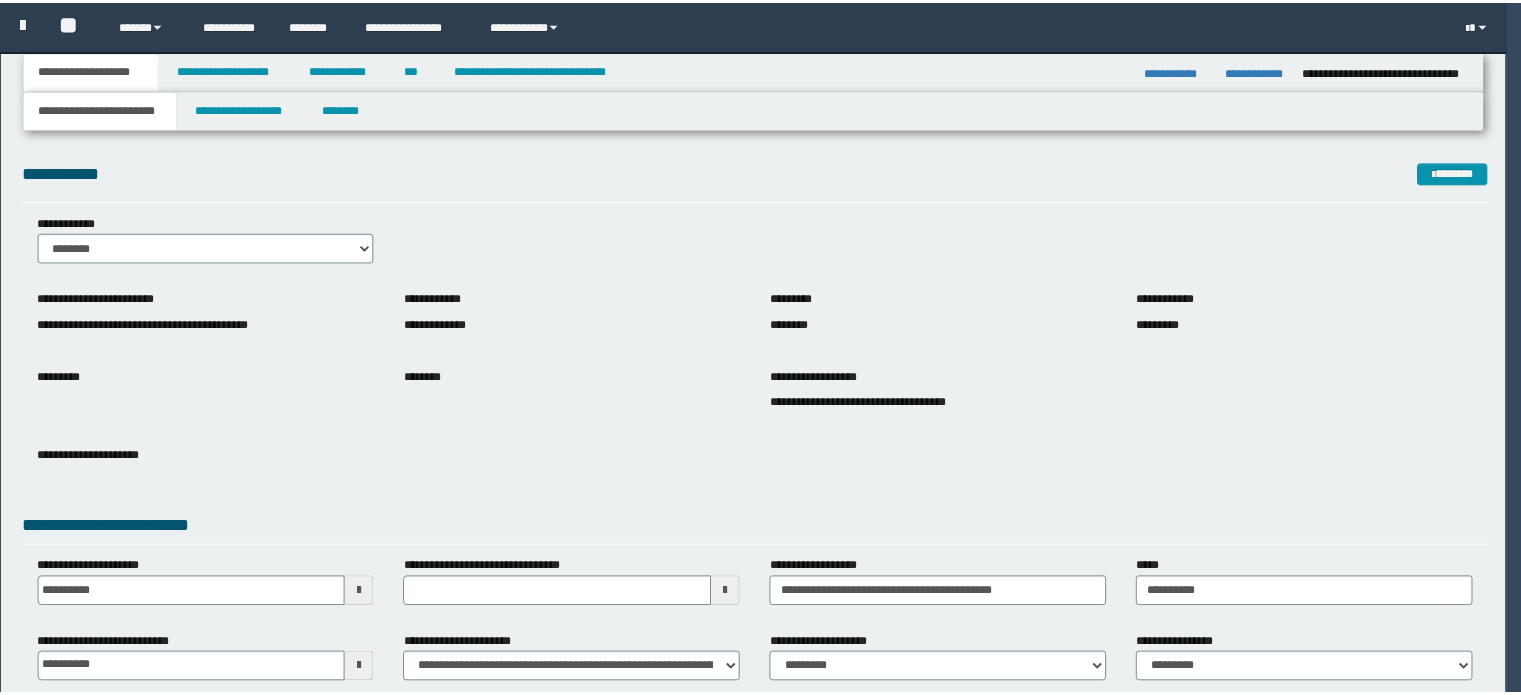 scroll, scrollTop: 0, scrollLeft: 0, axis: both 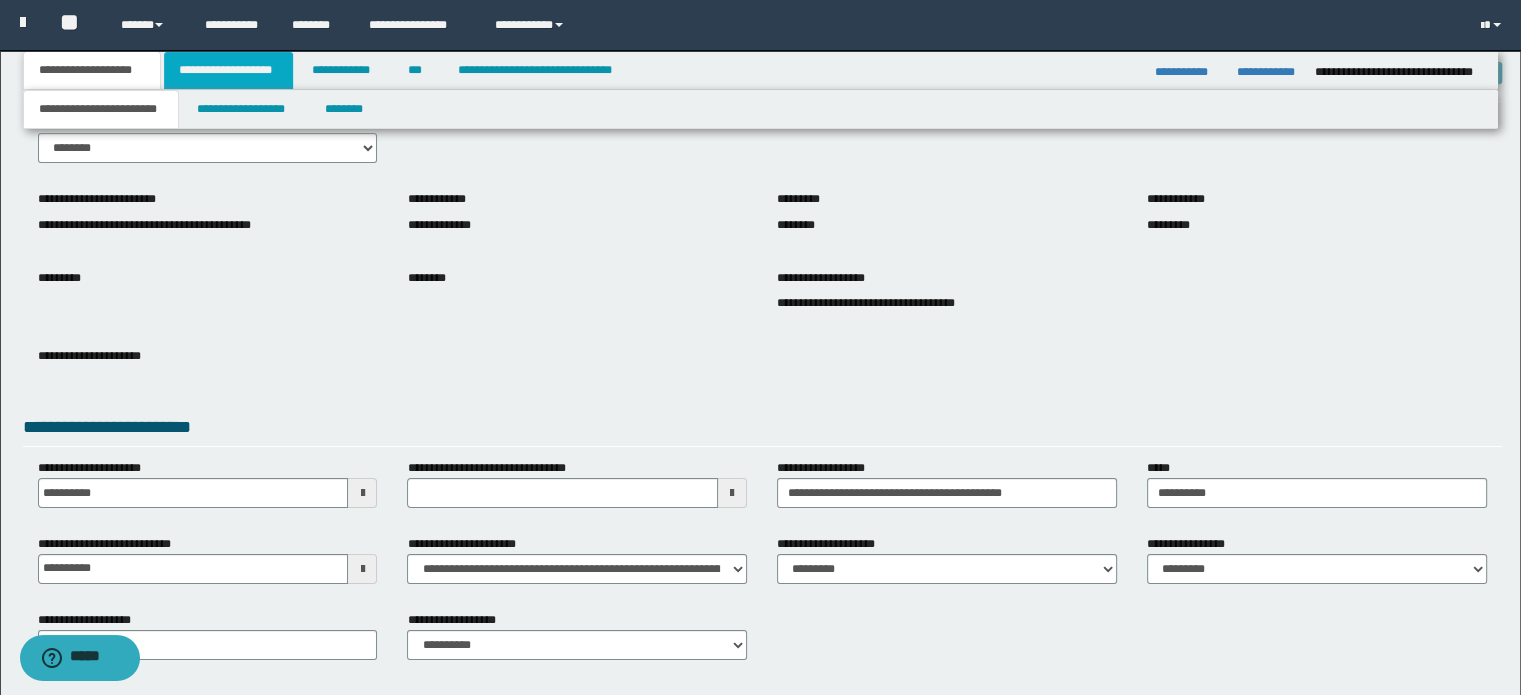 click on "**********" at bounding box center [228, 70] 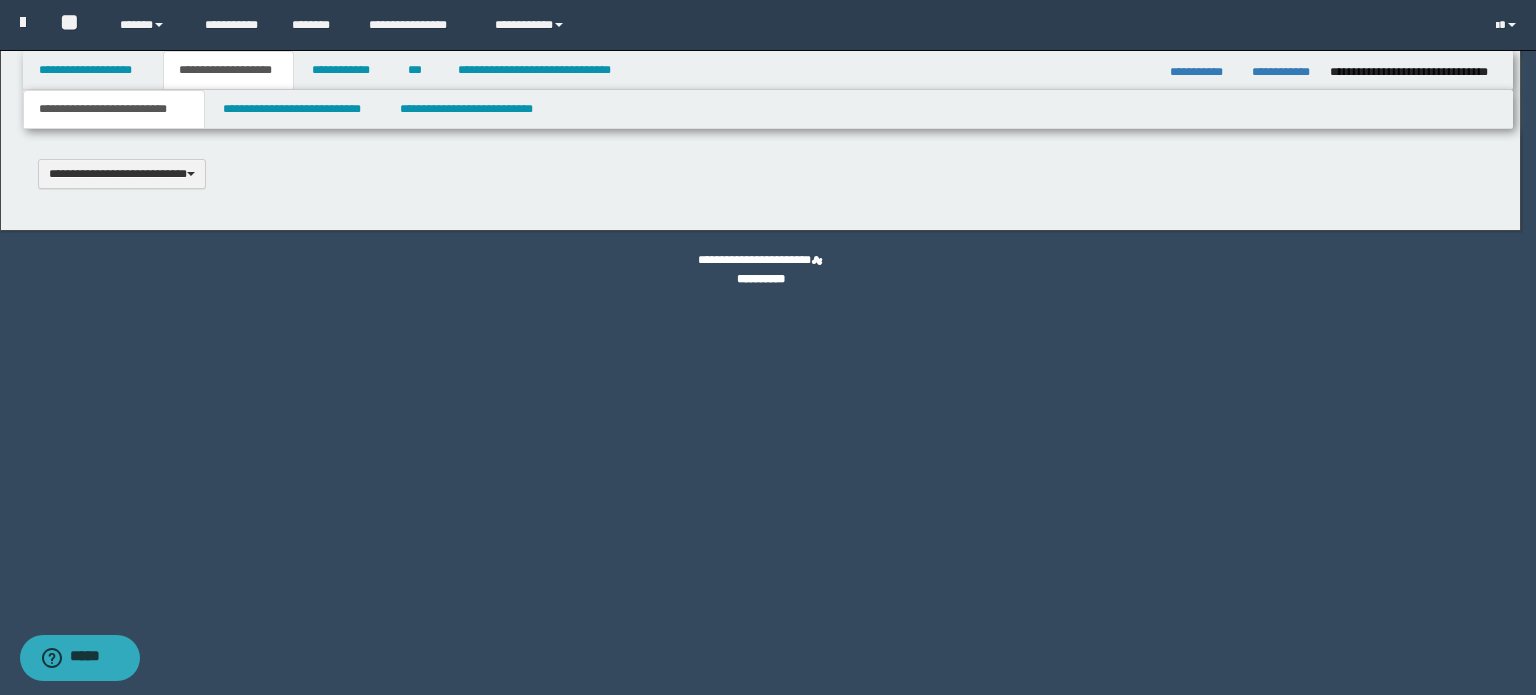 scroll, scrollTop: 0, scrollLeft: 0, axis: both 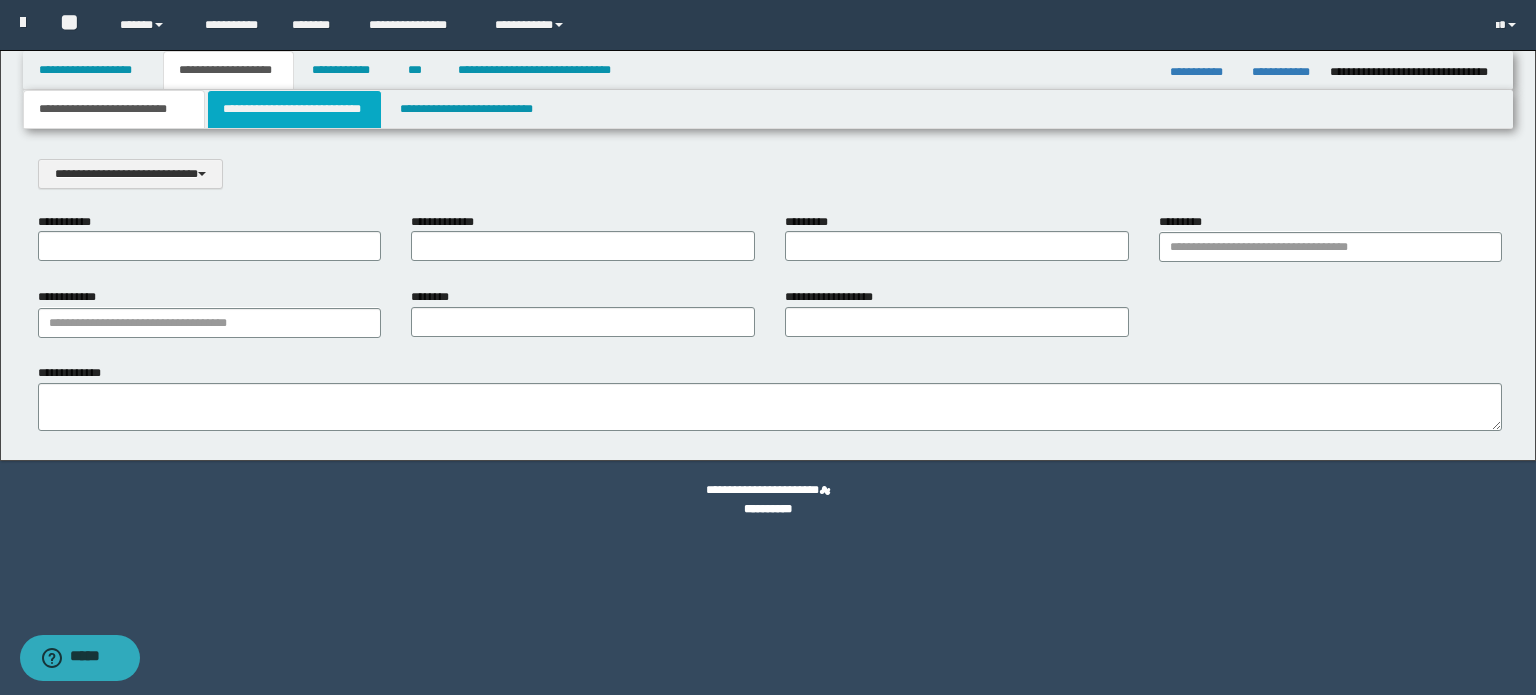 click on "**********" at bounding box center (294, 109) 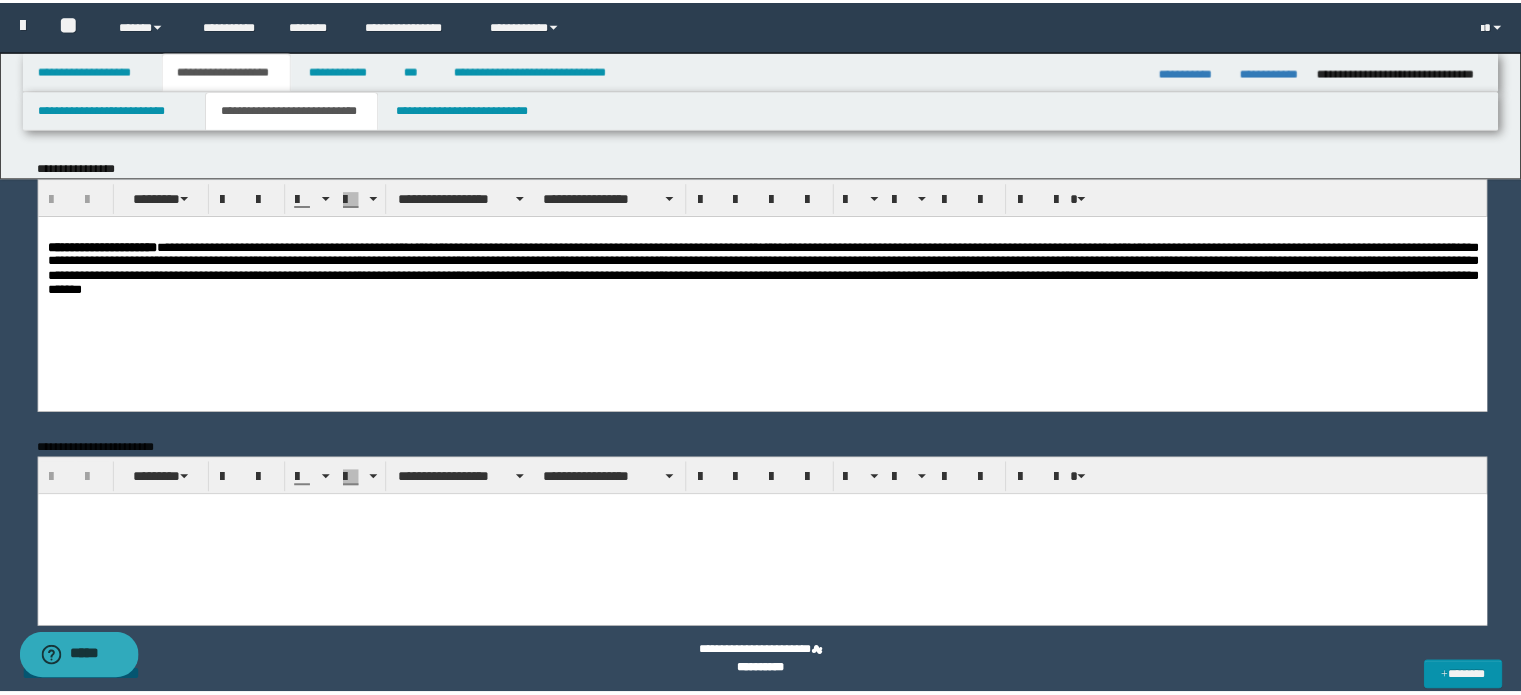 scroll, scrollTop: 0, scrollLeft: 0, axis: both 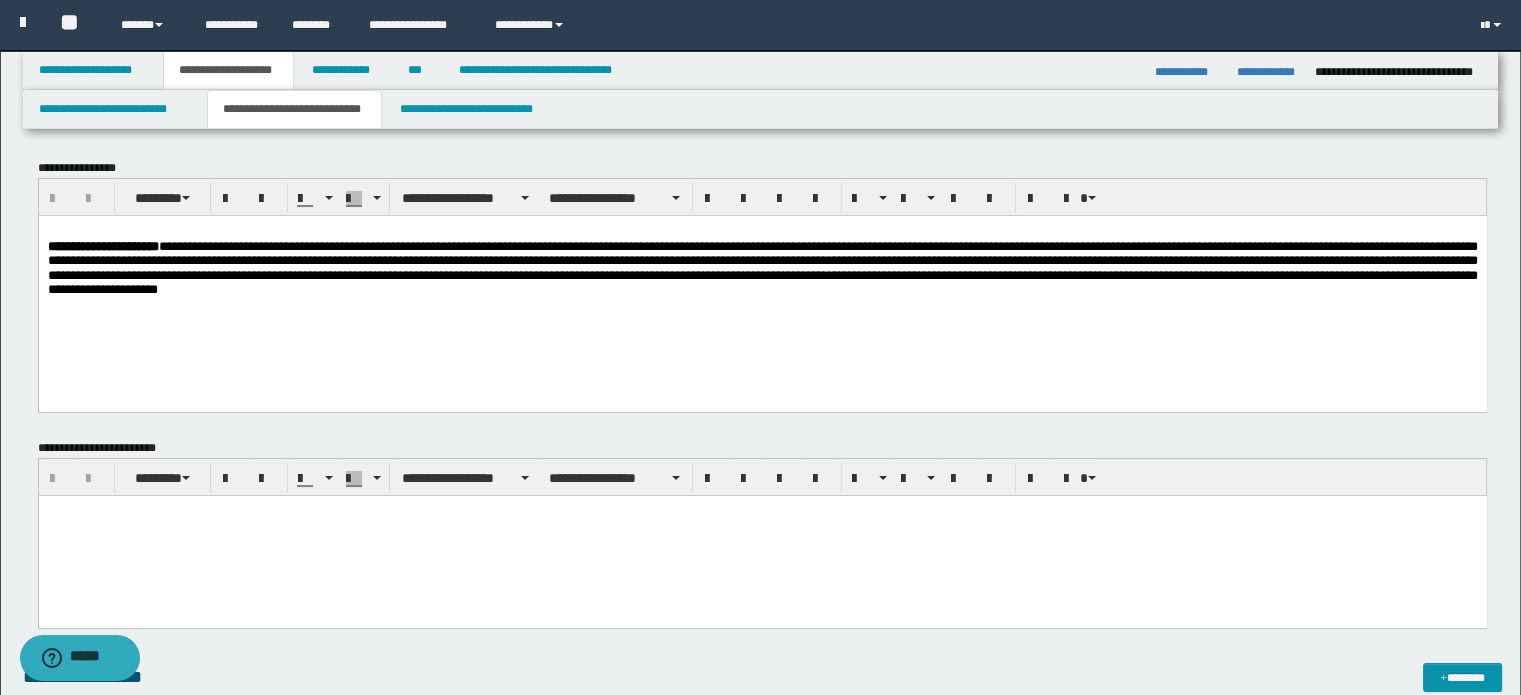 click on "**********" at bounding box center (762, 267) 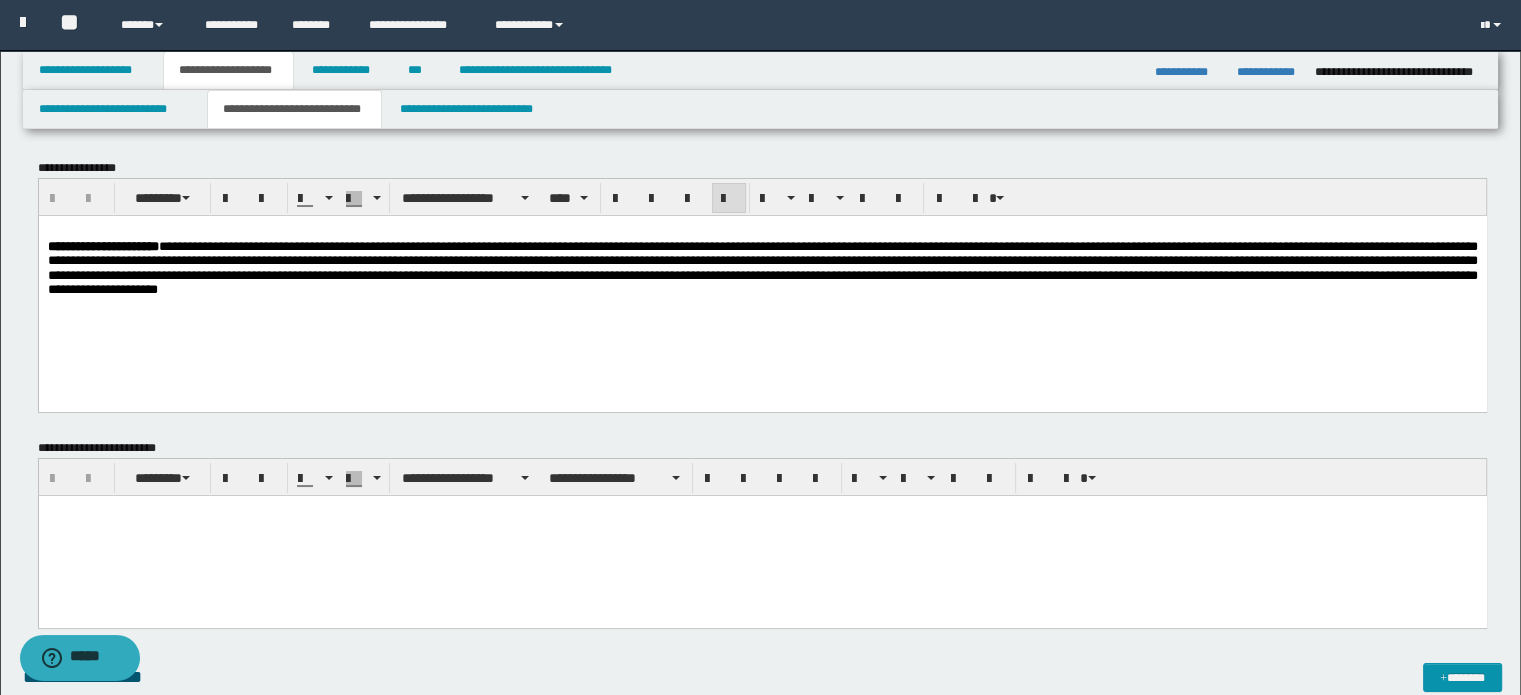 type 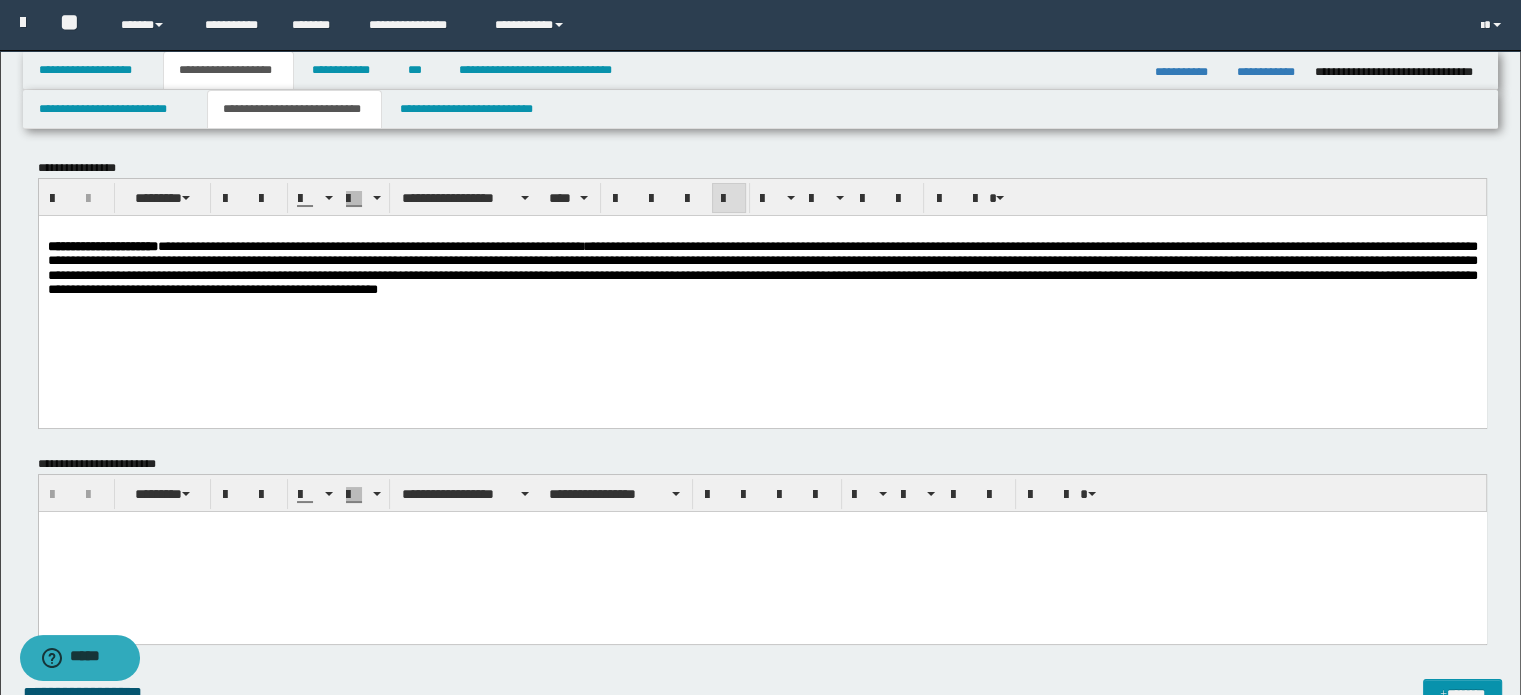 click on "**********" at bounding box center (762, 267) 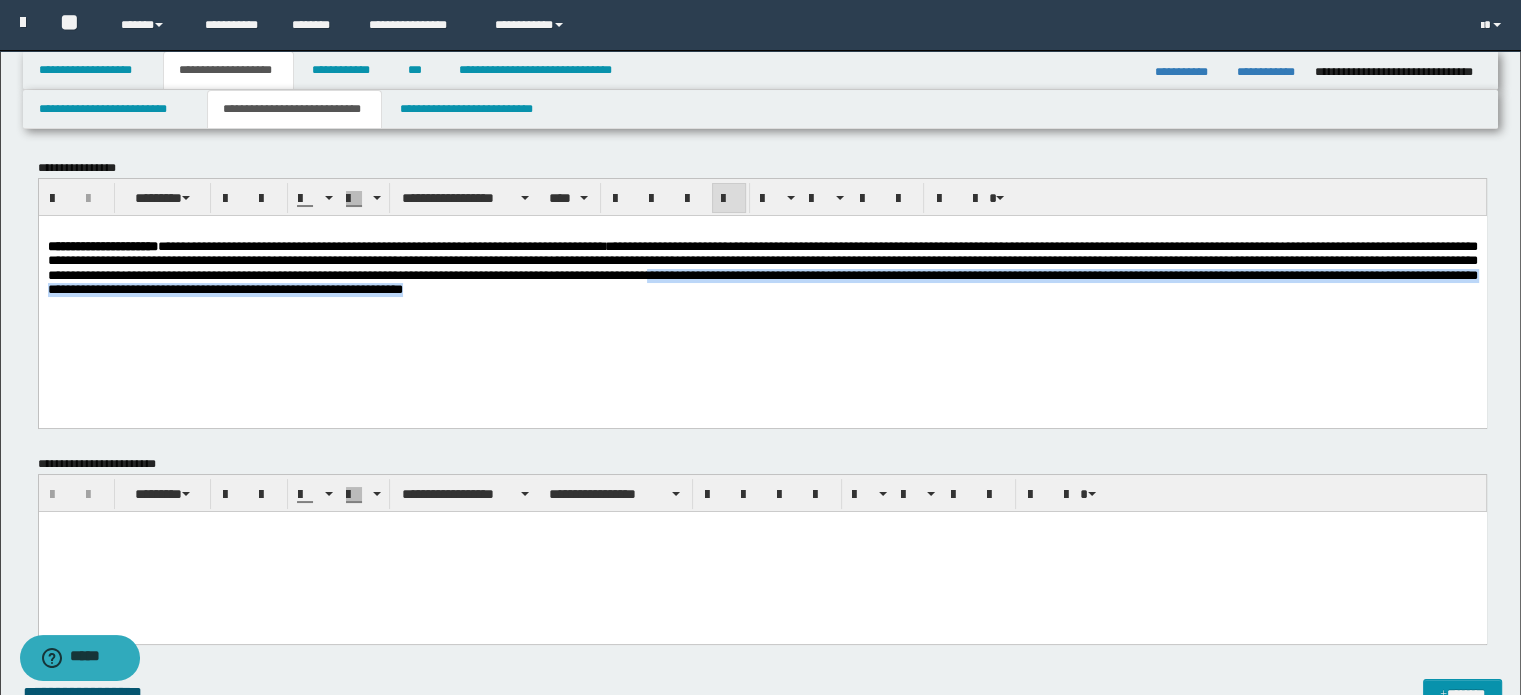drag, startPoint x: 355, startPoint y: 291, endPoint x: 481, endPoint y: 312, distance: 127.738014 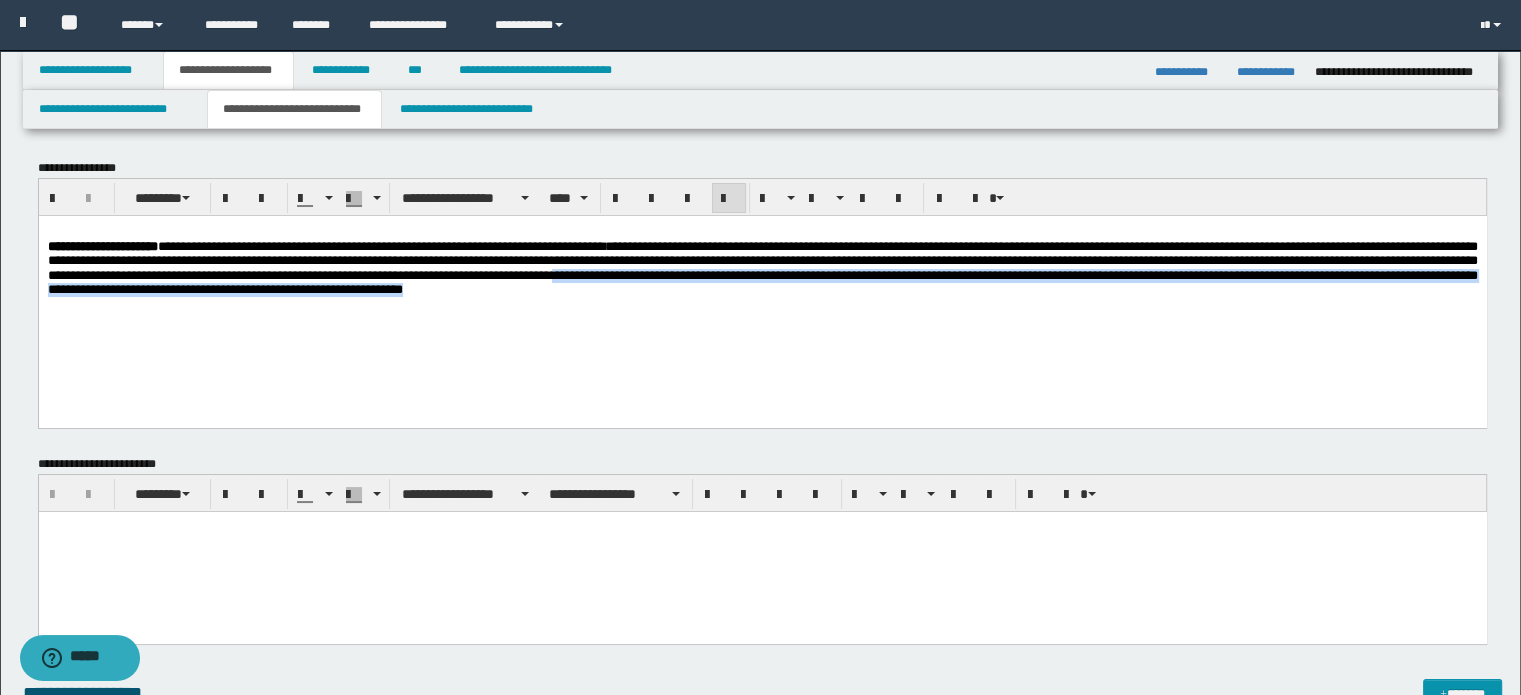 drag, startPoint x: 237, startPoint y: 292, endPoint x: 402, endPoint y: 326, distance: 168.46661 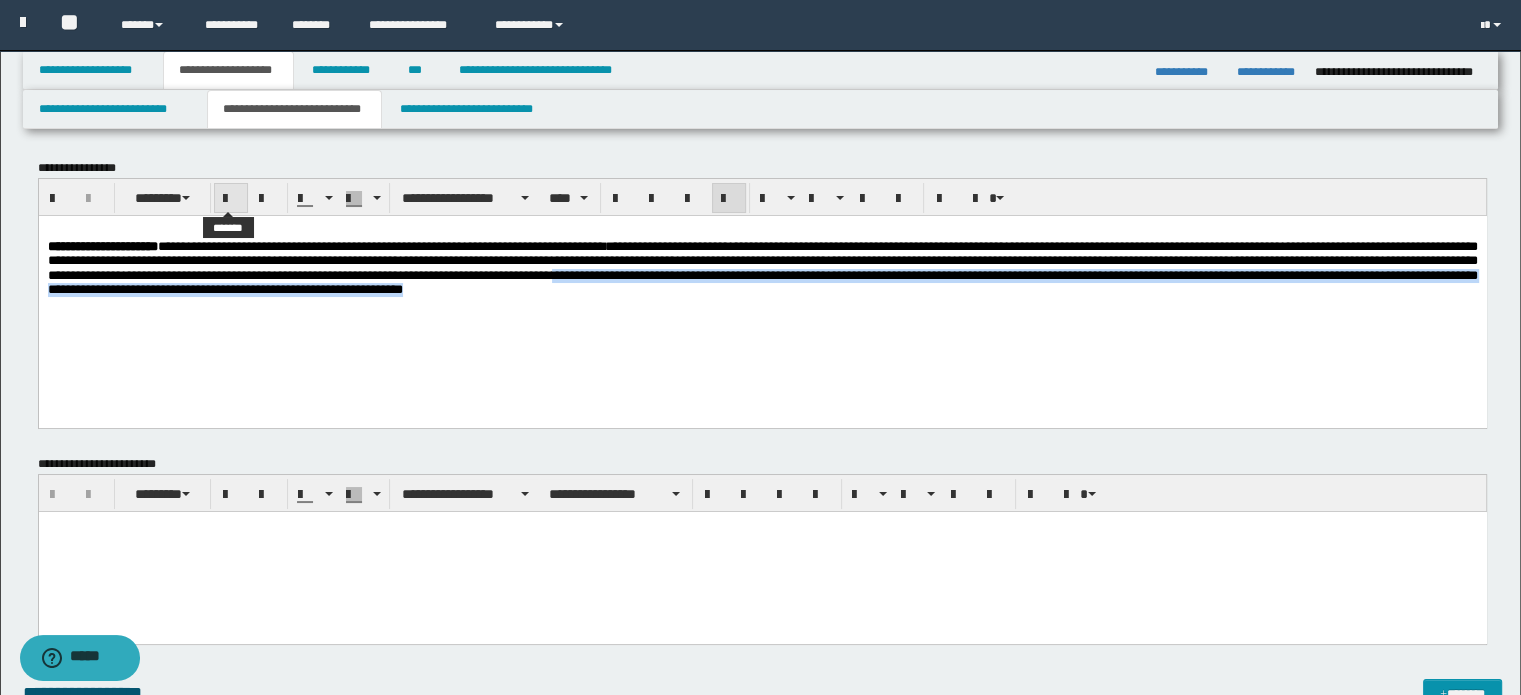 click at bounding box center [231, 199] 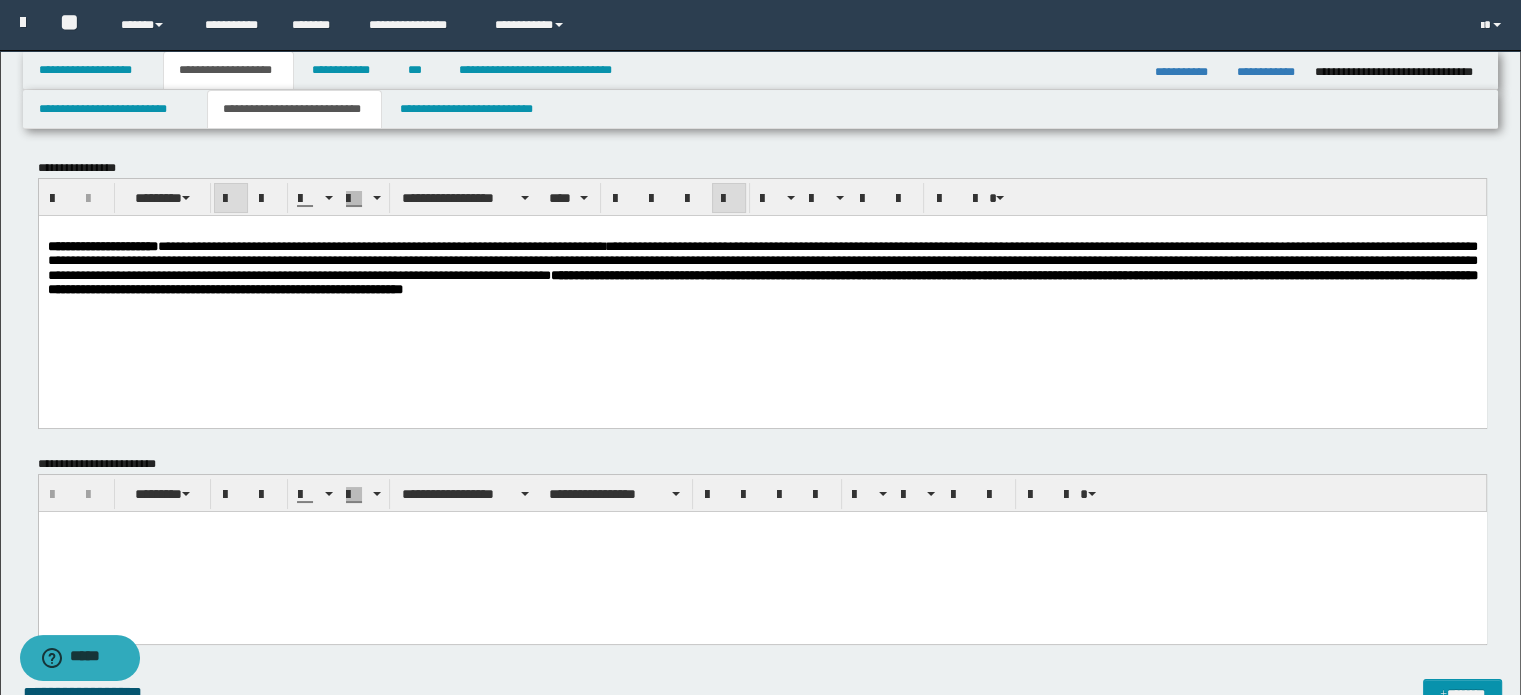 click on "**********" at bounding box center (762, 284) 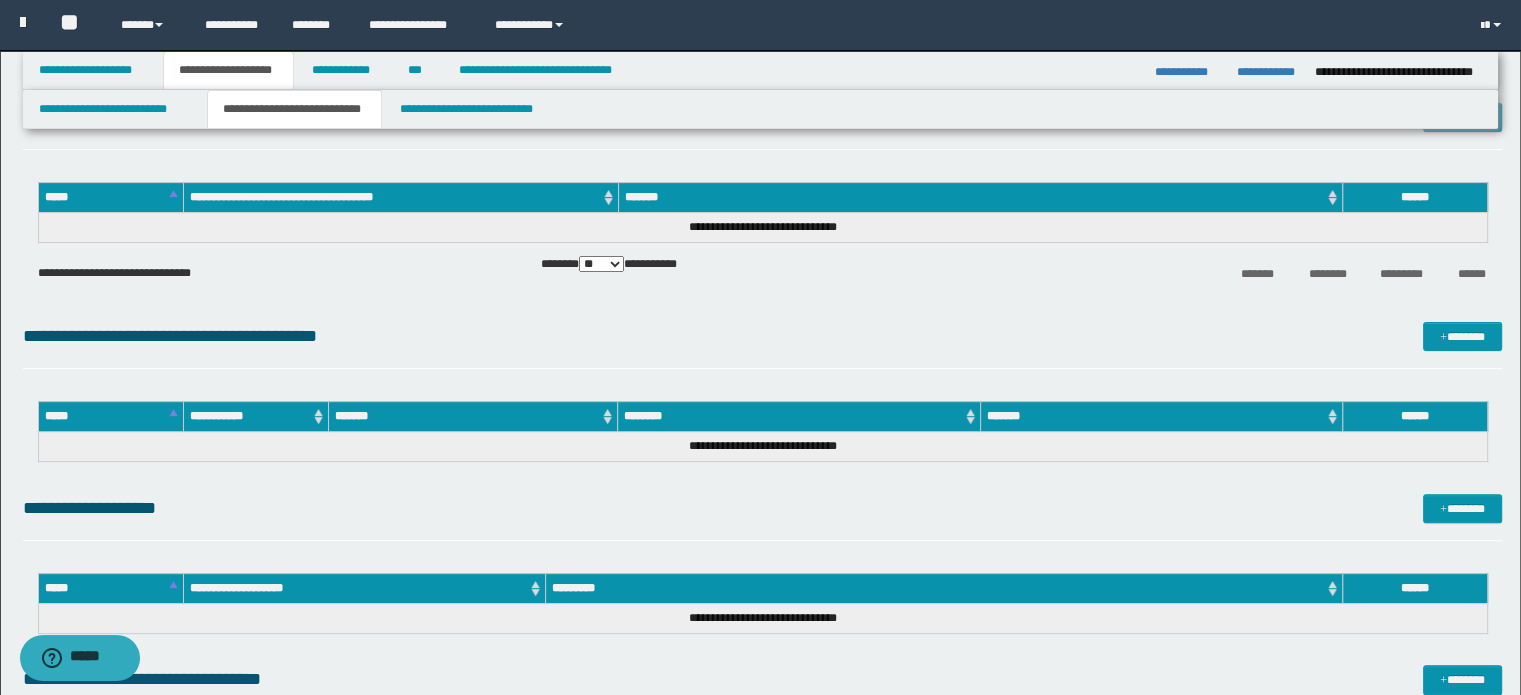scroll, scrollTop: 600, scrollLeft: 0, axis: vertical 